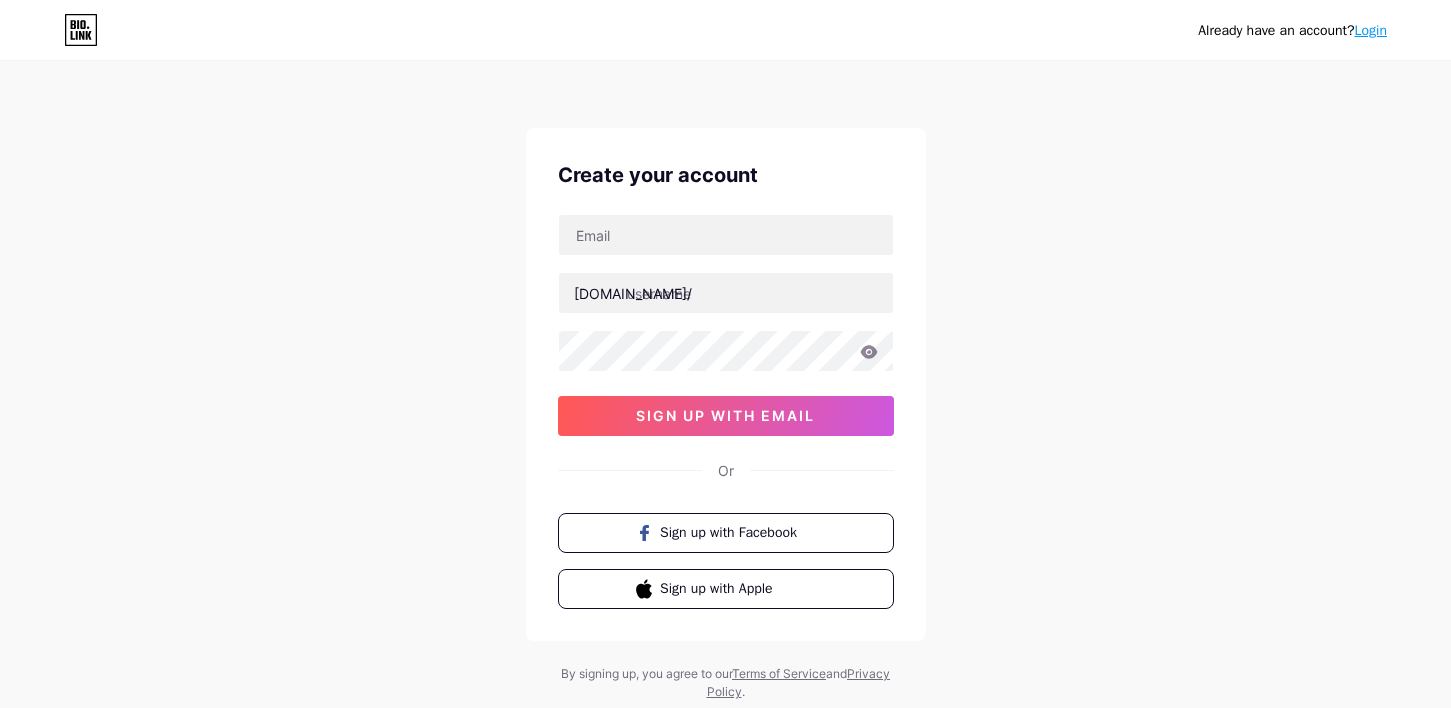 scroll, scrollTop: 0, scrollLeft: 0, axis: both 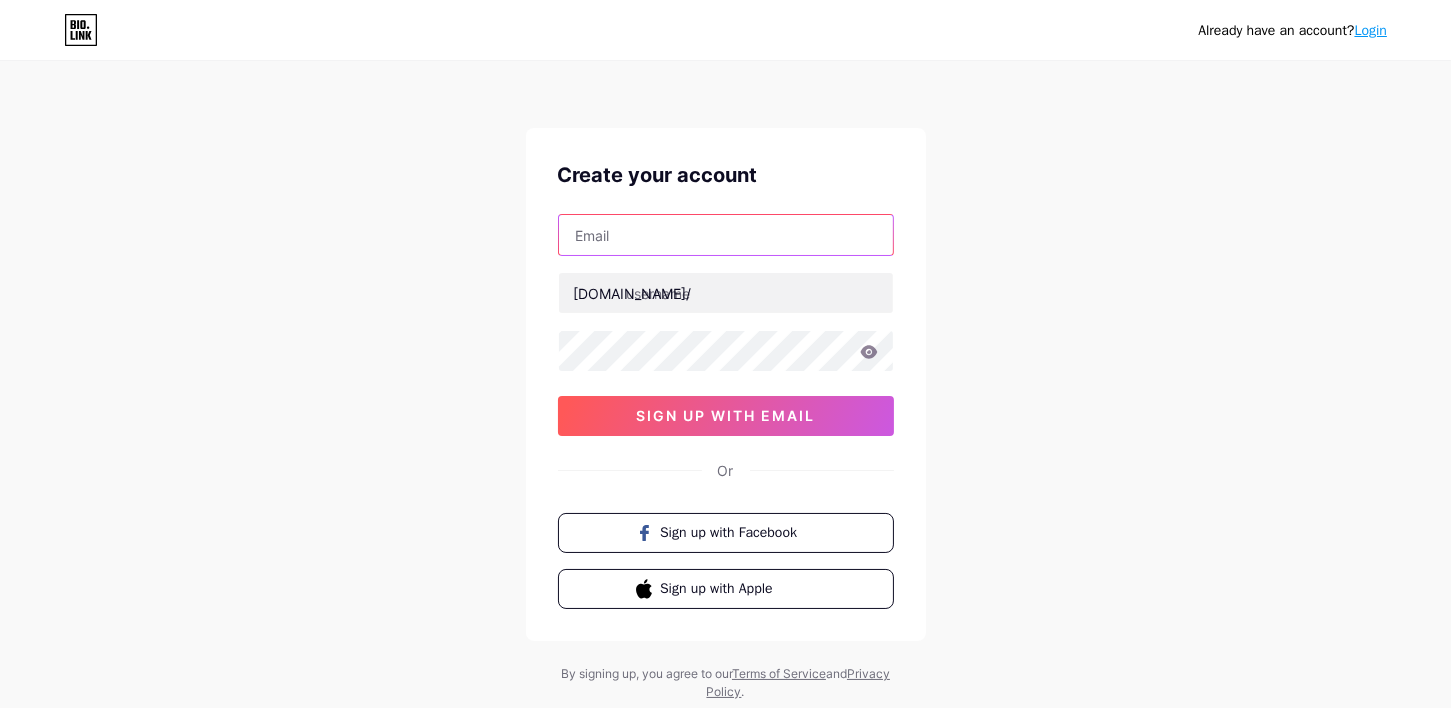 click at bounding box center [726, 235] 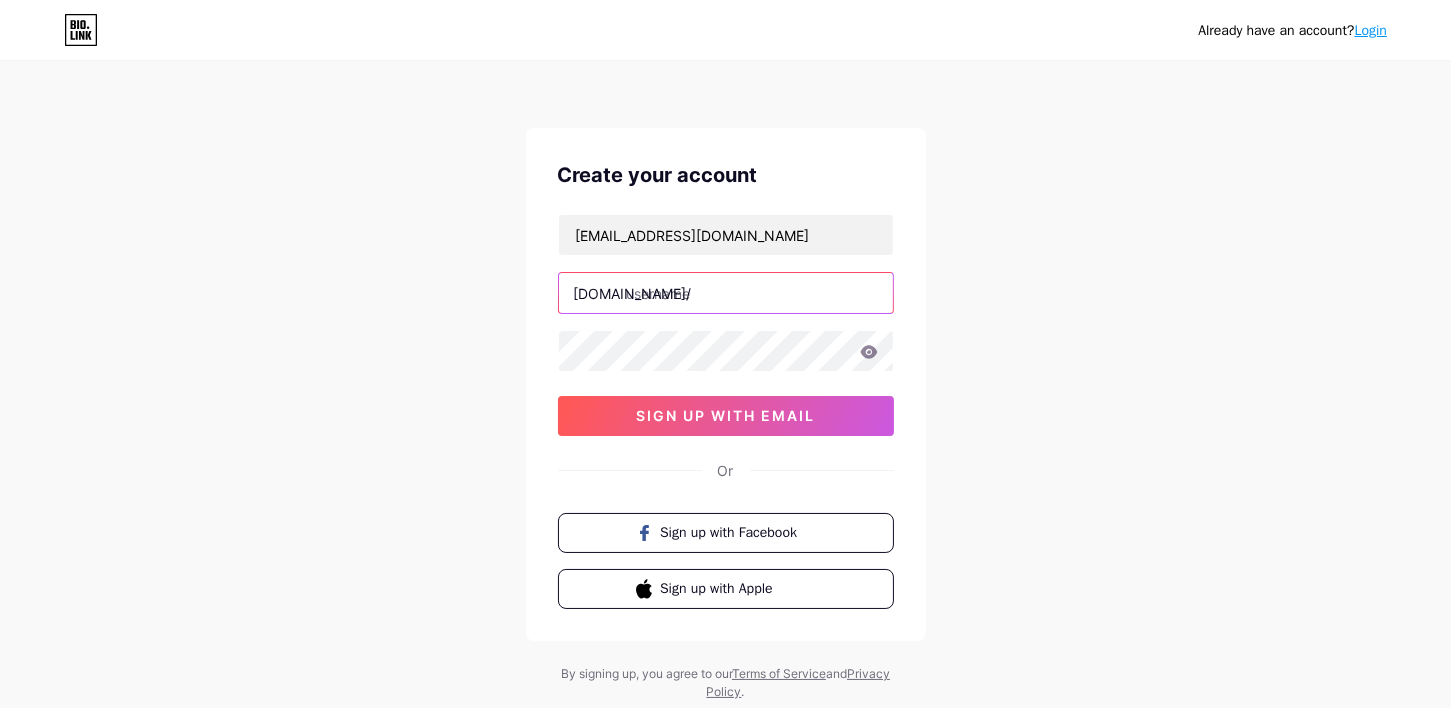 click at bounding box center [726, 293] 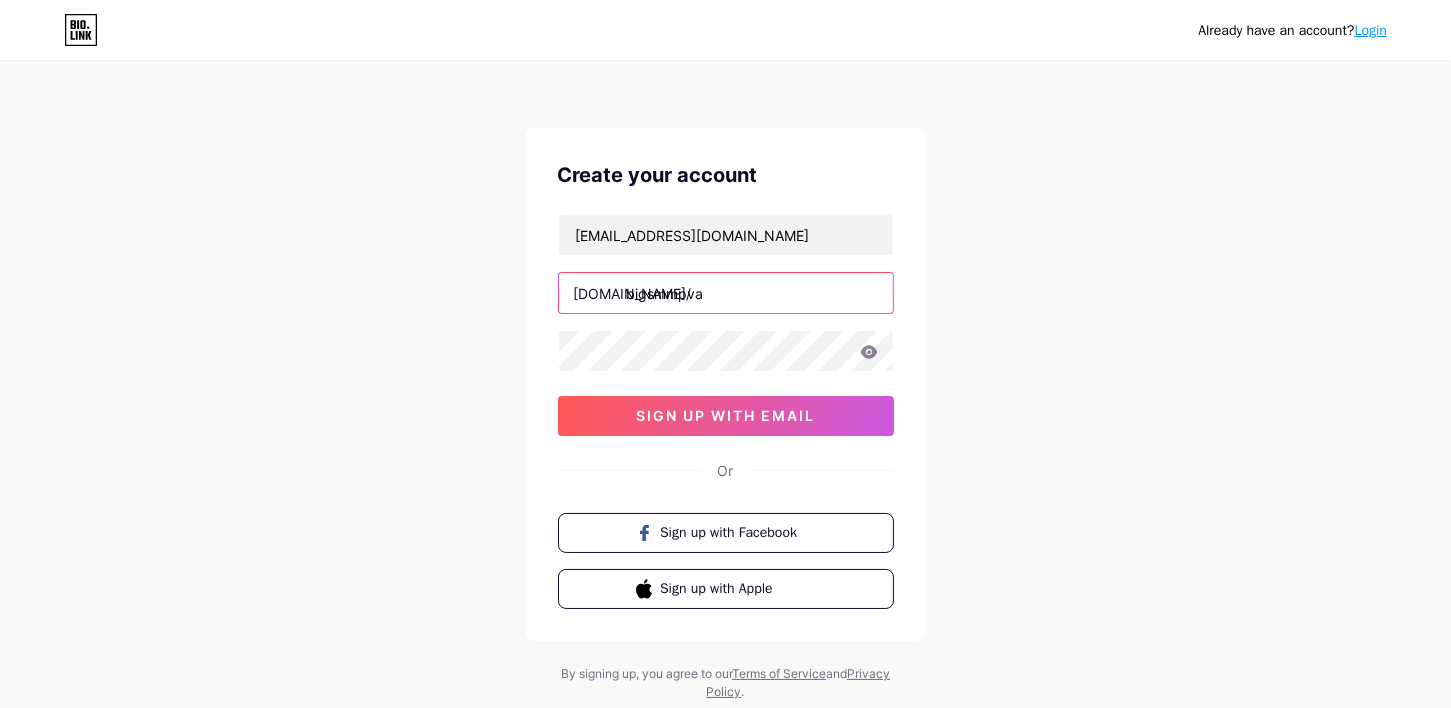 type on "bigsmmpva" 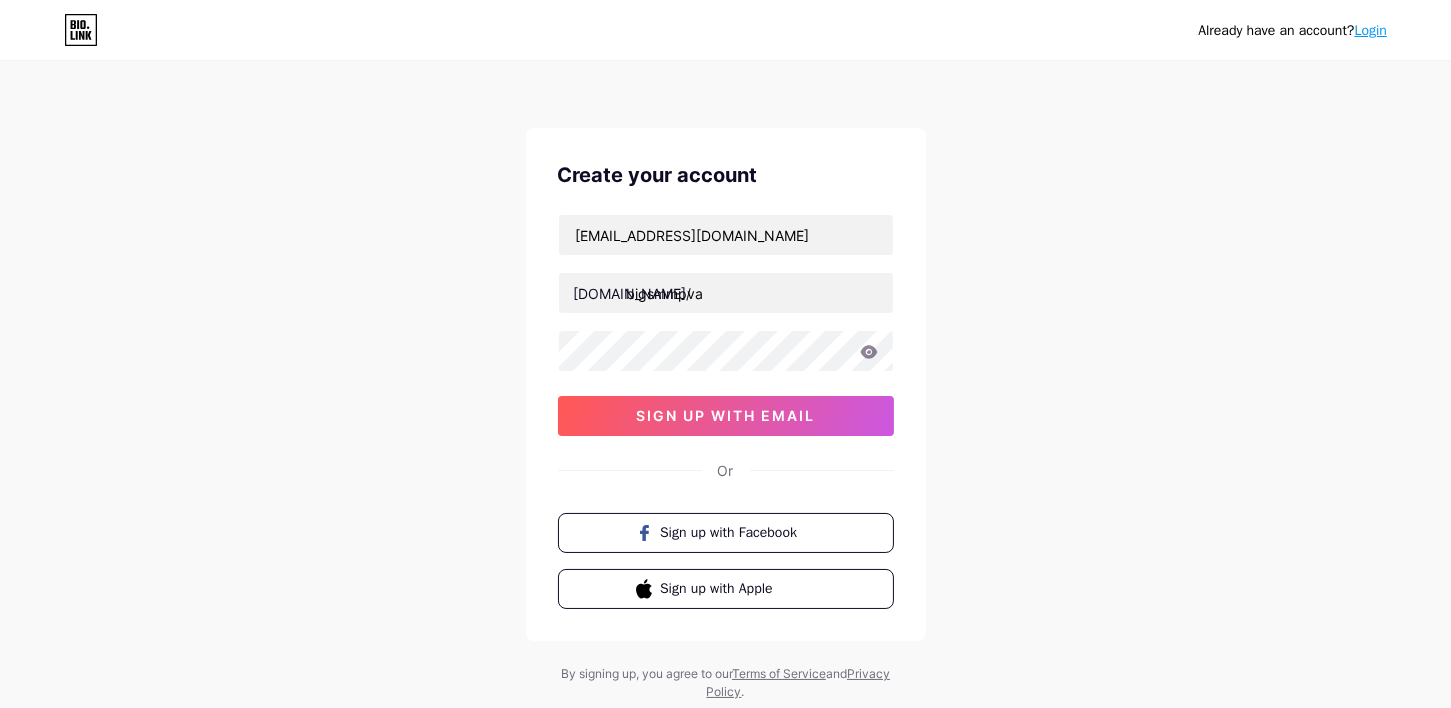 click on "wiliamhen170@gmail.com     bio.link/   bigsmmpva                 03AFcWeA4aP2uST505saiDg0Od_NJZbYMOZI4EVqRybrSX78c-PSo3H1lu4V8dH_tYYL0Yj69haHmtdtXHu8n2tx6irlSBZ_Nc4pLrMqEtvY48TbmHTULEXspJoUX03atC7TQUwGMF5aBnMM9BJde1Sc96JZsSodIRrOrSrlAnPDEn56XOr8d4hbNkz7B1YxWbR2bqv5CUqXIcwDHF5KozLaNTI73QKiDM4My38kH992NiwoRzmotPEnhp4Y8dNq5leZ7IAeVIhDTSUuovjXhhqQVQD57o_xvcTe91Iog5Qjdn6yLbPPxP9a-rjmwtyJzbMZVhnhGotp5I0T2Ib6MuAGNKPdpAqdruXKmnj6ba_guhg3_5zNZimGY_BiB4l0TaZNtVP53Gz87nf68imlpfrVinKpmP9QyPZWYxdz0TaYc09vJAPS76IYzA5QItDdvWak6Ds7fcT8H-fOBAu3vALj463o1tZ4D6A4bqyX4HfwUJ-My3kXVTJY2mk6hls6K01aplBgV0mHmNB5dKDiaH3DL0s0sTJb7WkwFlOpjvTpOJ9x-fuzBKXacGILsd1pHlNnQsTh4M0vQ1pRq5A3wOzekn9FFA2BWW5g9DD034dtEJtuaOQqv6SRQX0bgWBjPjEYanL9u6nA9C_czdgz0NNQVy03ltJ8q-Yczh1yITgNFKx6MlnUzCiOAvngyrjdH1aIOfvfsO4DBGPLYF_RmoQfeBAEj_d3BLgrqOXTTXUDJvi9d7BgUBRPfMAsQMMRhnEvxrFq8qLHL0HoFZqGNPqU3k61JjOnKXLaEjKU1ebc18Mbg8Sq01qxiY1GrnNvZlwmYu0QpyAWIWgYCRp6U5JcTP63G3VAhFIsa5k6assq9WVnKRc5yUp94X6AT8oBTqYv7H7Bx090myIJTGu15xesi5IR97z1BHQw     sign up with email" at bounding box center [726, 325] 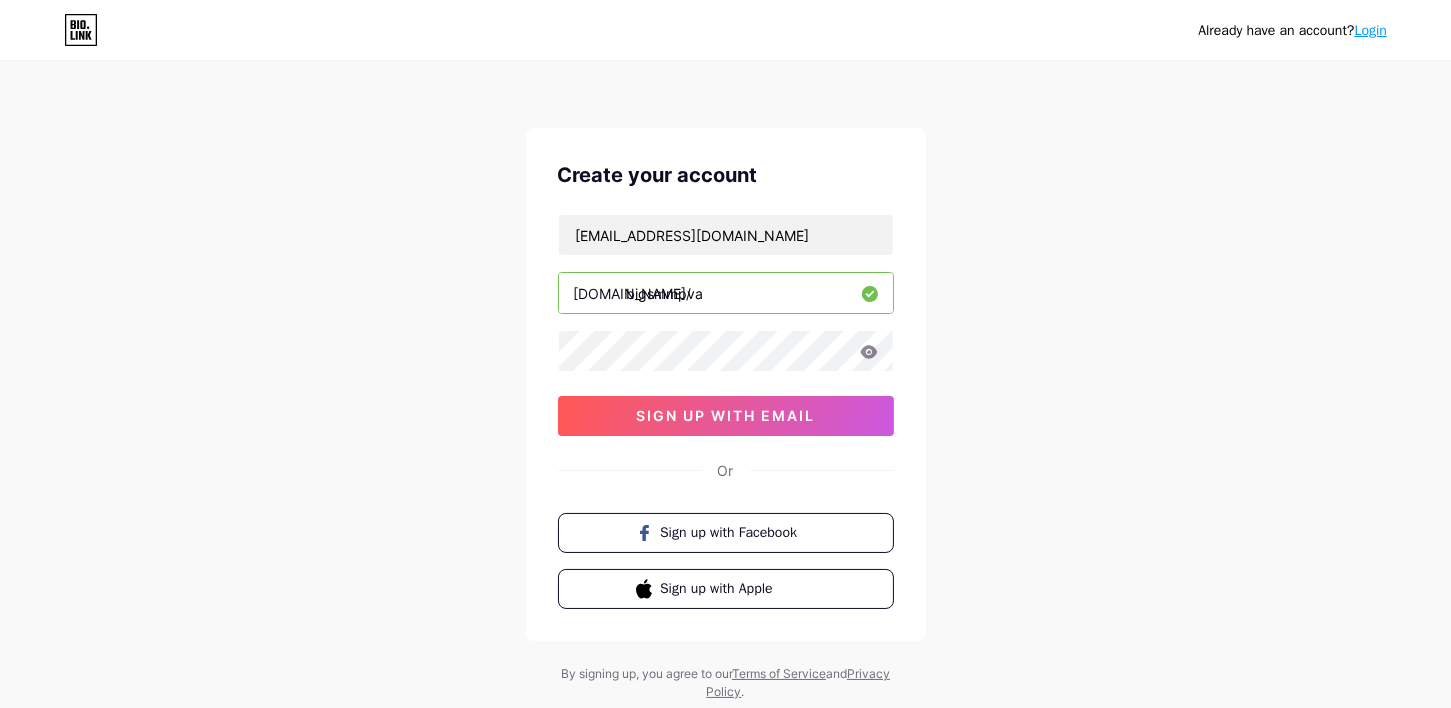 click on "Create your account     wiliamhen170@gmail.com     bio.link/   bigsmmpva                 03AFcWeA4aP2uST505saiDg0Od_NJZbYMOZI4EVqRybrSX78c-PSo3H1lu4V8dH_tYYL0Yj69haHmtdtXHu8n2tx6irlSBZ_Nc4pLrMqEtvY48TbmHTULEXspJoUX03atC7TQUwGMF5aBnMM9BJde1Sc96JZsSodIRrOrSrlAnPDEn56XOr8d4hbNkz7B1YxWbR2bqv5CUqXIcwDHF5KozLaNTI73QKiDM4My38kH992NiwoRzmotPEnhp4Y8dNq5leZ7IAeVIhDTSUuovjXhhqQVQD57o_xvcTe91Iog5Qjdn6yLbPPxP9a-rjmwtyJzbMZVhnhGotp5I0T2Ib6MuAGNKPdpAqdruXKmnj6ba_guhg3_5zNZimGY_BiB4l0TaZNtVP53Gz87nf68imlpfrVinKpmP9QyPZWYxdz0TaYc09vJAPS76IYzA5QItDdvWak6Ds7fcT8H-fOBAu3vALj463o1tZ4D6A4bqyX4HfwUJ-My3kXVTJY2mk6hls6K01aplBgV0mHmNB5dKDiaH3DL0s0sTJb7WkwFlOpjvTpOJ9x-fuzBKXacGILsd1pHlNnQsTh4M0vQ1pRq5A3wOzekn9FFA2BWW5g9DD034dtEJtuaOQqv6SRQX0bgWBjPjEYanL9u6nA9C_czdgz0NNQVy03ltJ8q-Yczh1yITgNFKx6MlnUzCiOAvngyrjdH1aIOfvfsO4DBGPLYF_RmoQfeBAEj_d3BLgrqOXTTXUDJvi9d7BgUBRPfMAsQMMRhnEvxrFq8qLHL0HoFZqGNPqU3k61JjOnKXLaEjKU1ebc18Mbg8Sq01qxiY1GrnNvZlwmYu0QpyAWIWgYCRp6U5JcTP63G3VAhFIsa5k6assq9WVnKRc5yUp94X6AT8oBTqYv7H7Bx090myIJTGu15xesi5IR97z1BHQw" at bounding box center (726, 384) 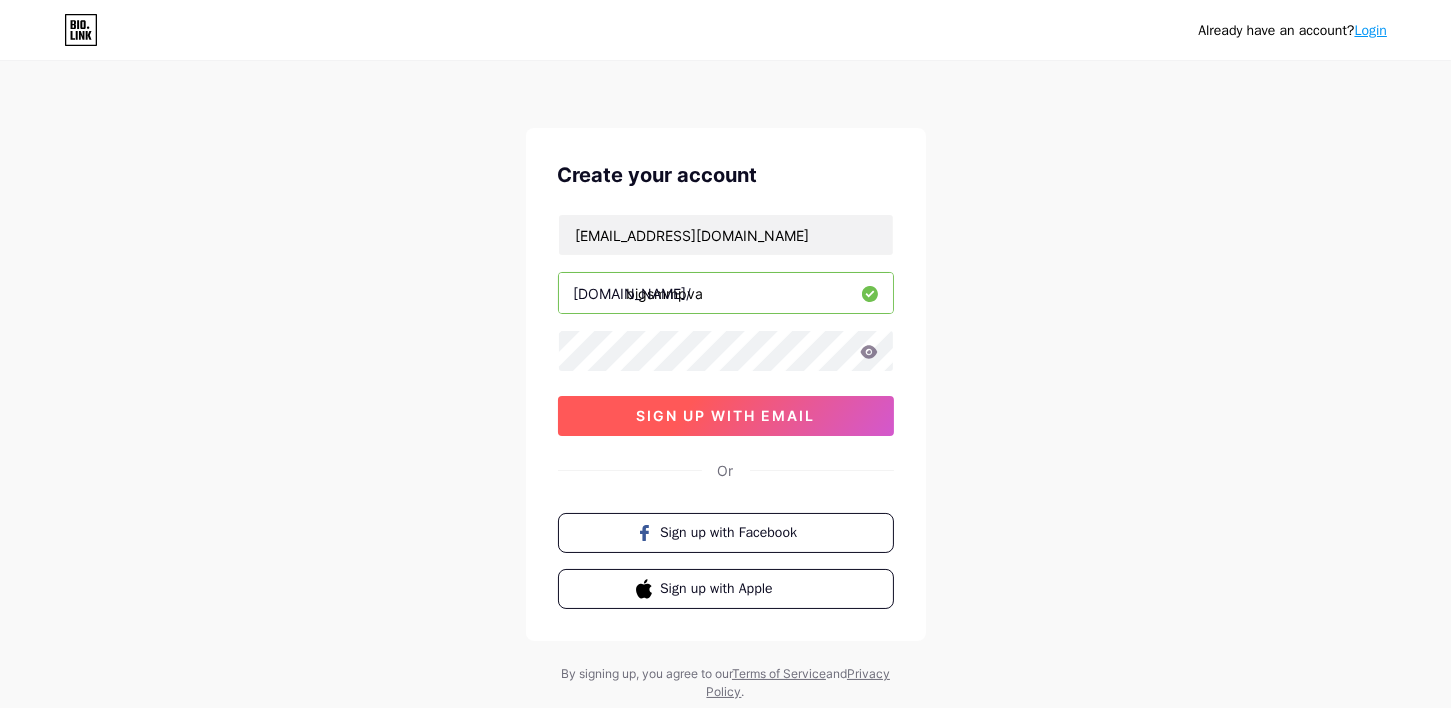 click on "sign up with email" at bounding box center (726, 416) 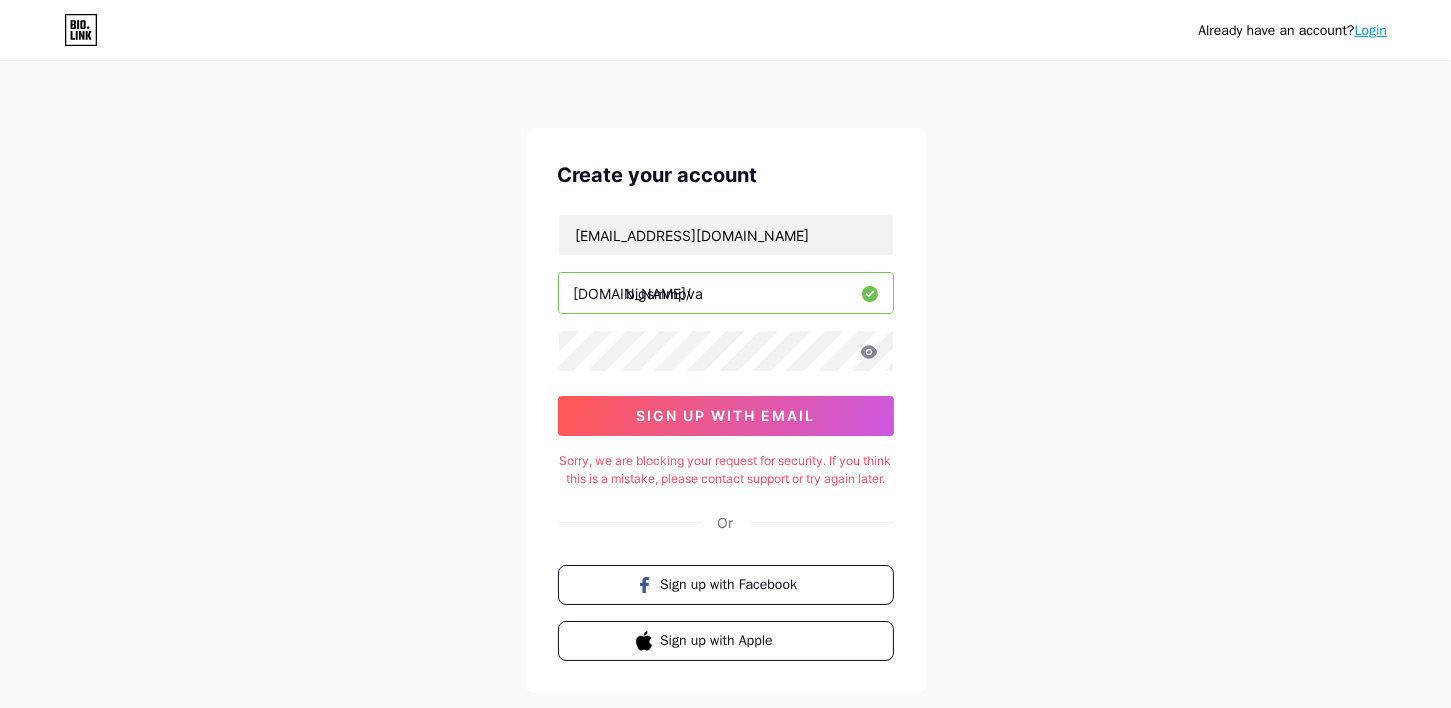 click on "Sorry, we are blocking your request for security. If you think this is a mistake, please contact support or try again later." at bounding box center (726, 470) 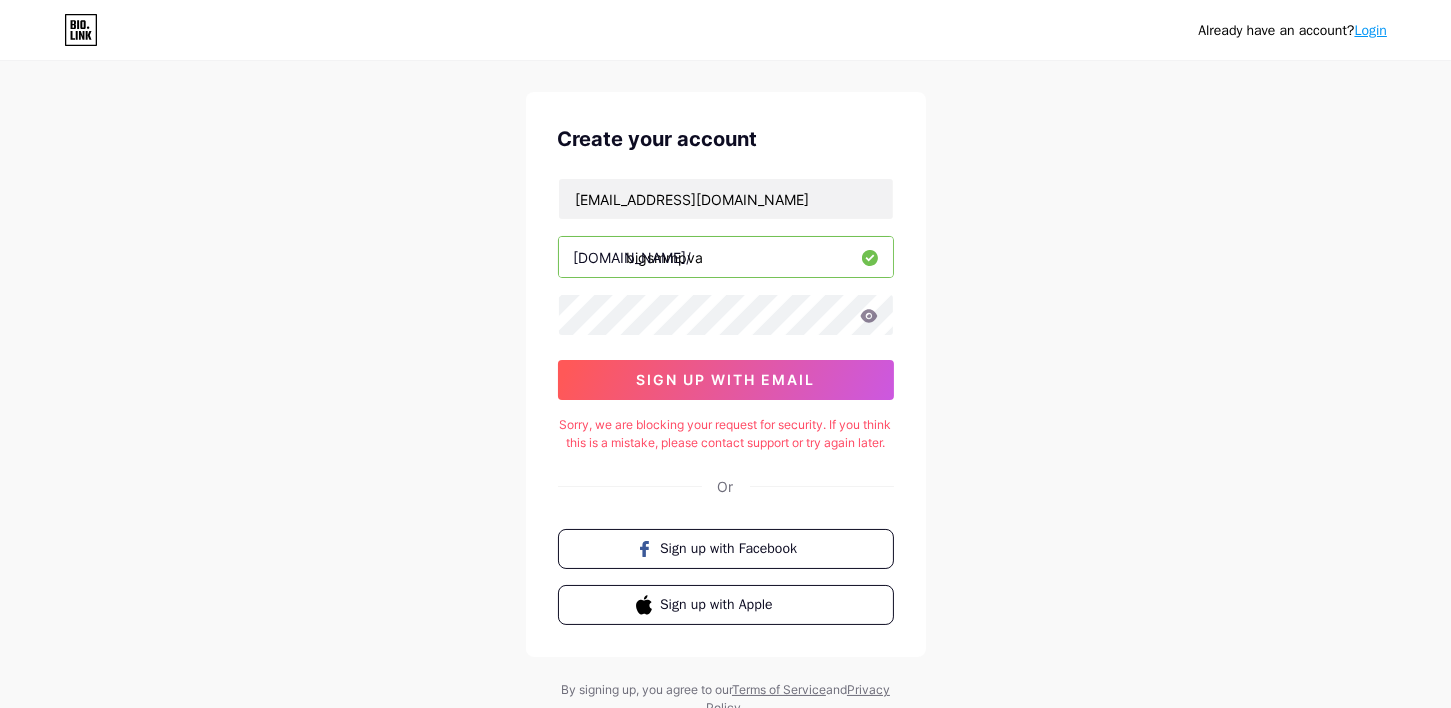 scroll, scrollTop: 0, scrollLeft: 0, axis: both 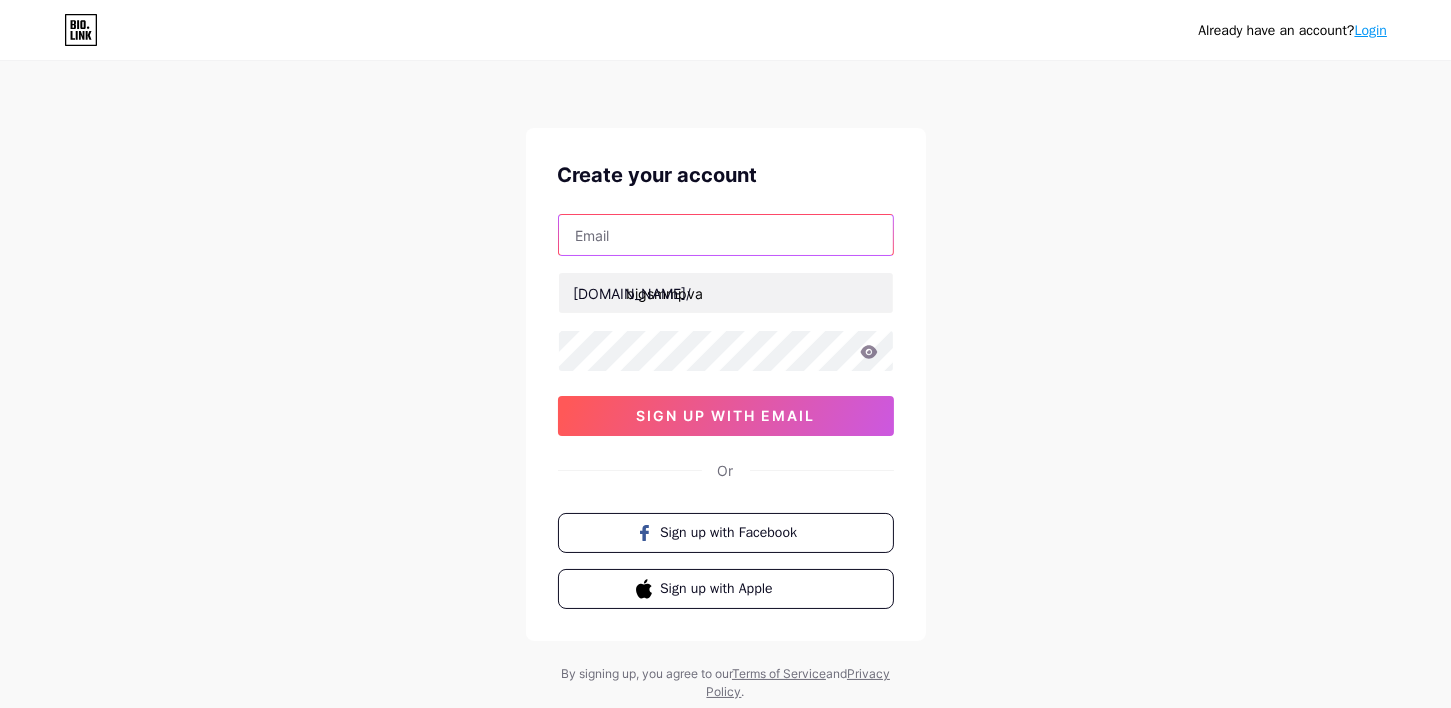 click at bounding box center (726, 235) 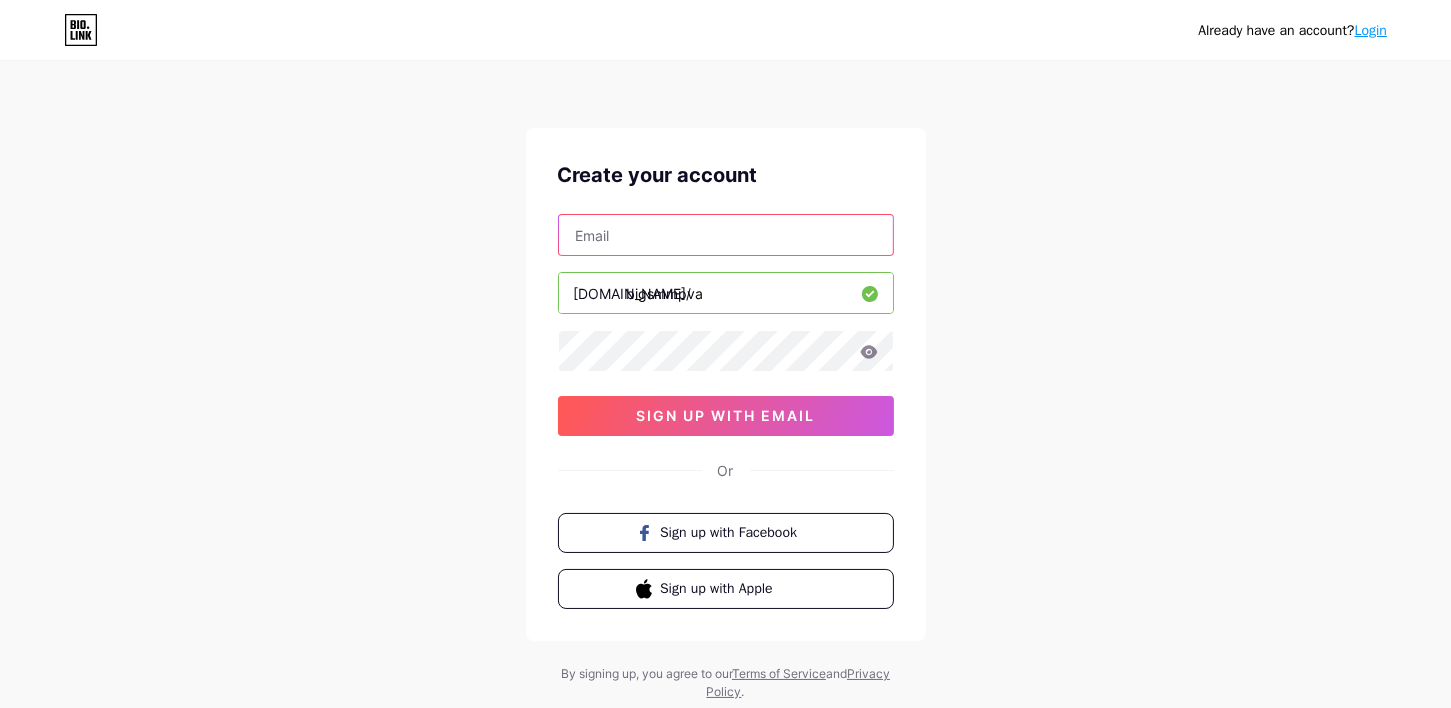 type on "[EMAIL_ADDRESS][DOMAIN_NAME]" 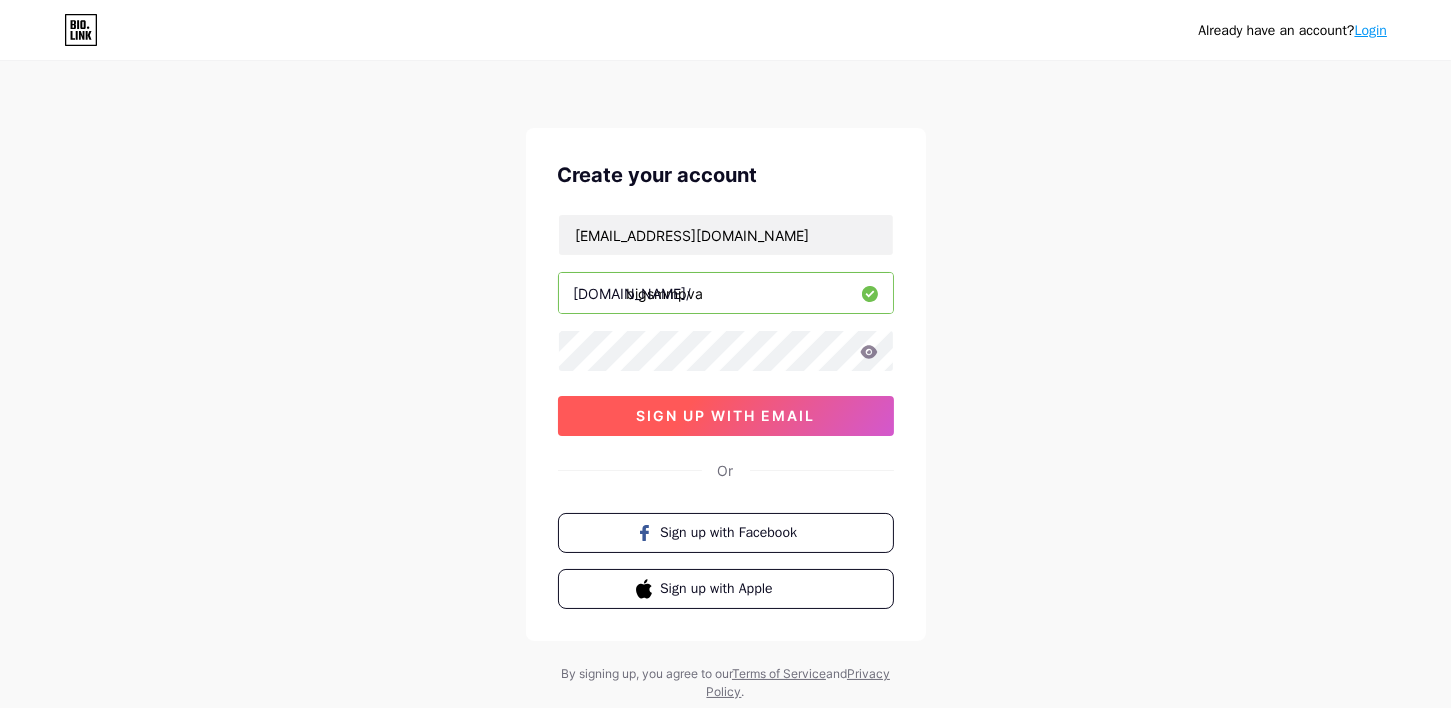 click on "sign up with email" at bounding box center (726, 416) 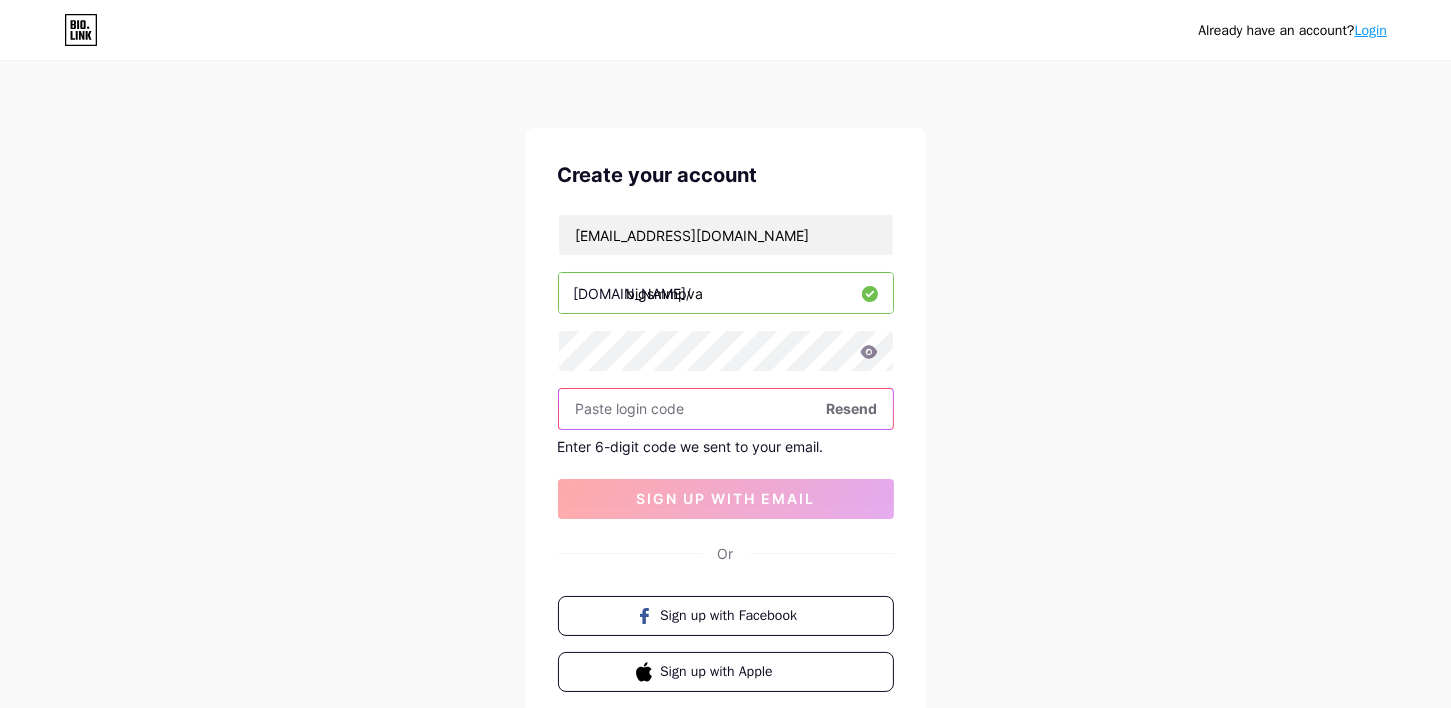paste on "948697" 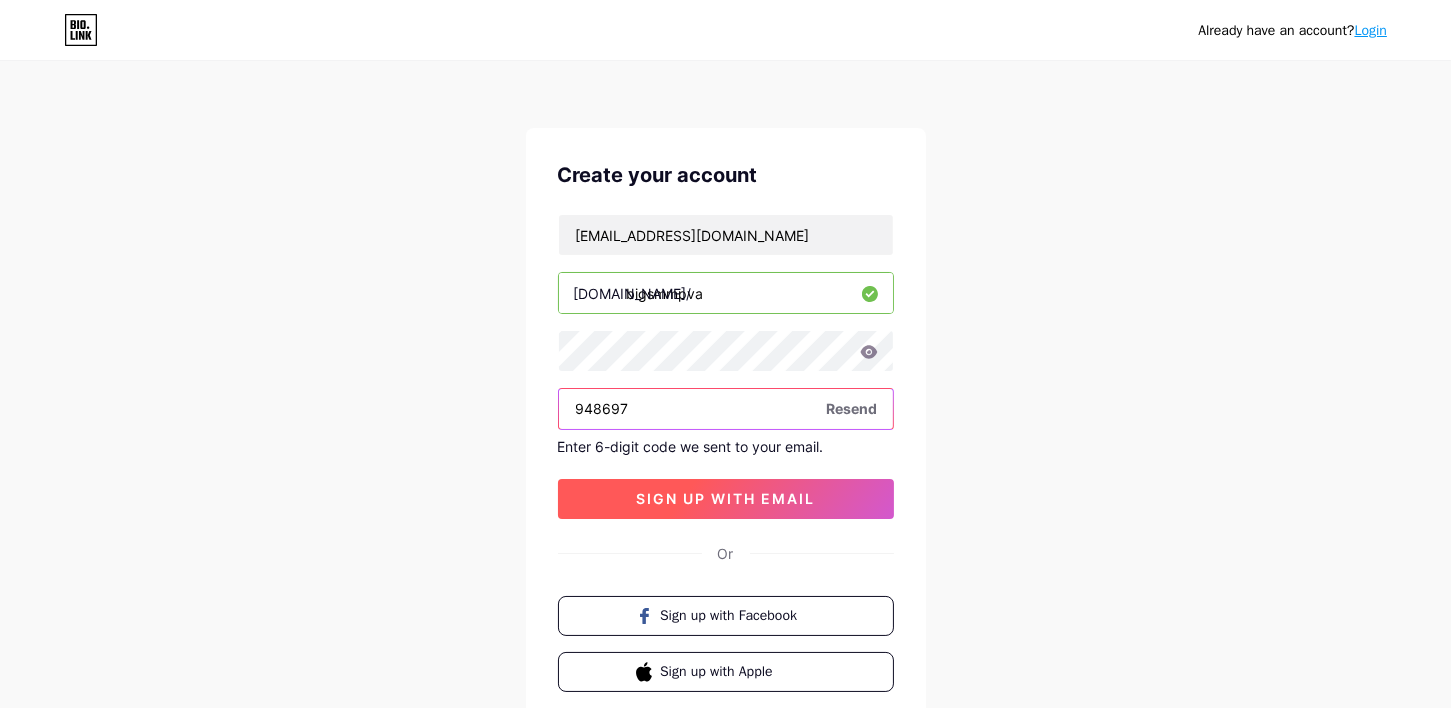 type on "948697" 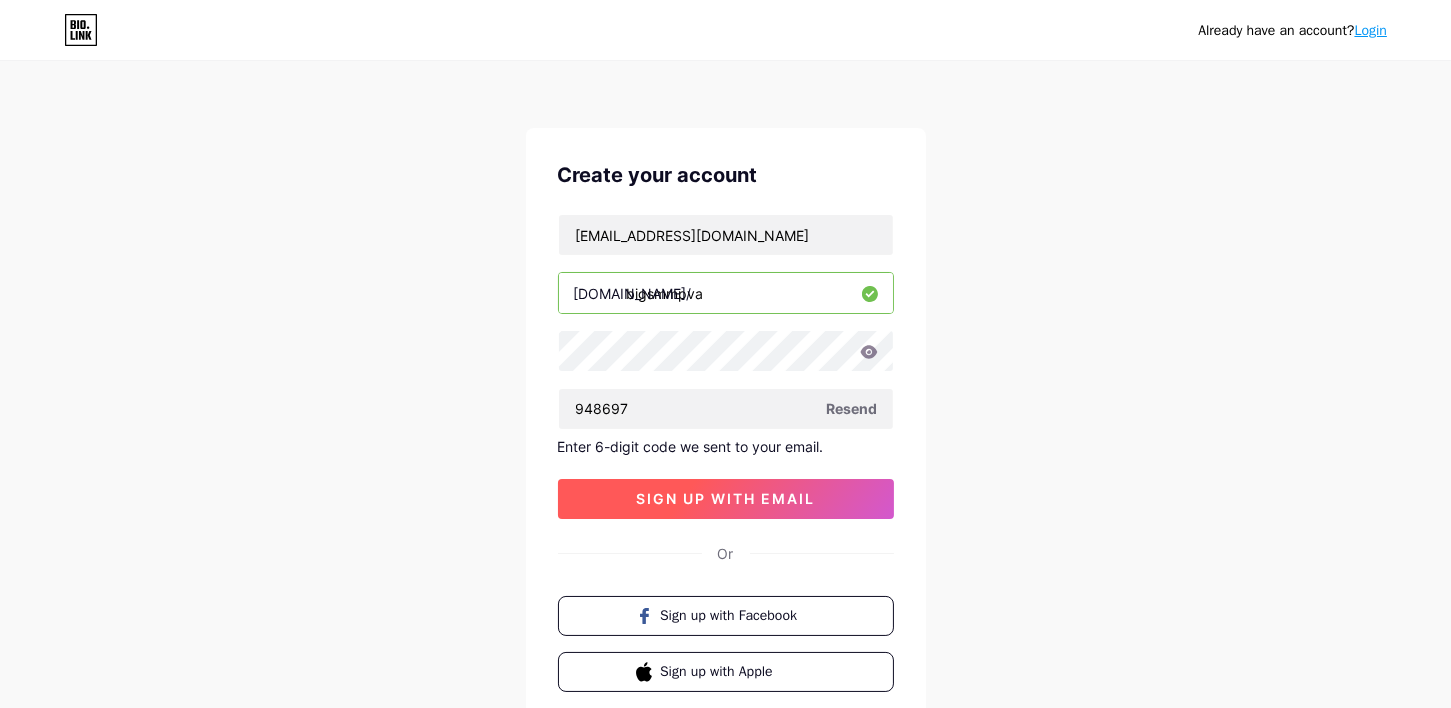 click on "sign up with email" at bounding box center [725, 498] 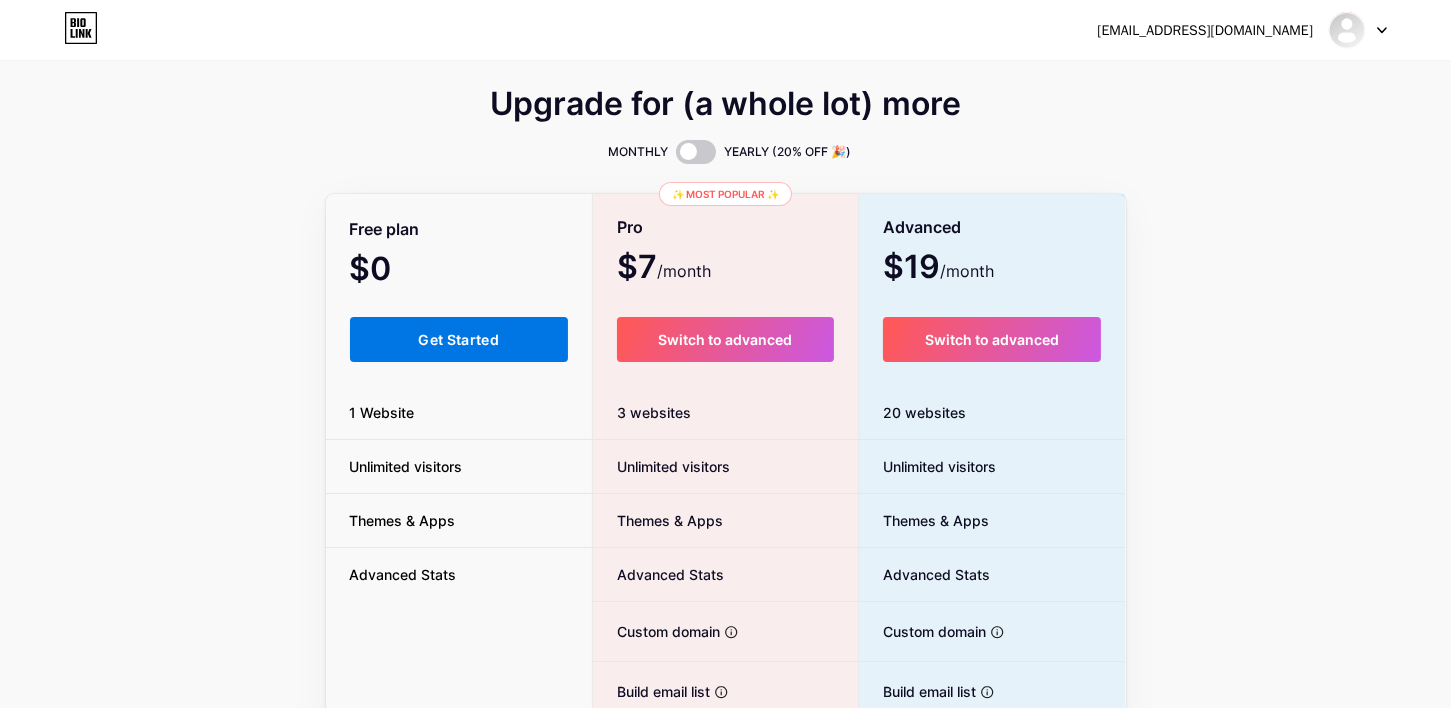 click on "Get Started" at bounding box center (459, 339) 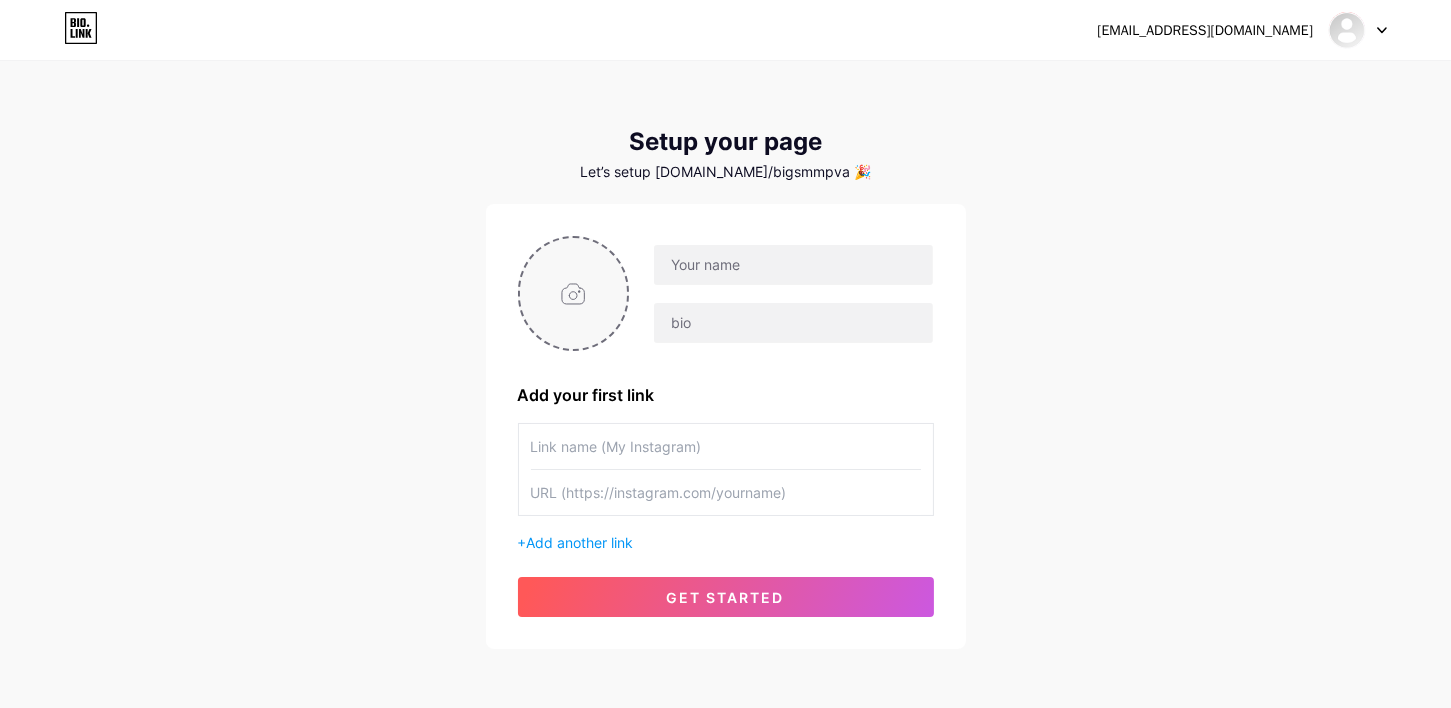 click at bounding box center [574, 293] 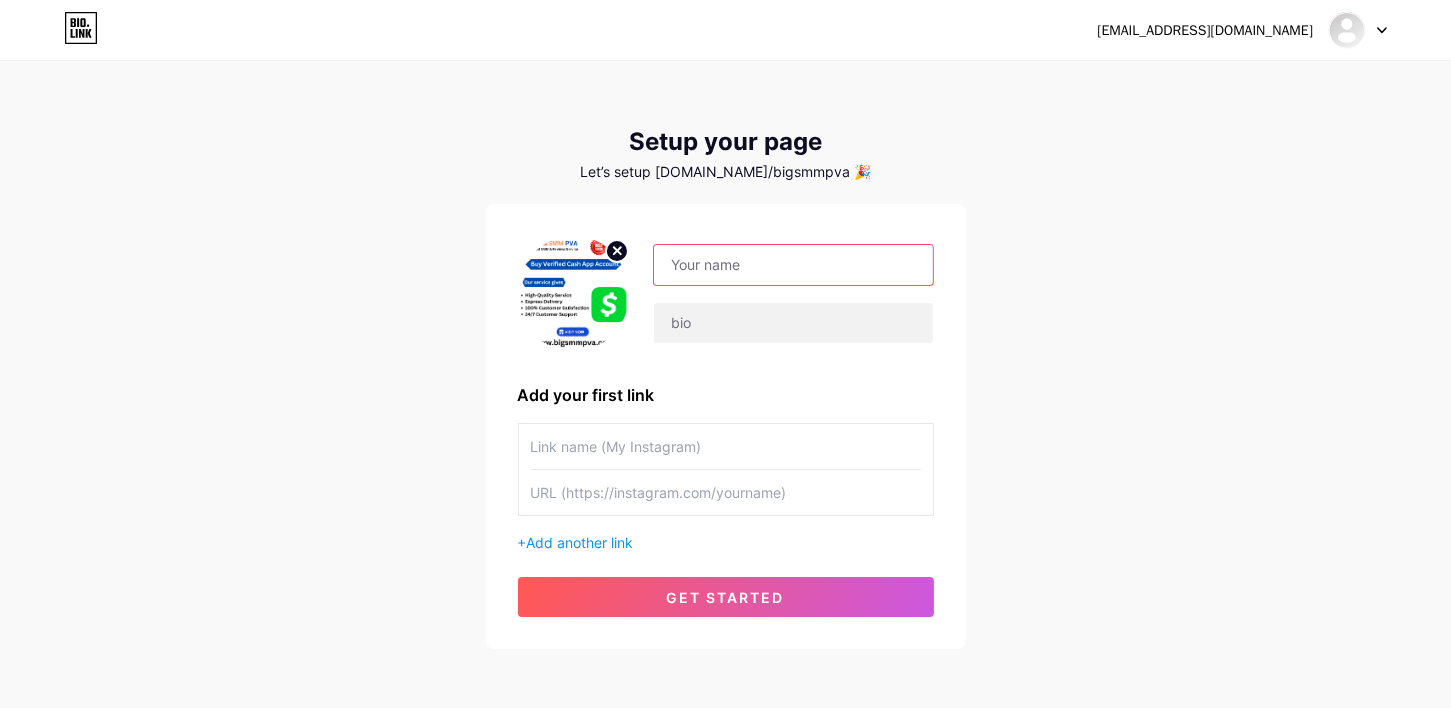 click at bounding box center (793, 265) 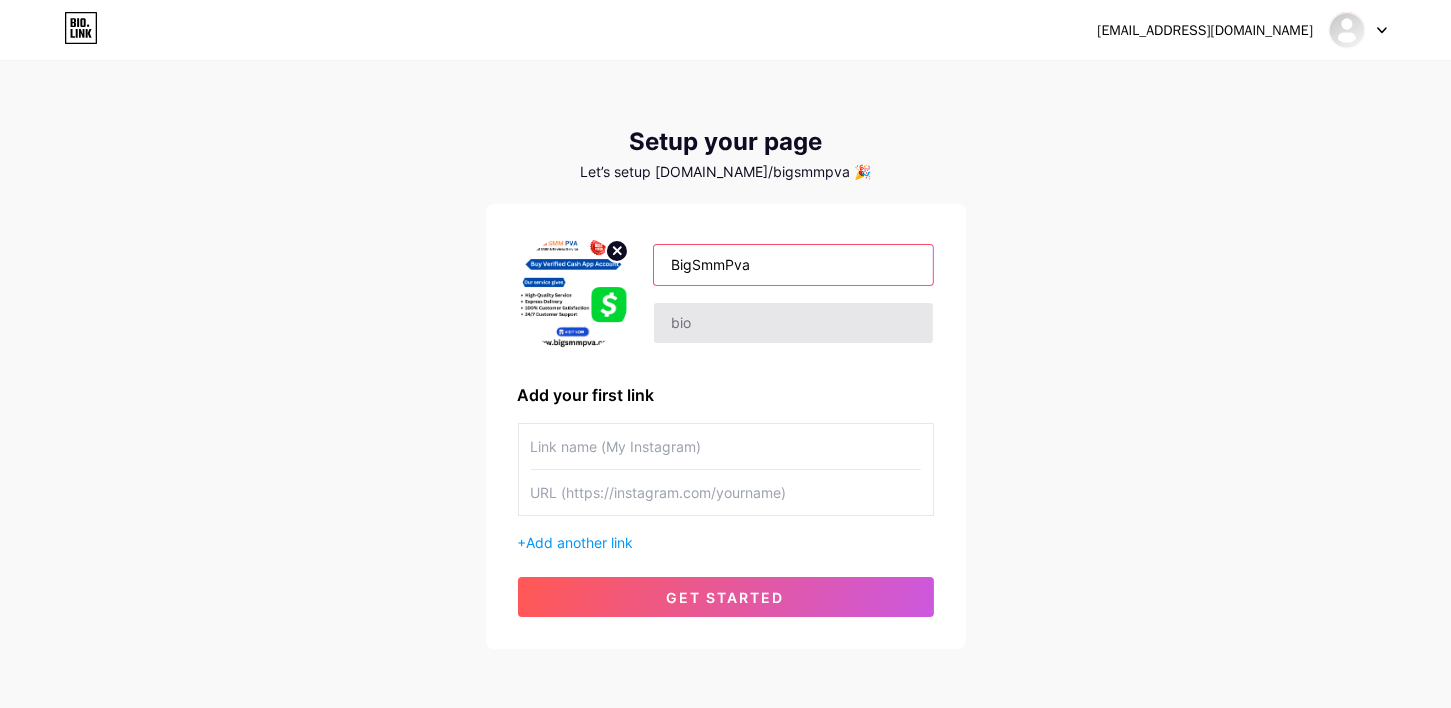 type on "BigSmmPva" 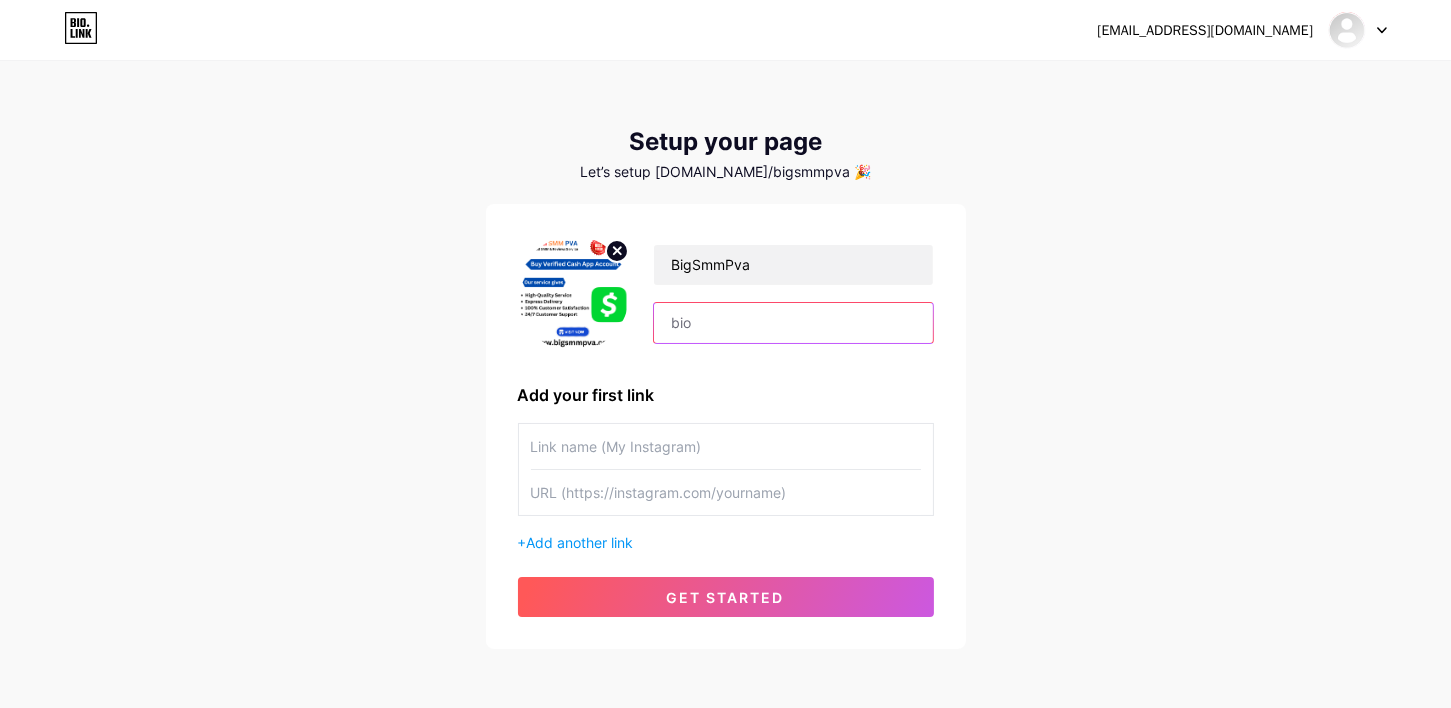 click at bounding box center [793, 323] 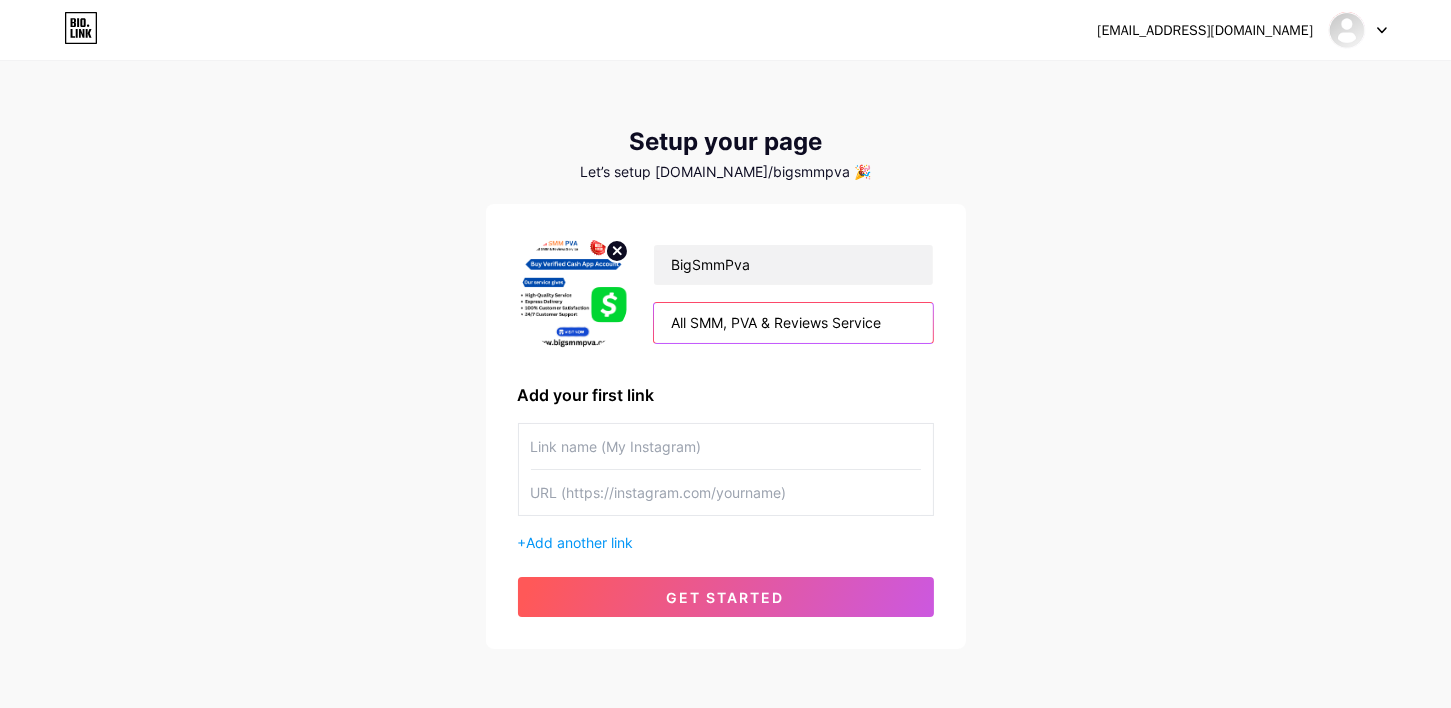type on "All SMM, PVA & Reviews Service" 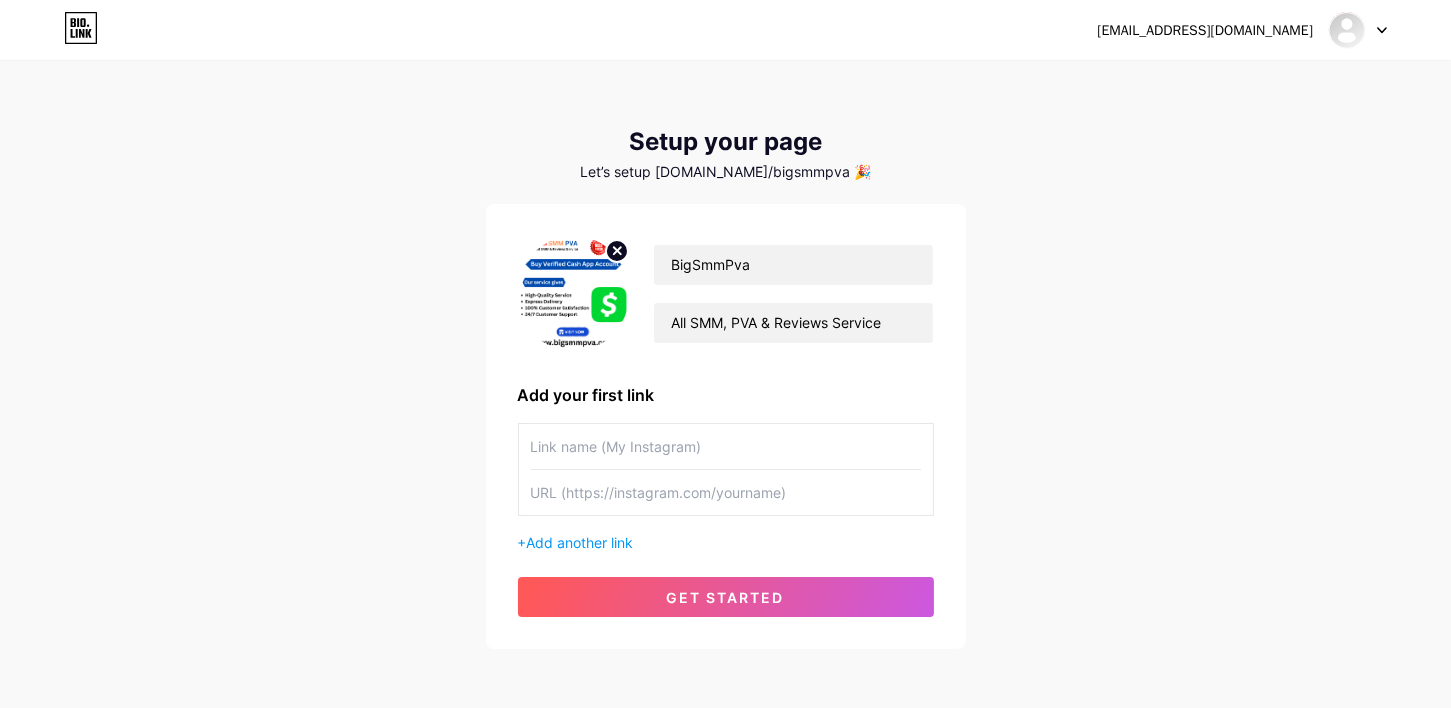 click at bounding box center (726, 492) 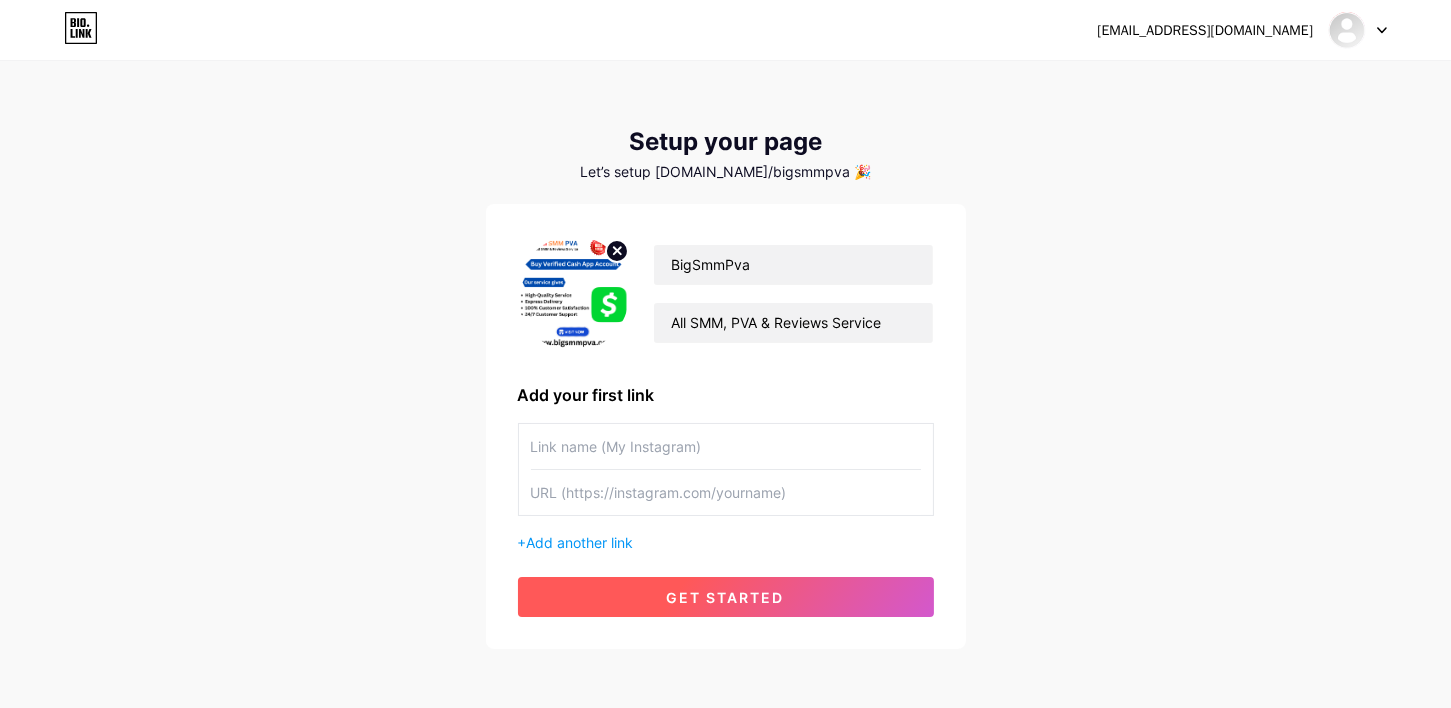 click on "get started" at bounding box center [726, 597] 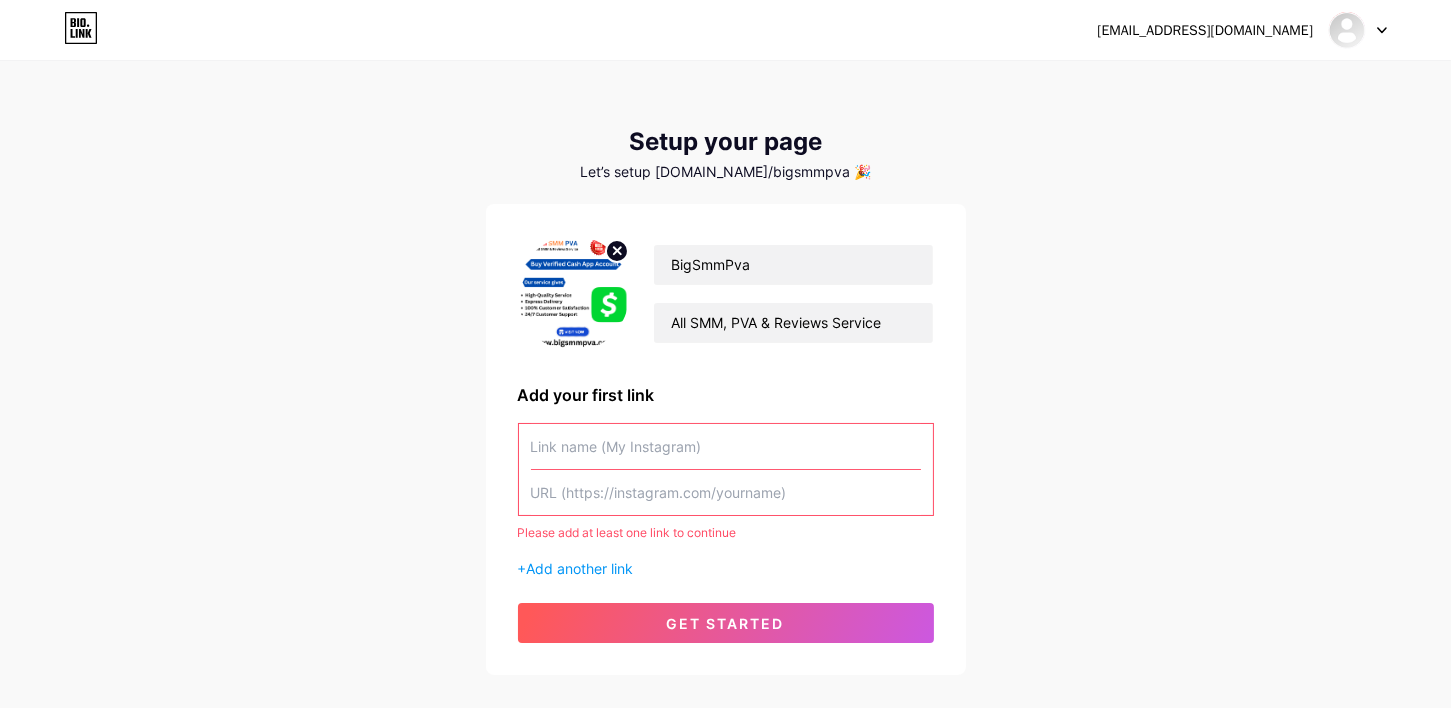 click at bounding box center (726, 492) 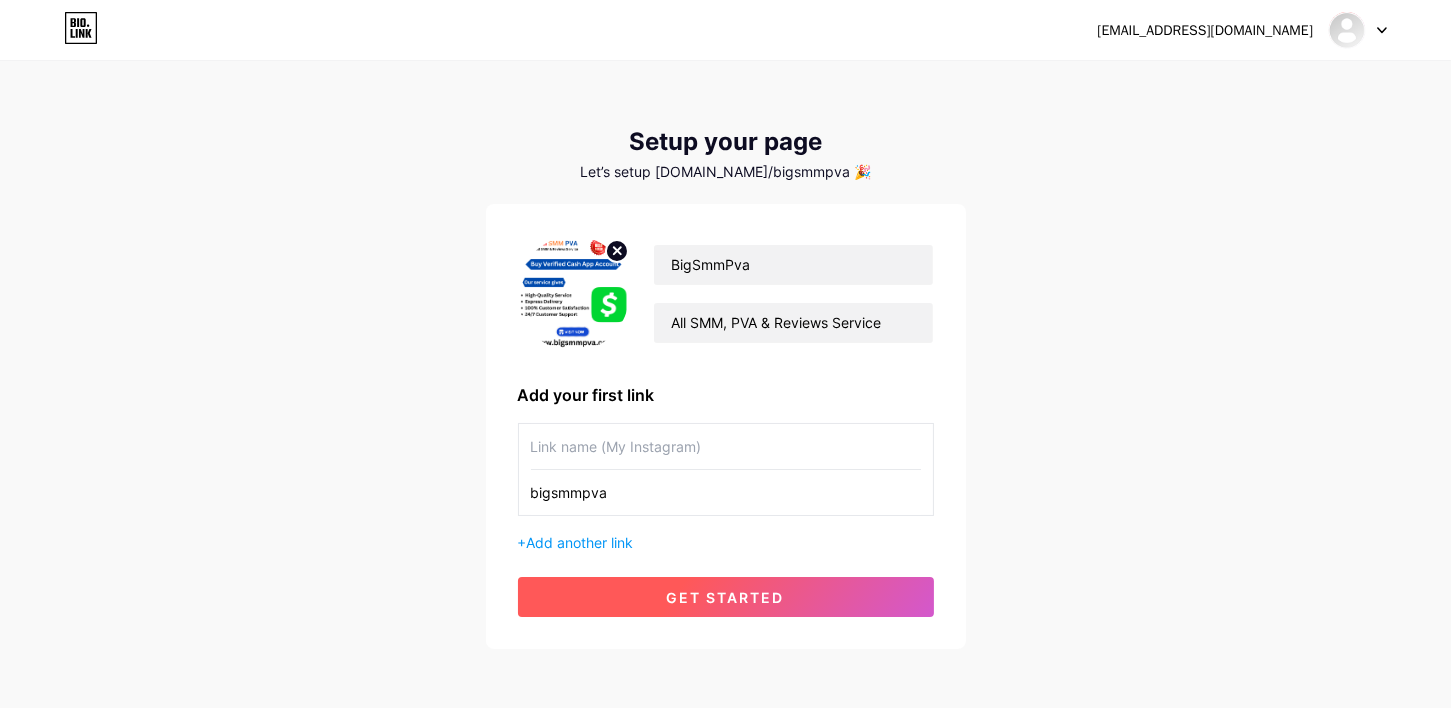 click on "get started" at bounding box center [726, 597] 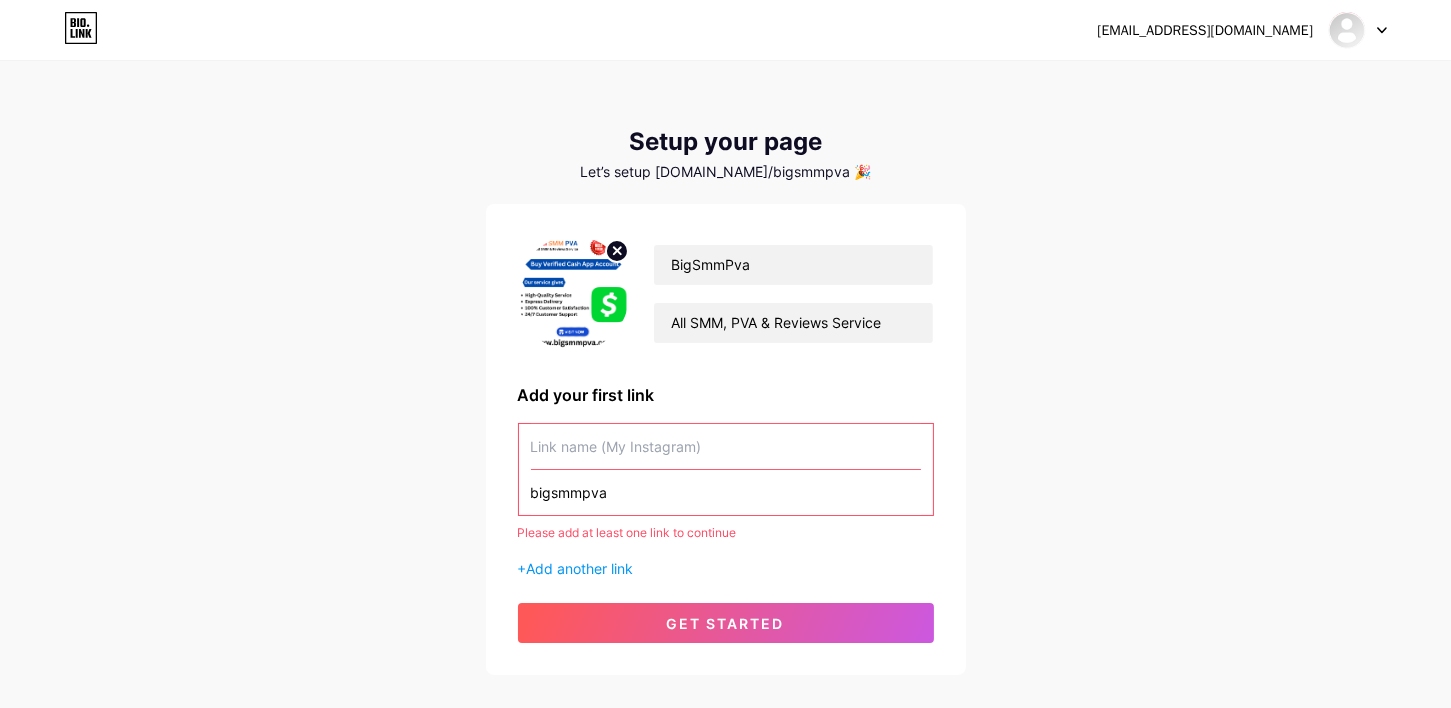 drag, startPoint x: 635, startPoint y: 504, endPoint x: 509, endPoint y: 501, distance: 126.035706 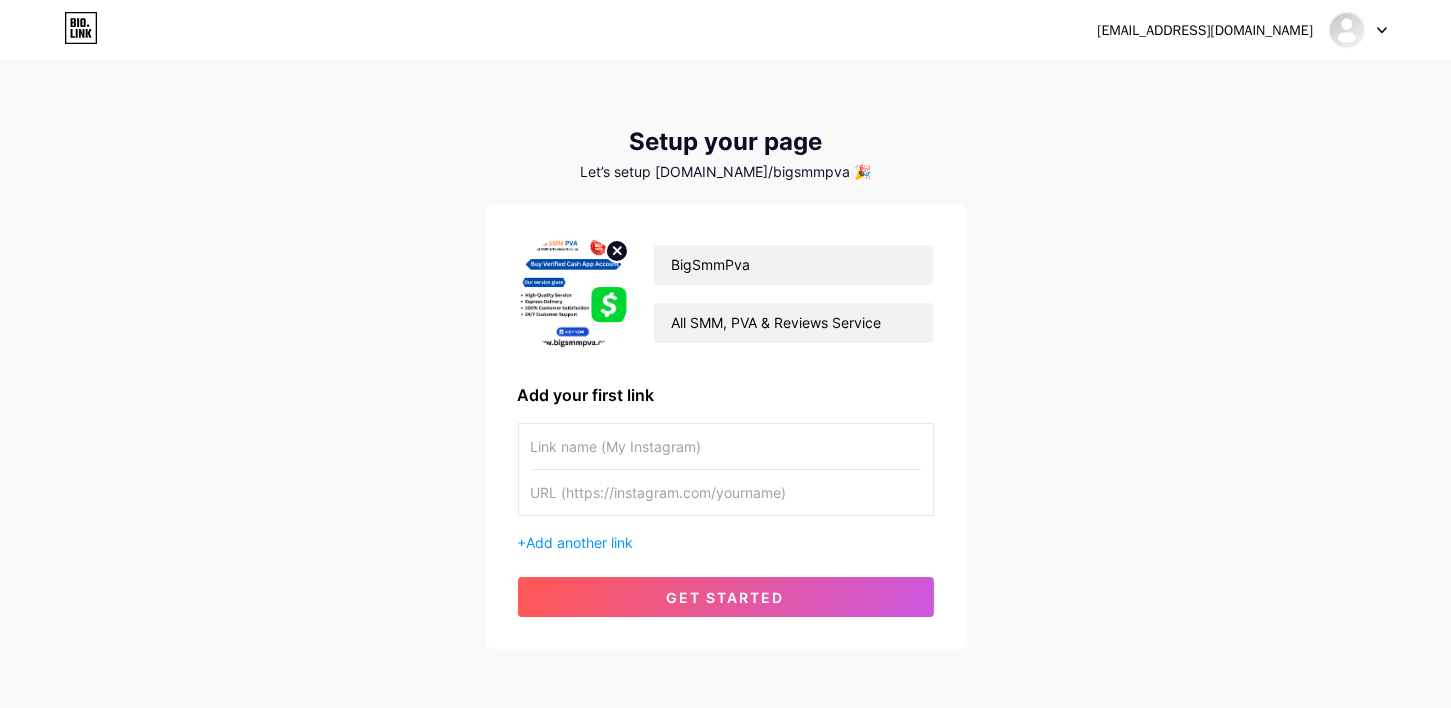 click at bounding box center (726, 492) 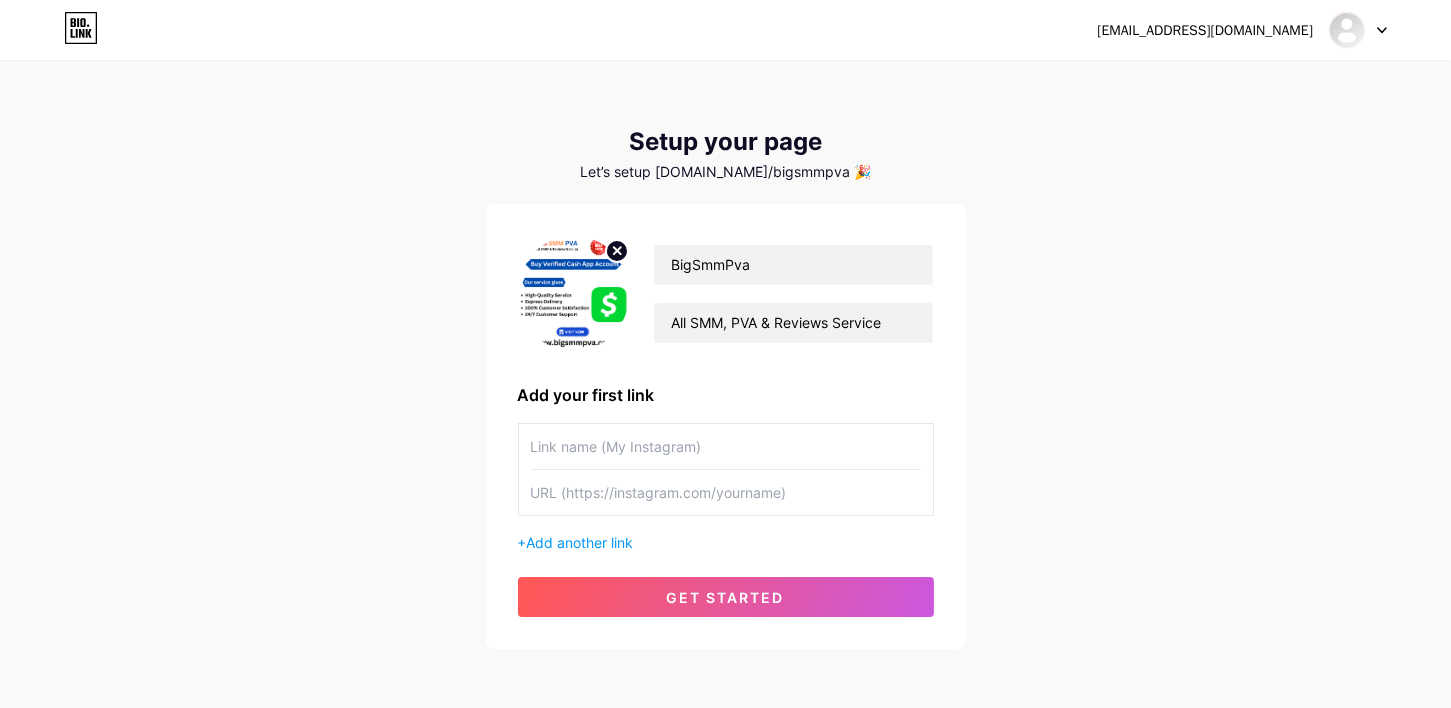 paste on "https://www.instagram.com/" 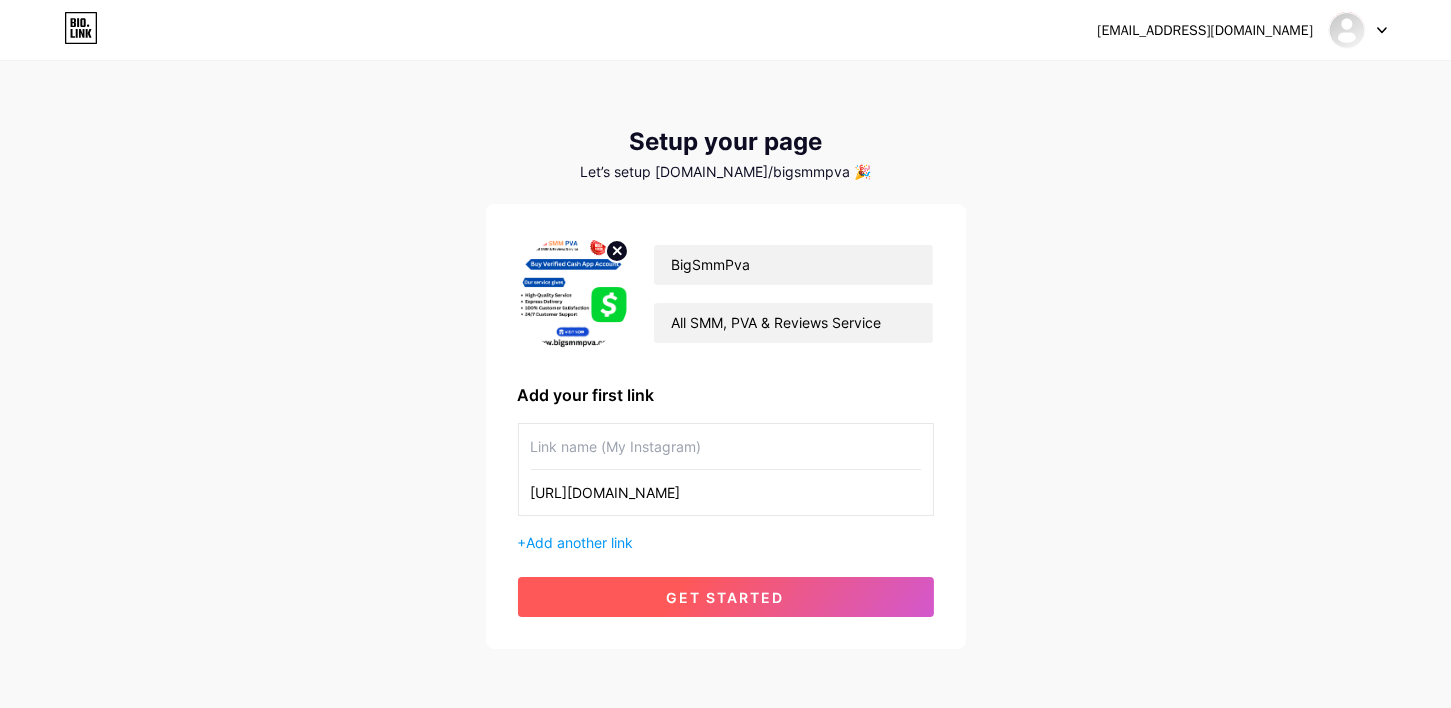 type on "https://www.instagram.com/bigsmmpva" 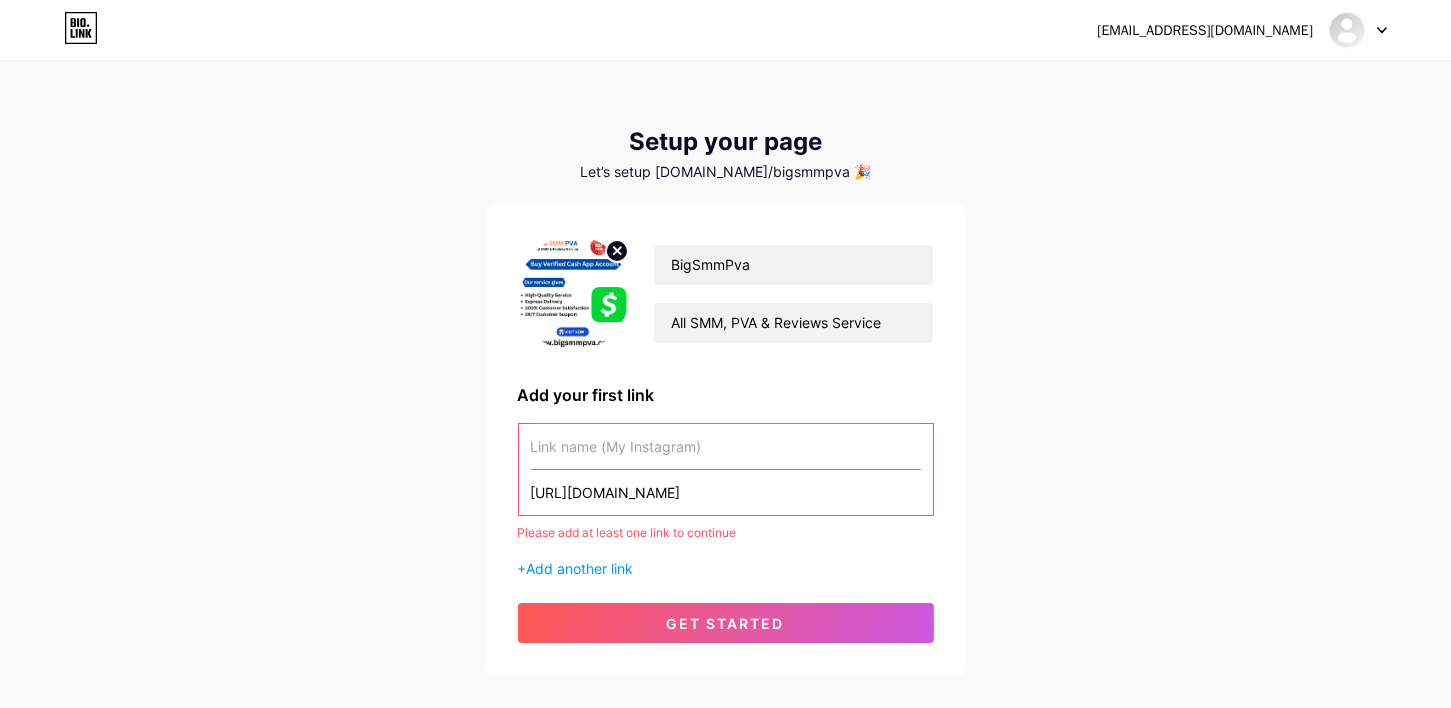 click on "https://www.instagram.com/bigsmmpva" at bounding box center (726, 492) 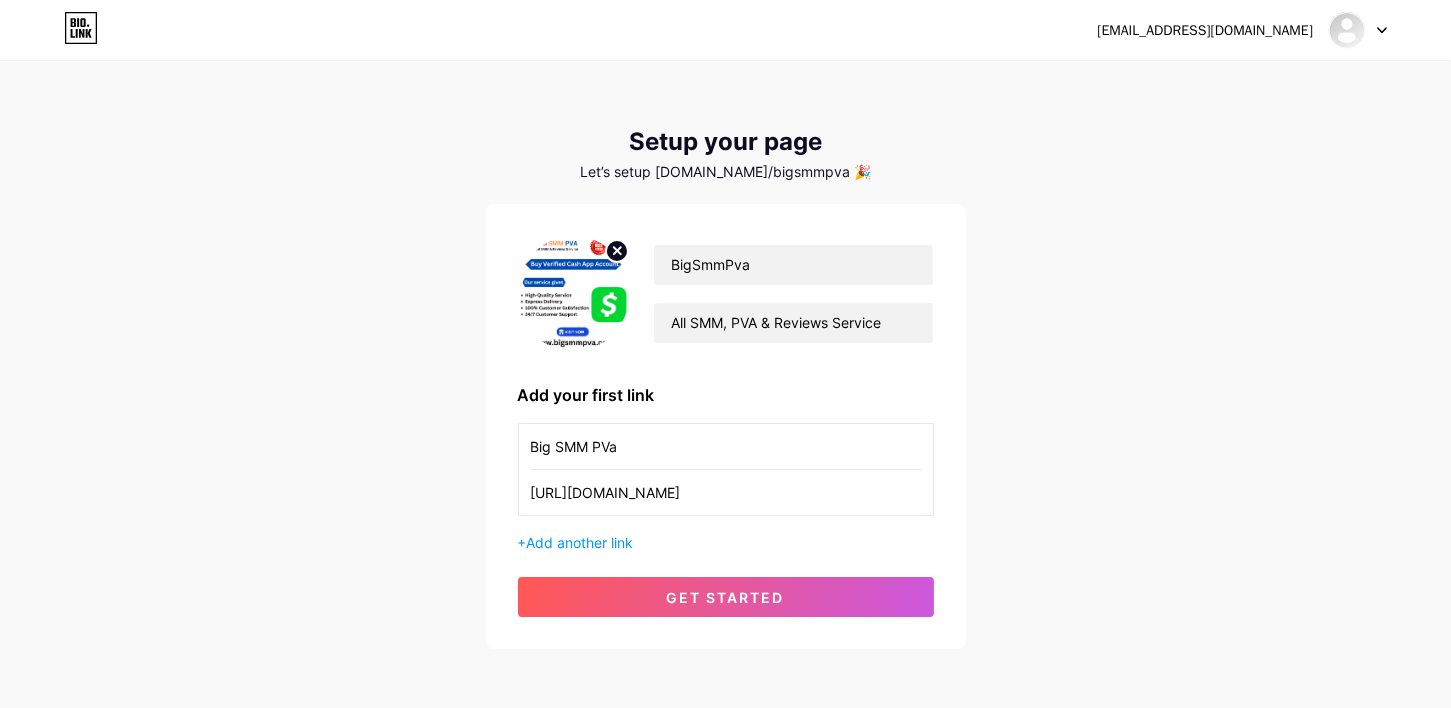 type on "Big SMM PVa" 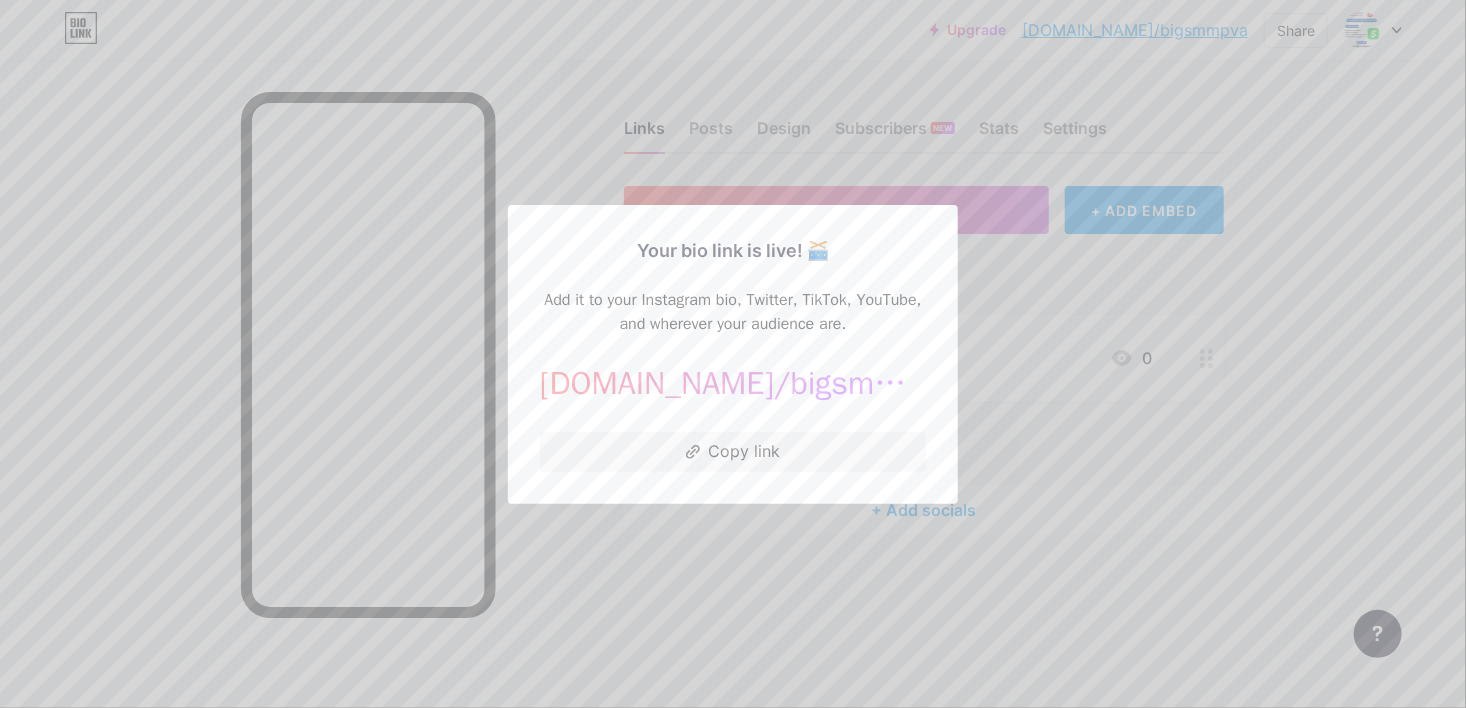 click at bounding box center (733, 354) 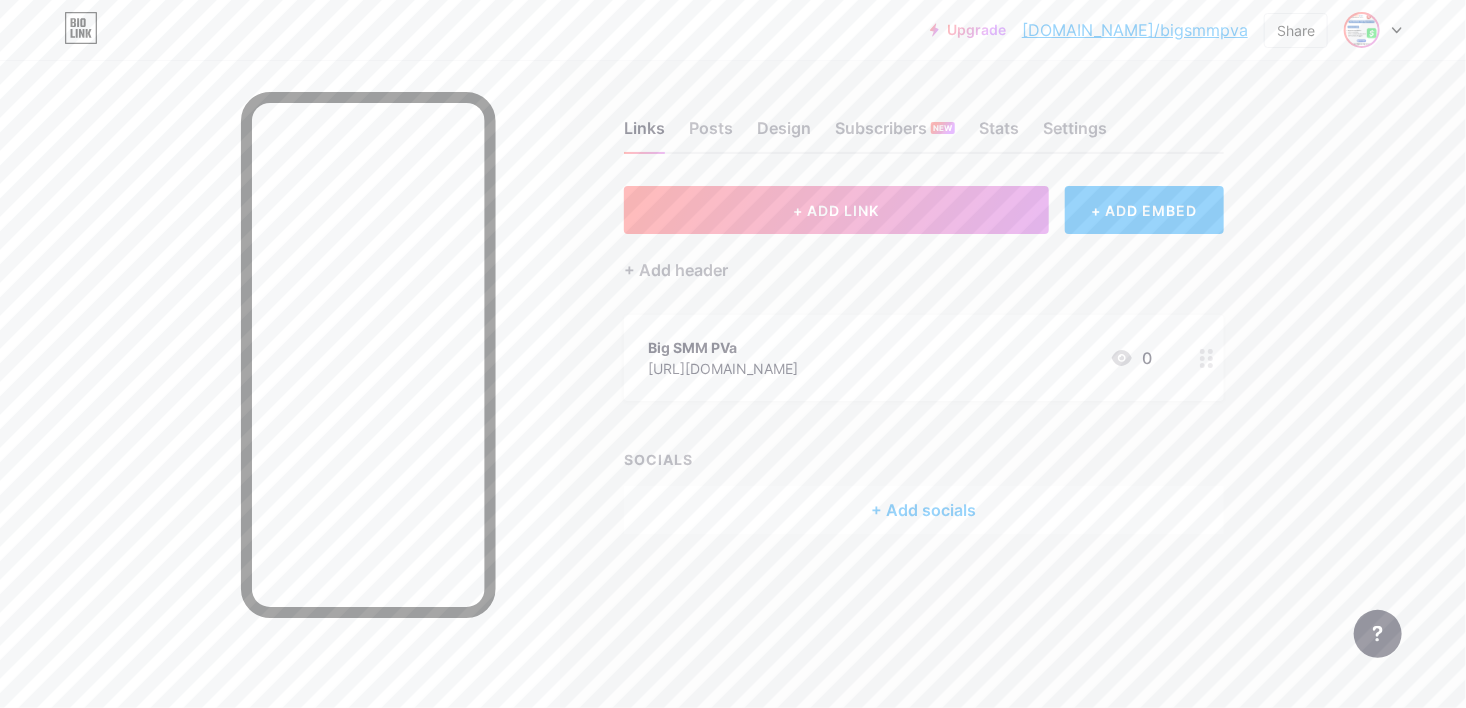 click at bounding box center (1362, 30) 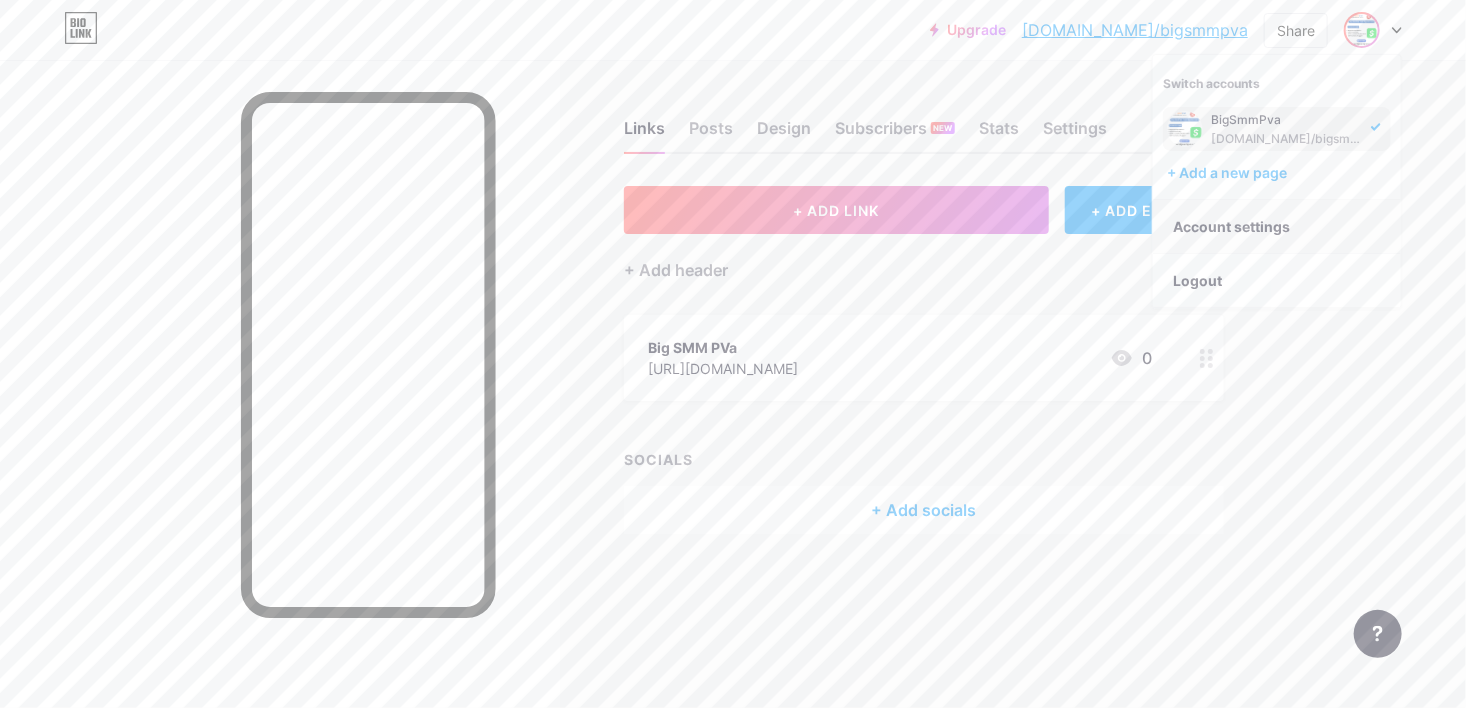 click on "Account settings" at bounding box center [1277, 227] 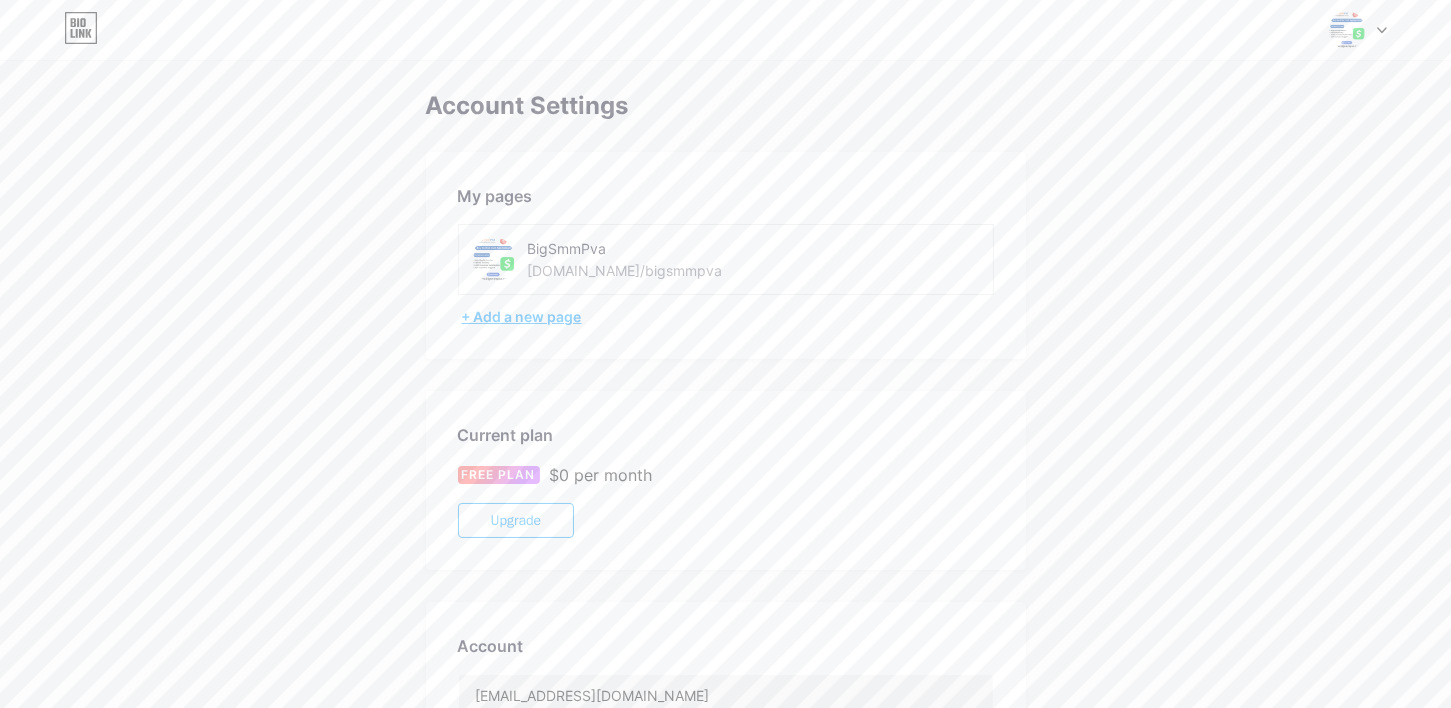 click on "+ Add a new page" at bounding box center [728, 317] 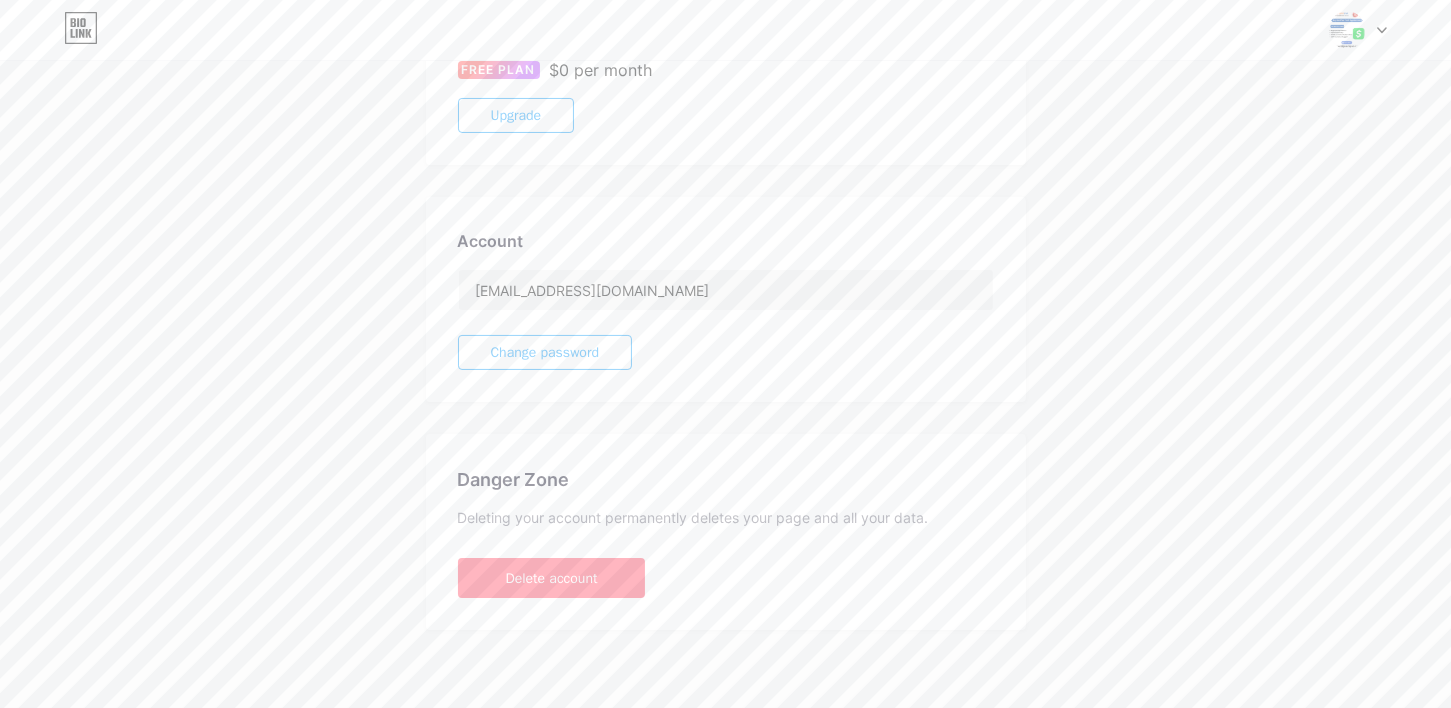scroll, scrollTop: 0, scrollLeft: 0, axis: both 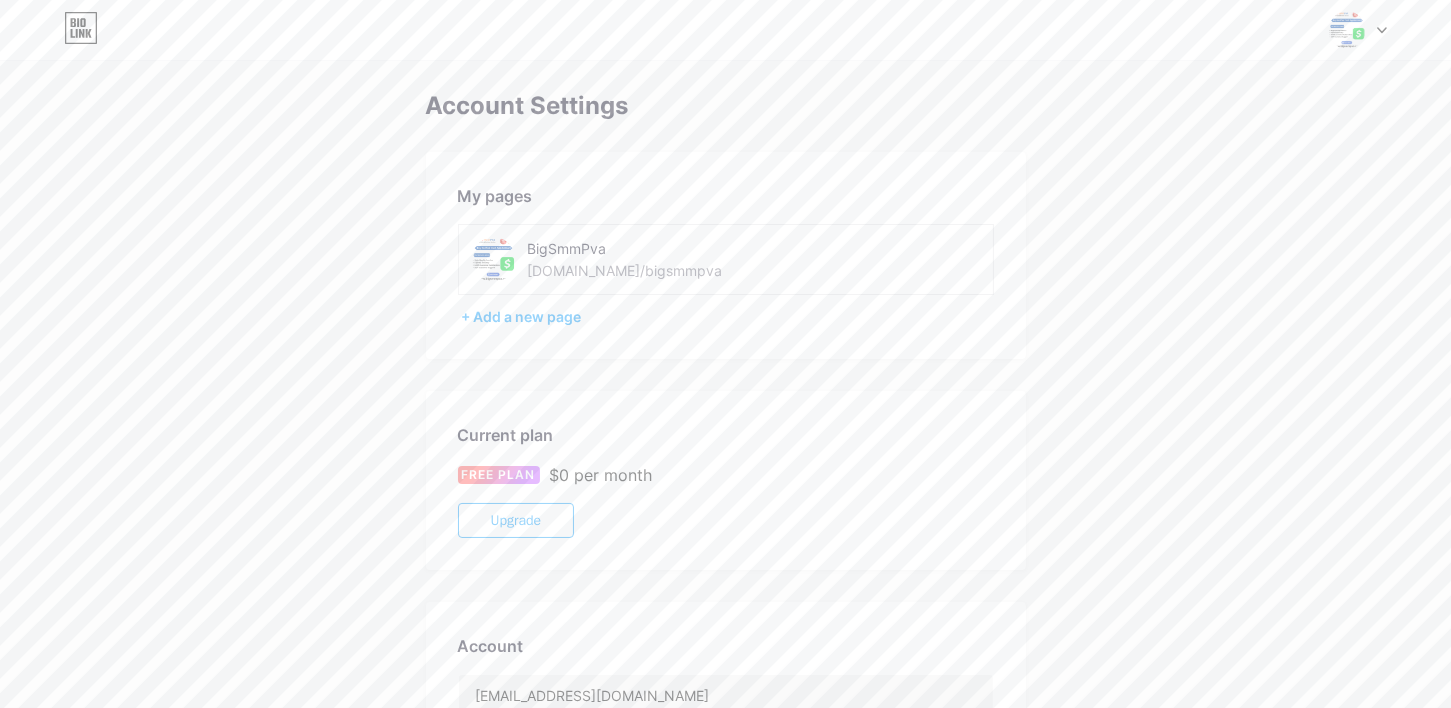 click at bounding box center [1347, 30] 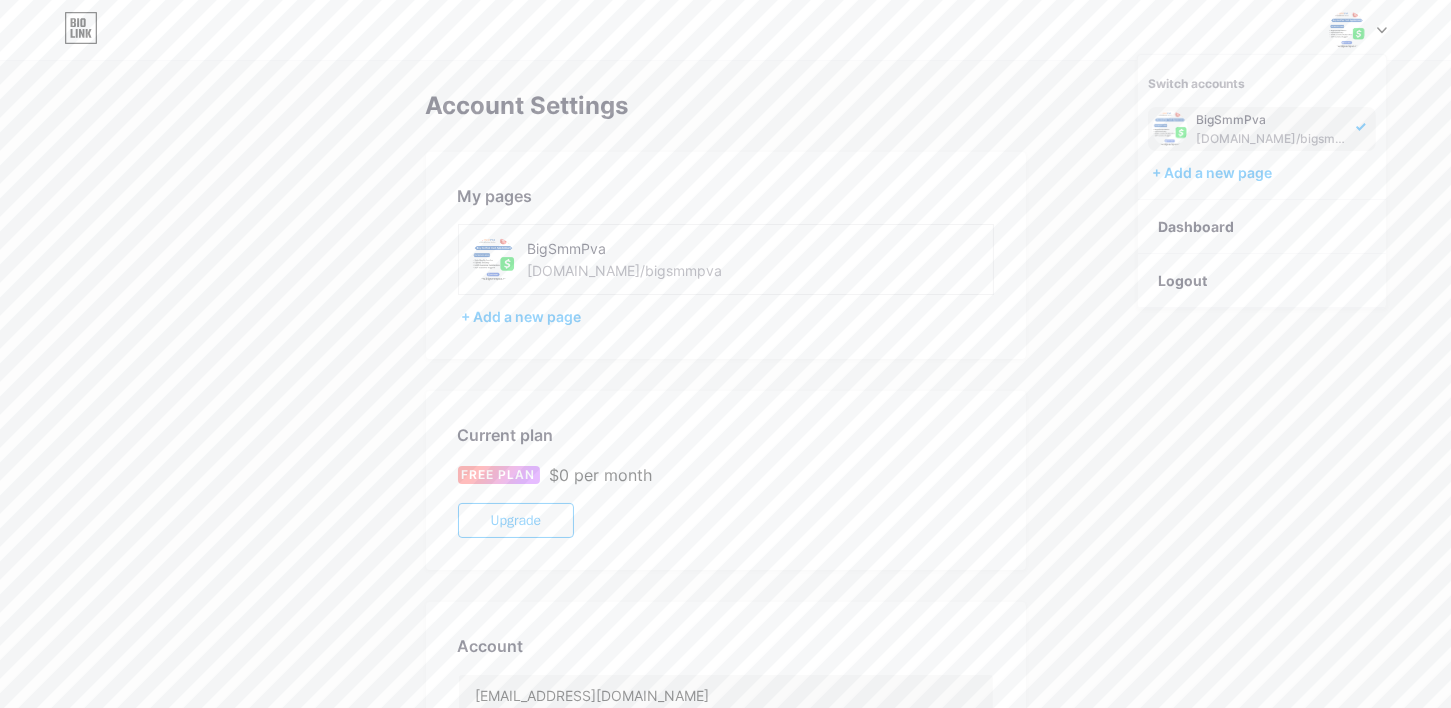 click on "[DOMAIN_NAME]/bigsmmpva" at bounding box center (1273, 139) 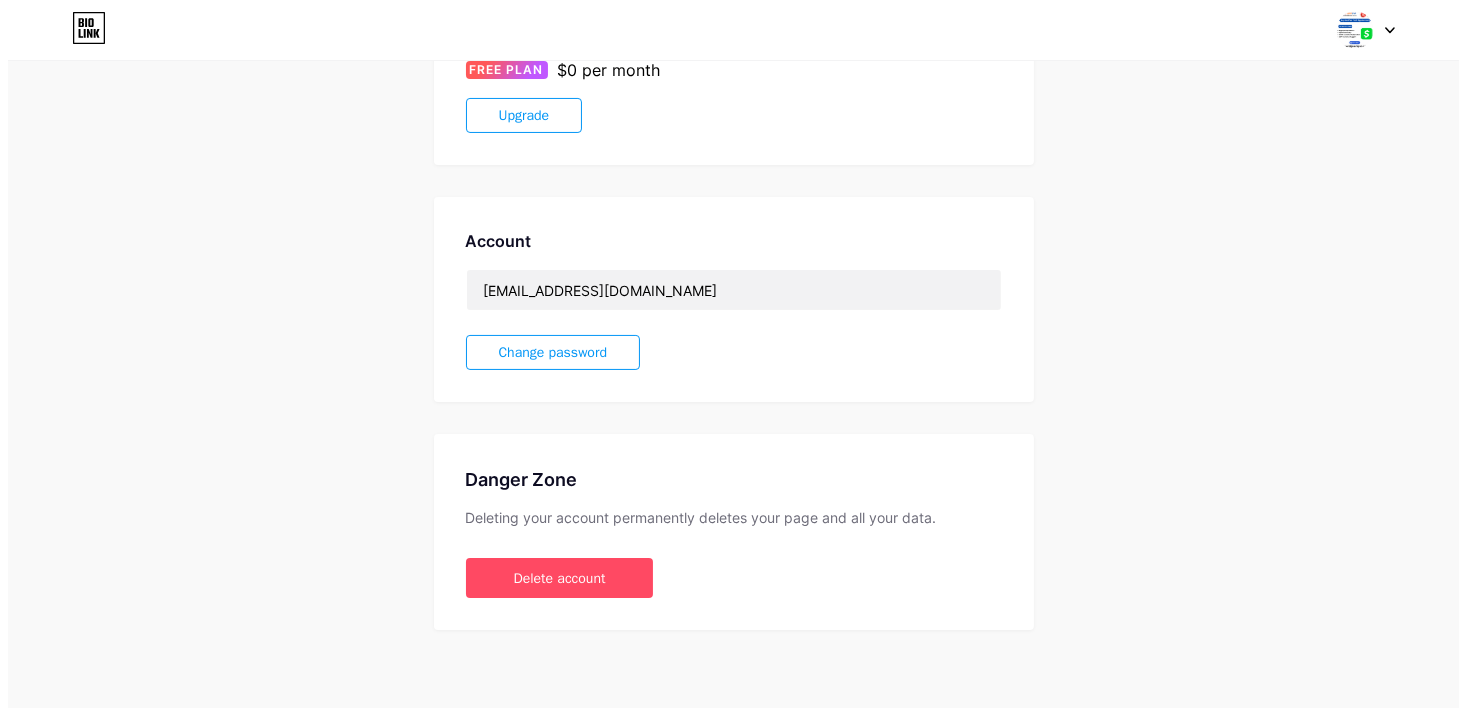 scroll, scrollTop: 0, scrollLeft: 0, axis: both 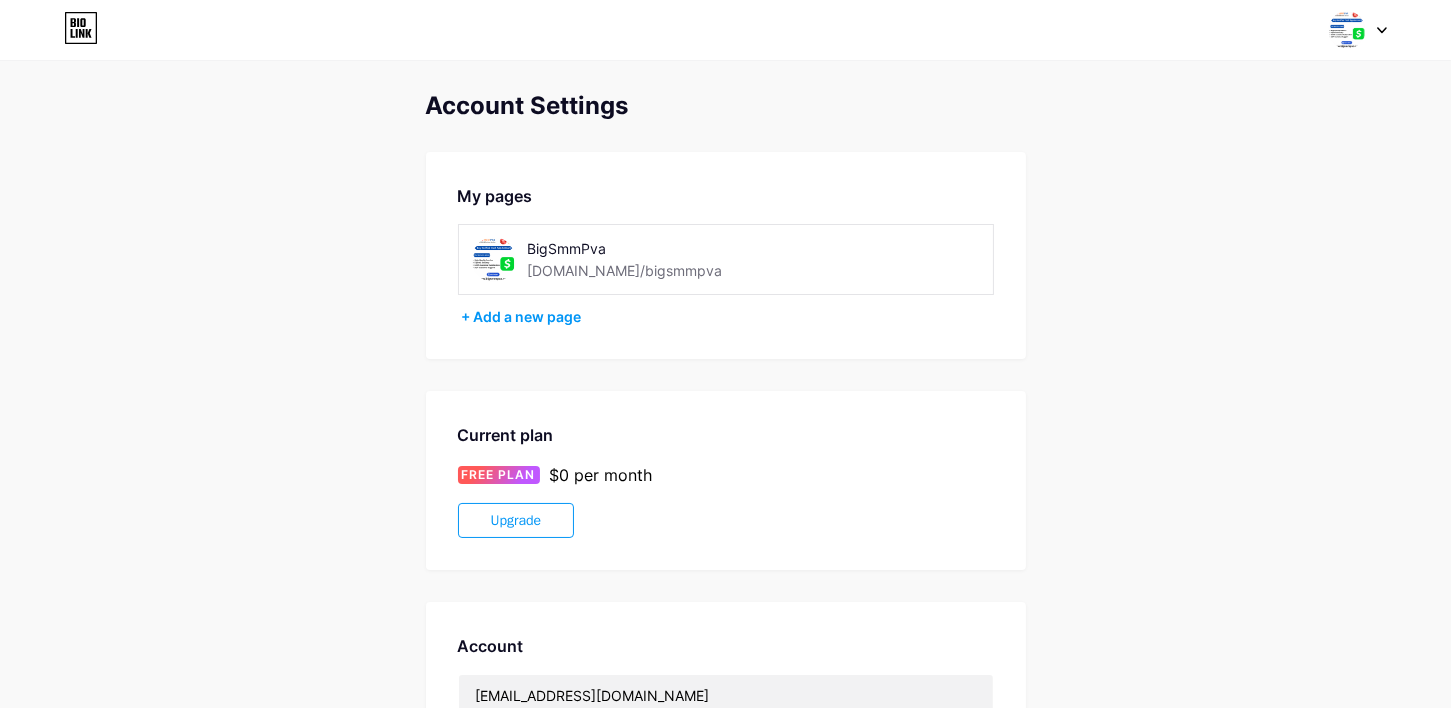 click at bounding box center [1358, 30] 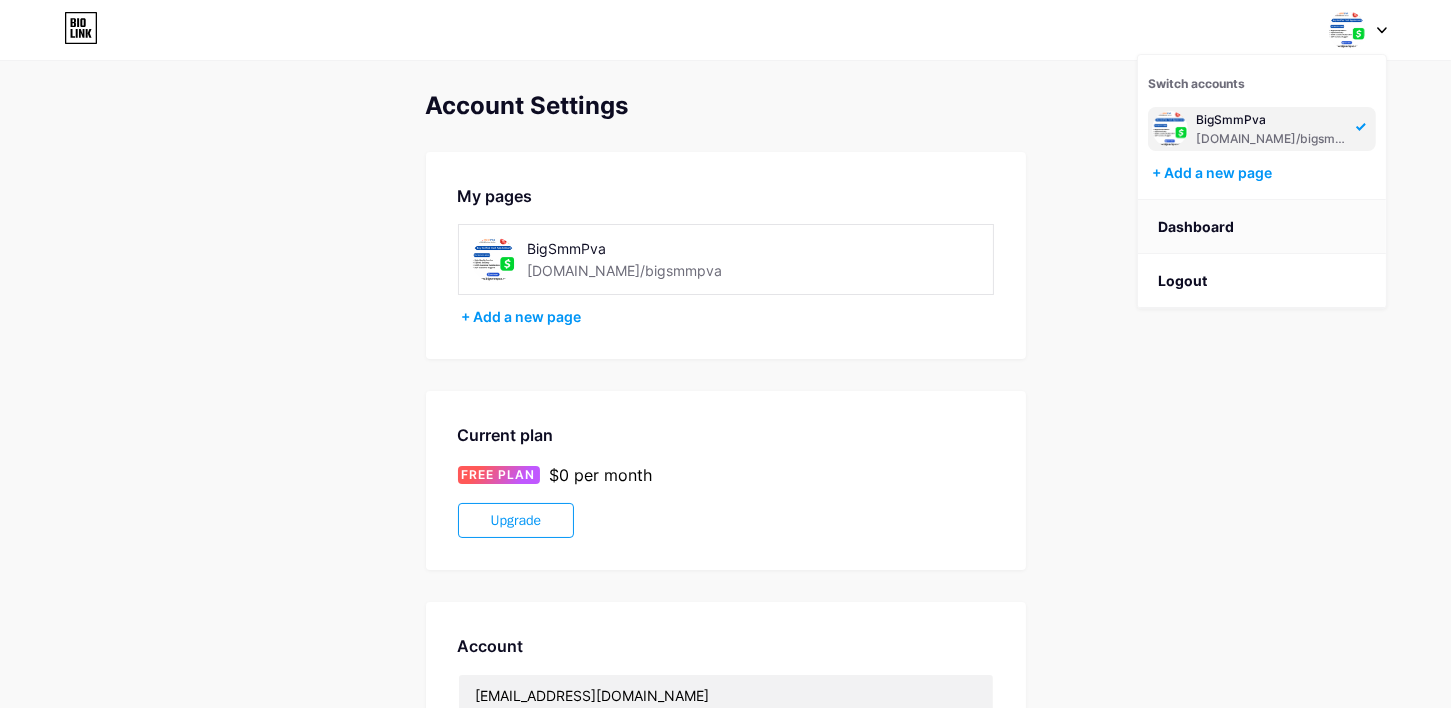 click on "Dashboard" at bounding box center (1262, 227) 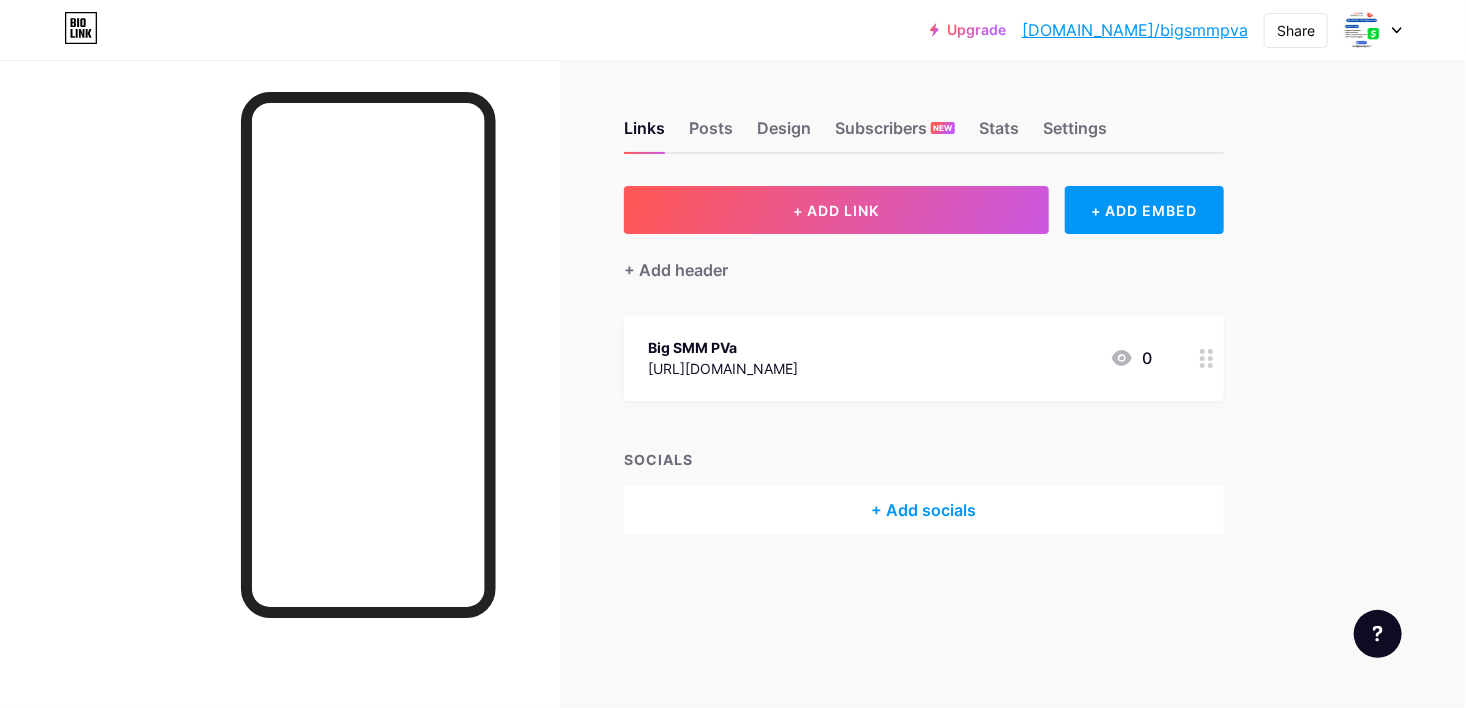 click 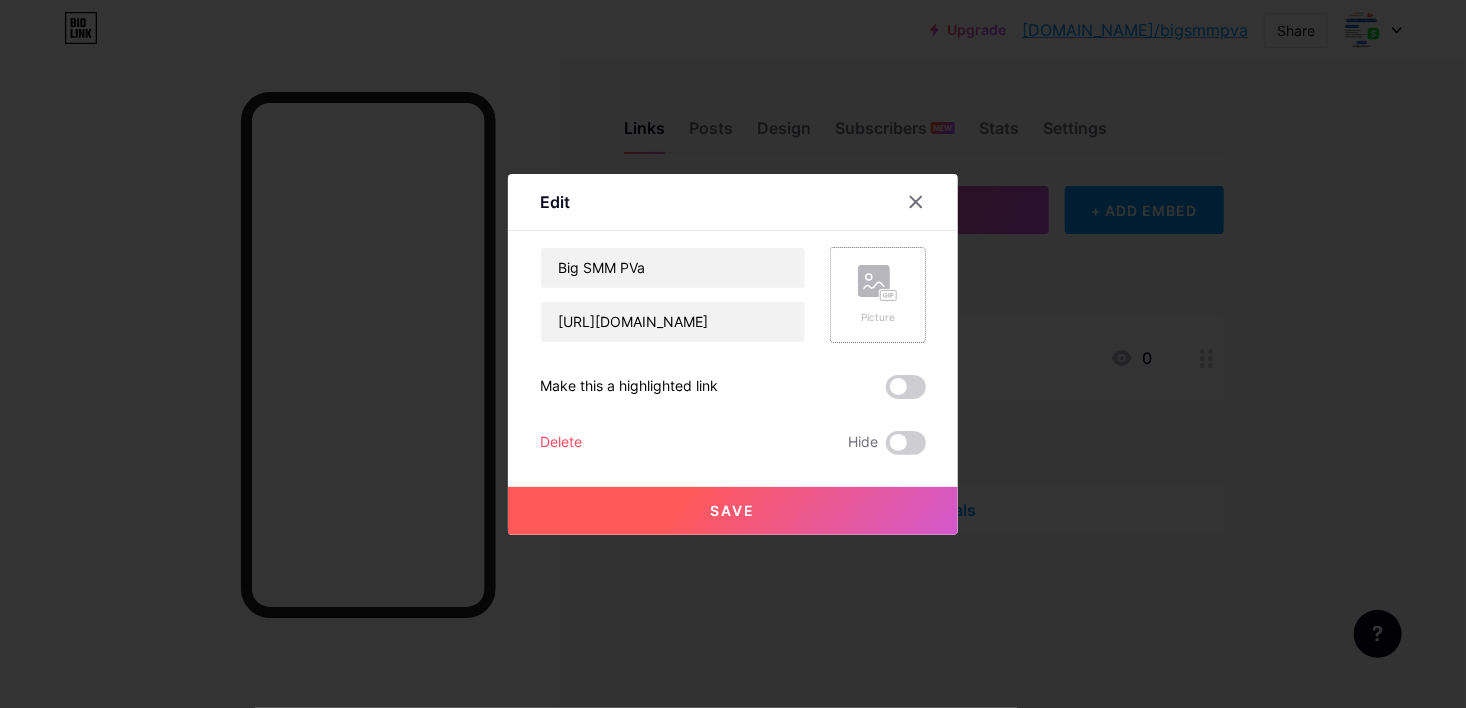 click 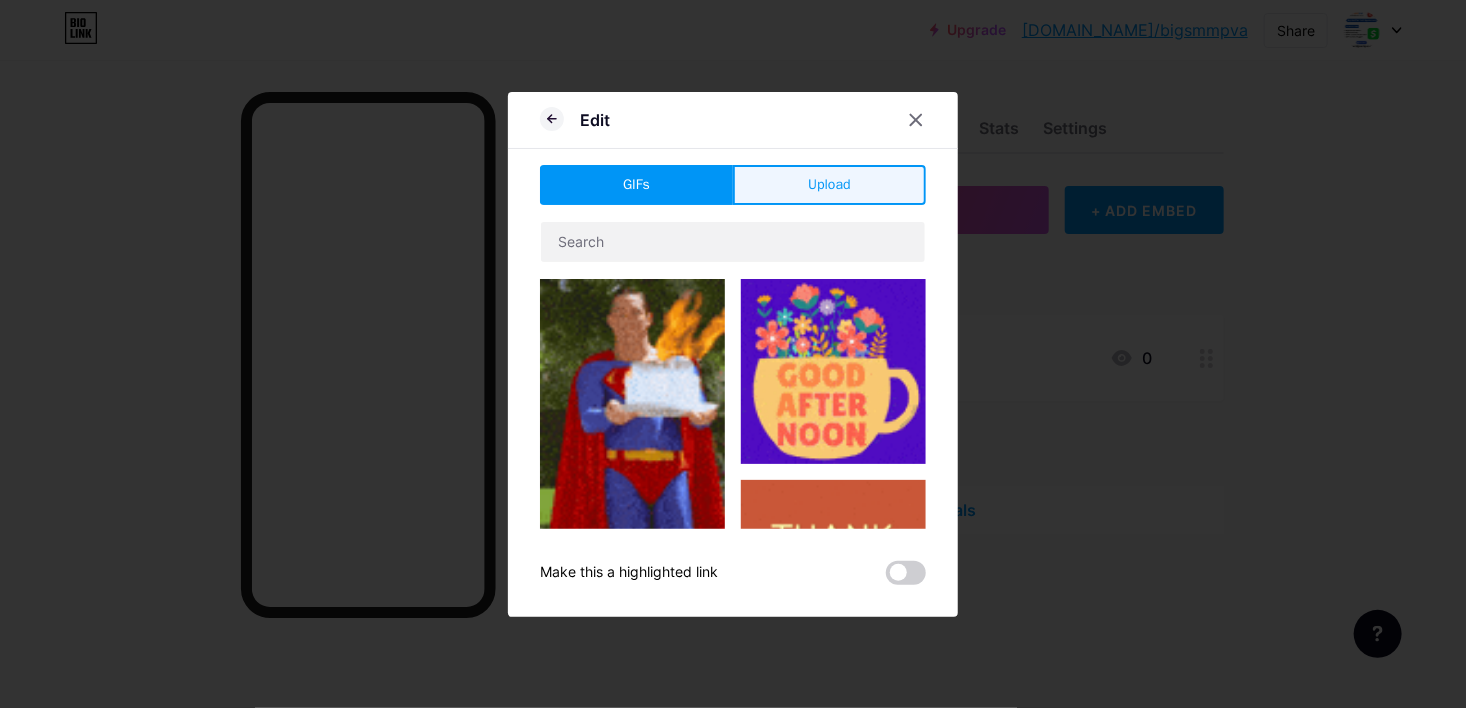 click on "Upload" at bounding box center (829, 184) 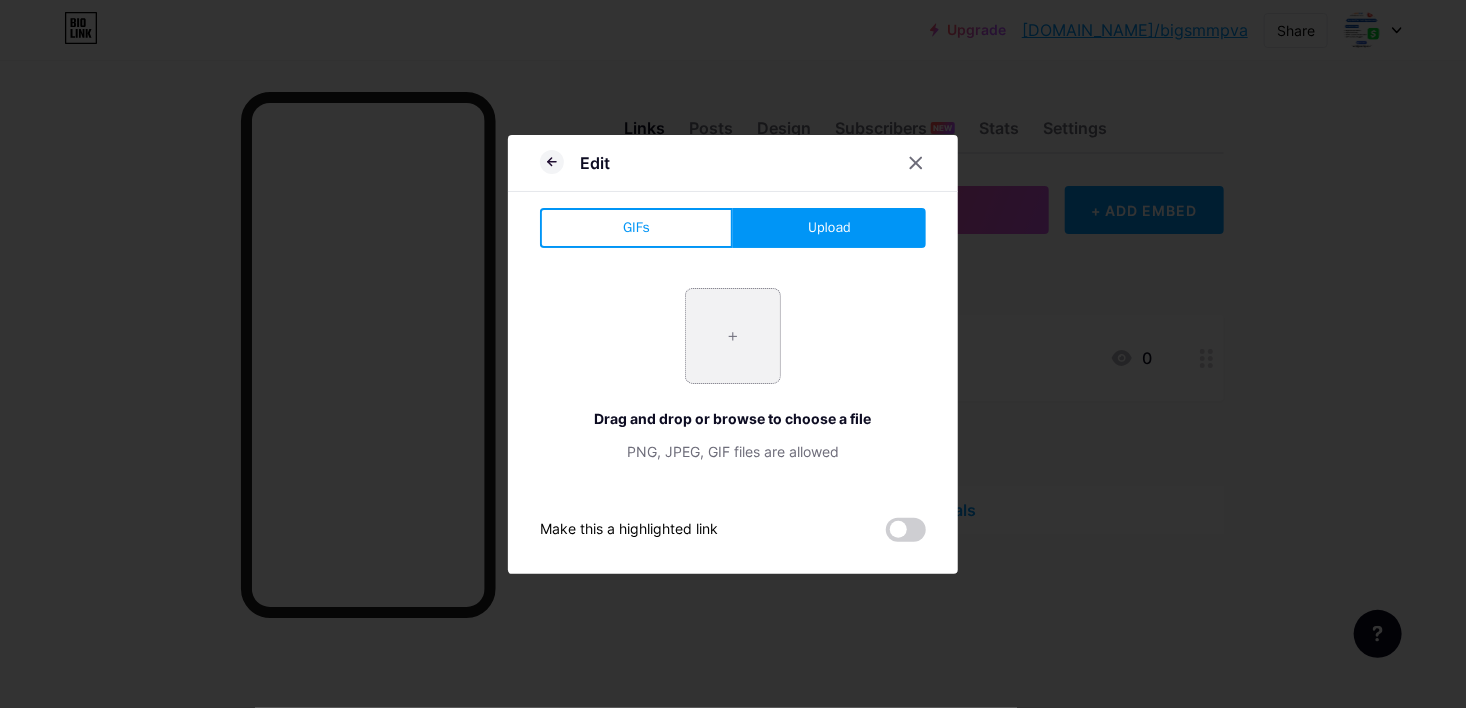 click at bounding box center (733, 336) 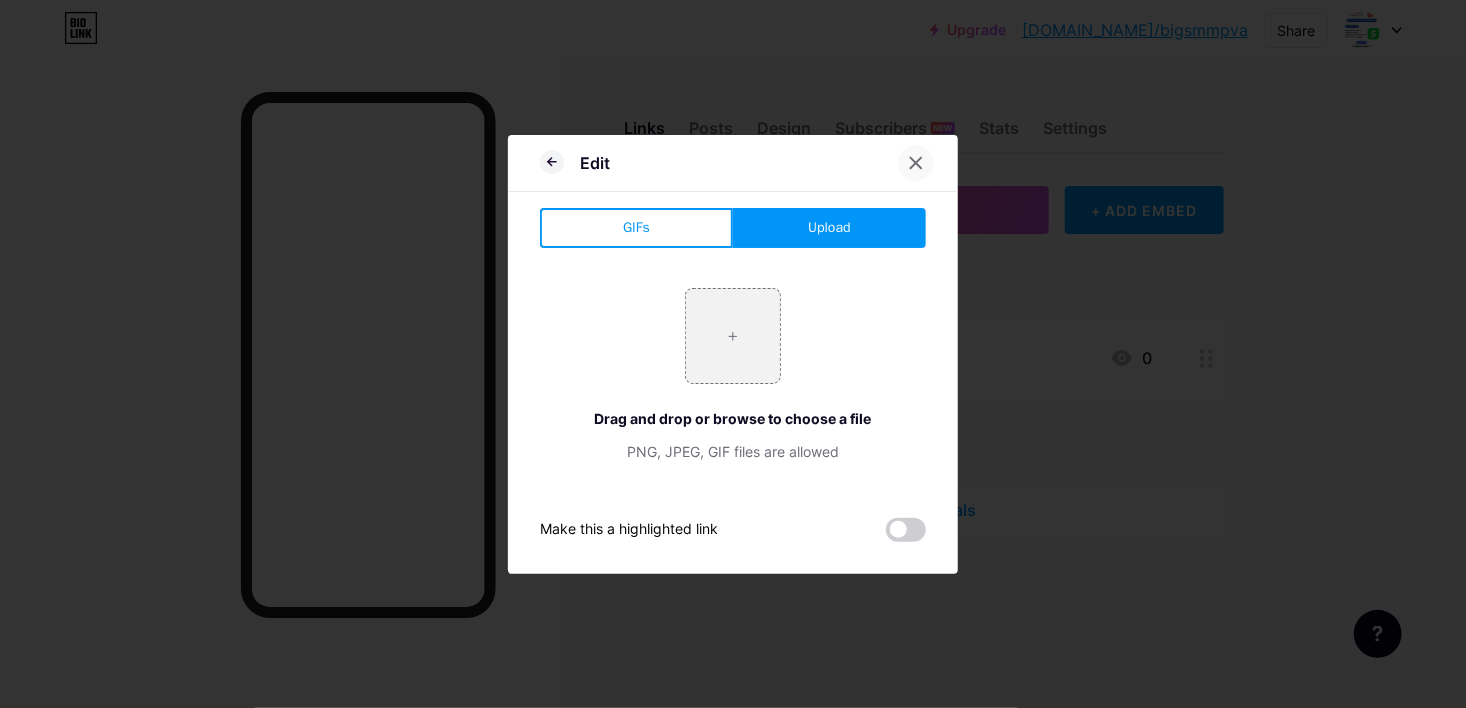 click 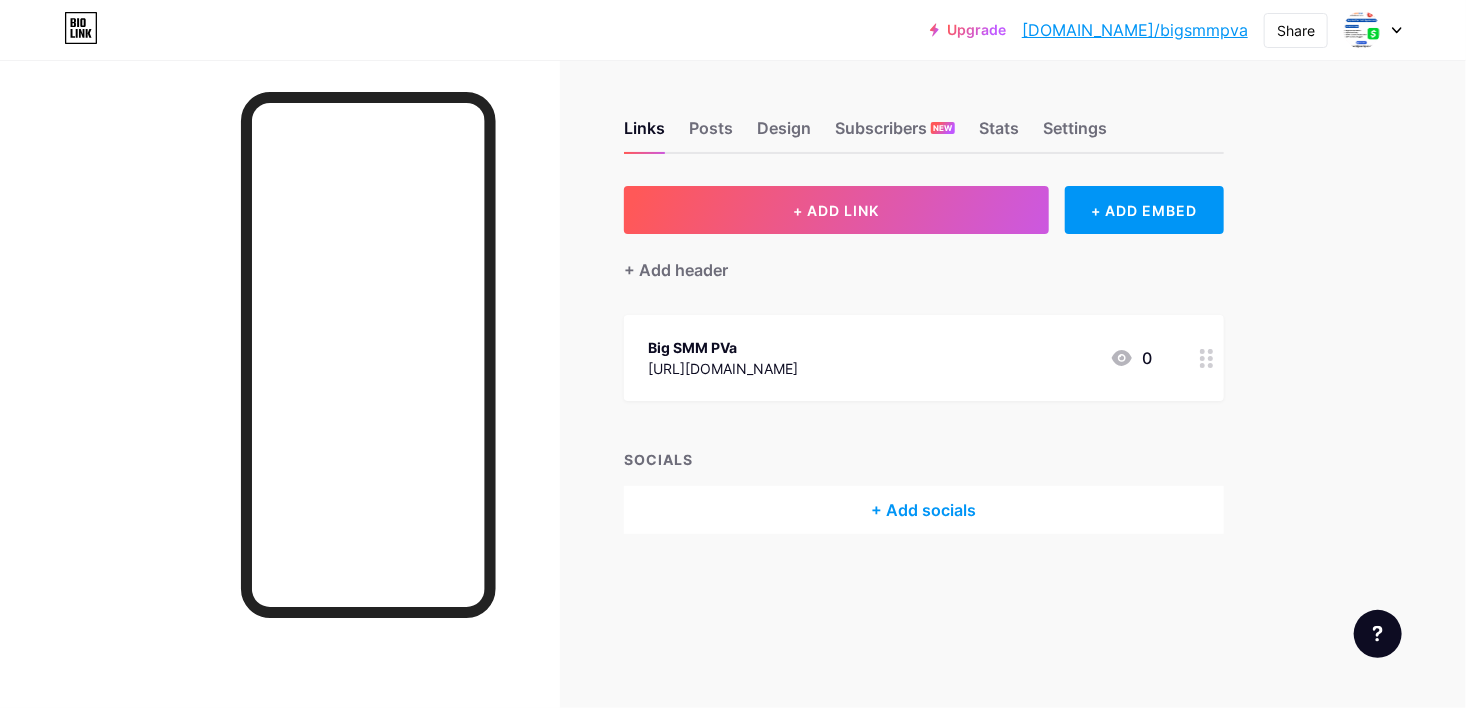 click 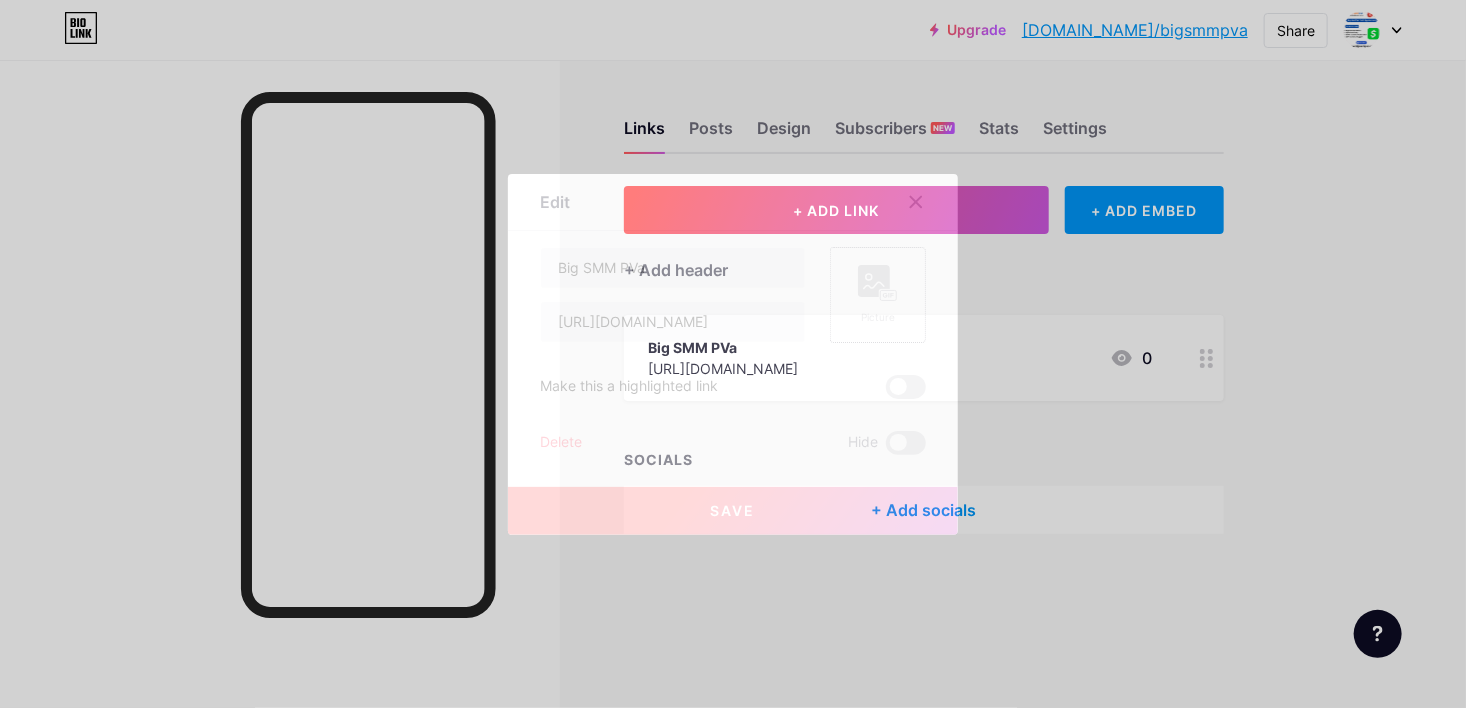 click on "Picture" at bounding box center [878, 295] 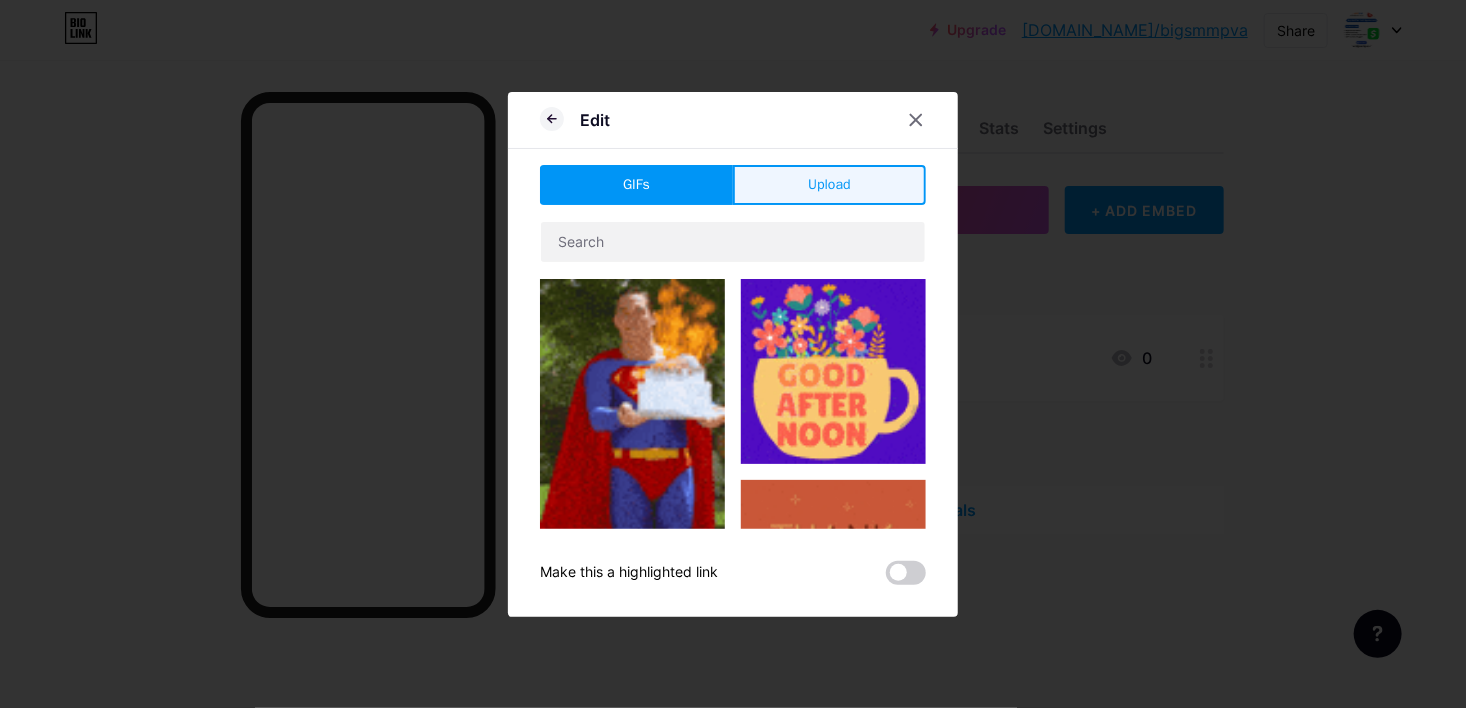 click on "Upload" at bounding box center (829, 185) 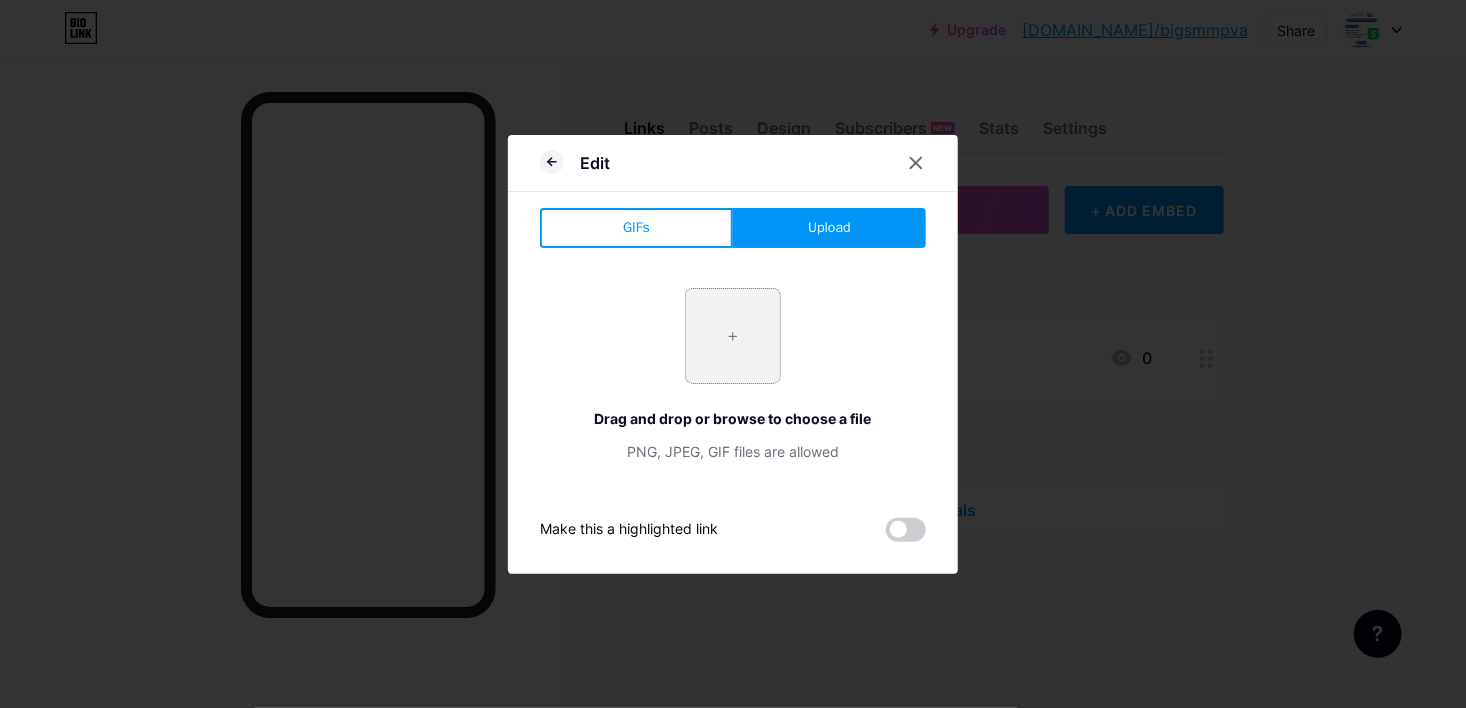 click at bounding box center [733, 336] 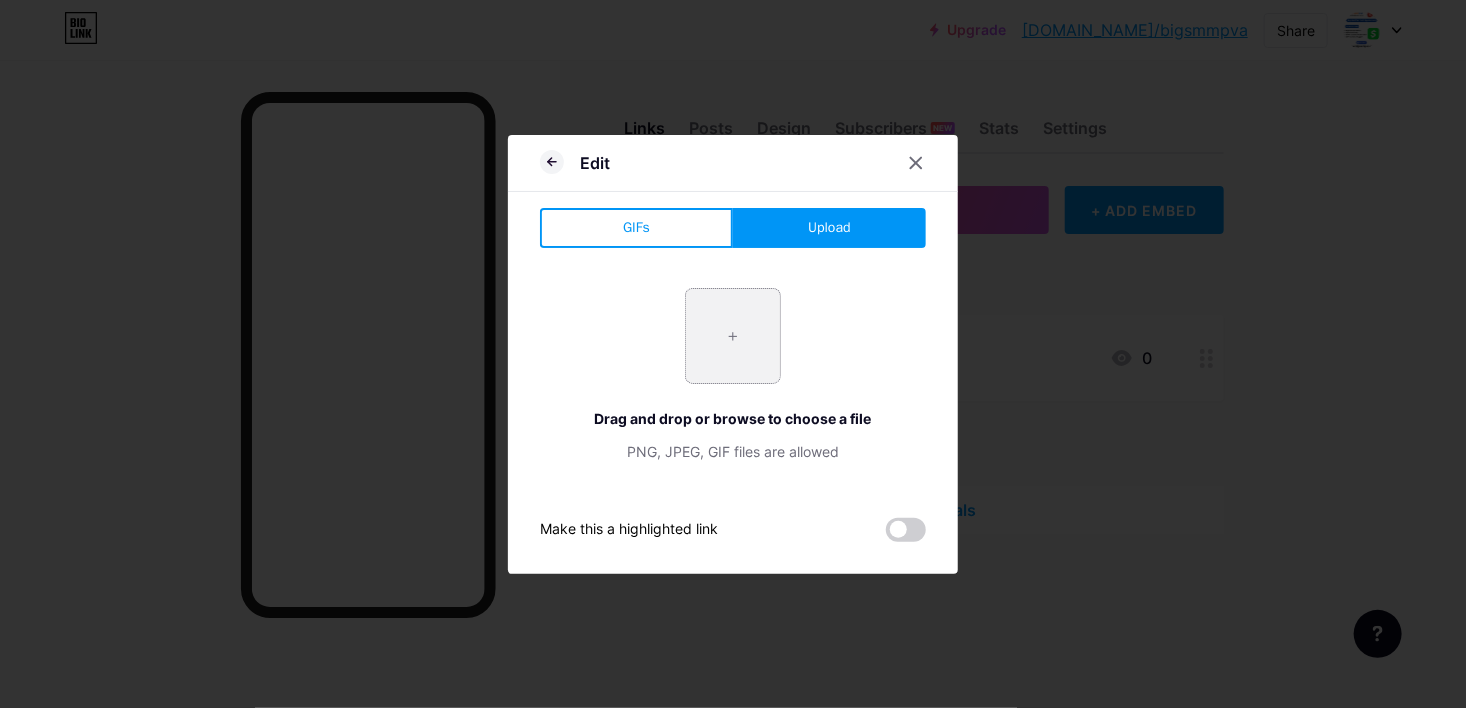 type on "C:\fakepath\Buy Gmail Accounts.png" 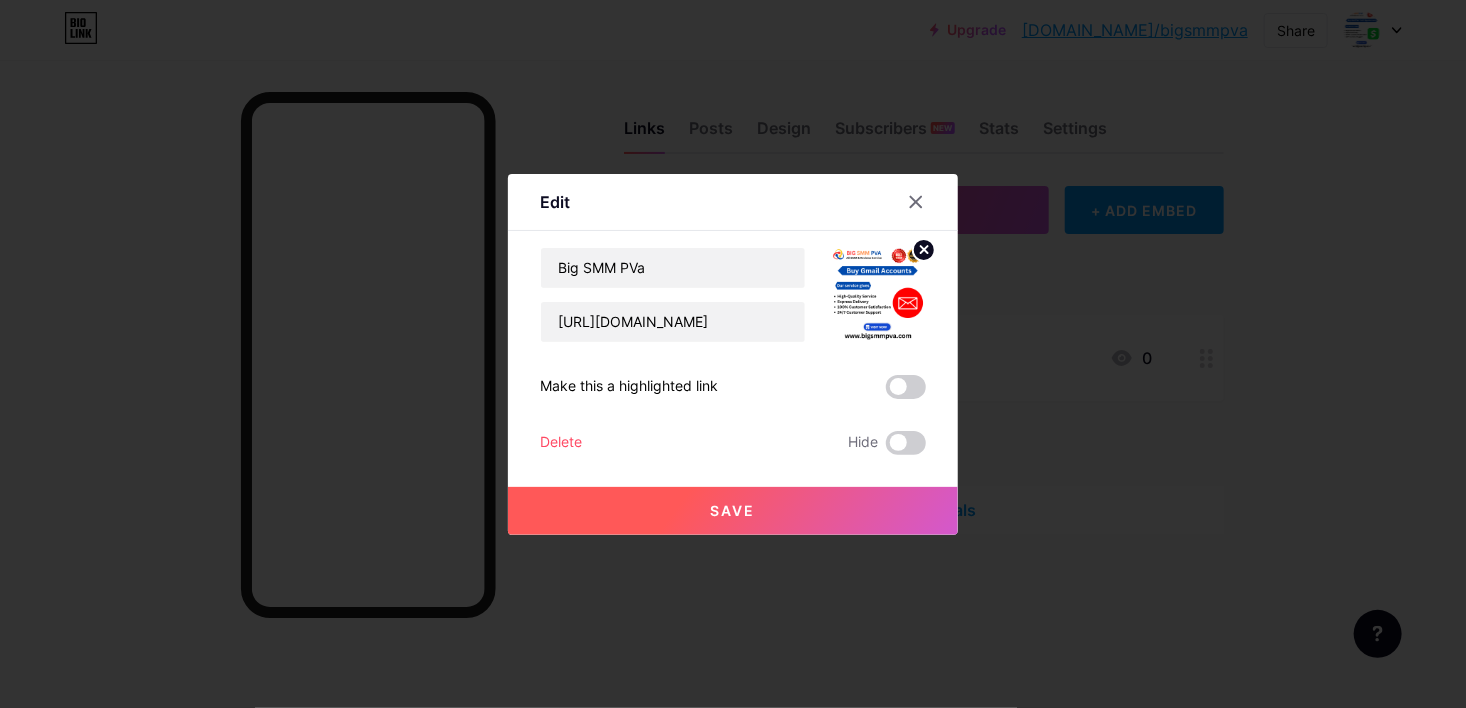 click on "Save" at bounding box center (733, 510) 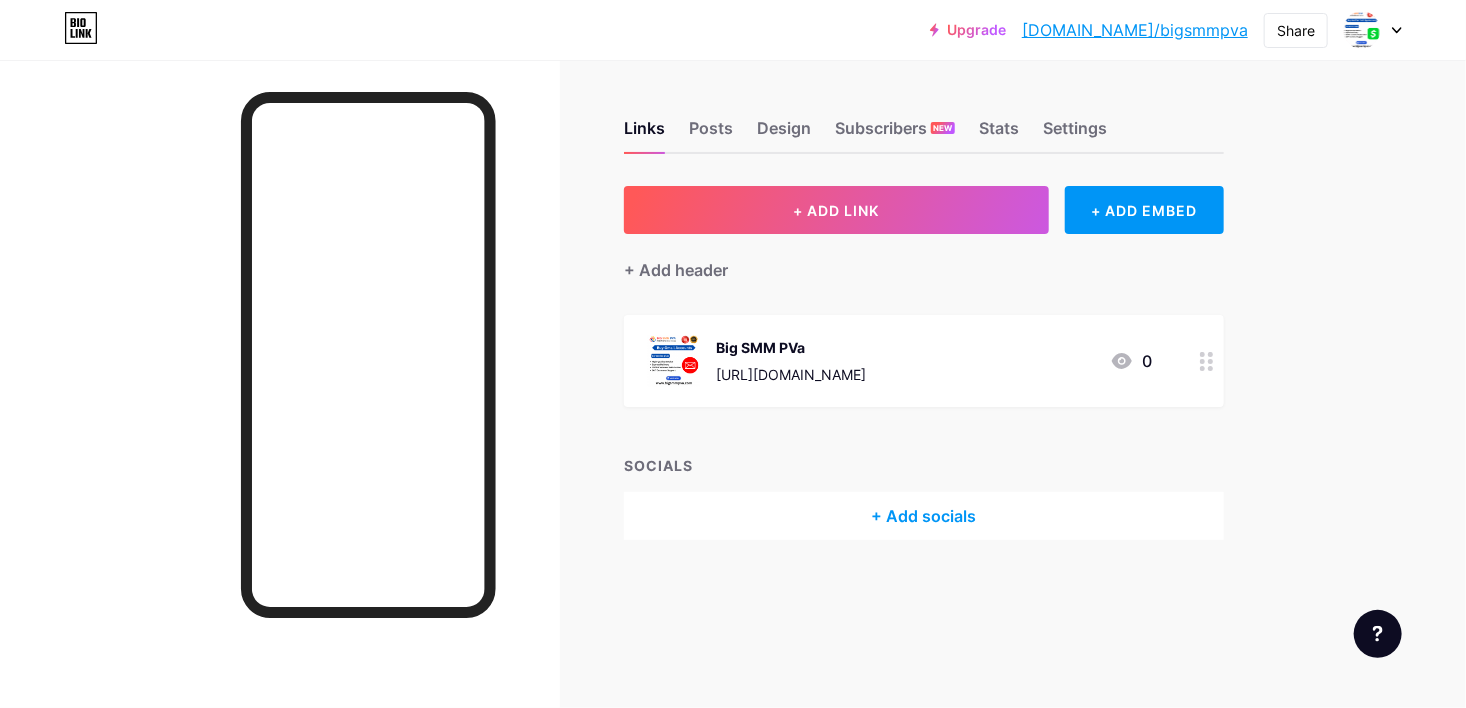 click on "Big SMM PVa
https://www.instagram.com/bigsmmpva
0" at bounding box center [924, 361] 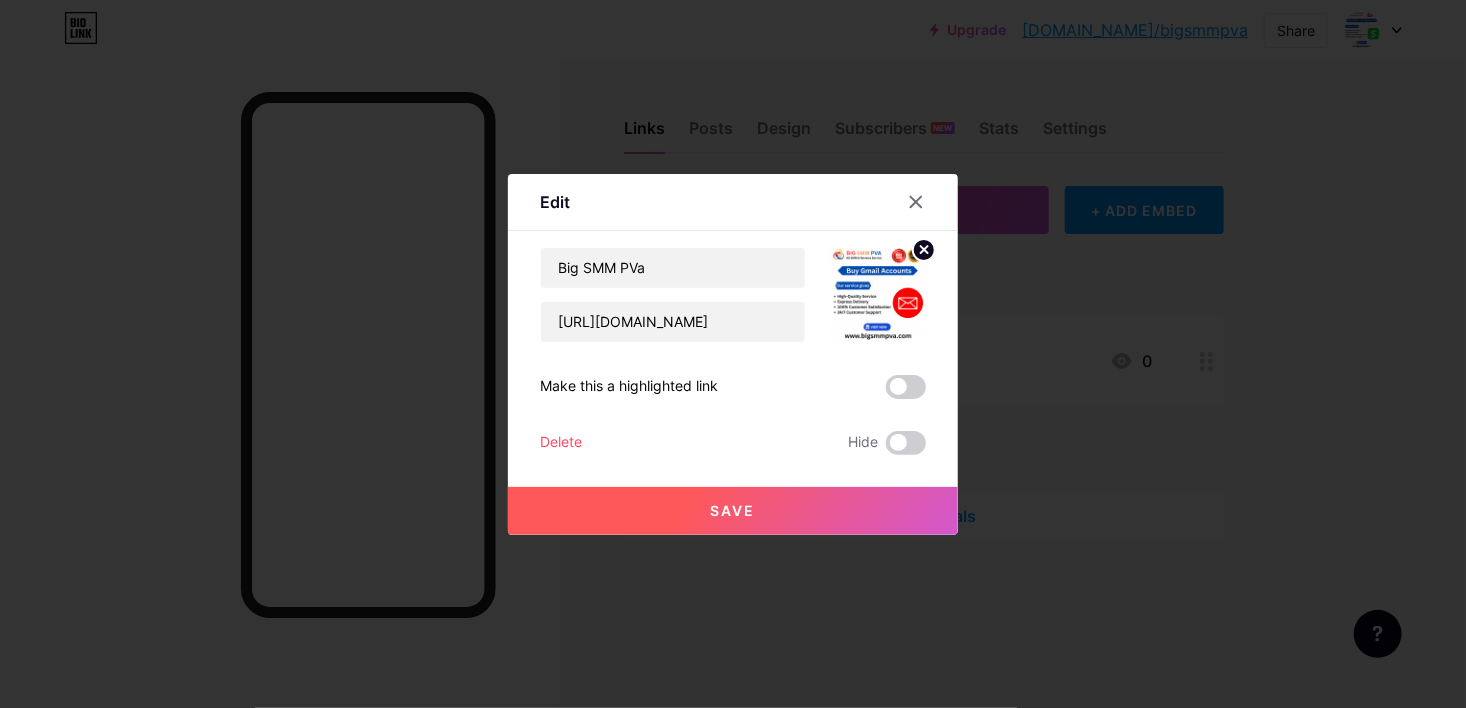 click at bounding box center [878, 295] 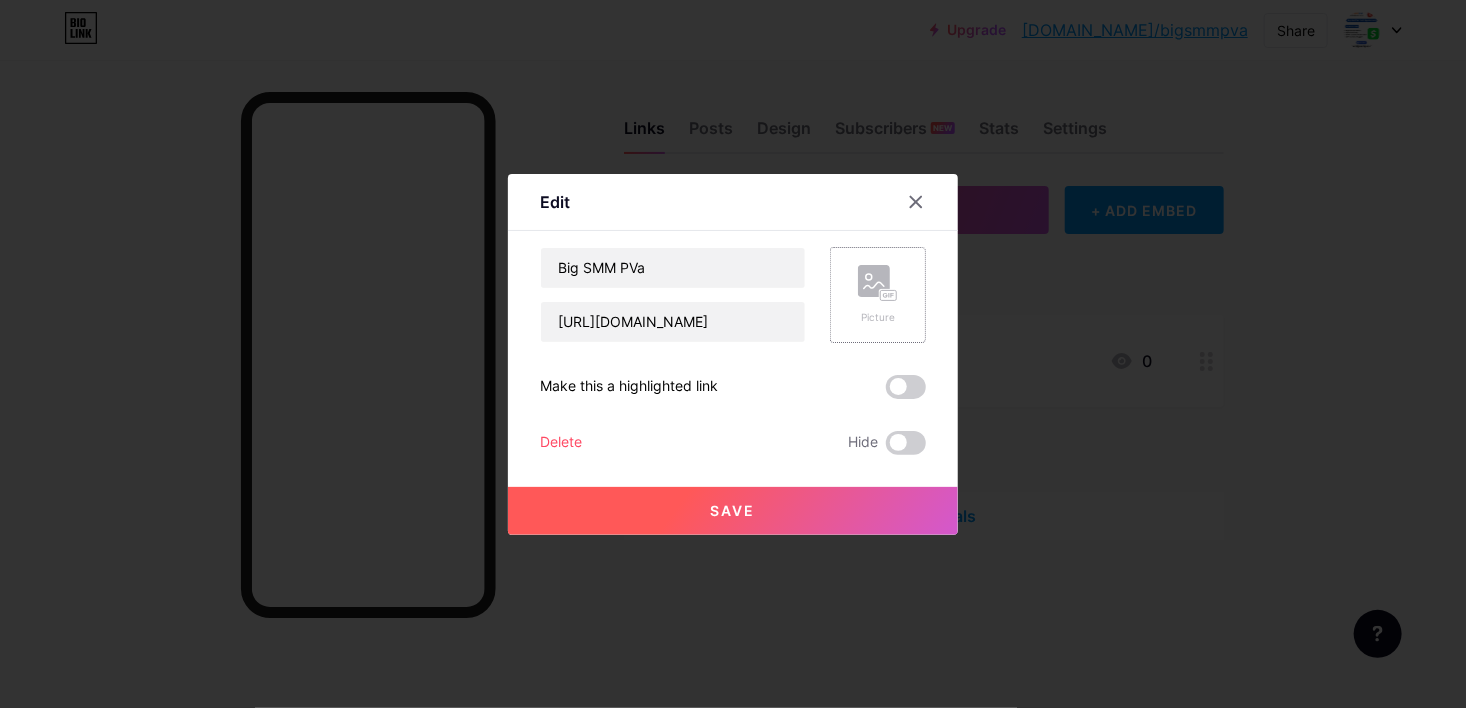 click on "Picture" at bounding box center [878, 295] 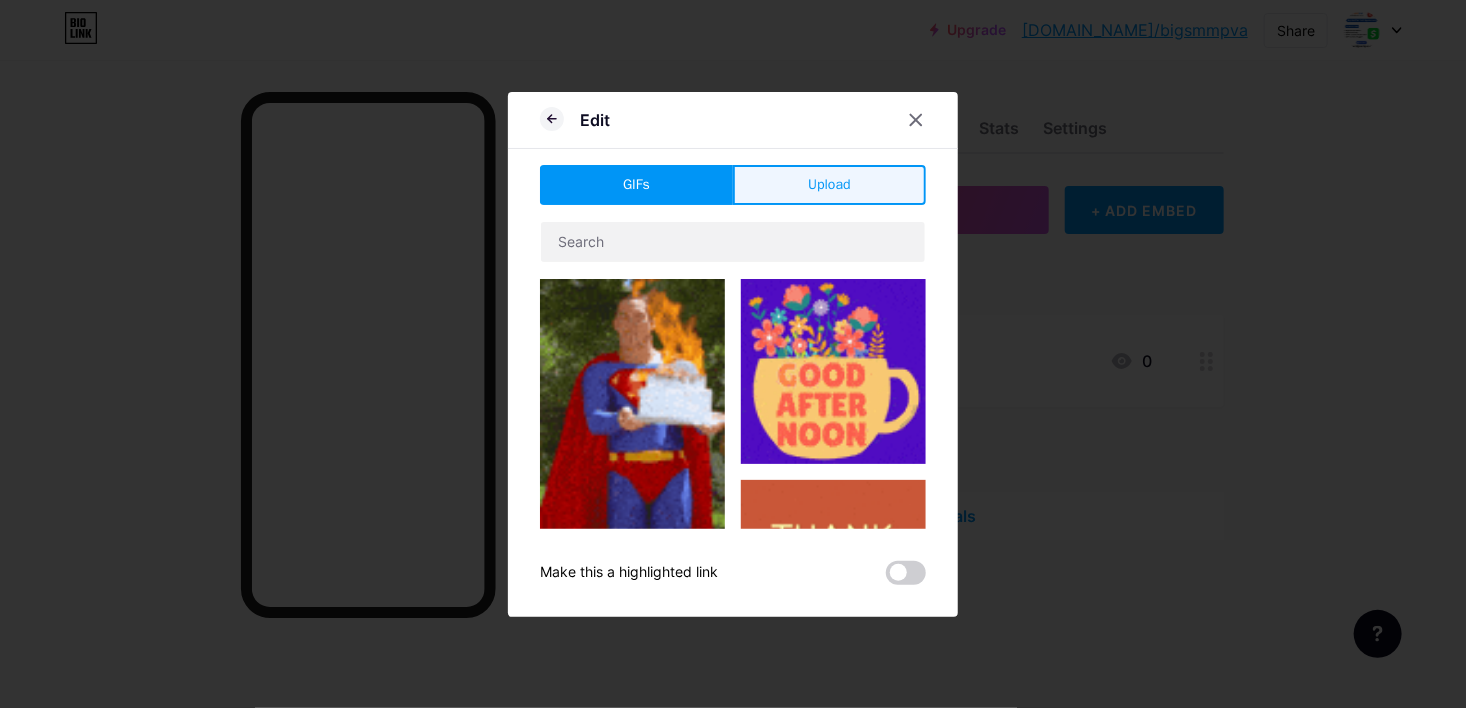 click on "Upload" at bounding box center (829, 185) 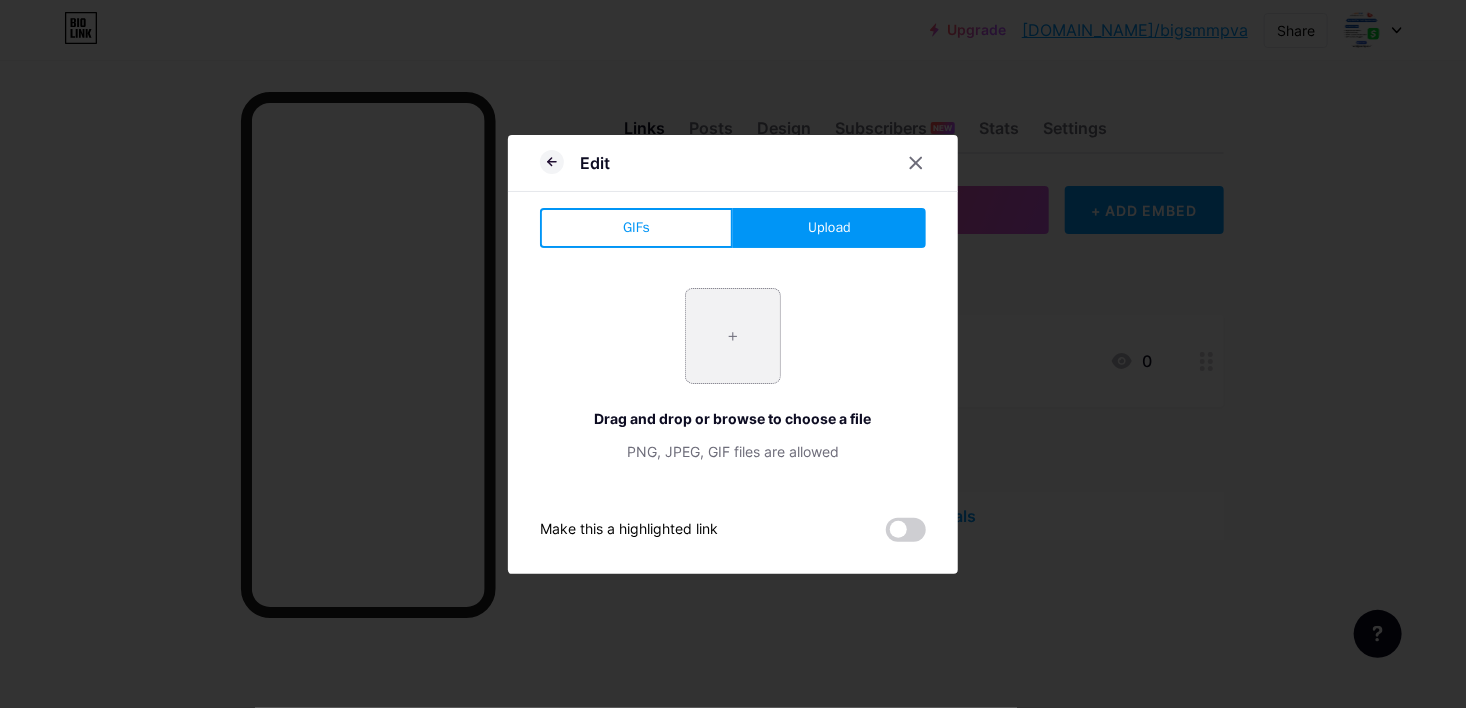 click at bounding box center [733, 336] 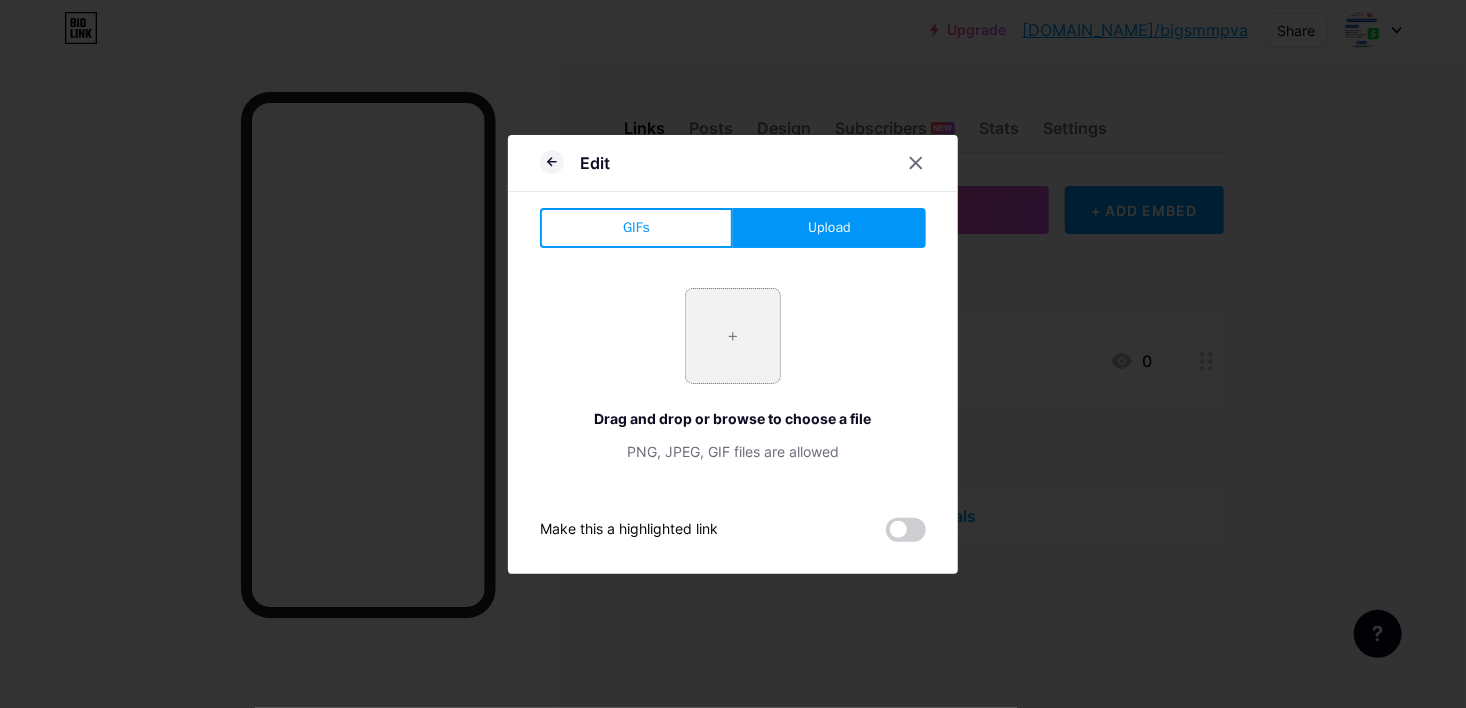type on "C:\fakepath\big smm pva contact logo.png" 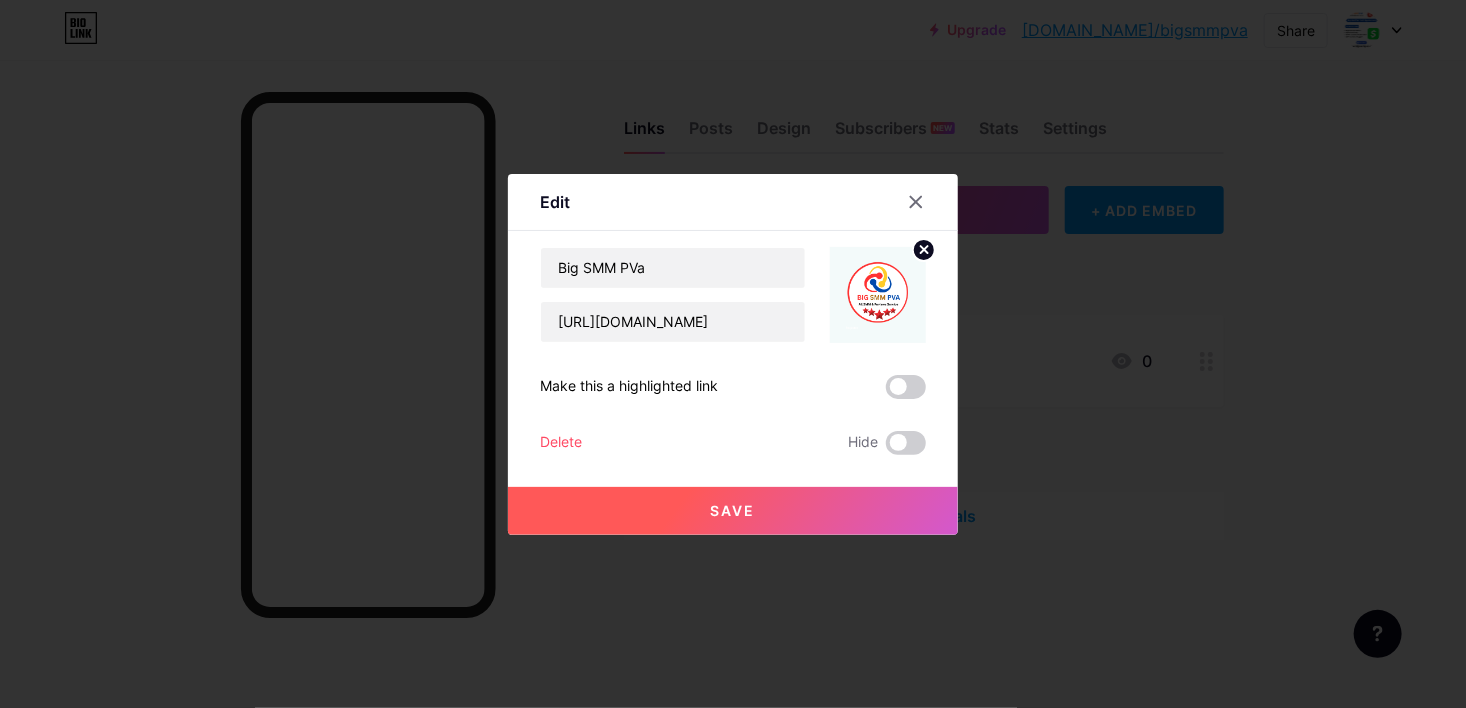 click at bounding box center [878, 295] 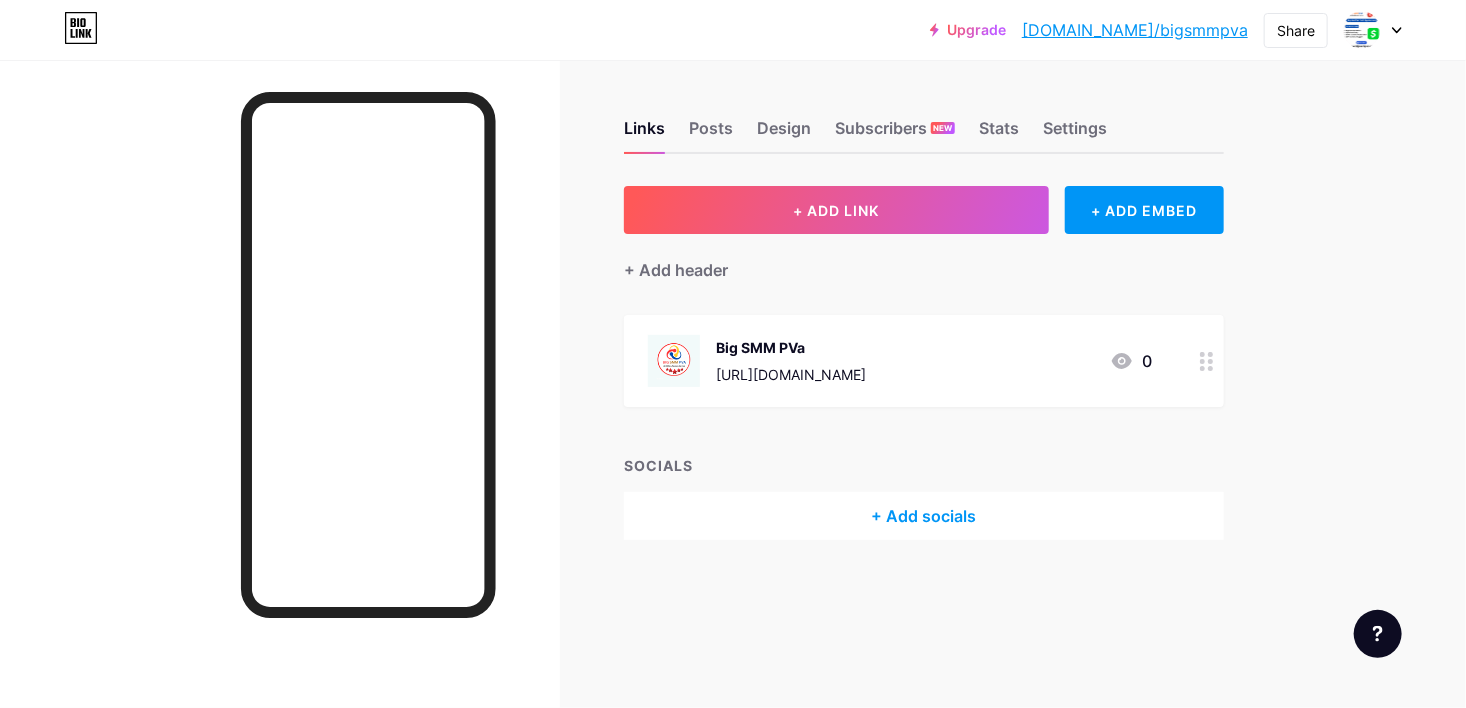 click on "+ Add socials" at bounding box center [924, 516] 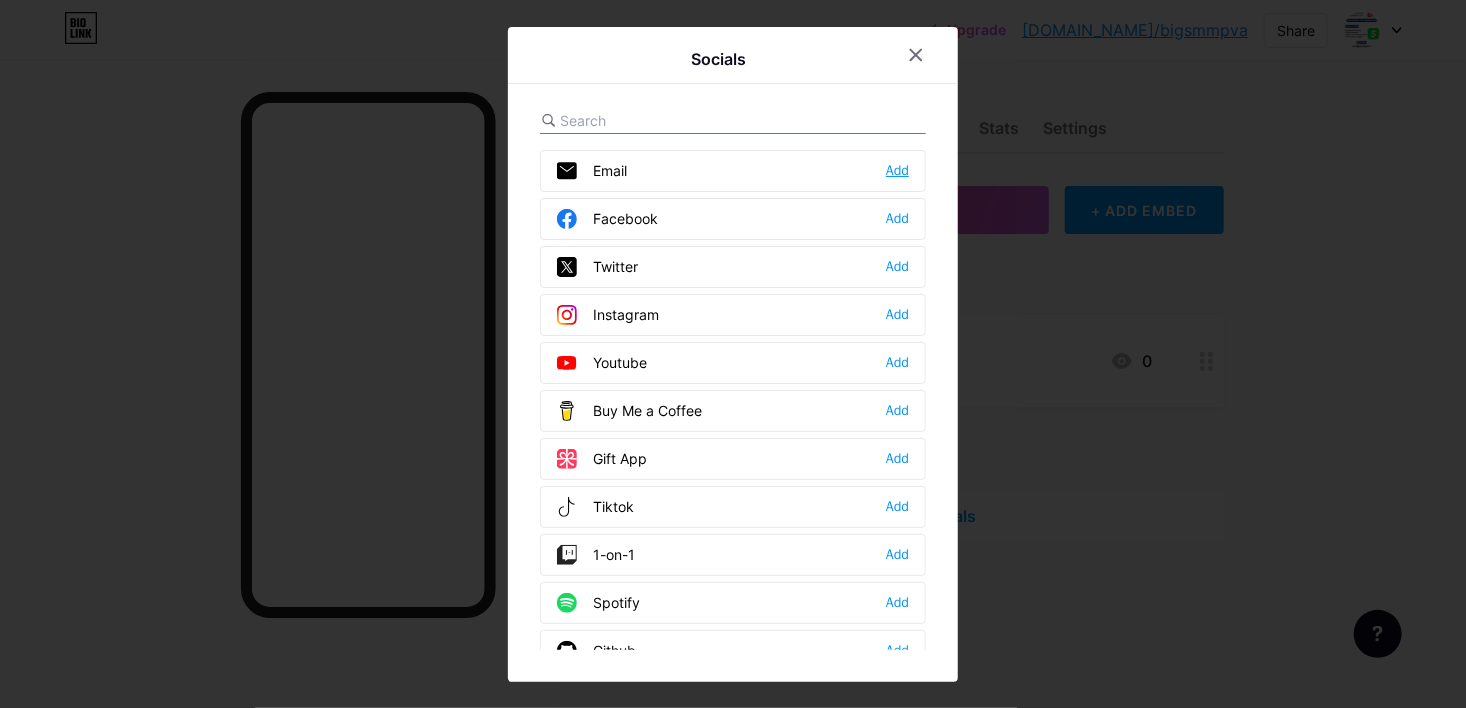 click on "Add" at bounding box center (897, 171) 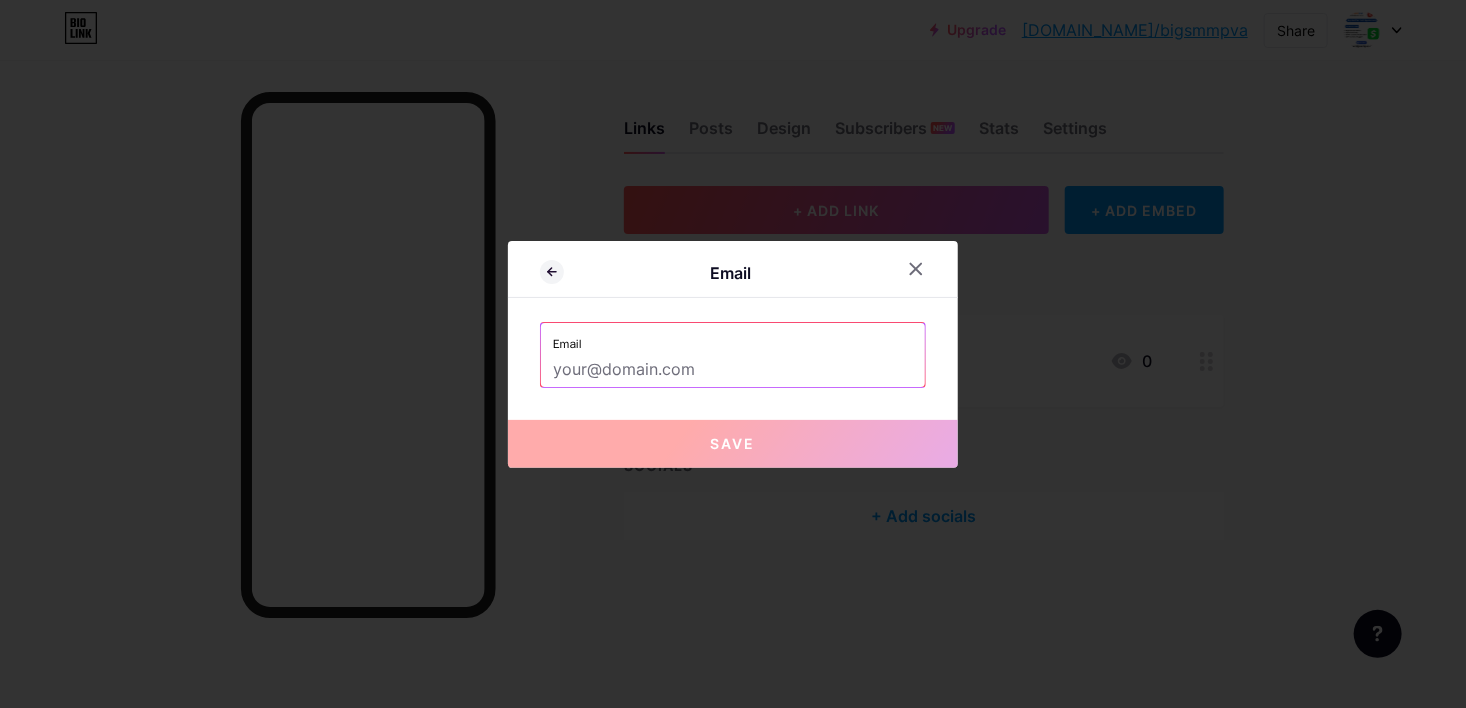 click at bounding box center (733, 370) 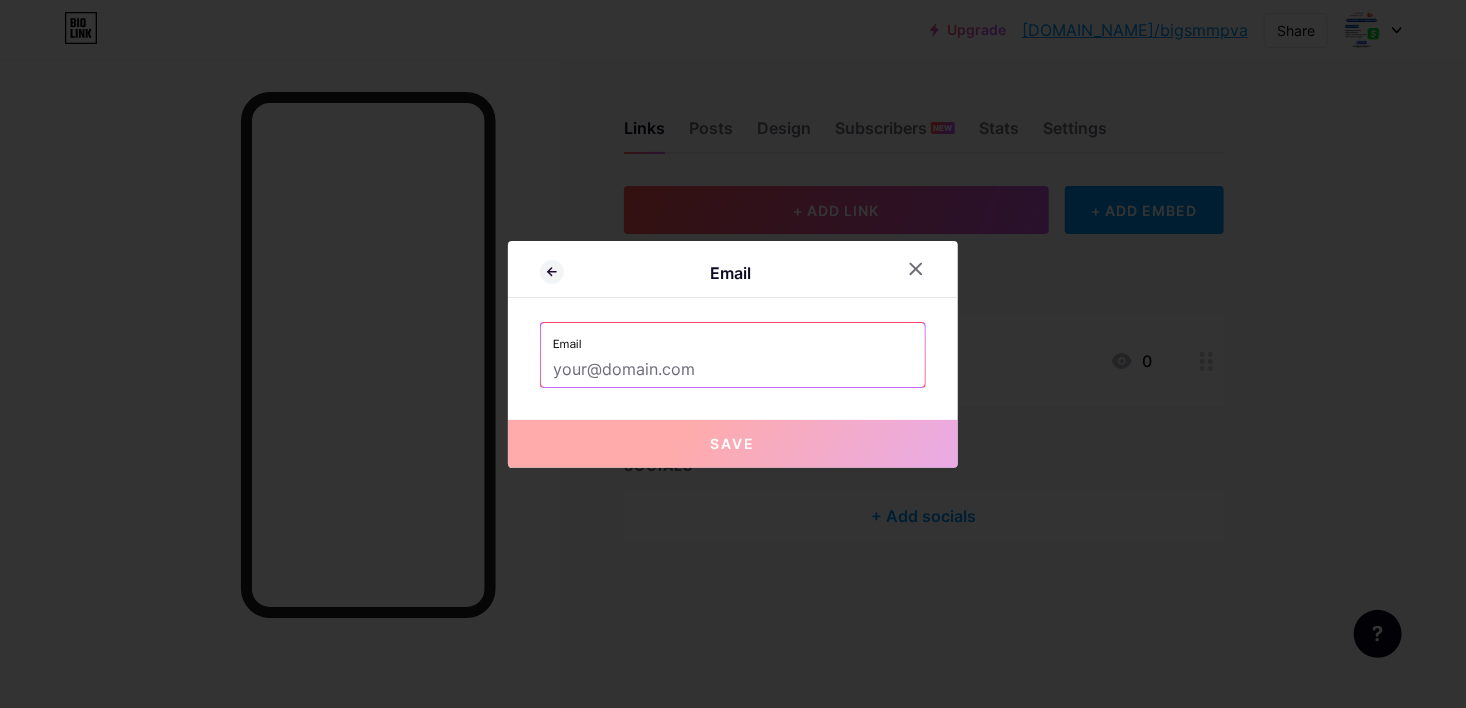 click at bounding box center [733, 370] 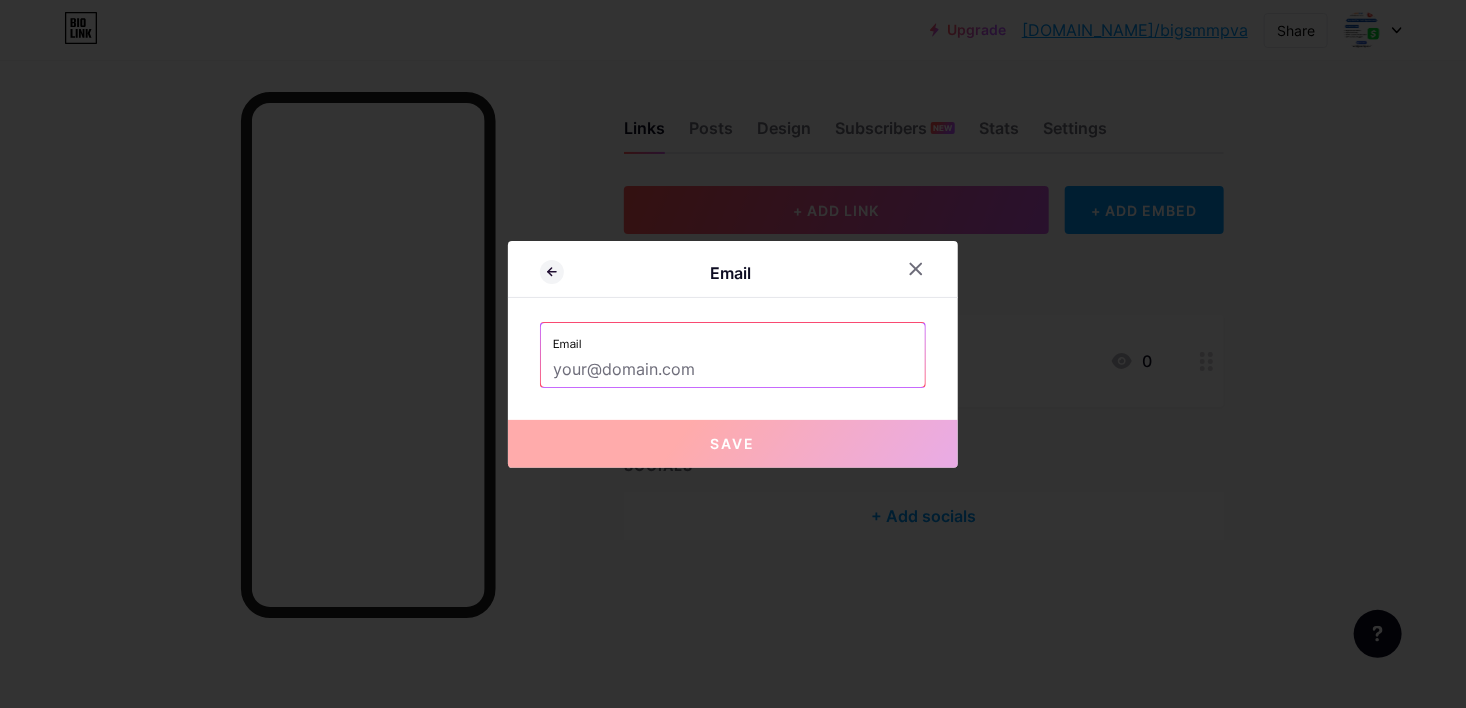 paste on "[EMAIL_ADDRESS][DOMAIN_NAME]" 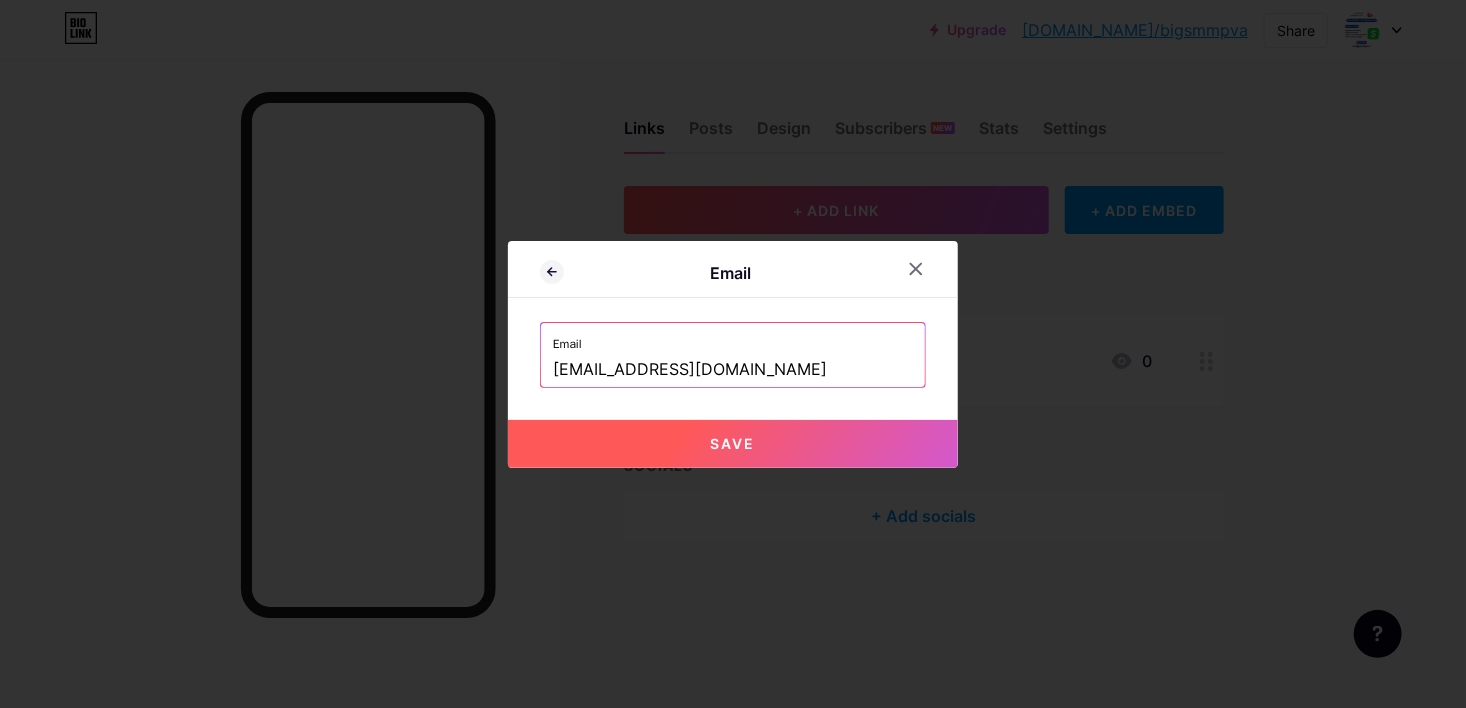 click on "Save" at bounding box center (733, 444) 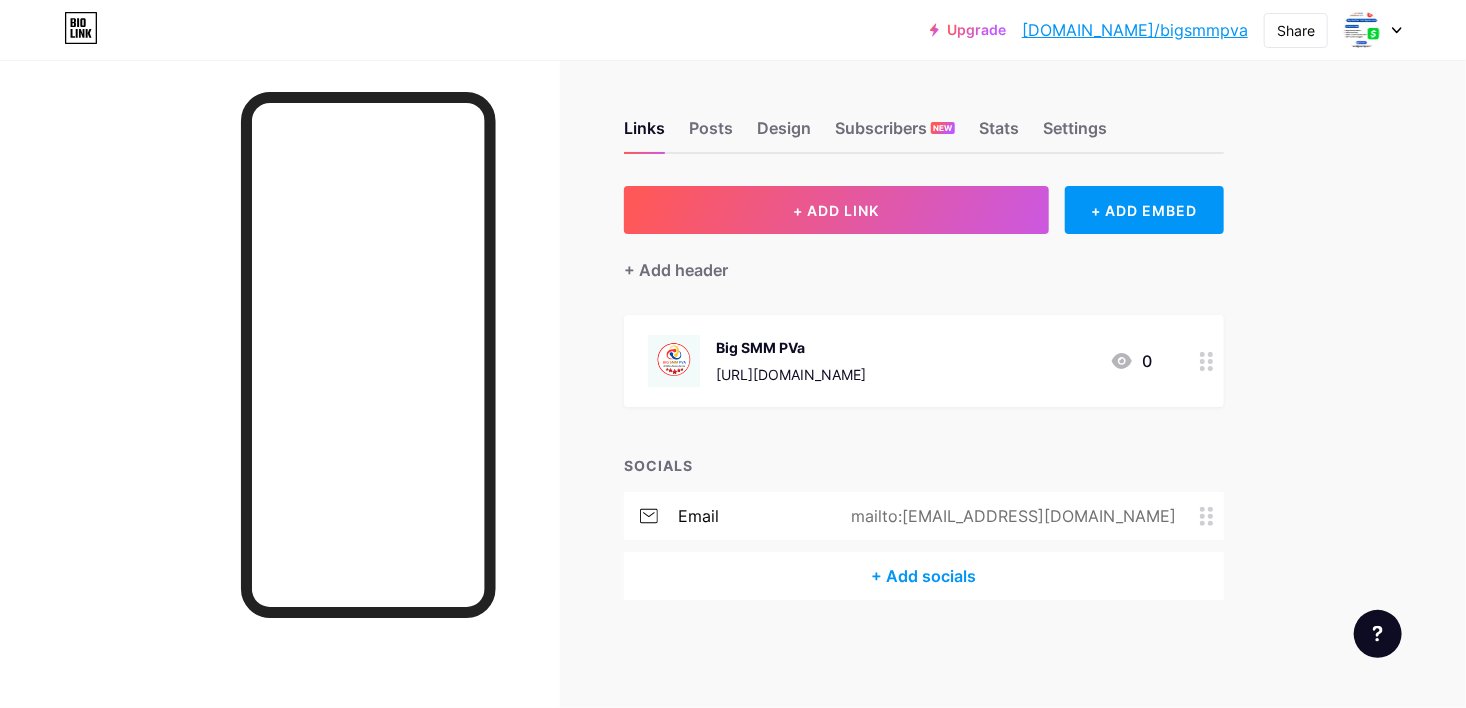 click on "+ Add socials" at bounding box center [924, 576] 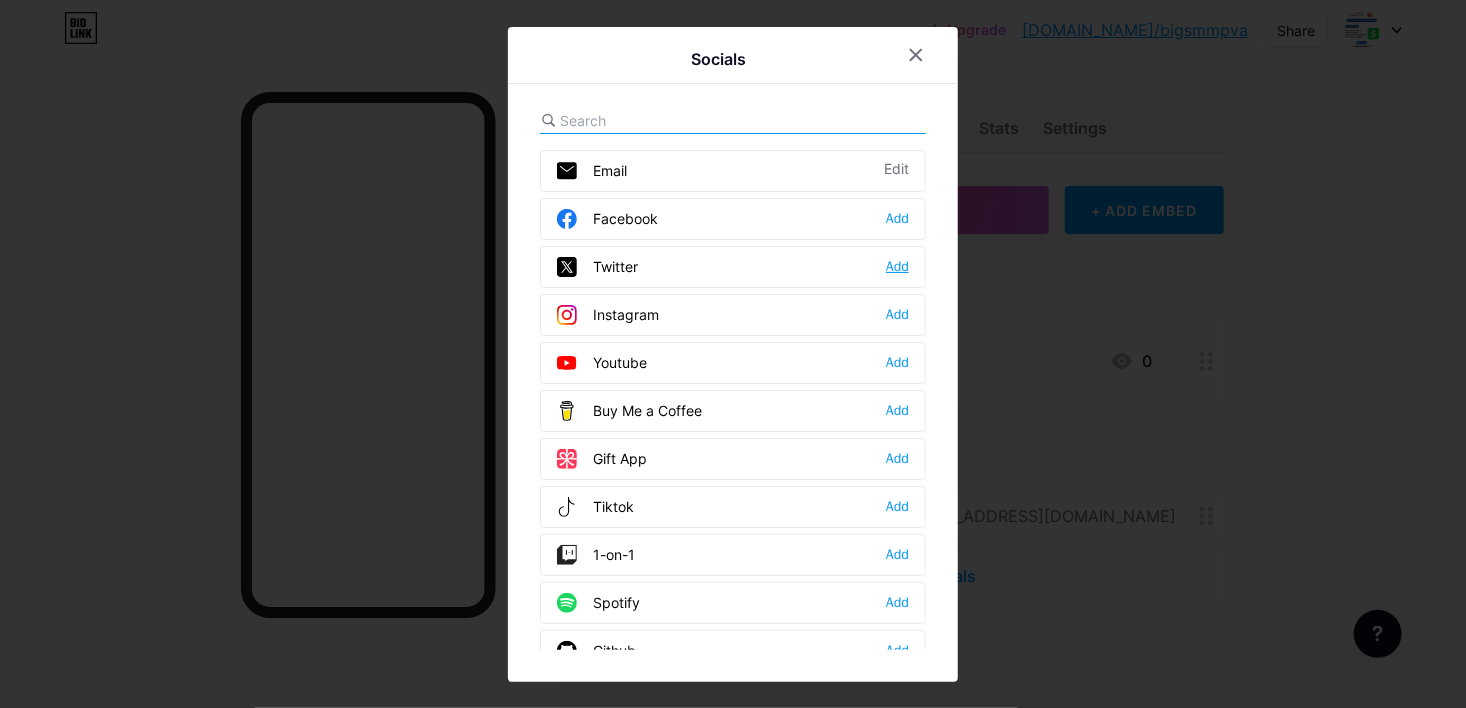 click on "Add" at bounding box center [897, 267] 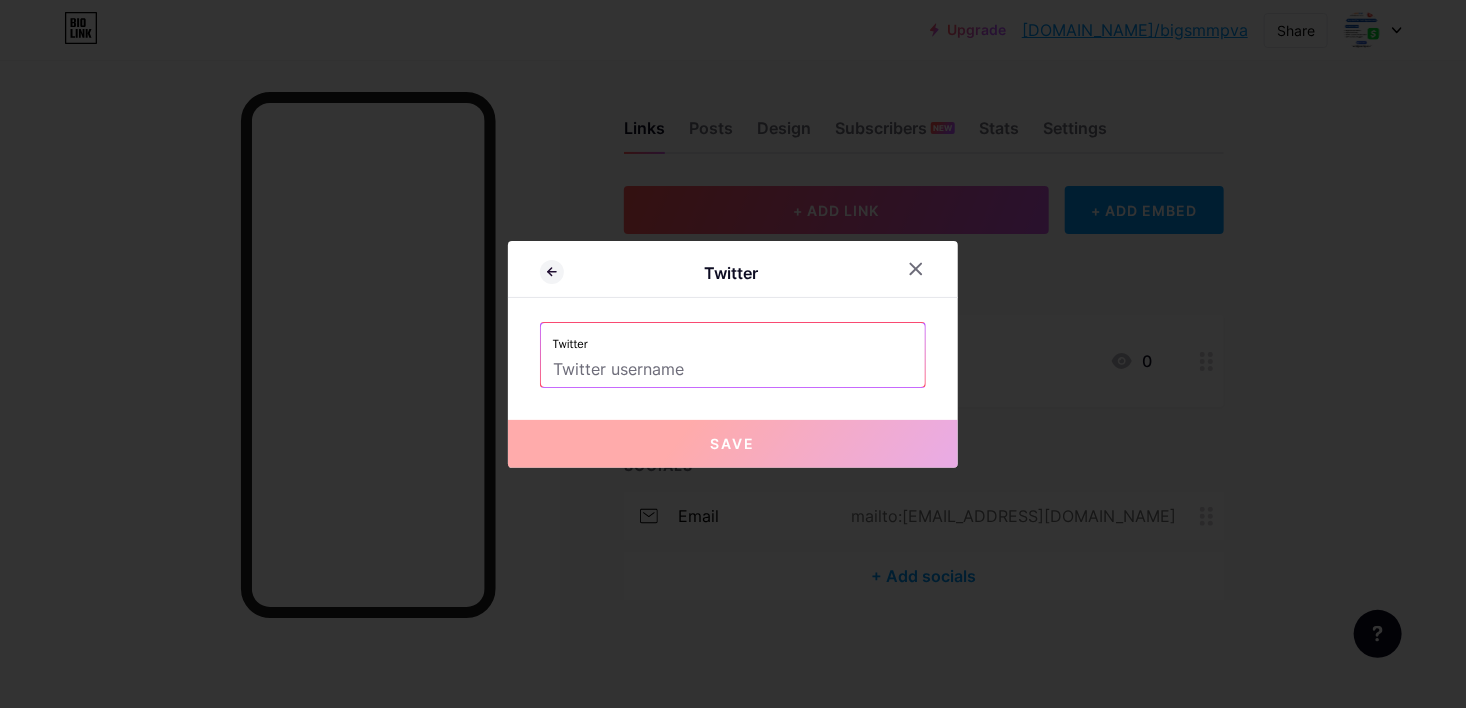 click at bounding box center (733, 370) 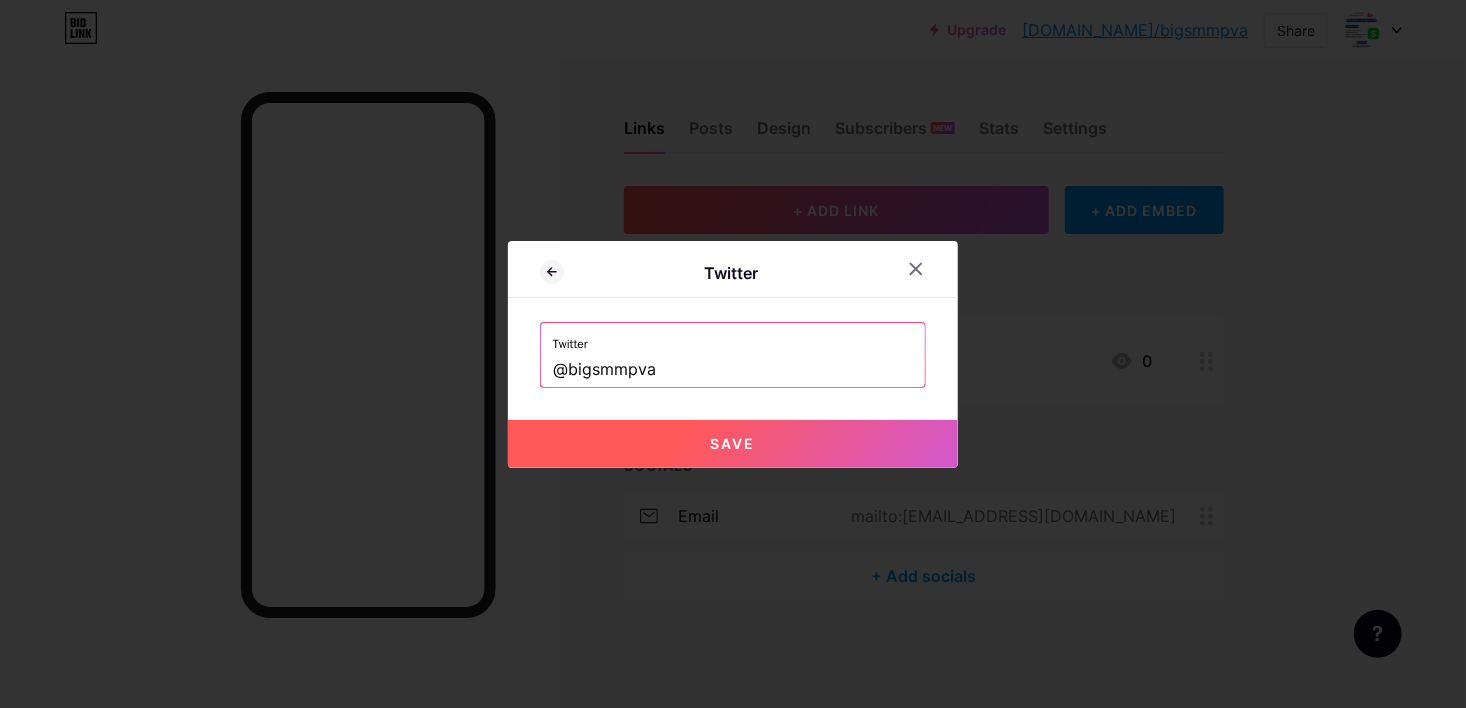 click on "Save" at bounding box center (733, 444) 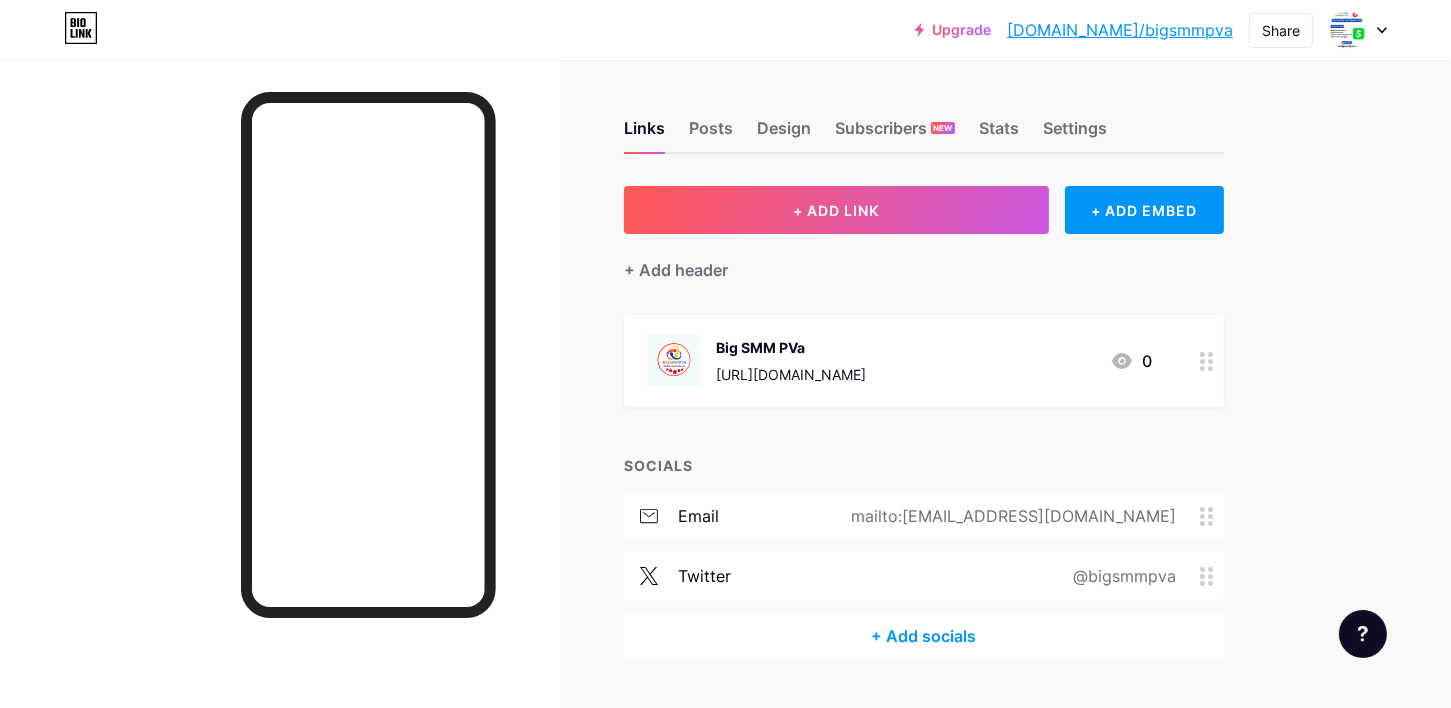 click on "+ Add socials" at bounding box center [924, 636] 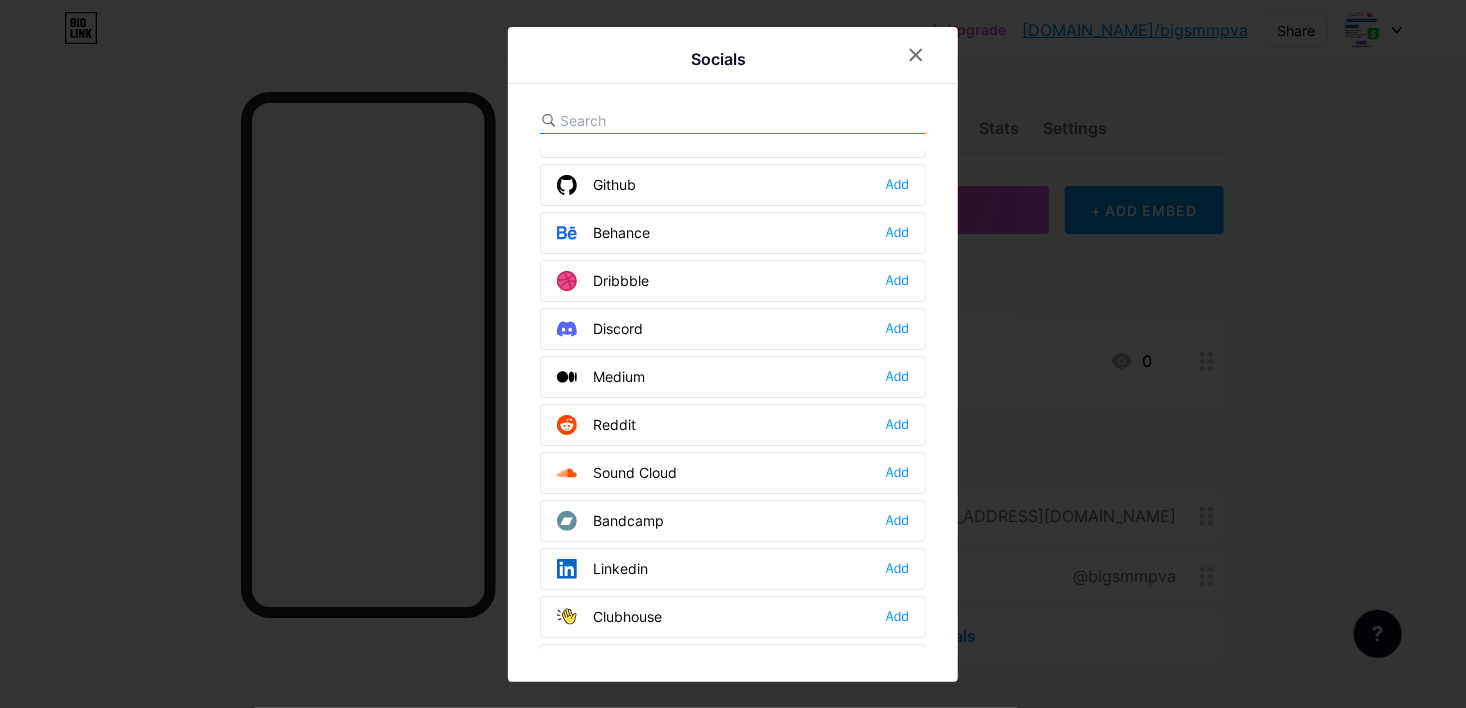 scroll, scrollTop: 933, scrollLeft: 0, axis: vertical 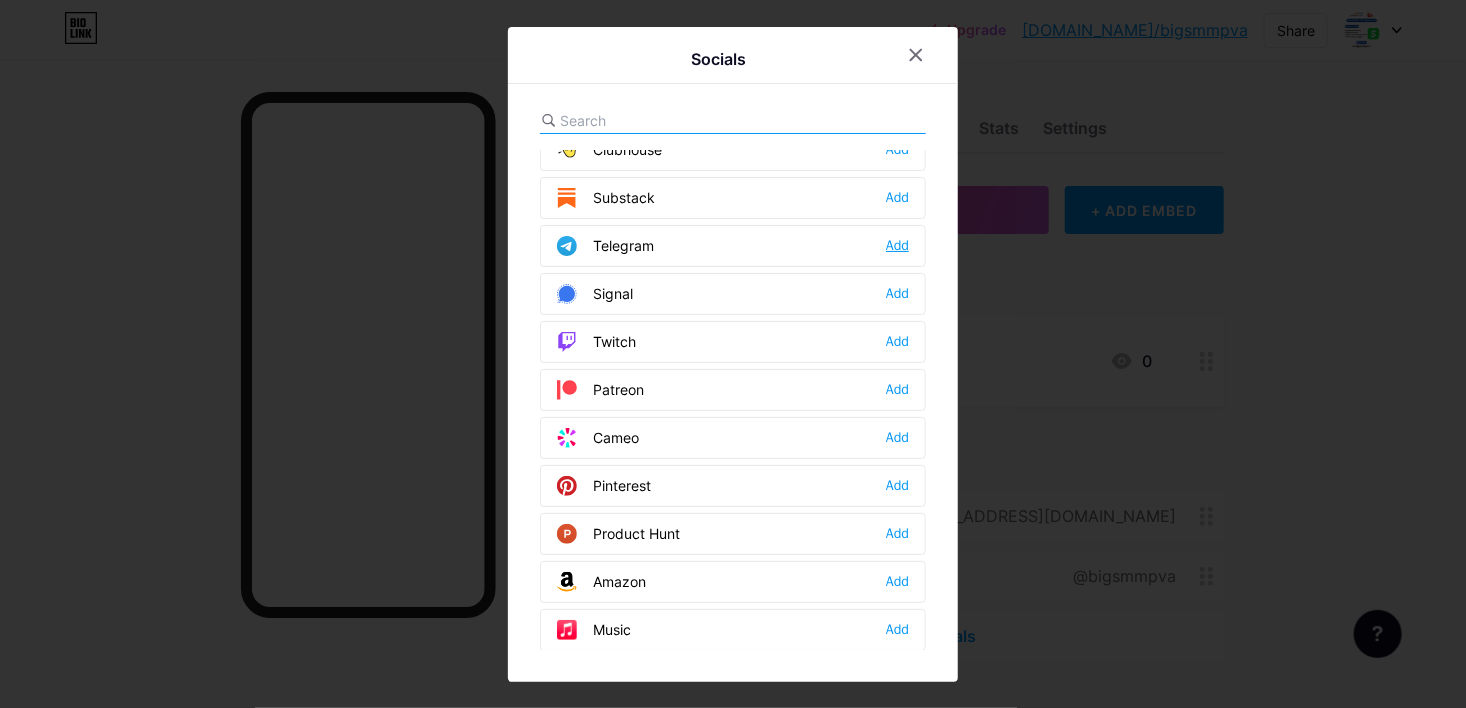 click on "Add" at bounding box center [897, 246] 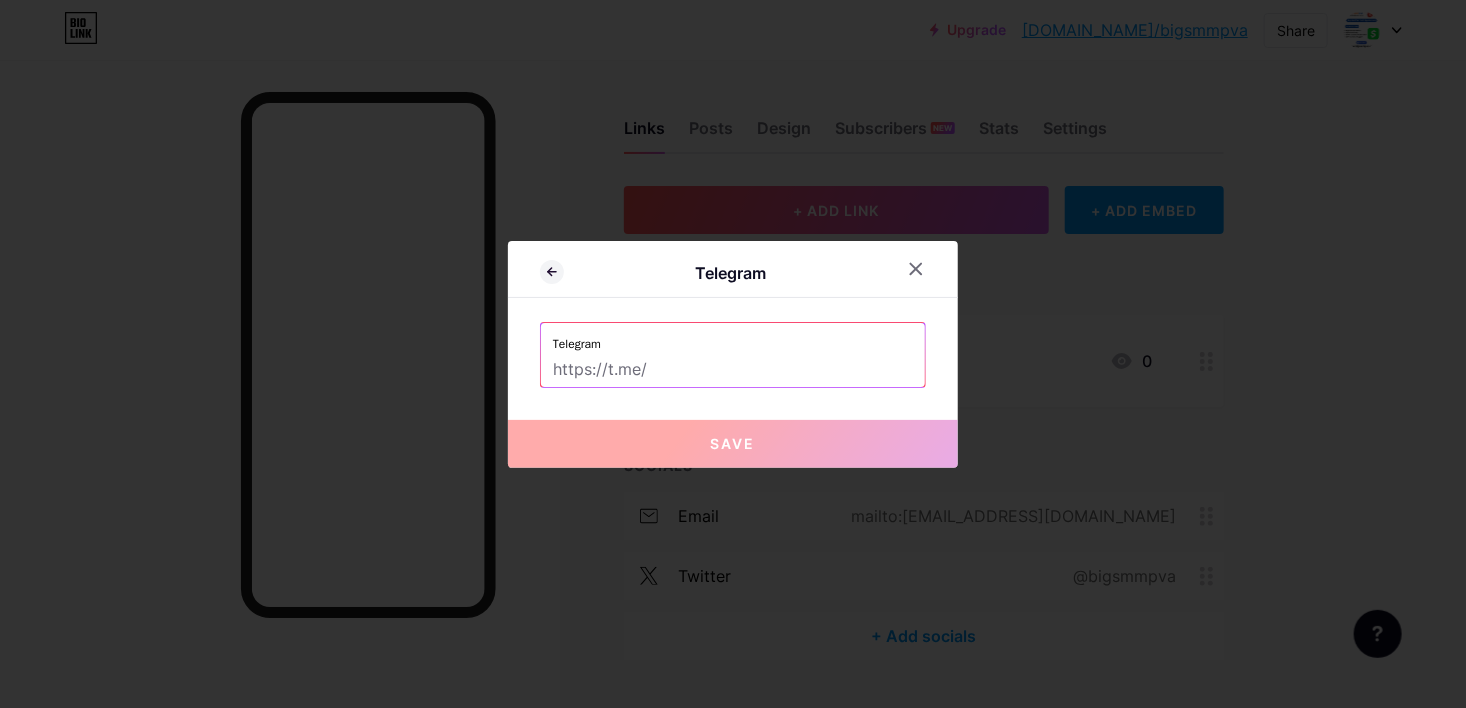 click at bounding box center (733, 370) 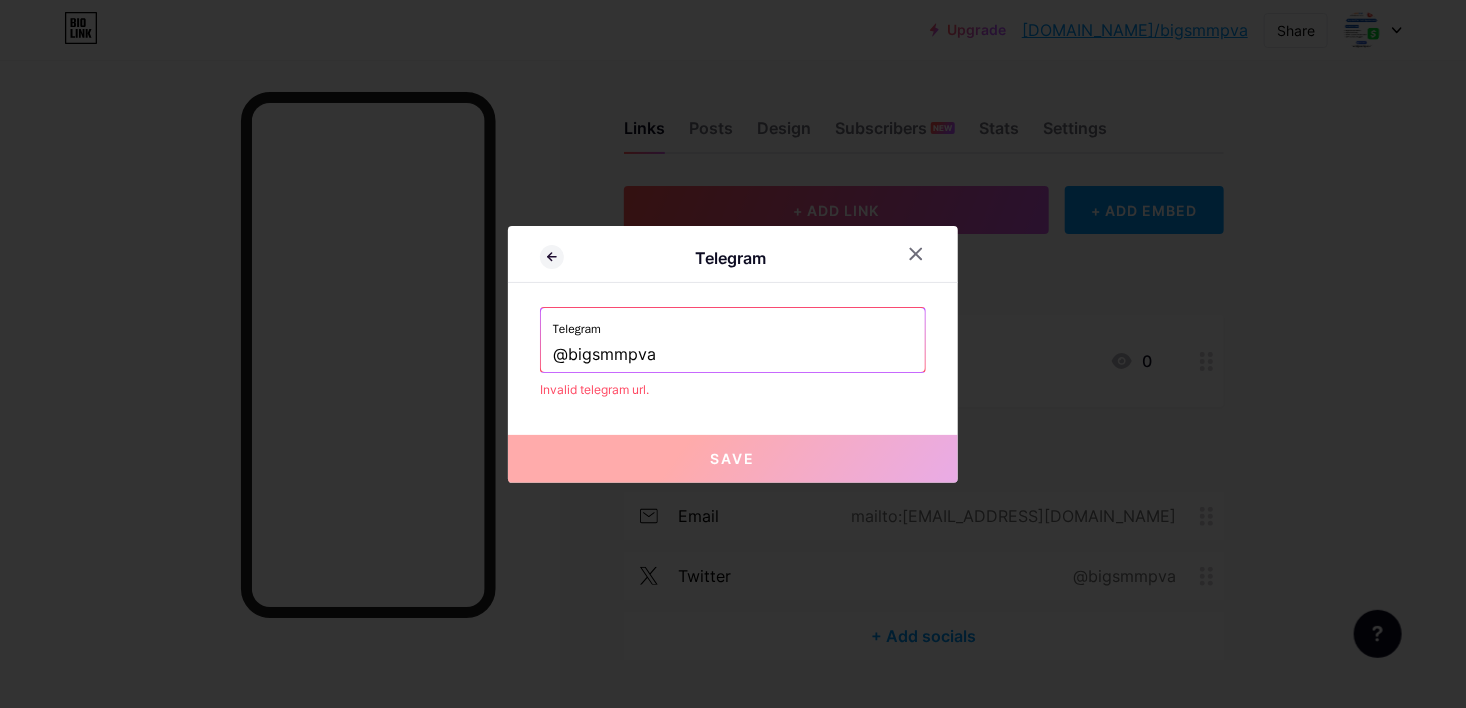 click on "@bigsmmpva" at bounding box center [733, 355] 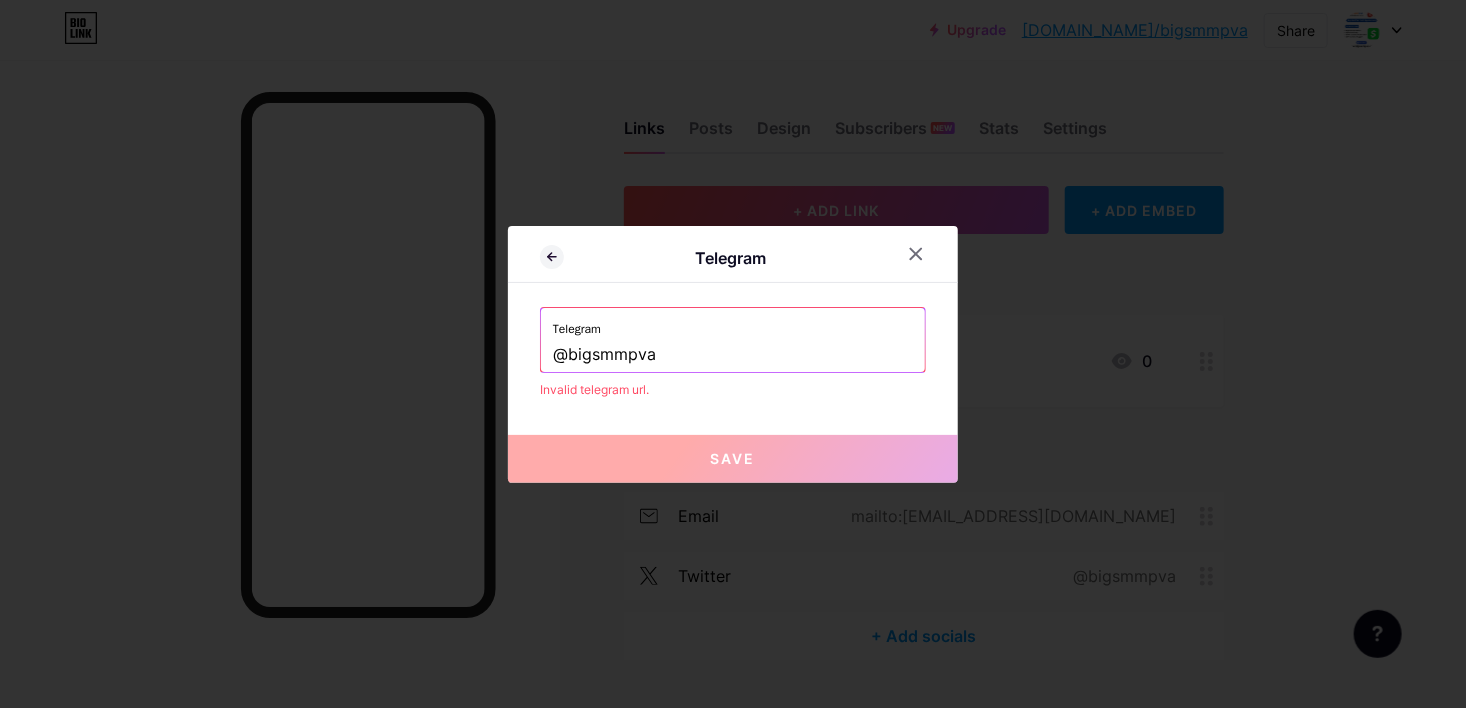 click on "@bigsmmpva" at bounding box center (733, 355) 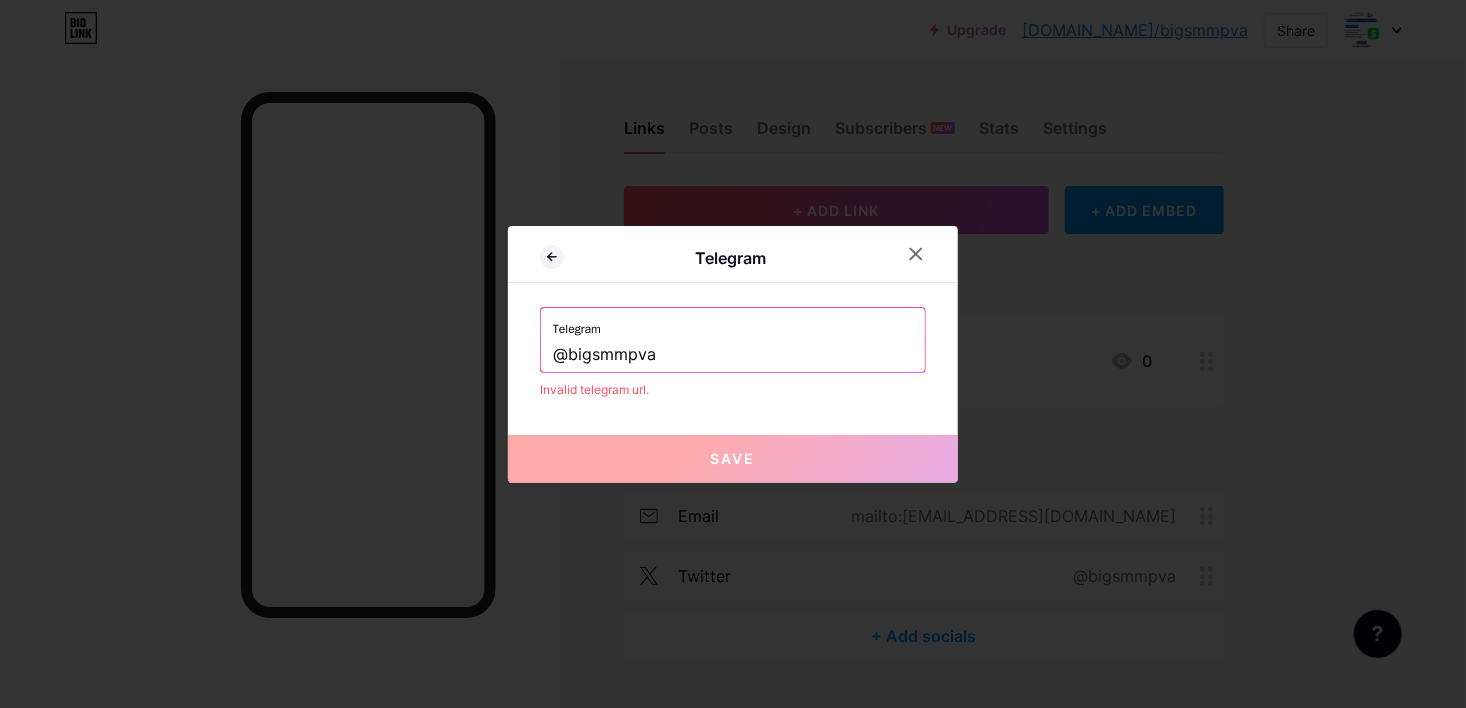 paste on "https://telegram.me/" 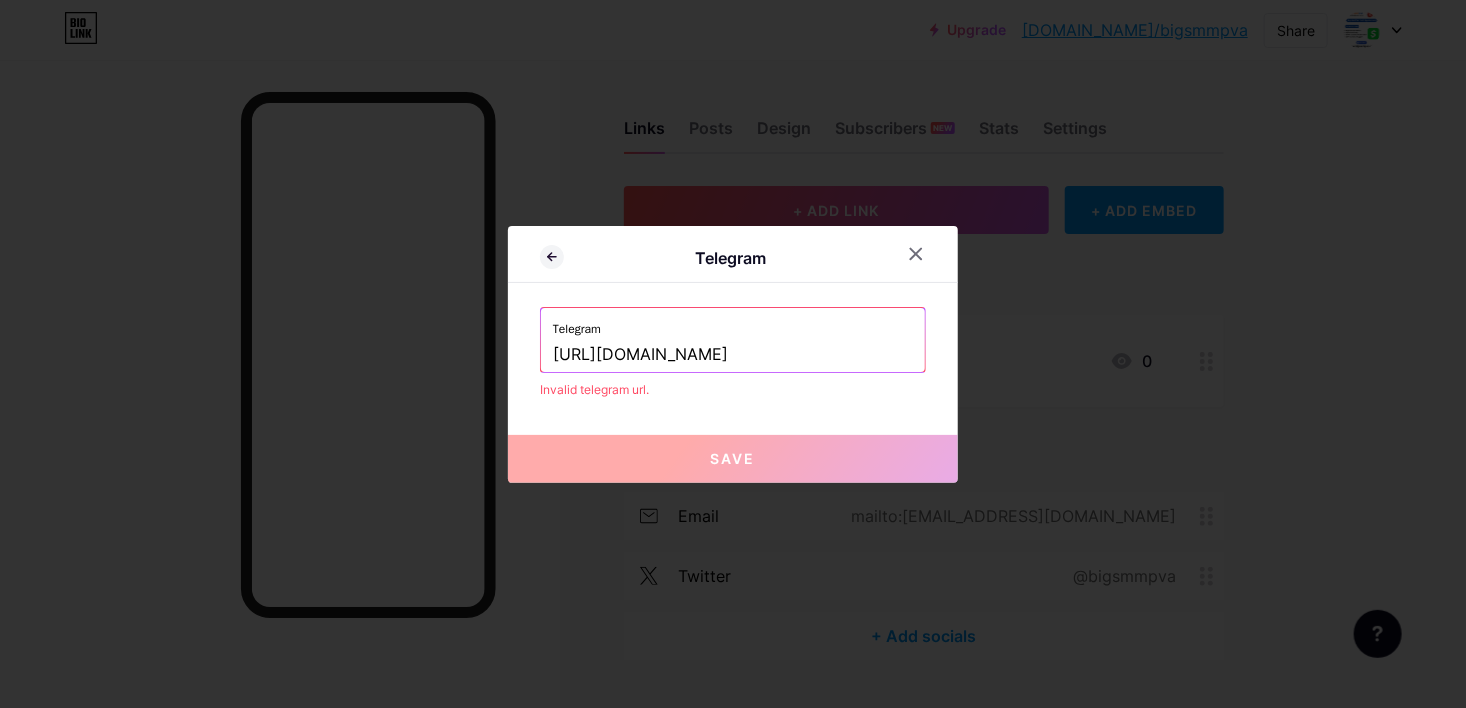 click on "https://telegram.me/bigsmmpva" at bounding box center (733, 355) 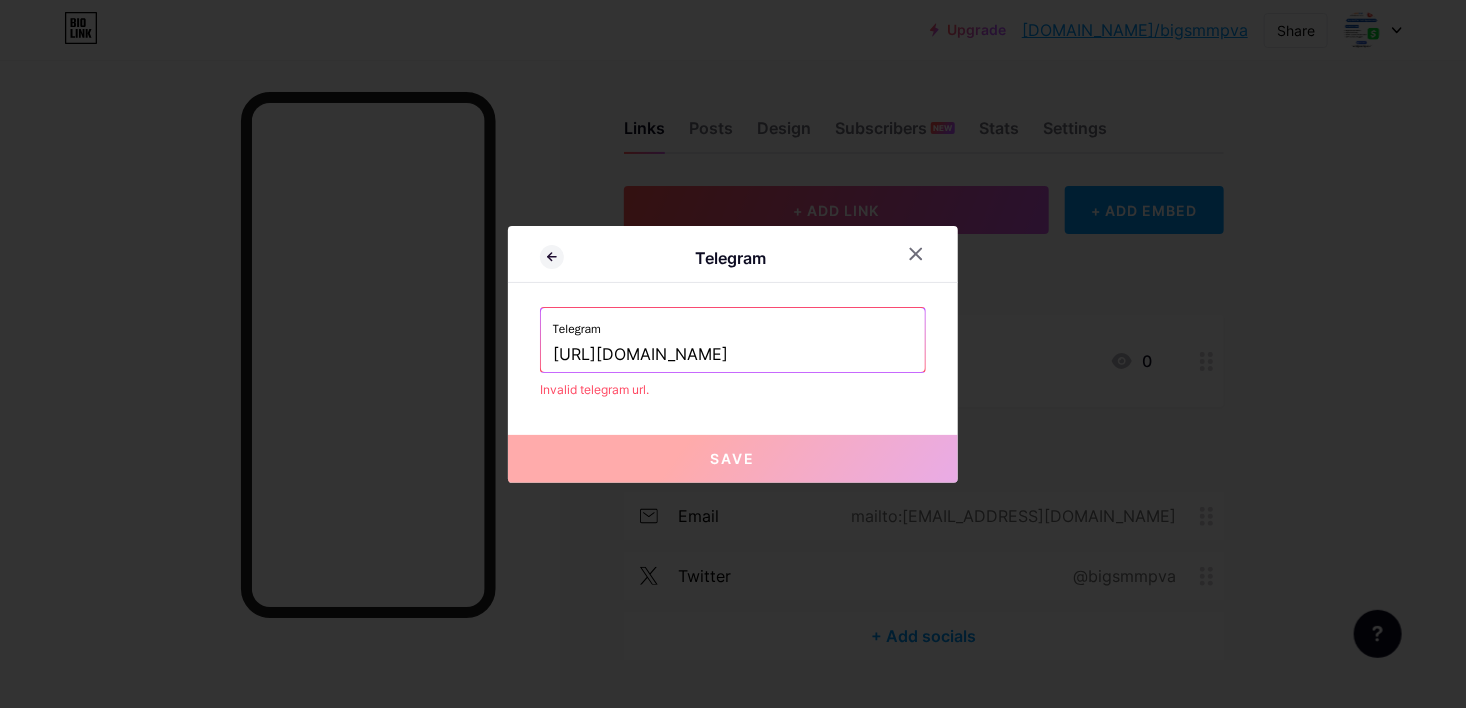 type on "https://telegram.me/bigsmmpva" 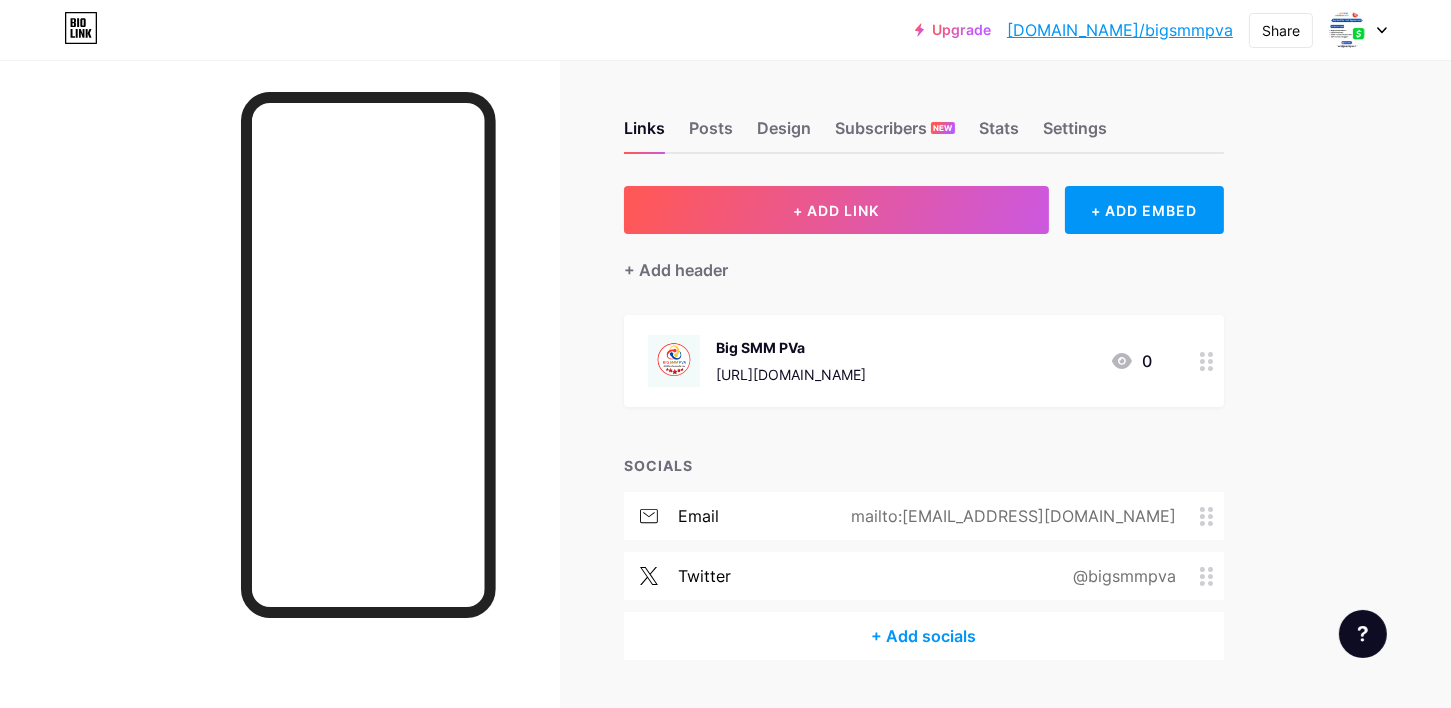 click on "+ Add socials" at bounding box center (924, 636) 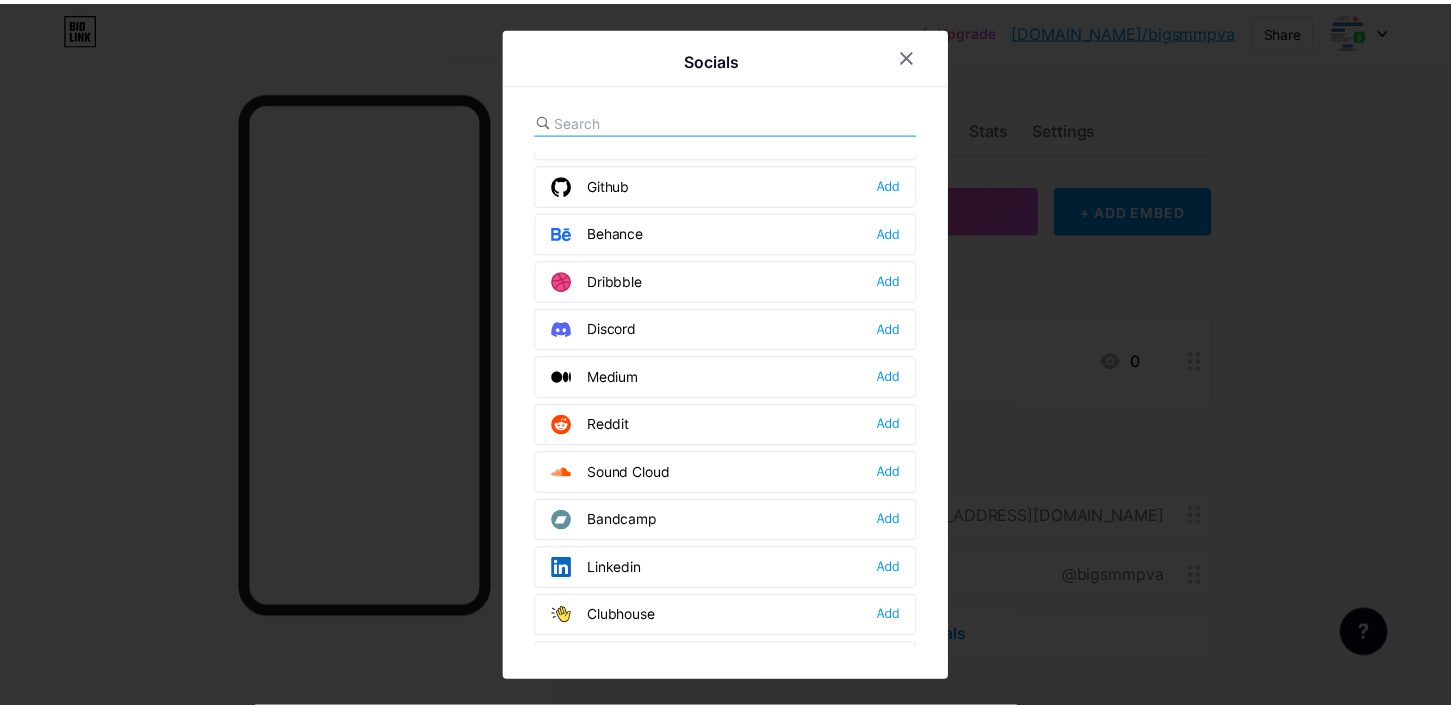 scroll, scrollTop: 933, scrollLeft: 0, axis: vertical 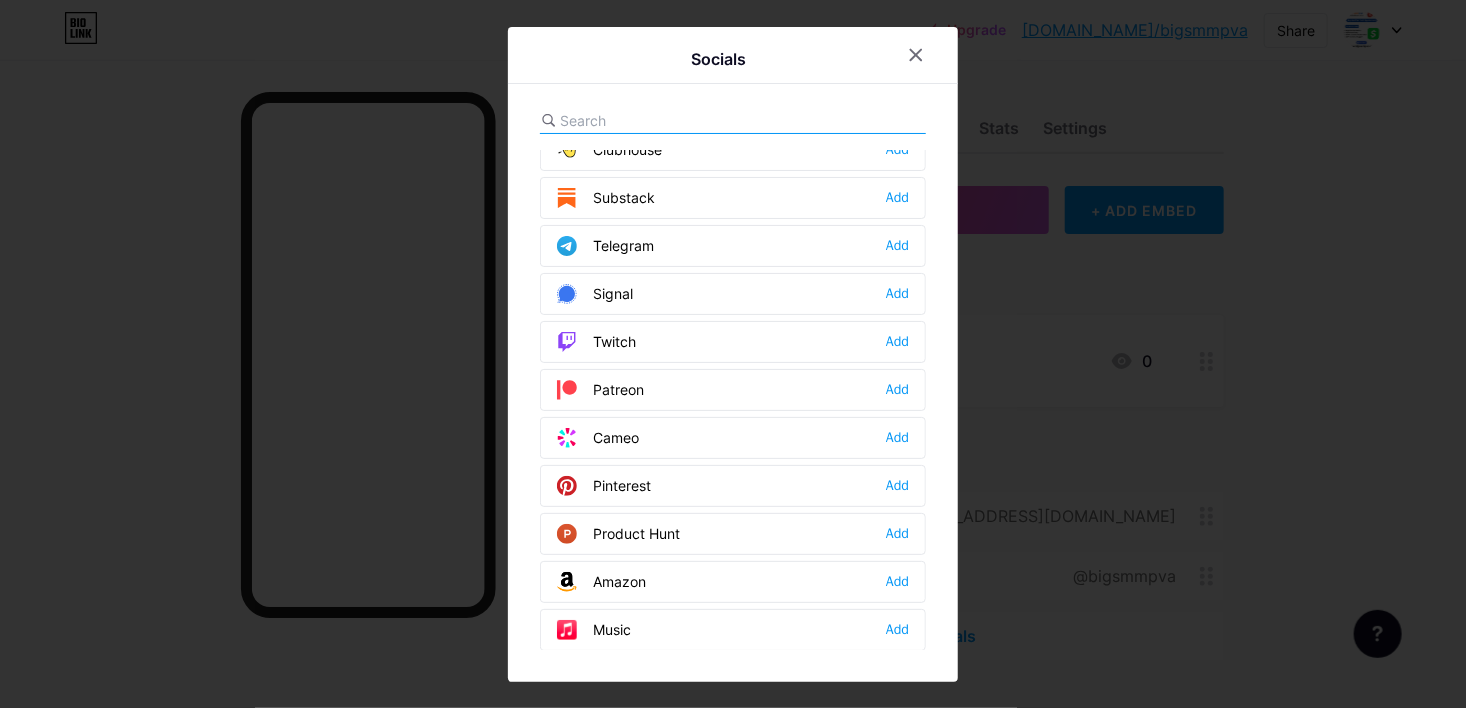drag, startPoint x: 894, startPoint y: 231, endPoint x: 871, endPoint y: 245, distance: 26.925823 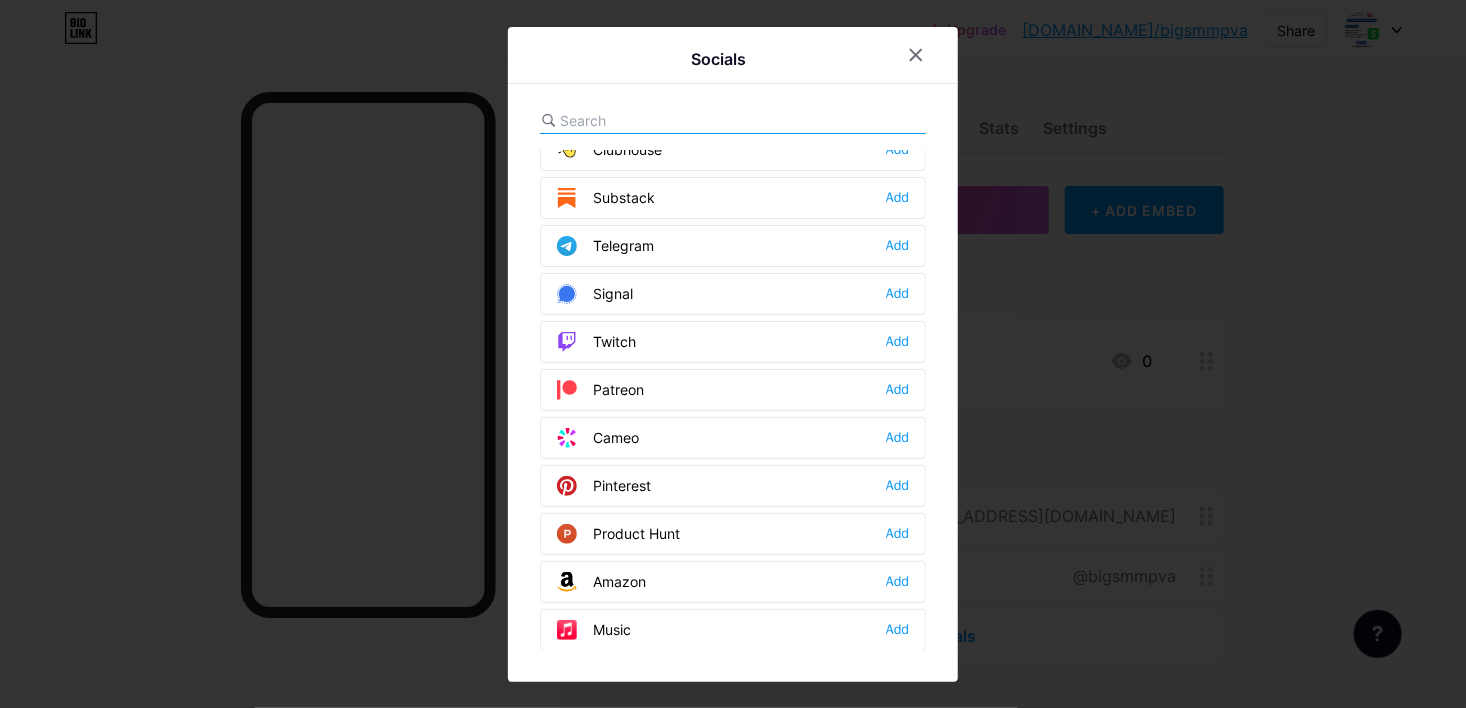 click on "Add" at bounding box center [897, 246] 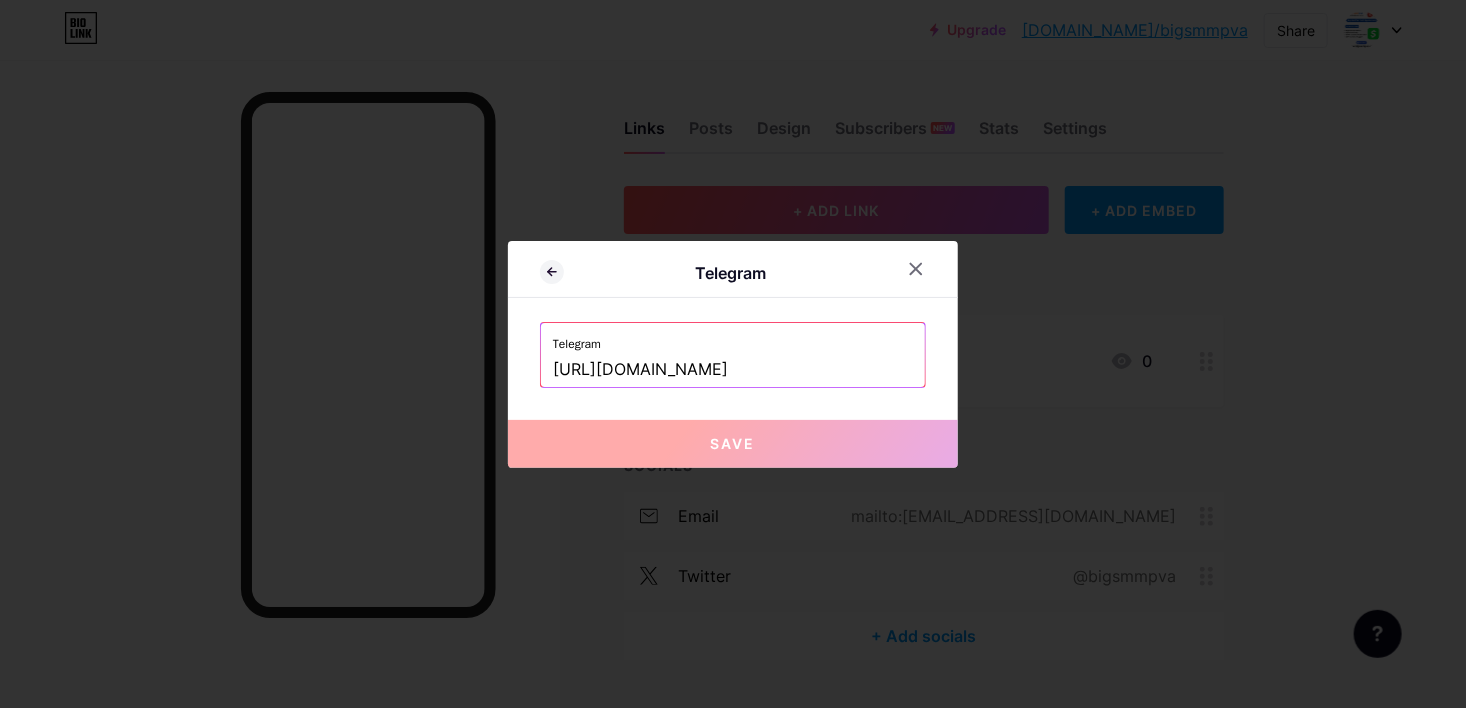 click on "https://telegram.me/bigsmmpva" at bounding box center [733, 370] 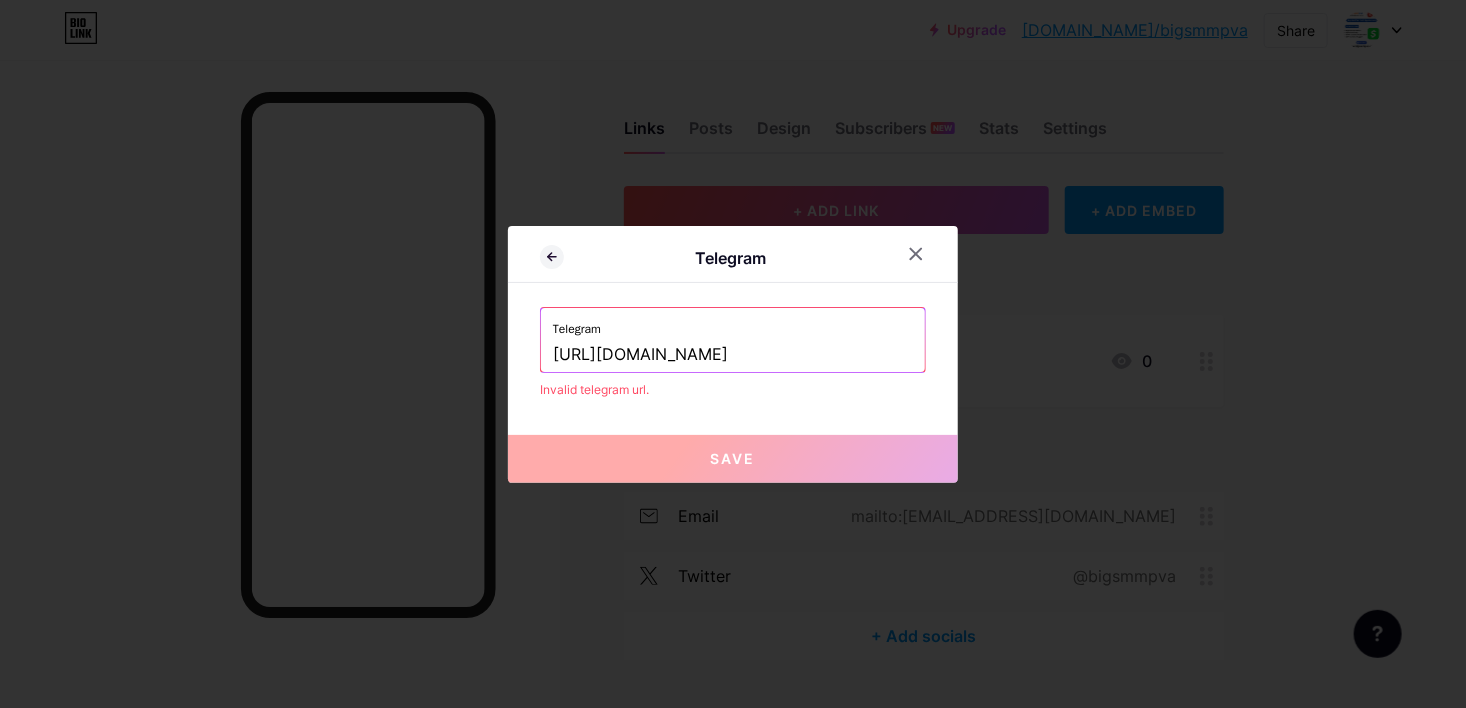 click on "https://telegram.me/@bigsmmpva" at bounding box center [733, 355] 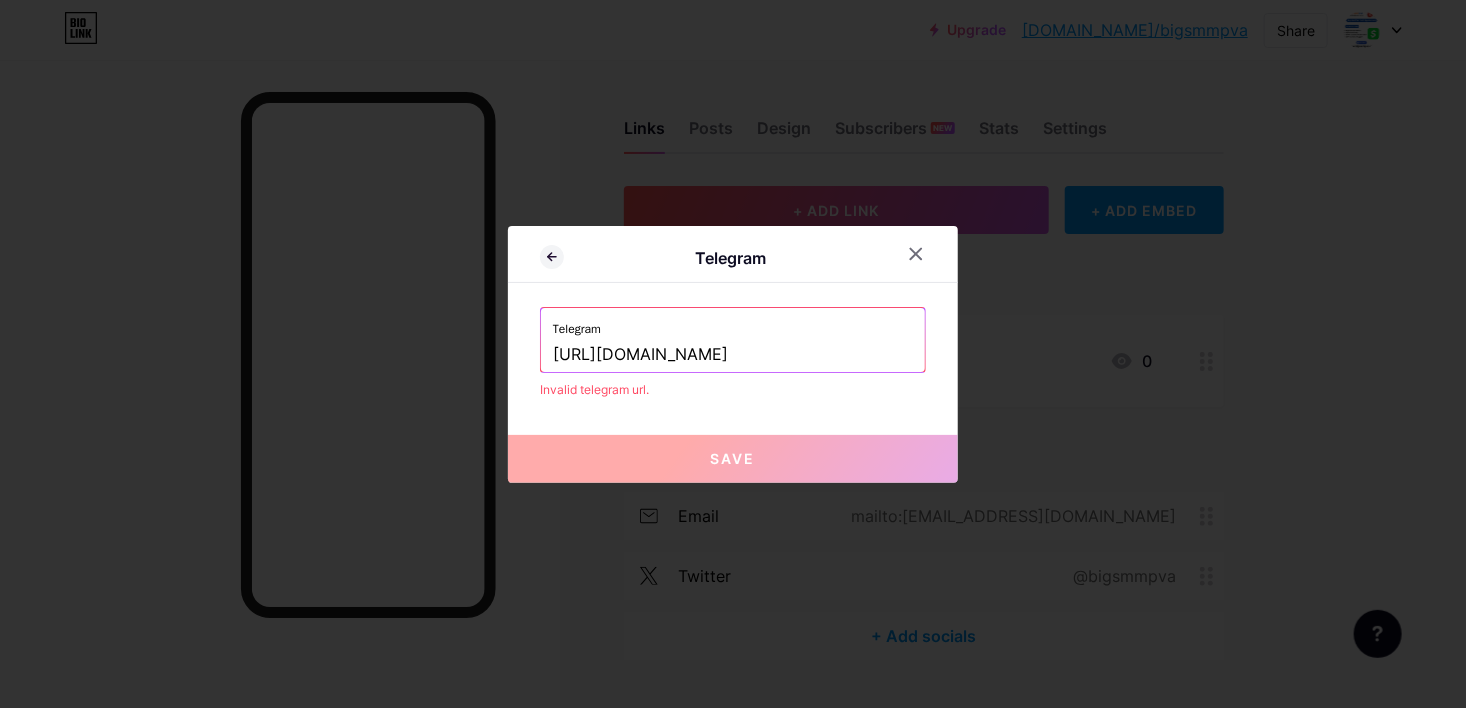click on "https://telegram.me/@bigsmmpva" at bounding box center (733, 355) 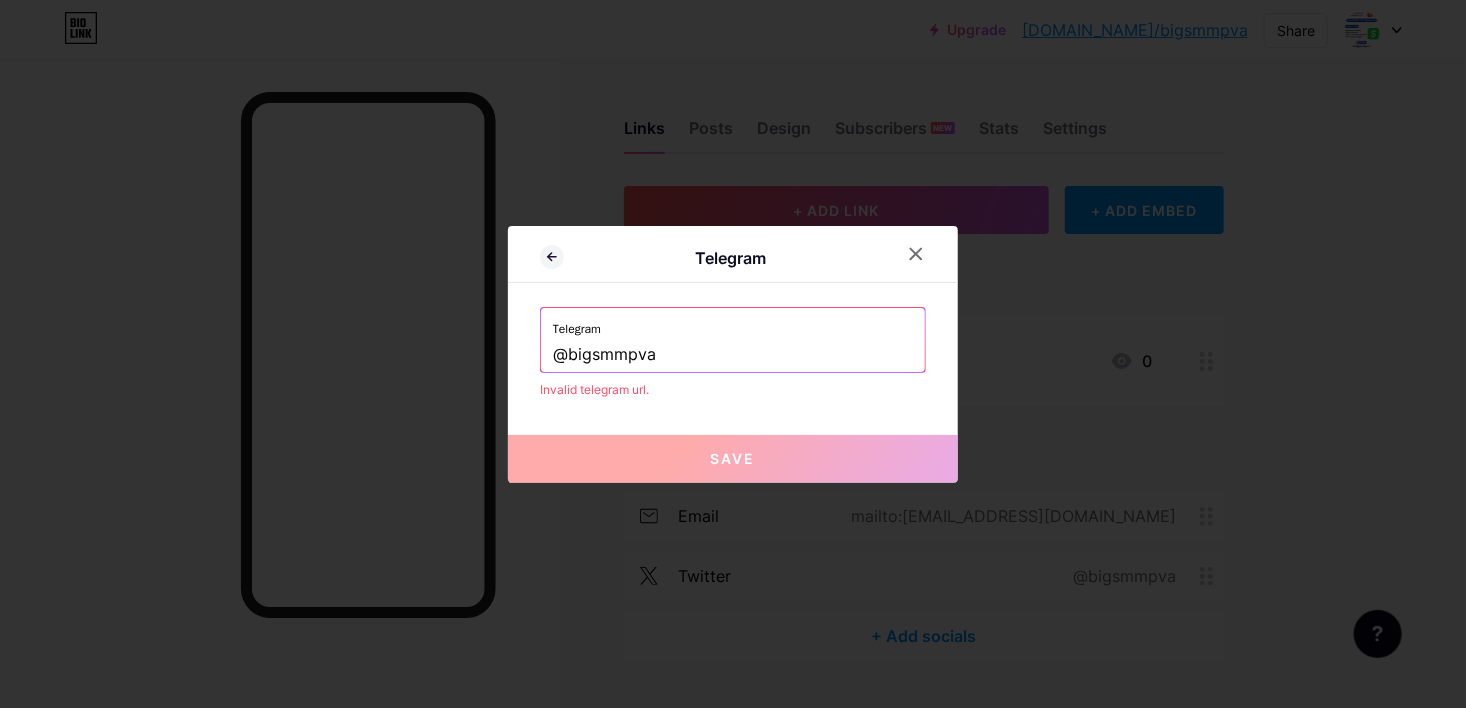 type on "@bigsmmpva" 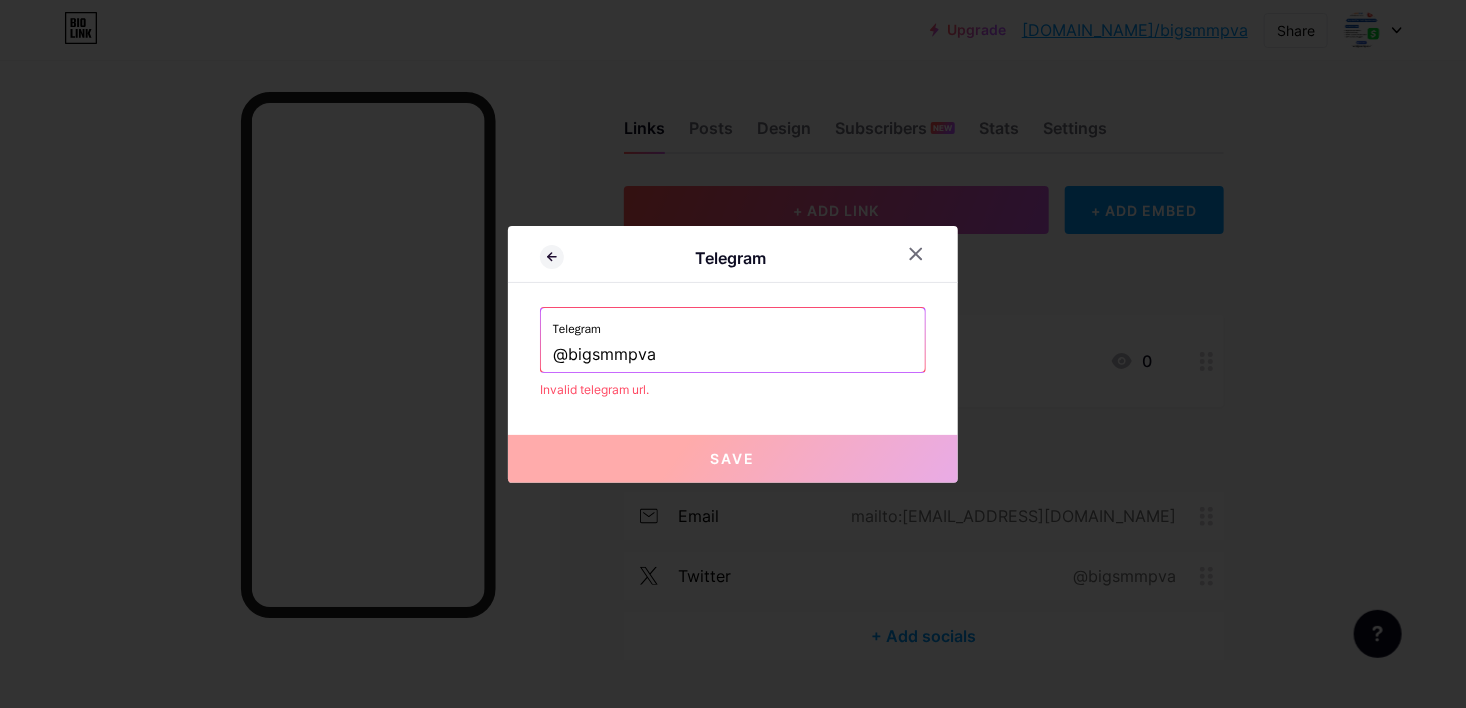 click on "Save" at bounding box center [733, 459] 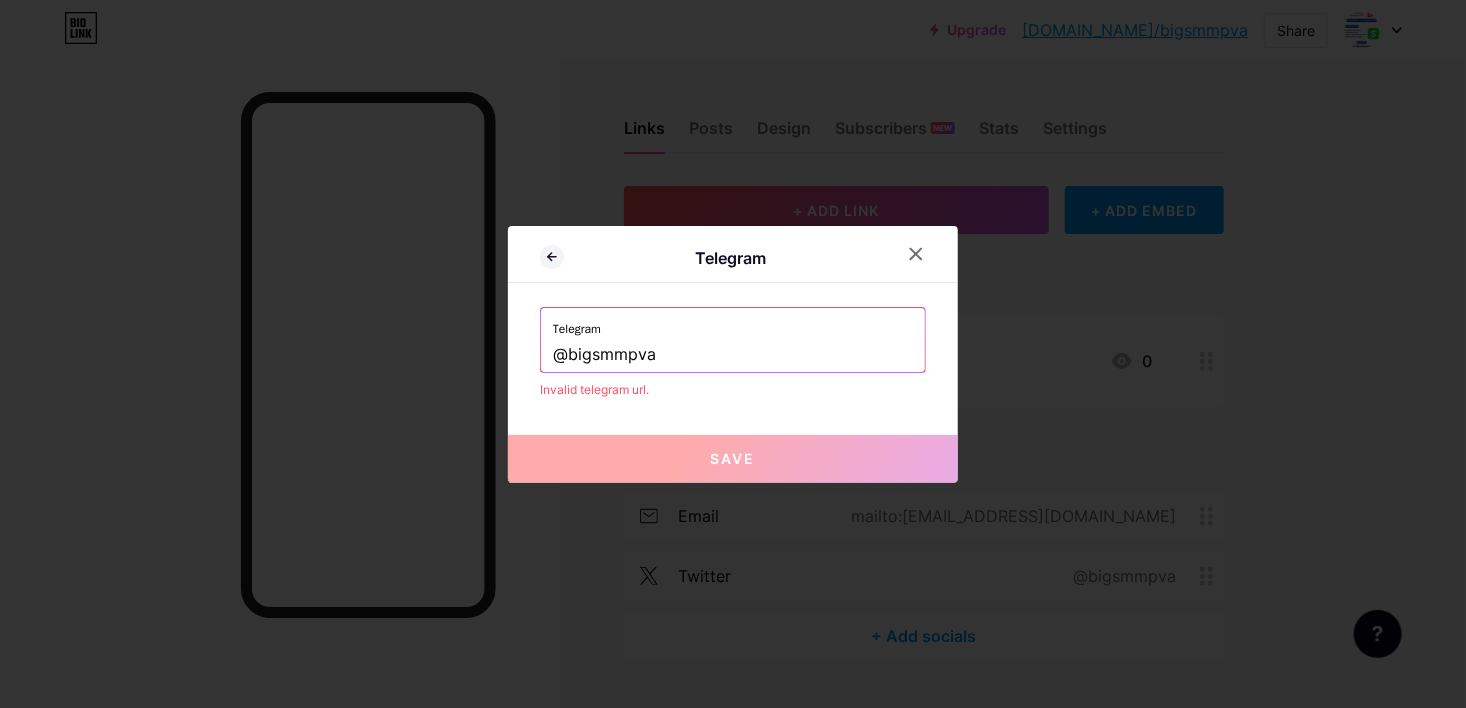 drag, startPoint x: 690, startPoint y: 354, endPoint x: 552, endPoint y: 354, distance: 138 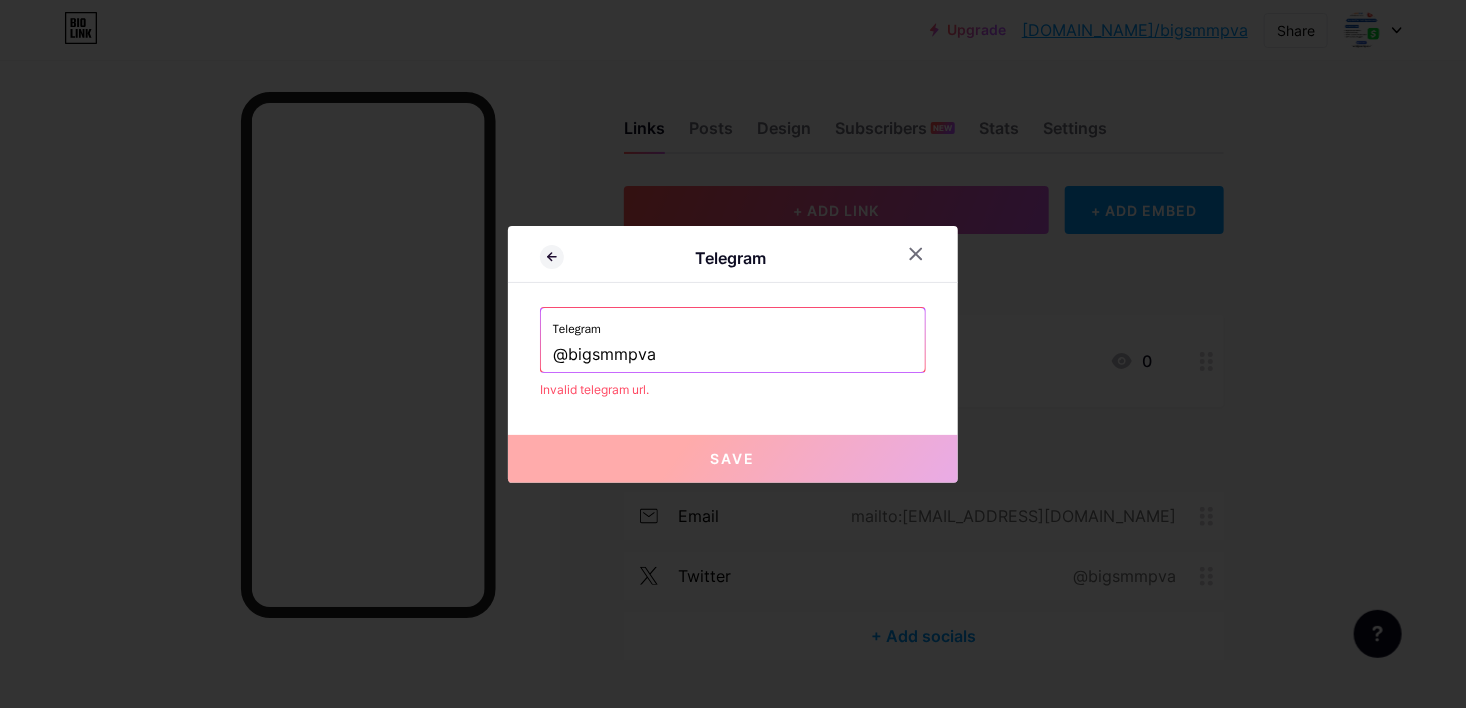 click on "@bigsmmpva" at bounding box center (733, 355) 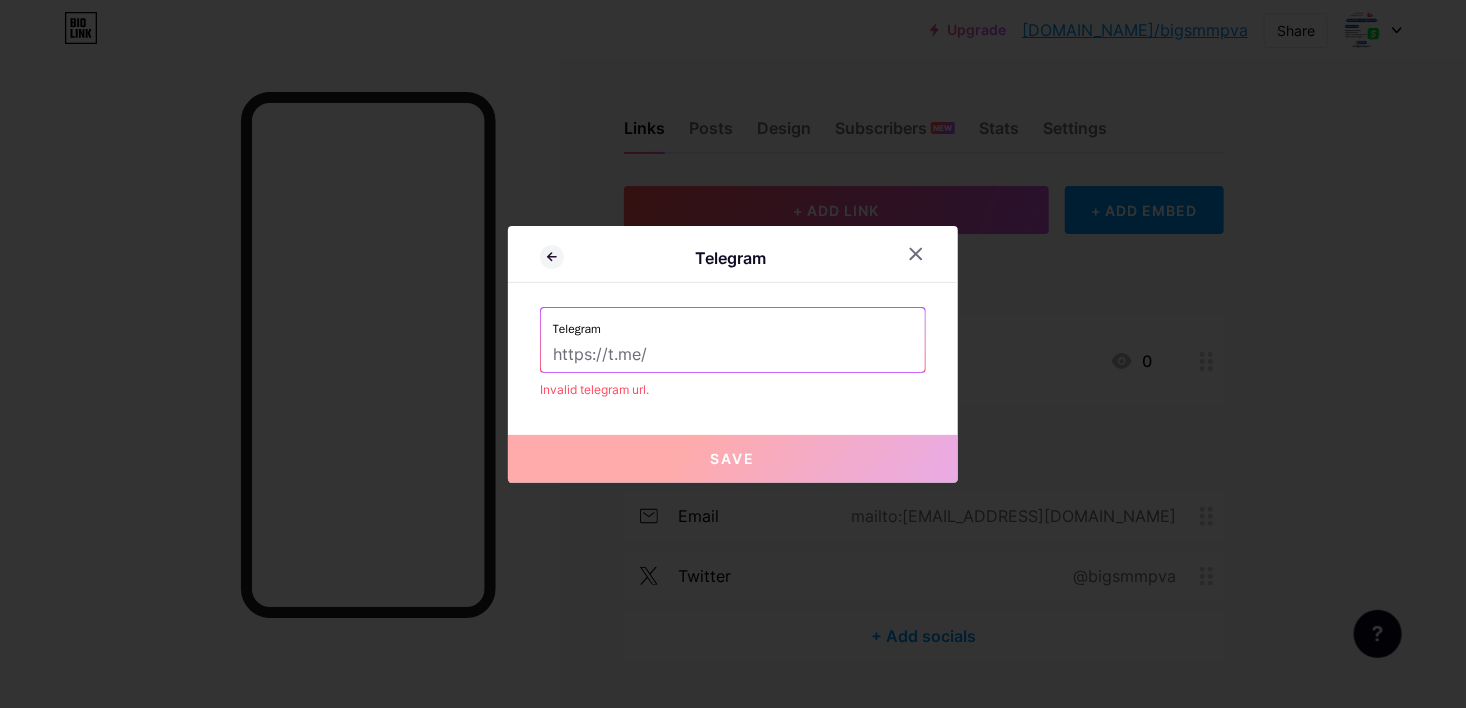 paste on "https://telegram.me/bigsmmpva" 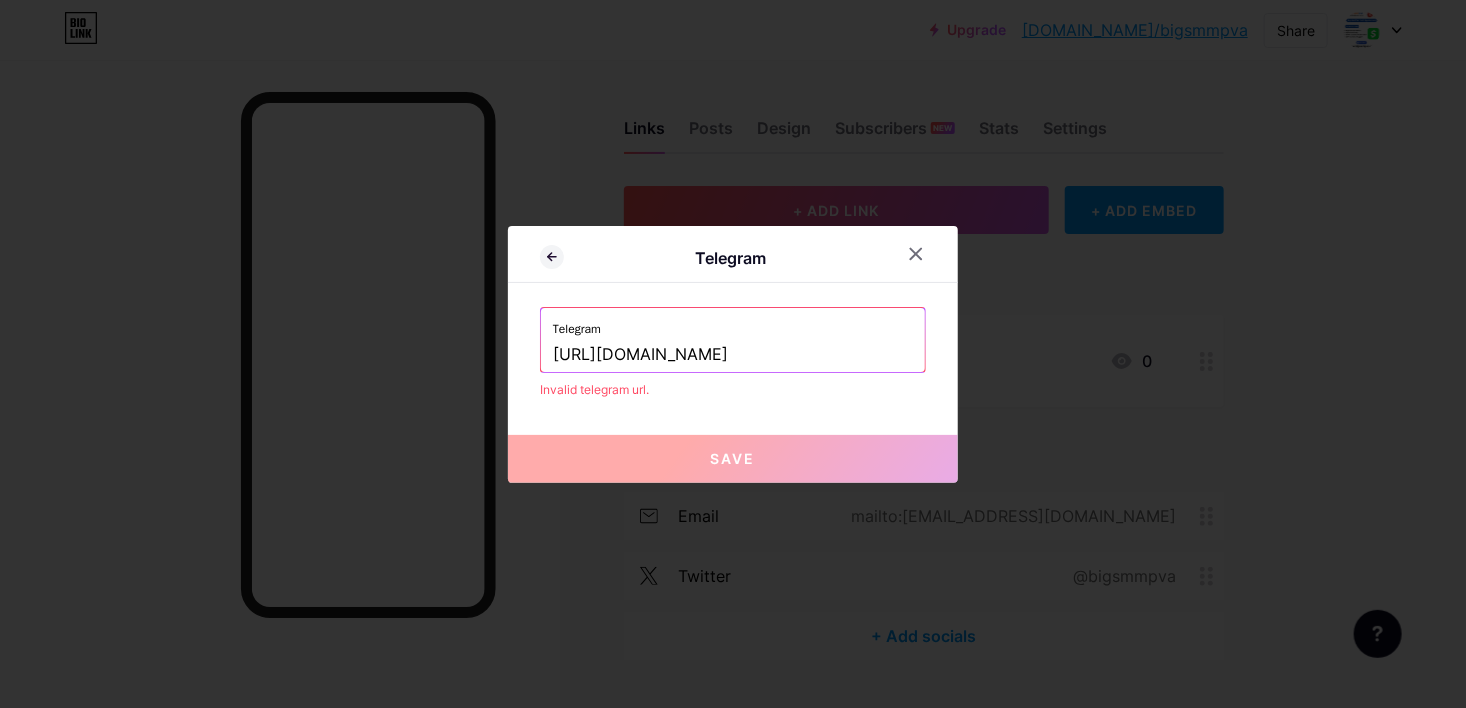 drag, startPoint x: 606, startPoint y: 352, endPoint x: 667, endPoint y: 355, distance: 61.073727 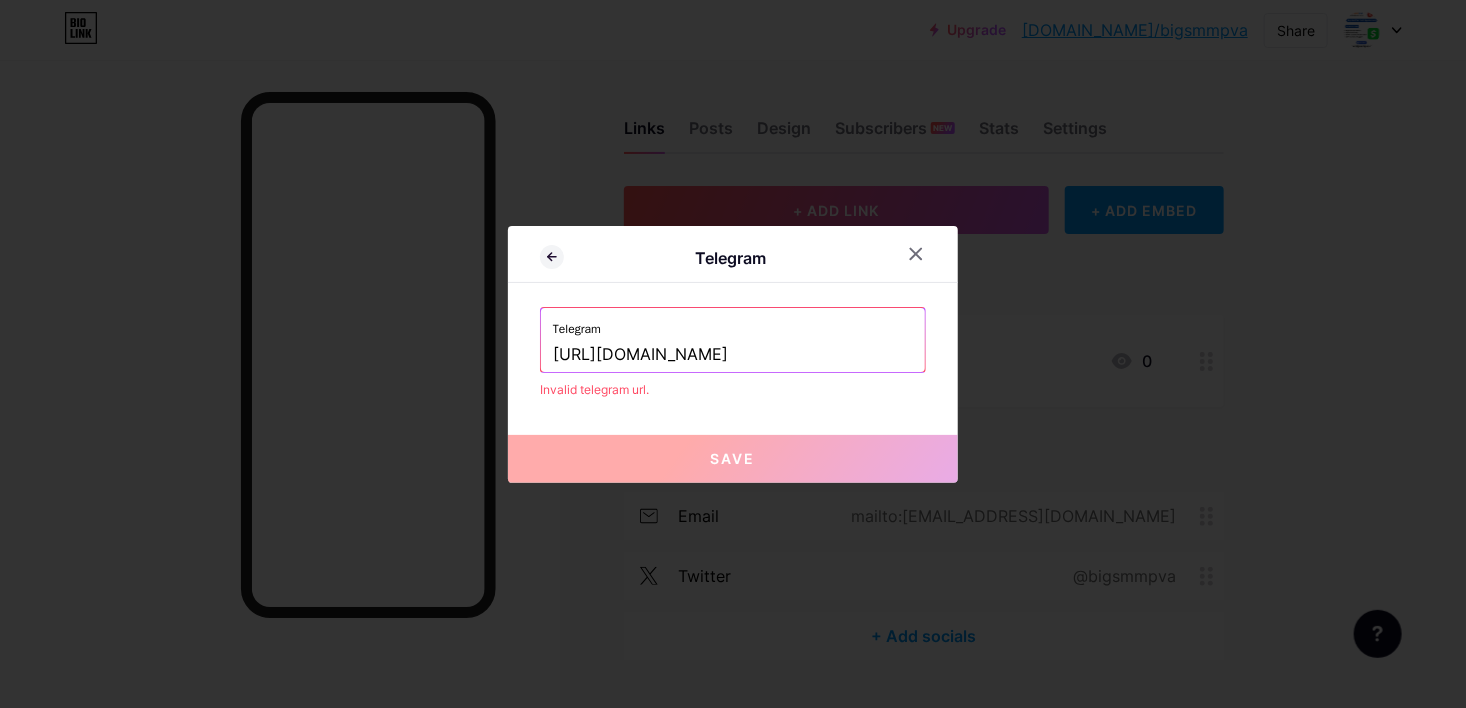 click on "https://telegram.me/bigsmmpva" at bounding box center (733, 355) 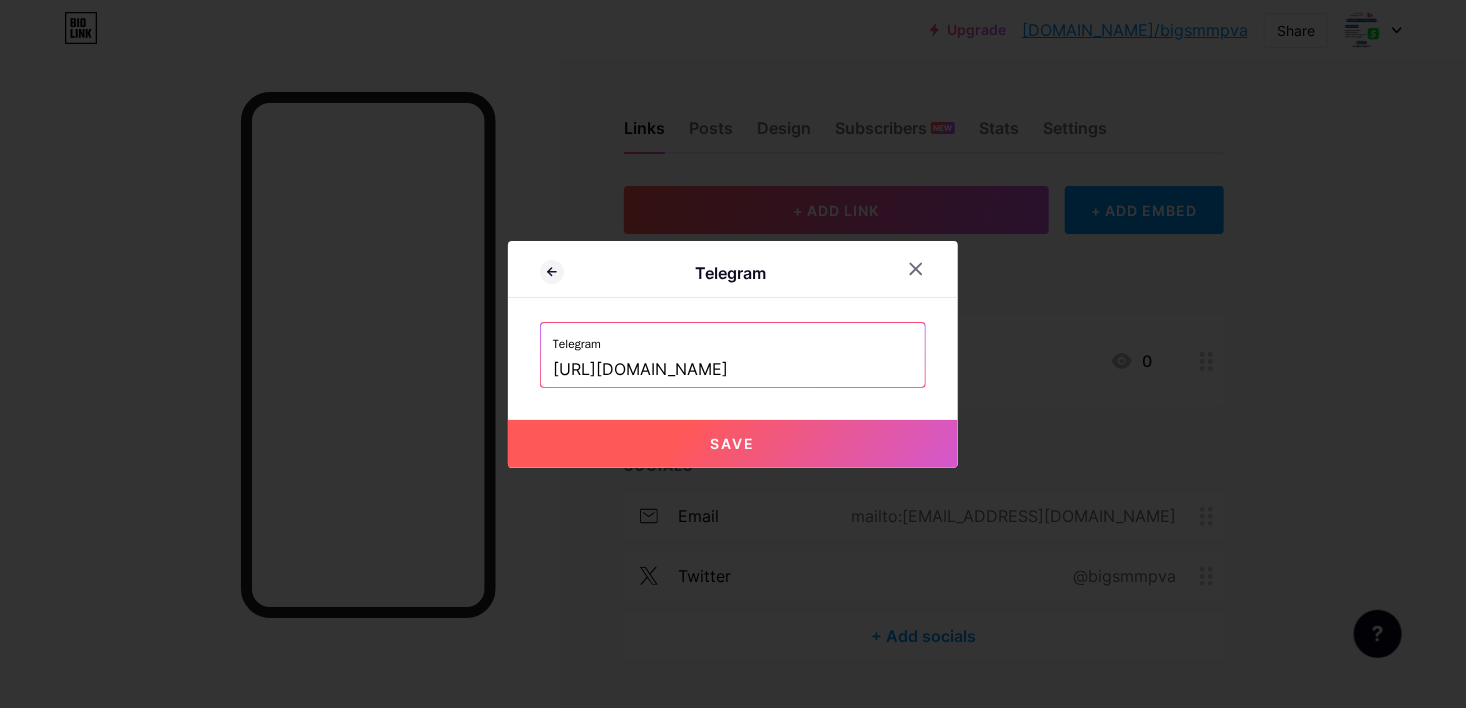 type on "https://t.me/bigsmmpva" 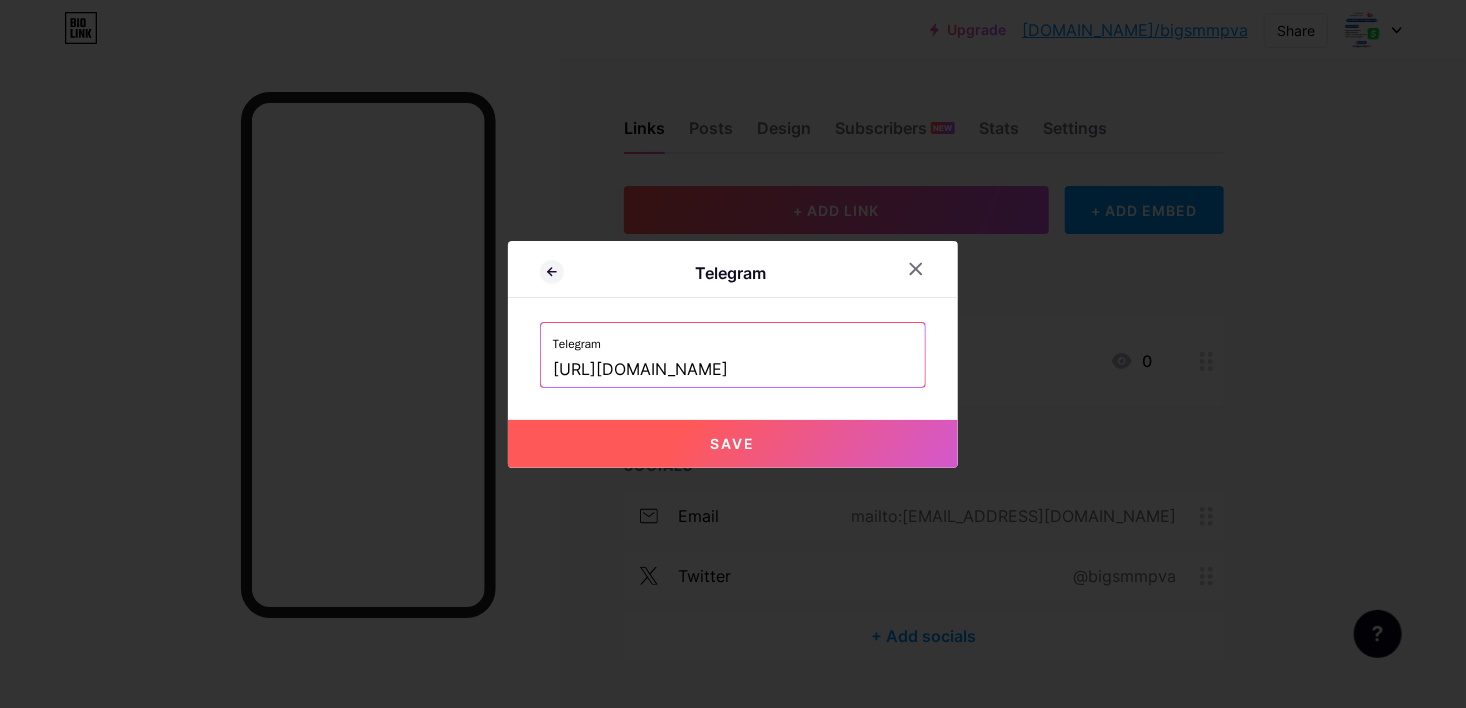 click on "Save" at bounding box center (733, 444) 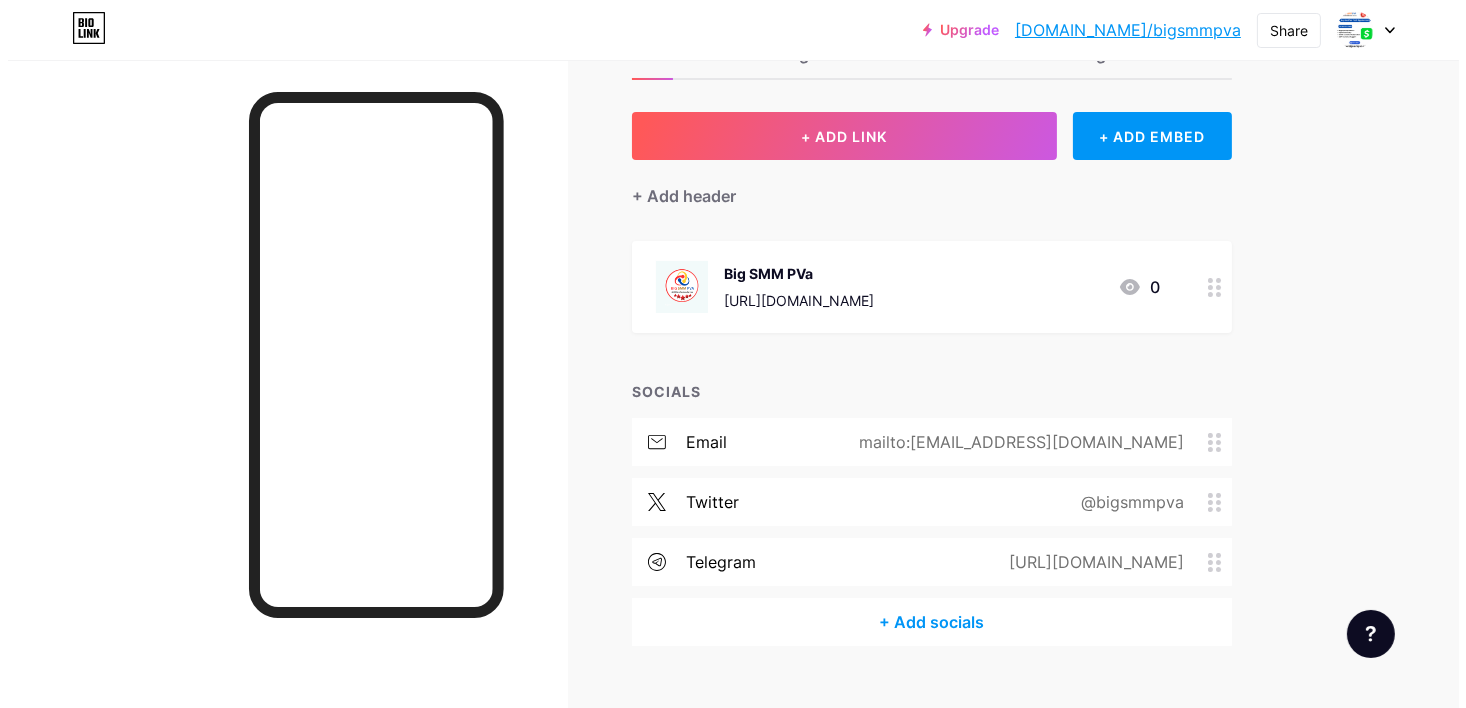 scroll, scrollTop: 110, scrollLeft: 0, axis: vertical 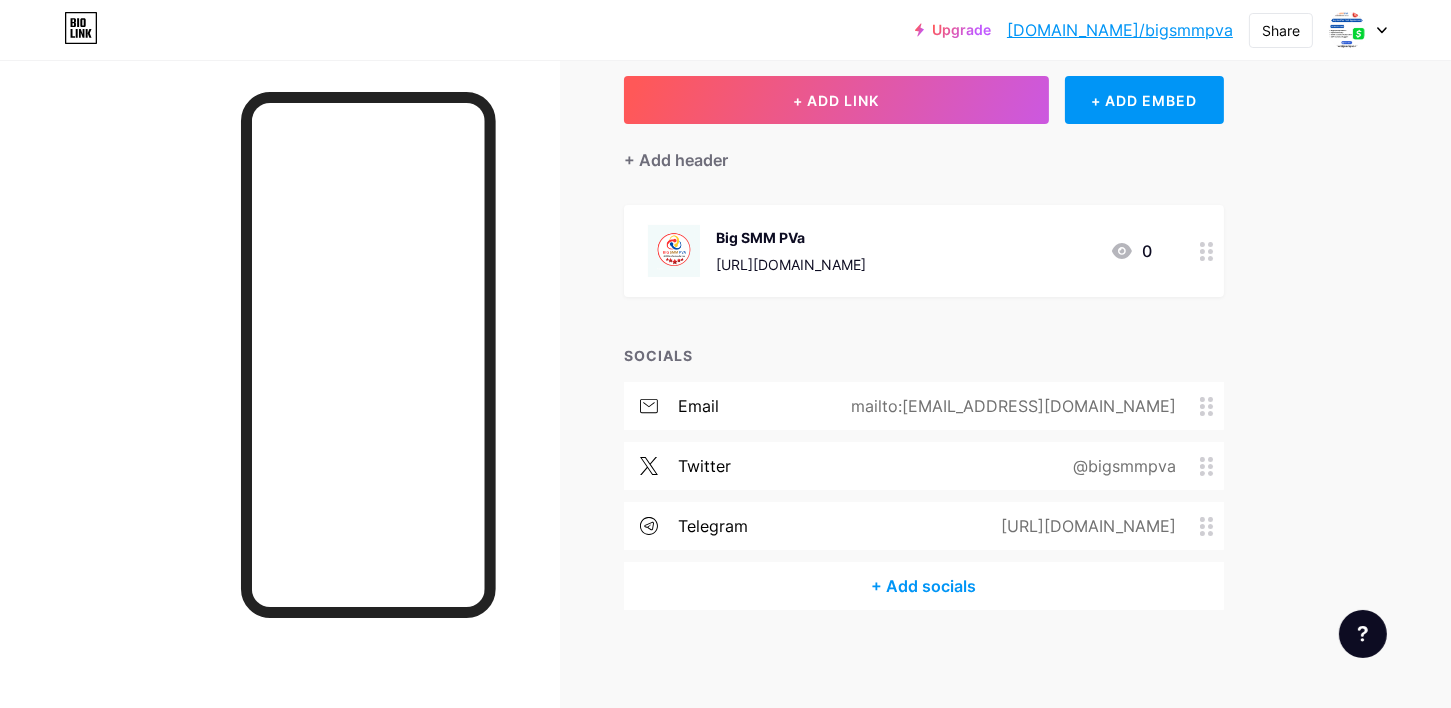click on "+ Add socials" at bounding box center (924, 586) 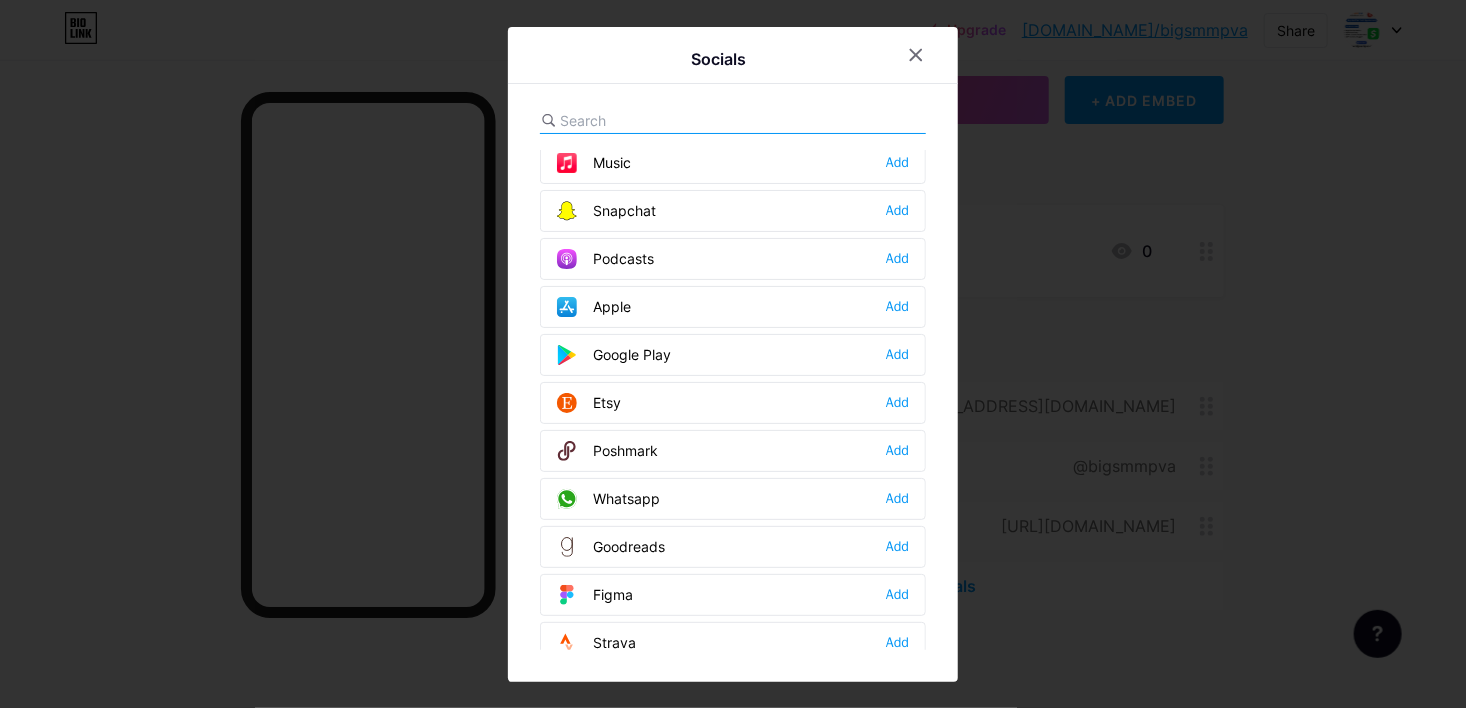 scroll, scrollTop: 1780, scrollLeft: 0, axis: vertical 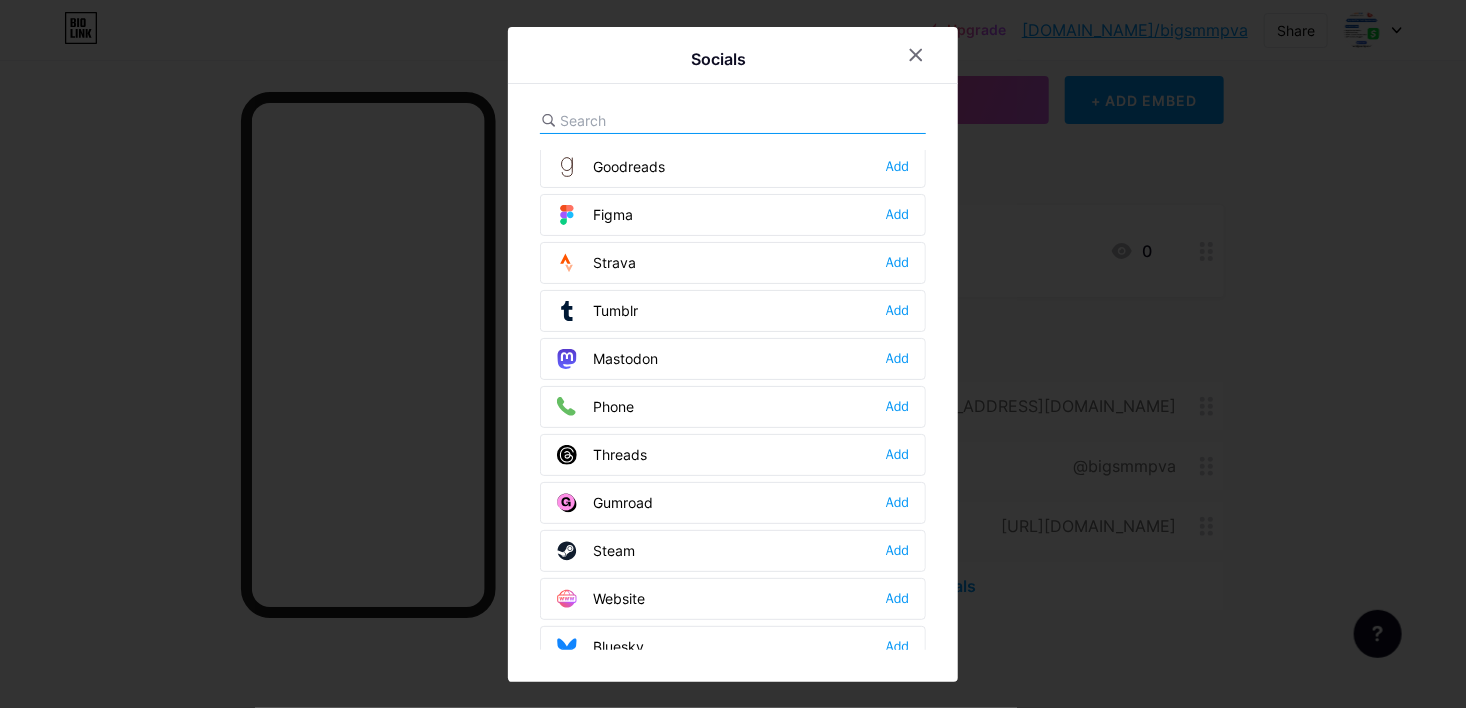 click on "Website
Add" at bounding box center (733, 599) 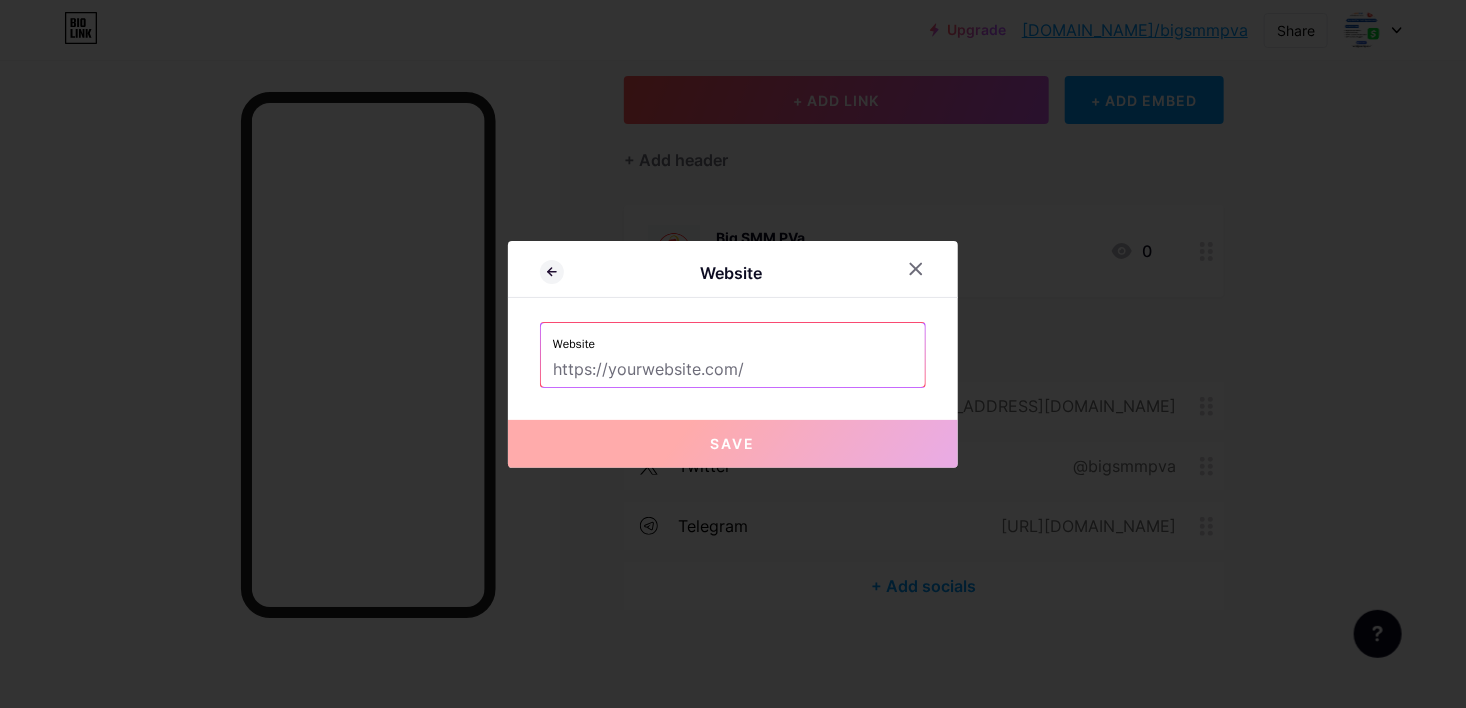click at bounding box center [733, 370] 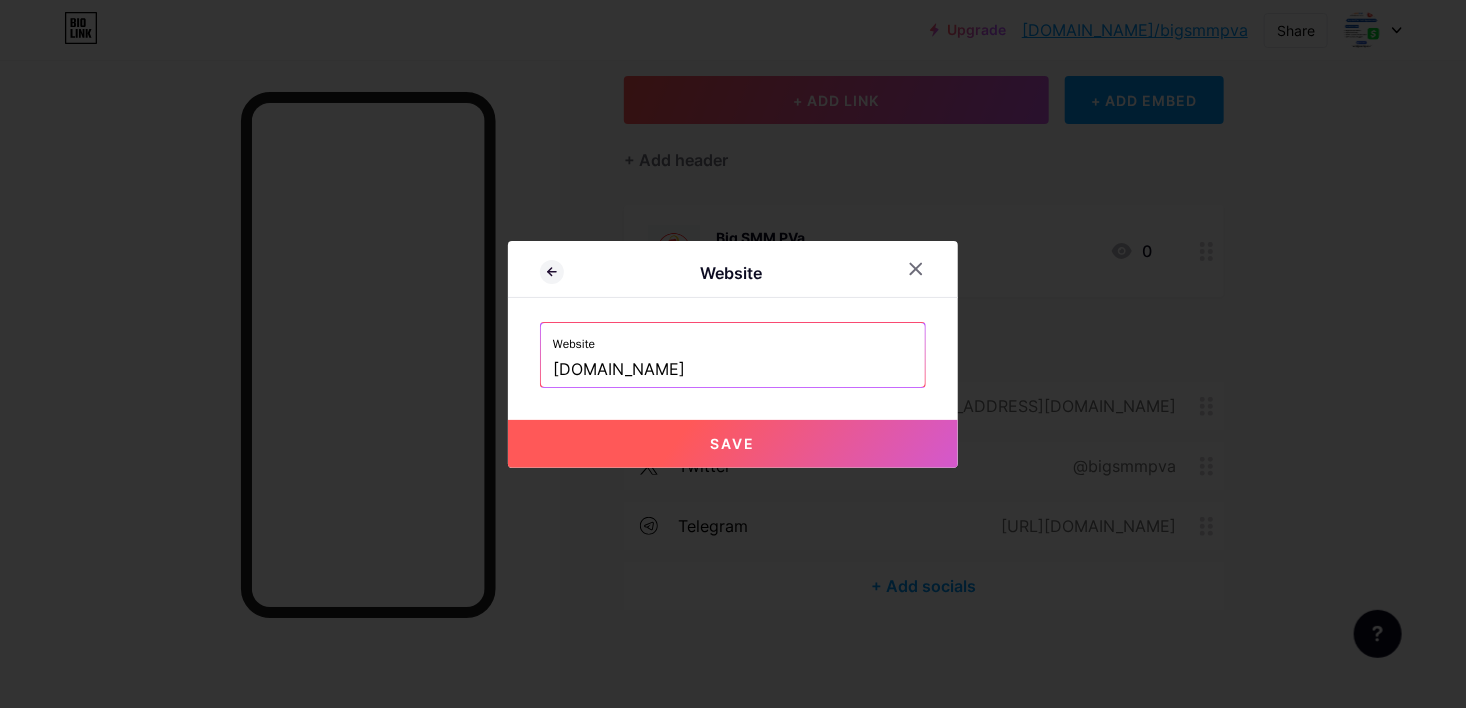 click on "Save" at bounding box center [733, 444] 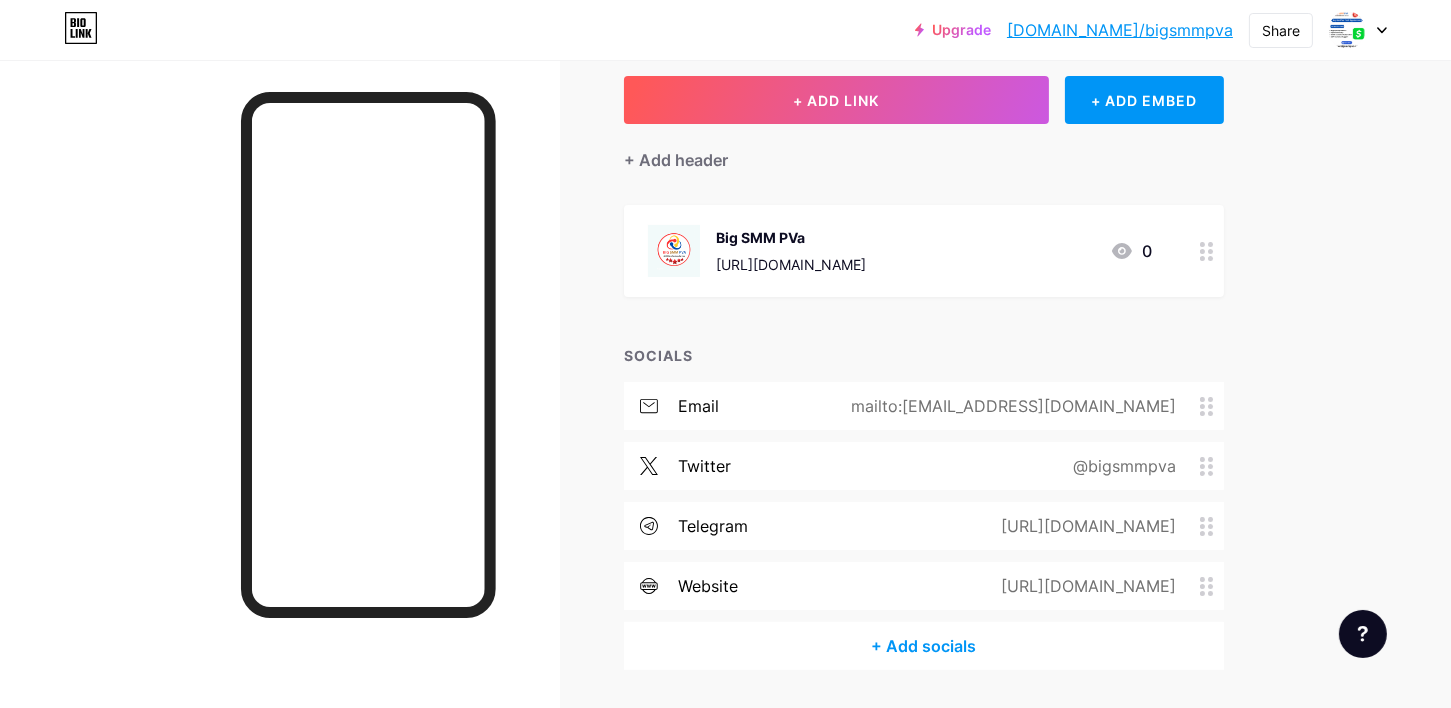 click on "+ Add socials" at bounding box center (924, 646) 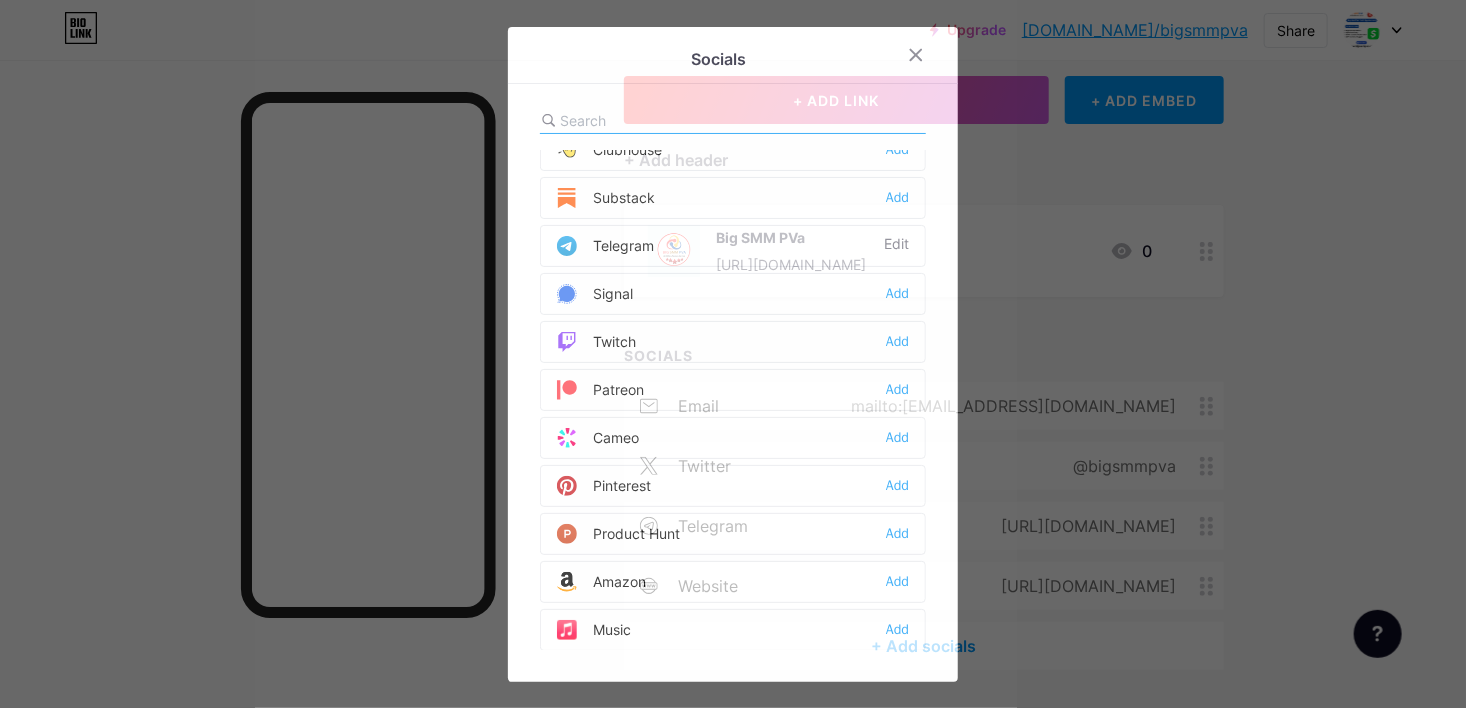 scroll, scrollTop: 1400, scrollLeft: 0, axis: vertical 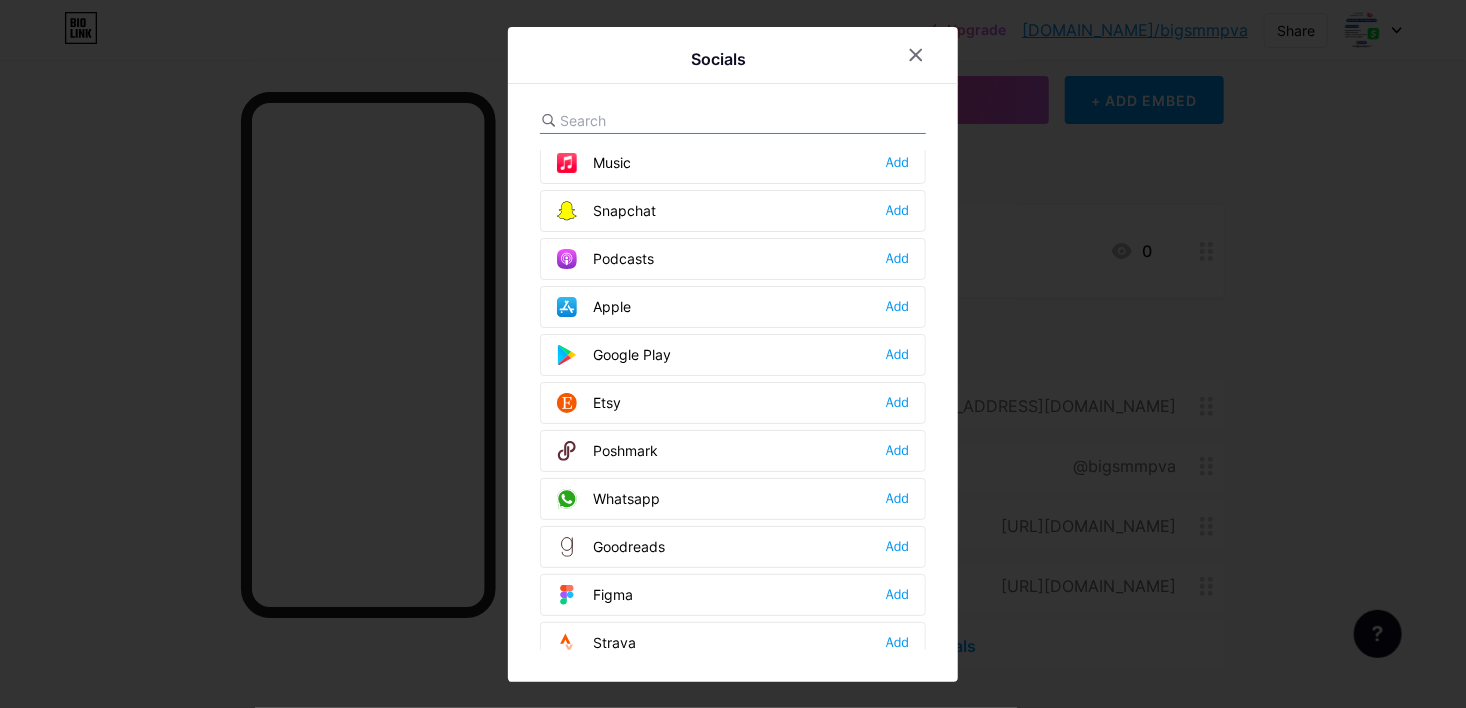drag, startPoint x: 915, startPoint y: 477, endPoint x: 904, endPoint y: 483, distance: 12.529964 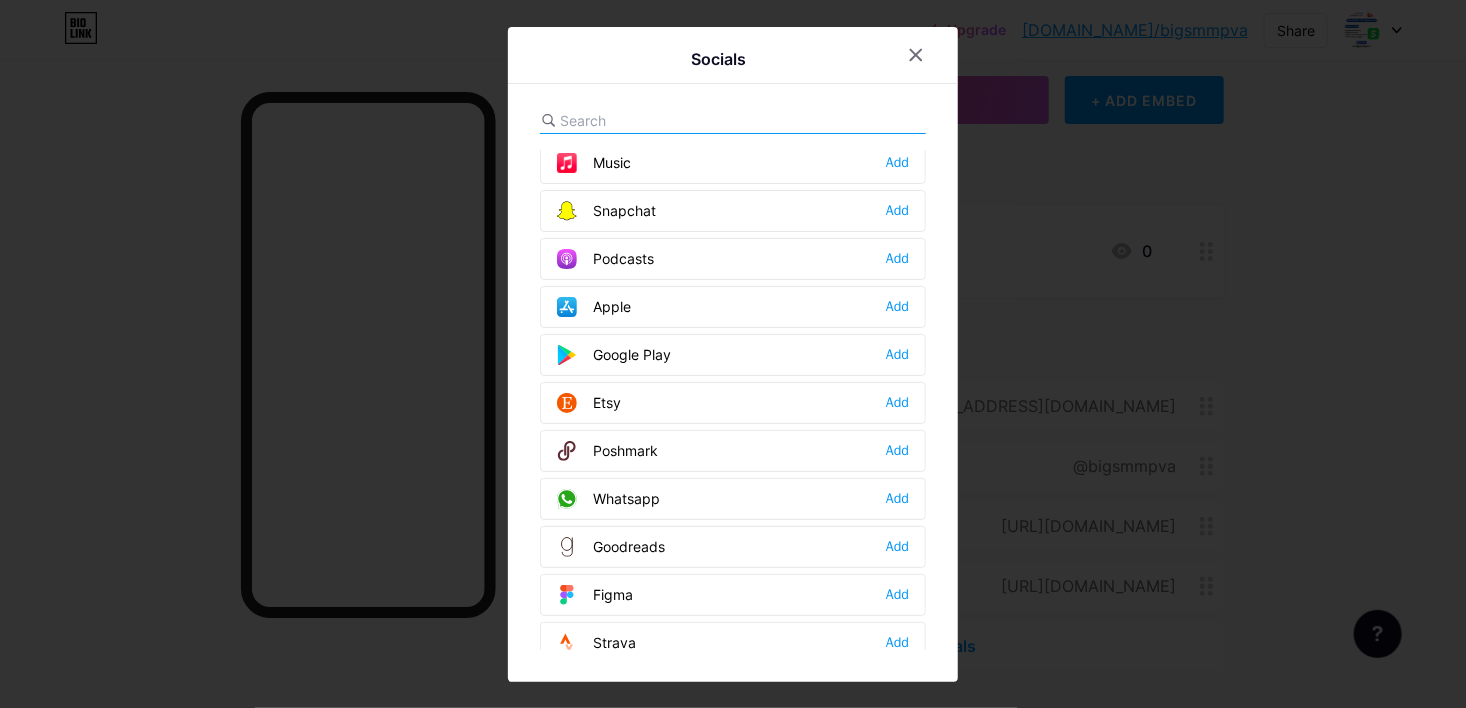 click on "Whatsapp
Add" at bounding box center [733, 499] 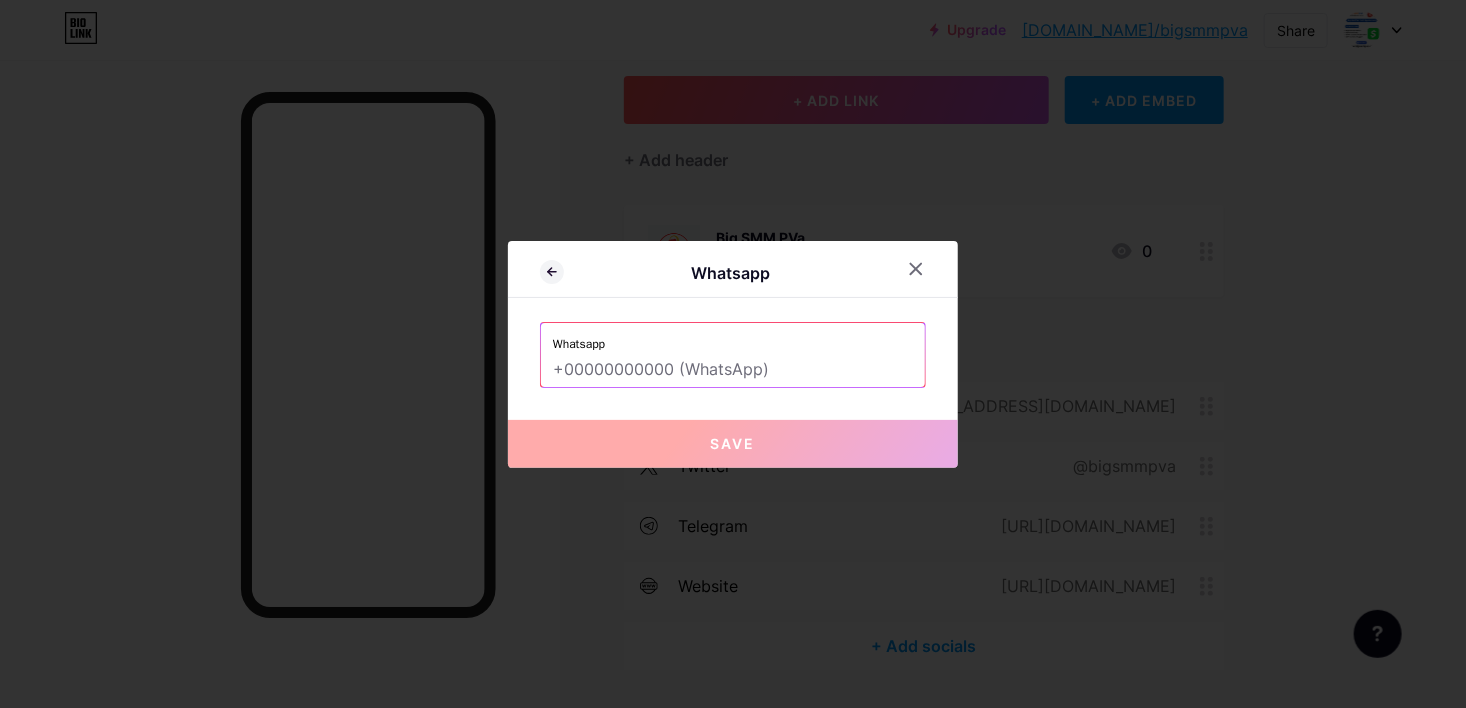 click at bounding box center (733, 370) 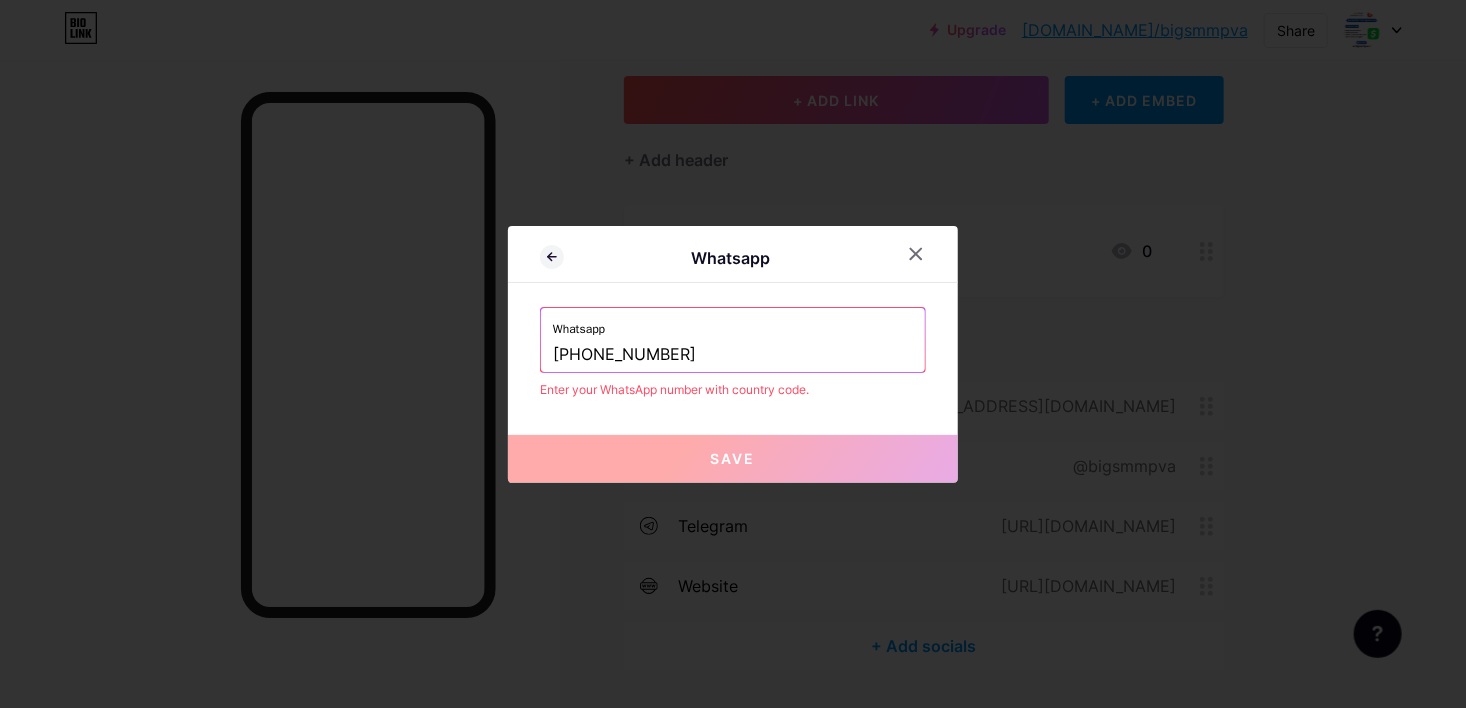 click on "[PHONE_NUMBER]" at bounding box center (733, 355) 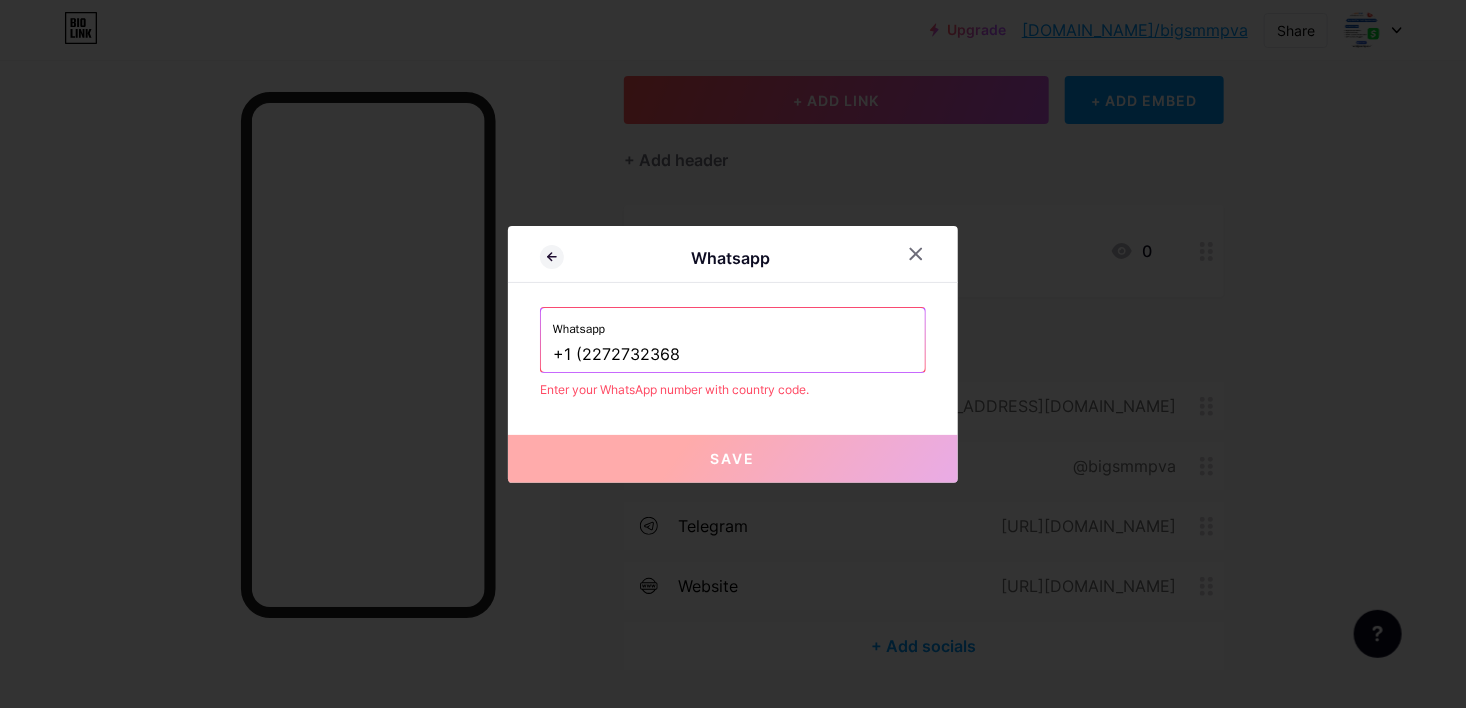 click on "+1 (2272732368" at bounding box center [733, 355] 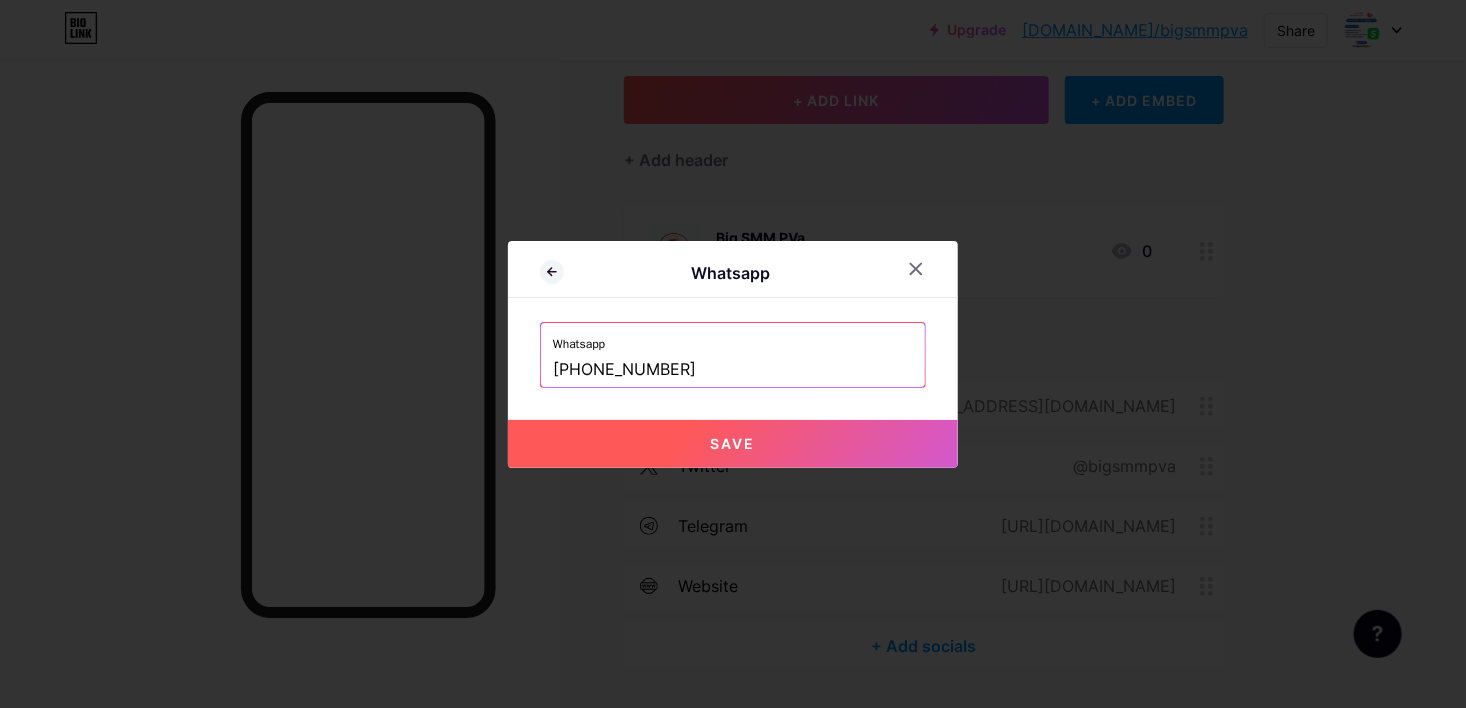 click on "Save" at bounding box center (733, 444) 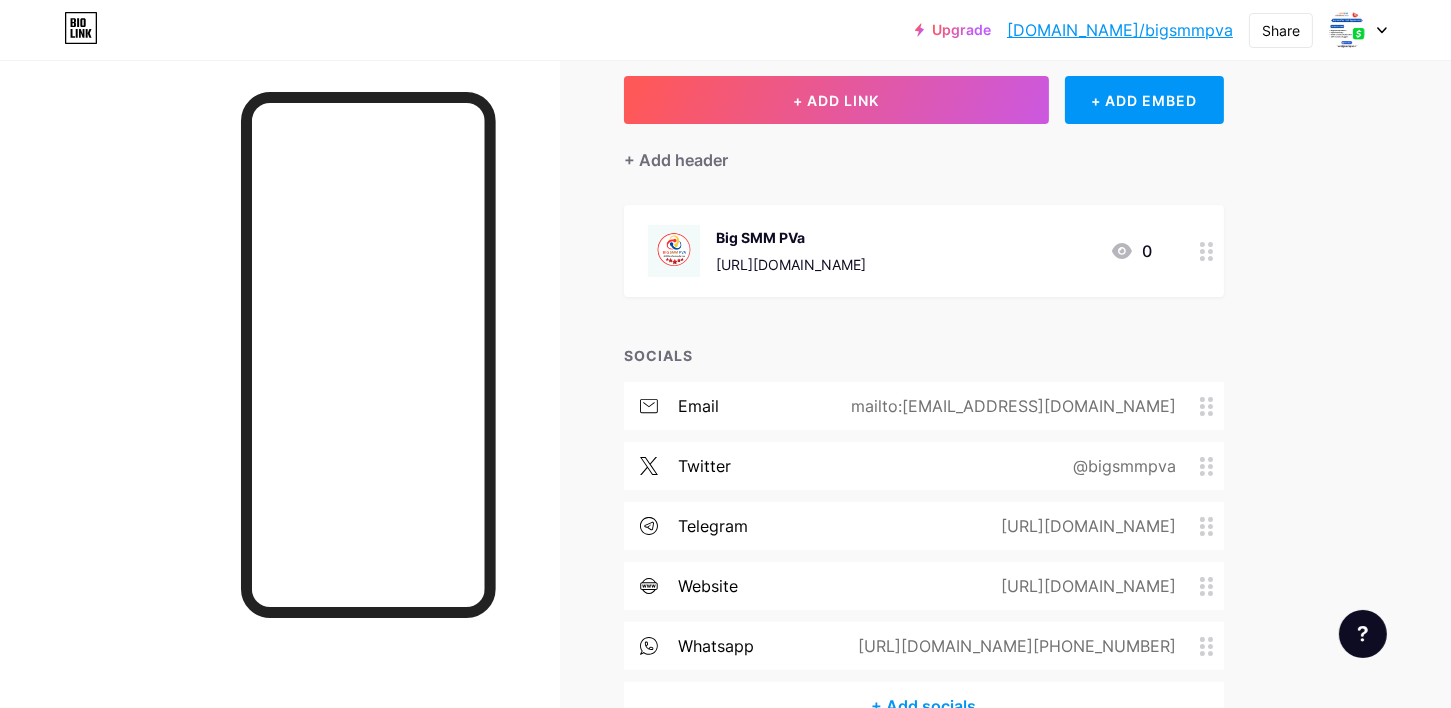 click on "+ Add socials" at bounding box center [924, 706] 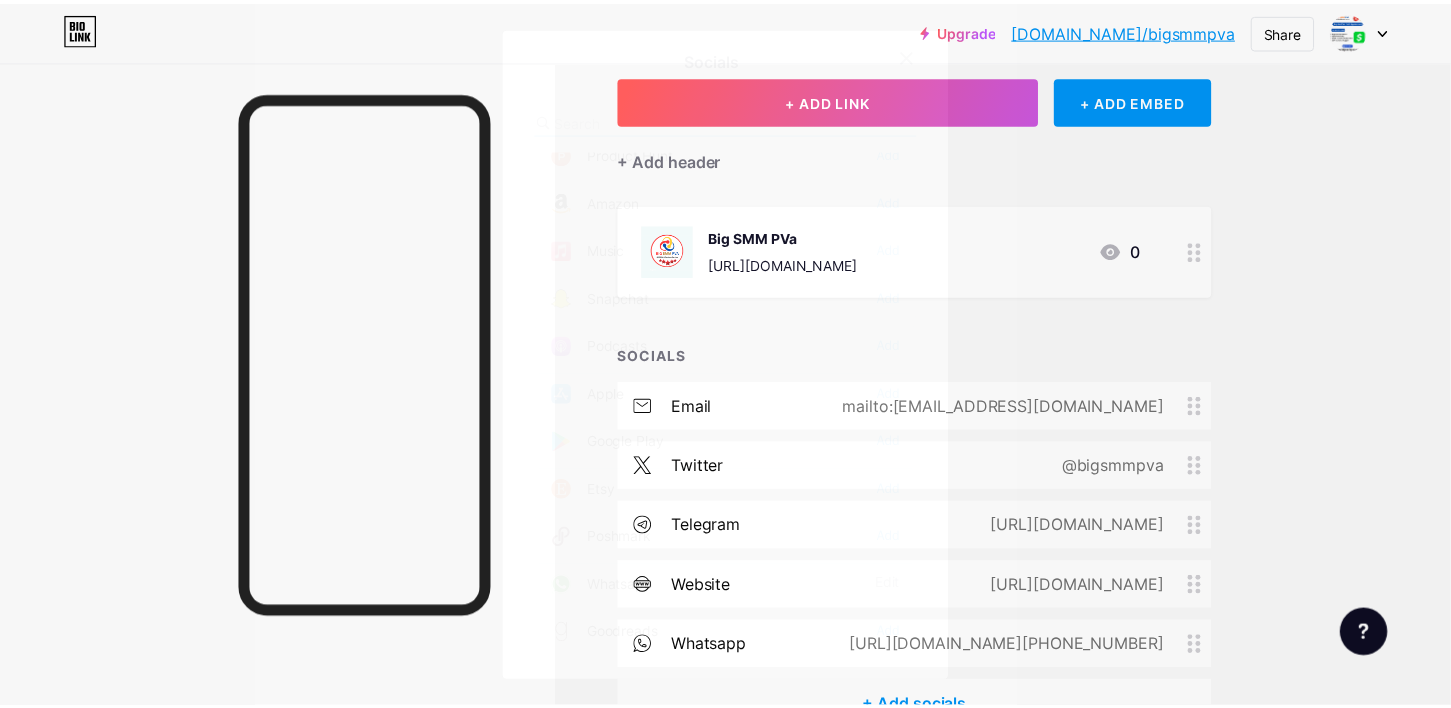 scroll, scrollTop: 846, scrollLeft: 0, axis: vertical 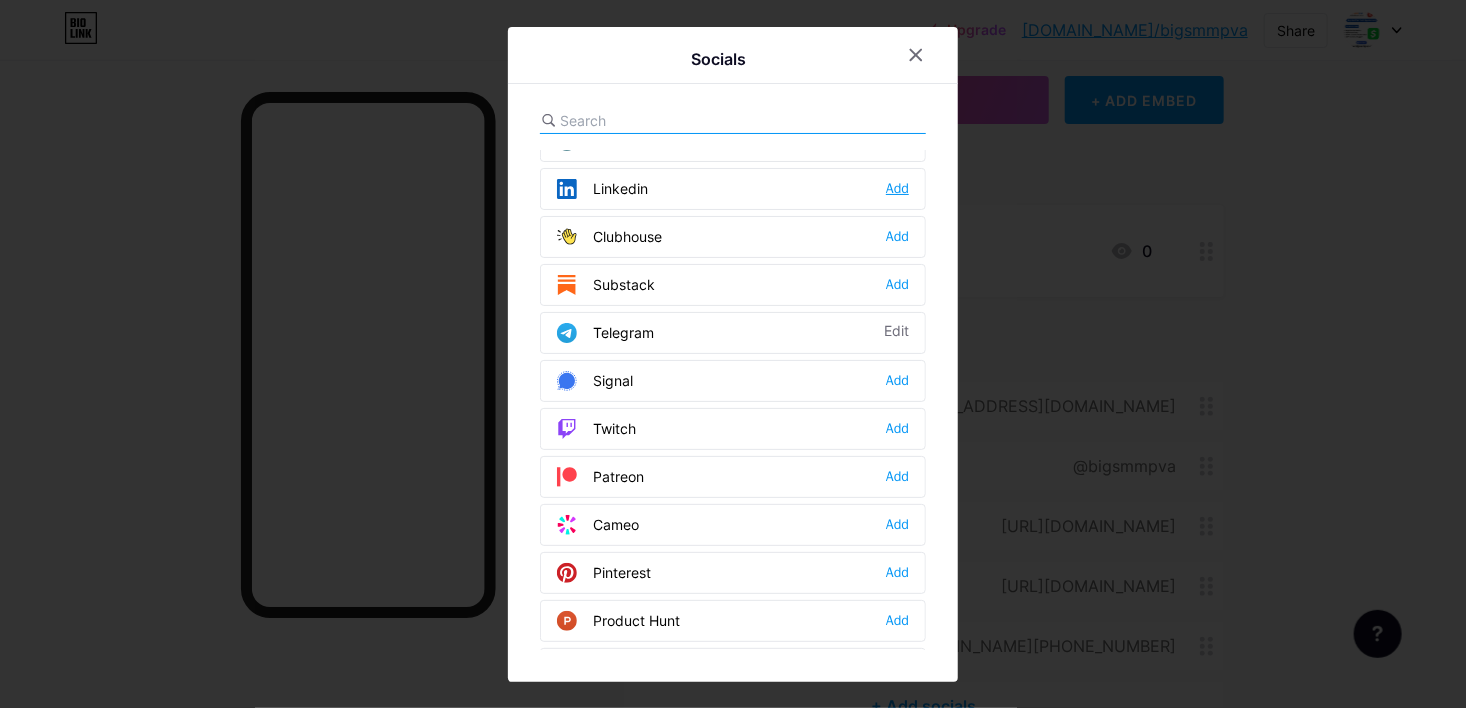 click on "Add" at bounding box center (897, 189) 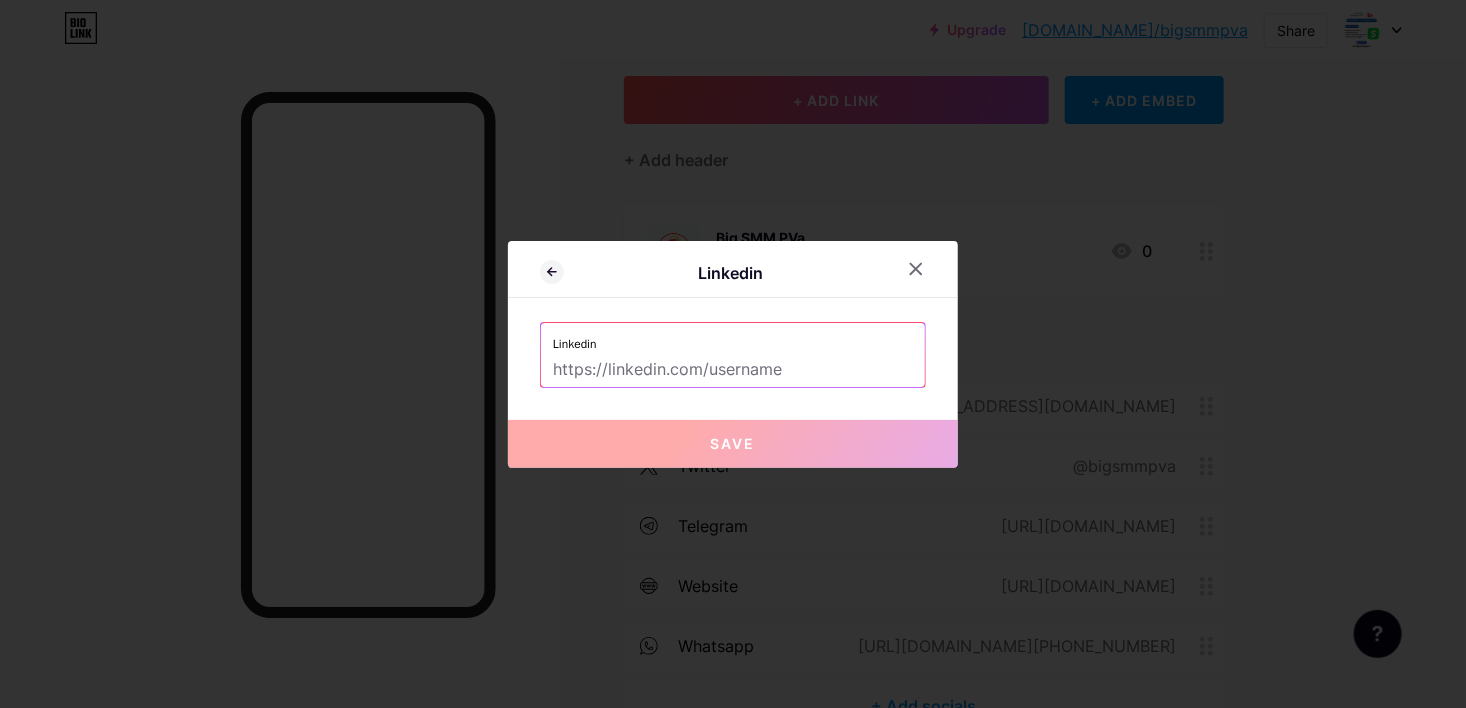 click at bounding box center [733, 370] 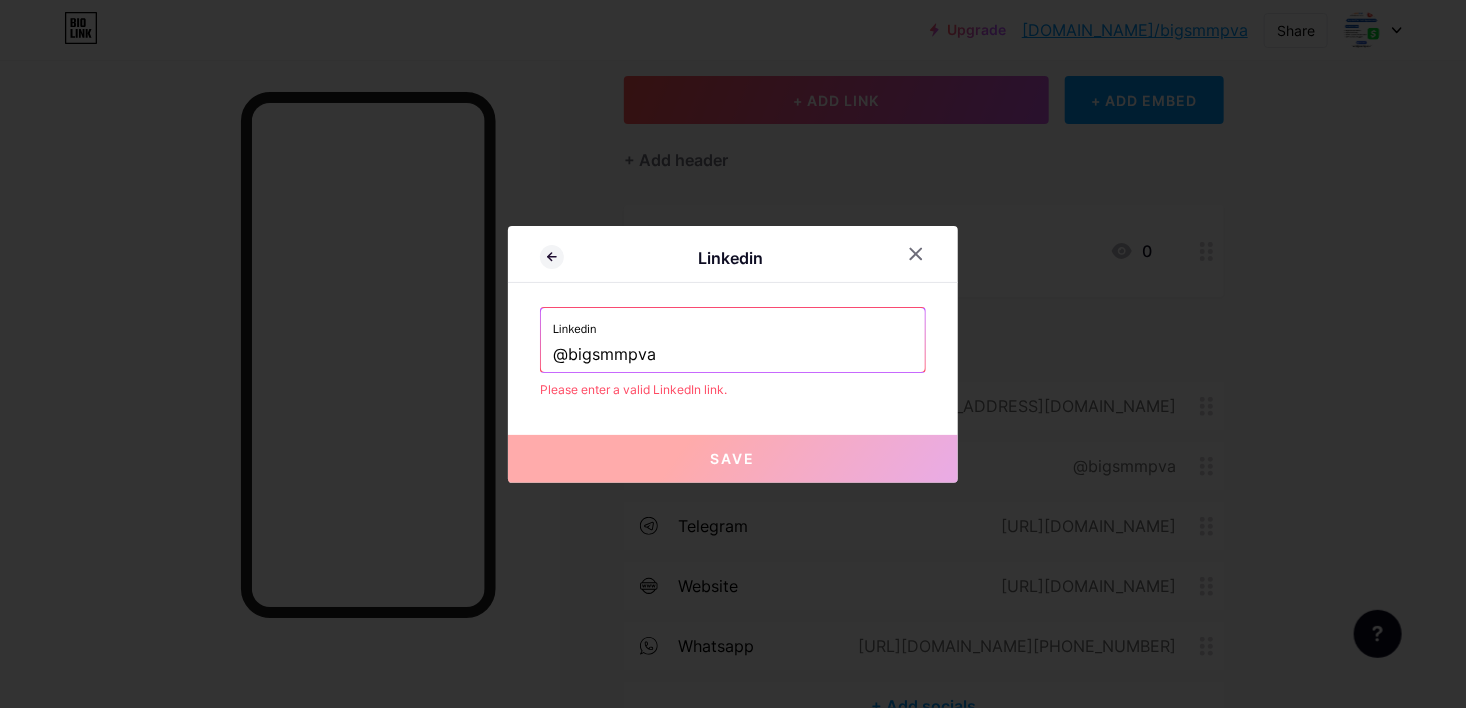 click on "Save" at bounding box center [733, 459] 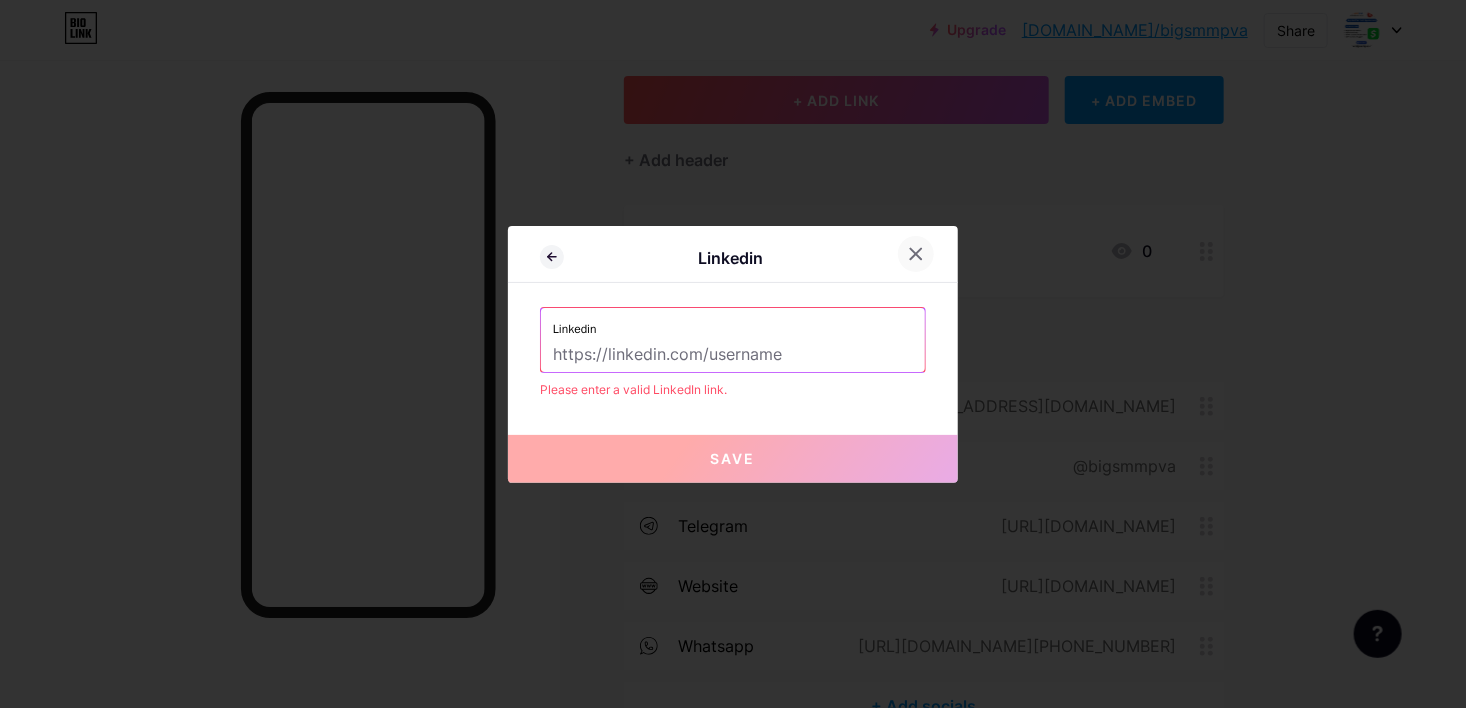 type 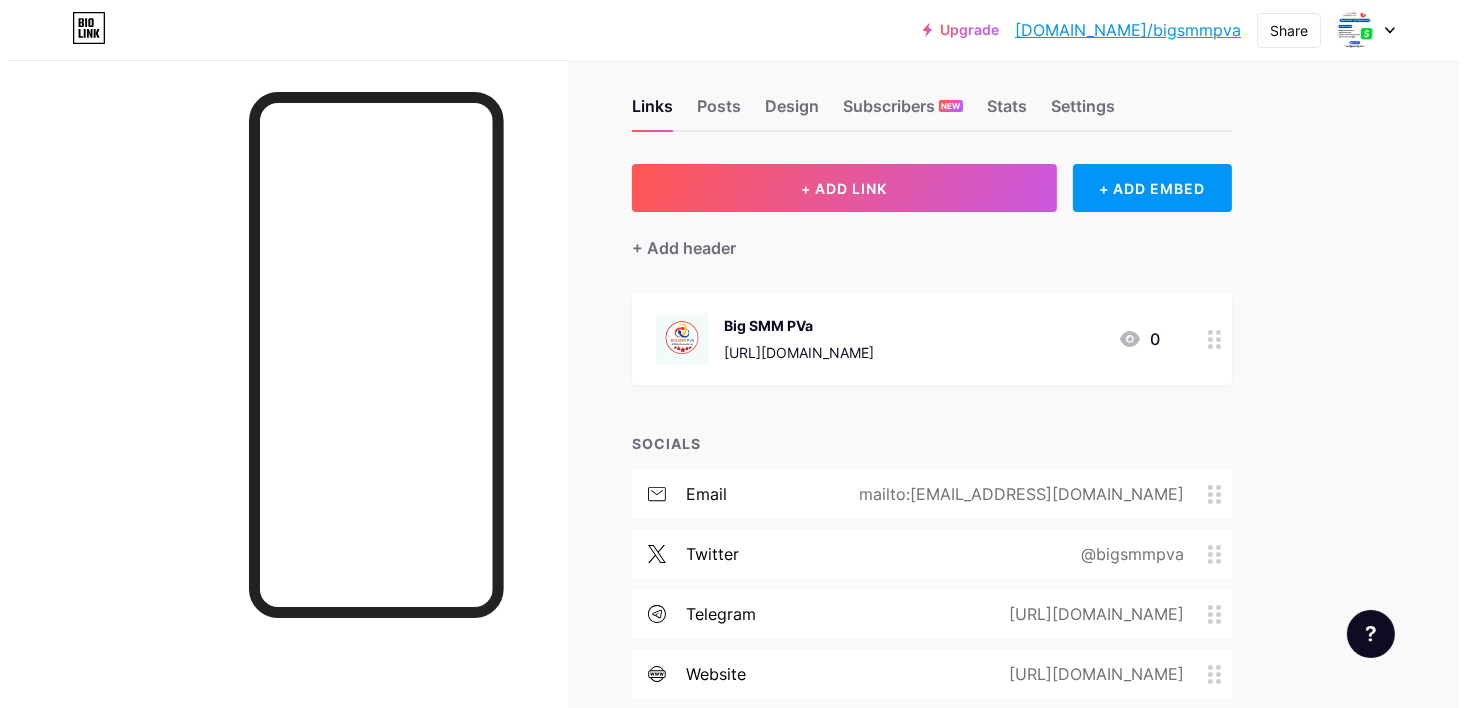 scroll, scrollTop: 0, scrollLeft: 0, axis: both 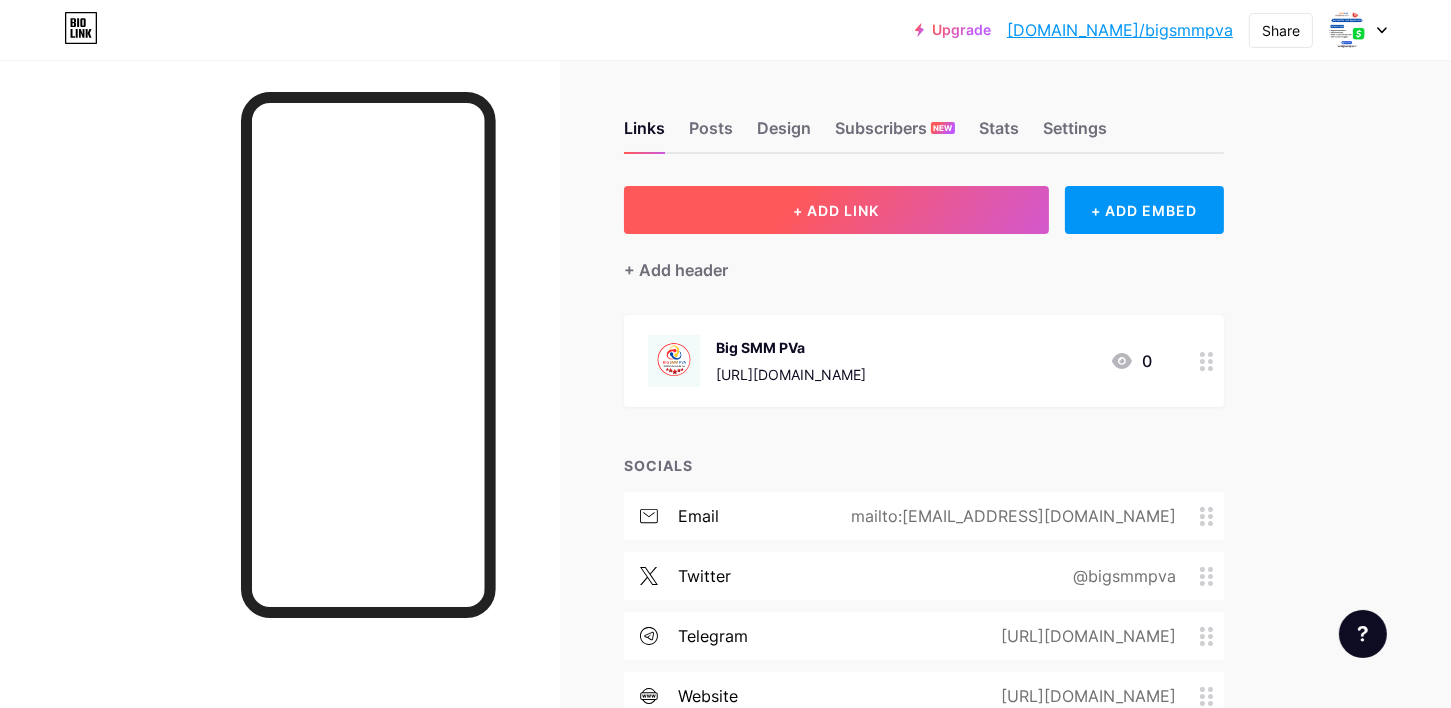 click on "+ ADD LINK" at bounding box center [836, 210] 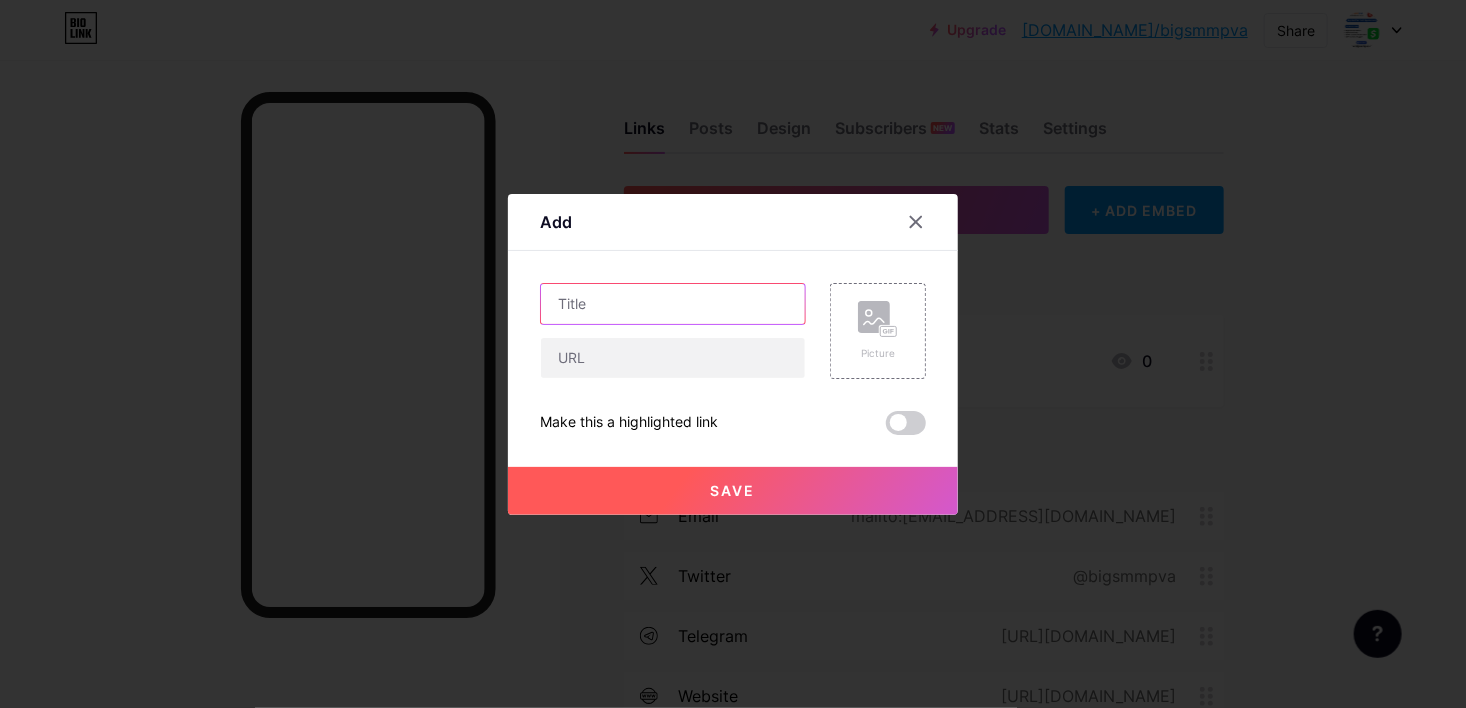 click at bounding box center (673, 304) 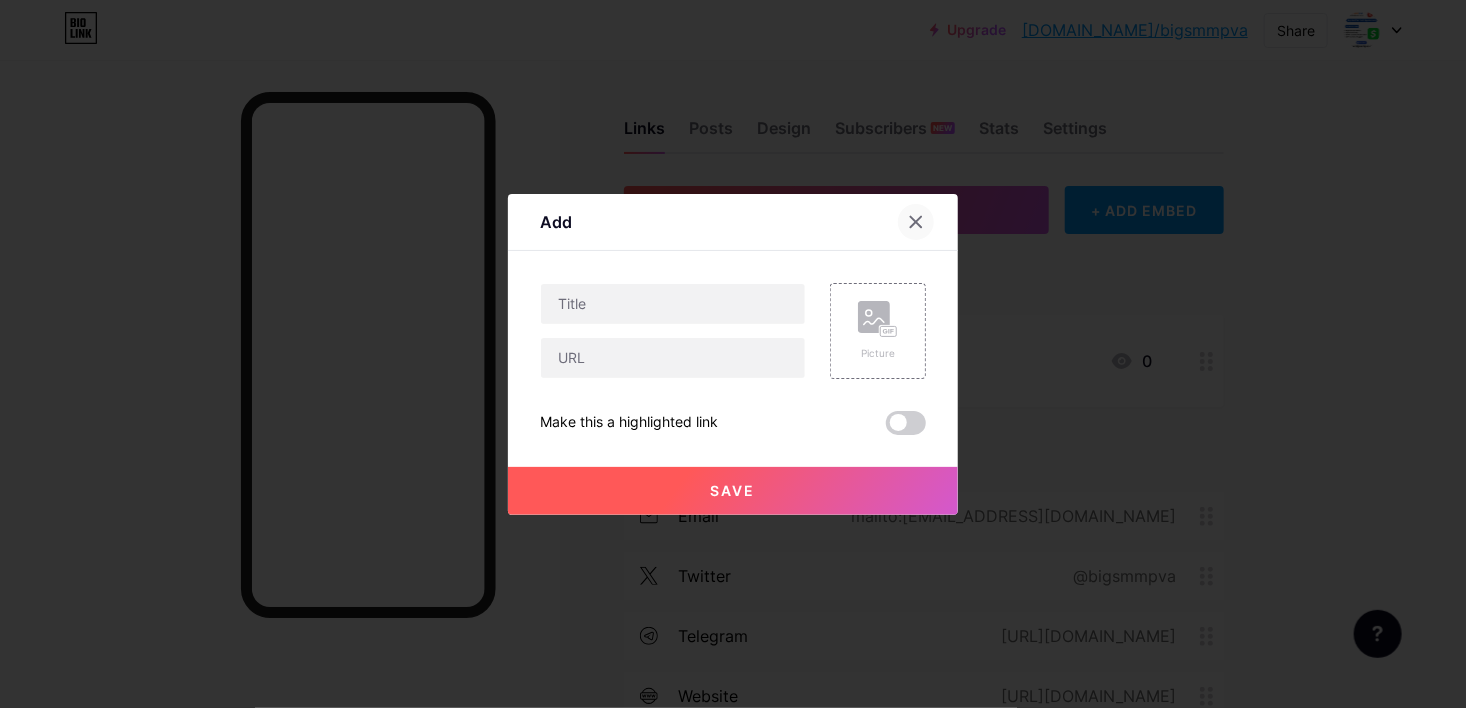 click 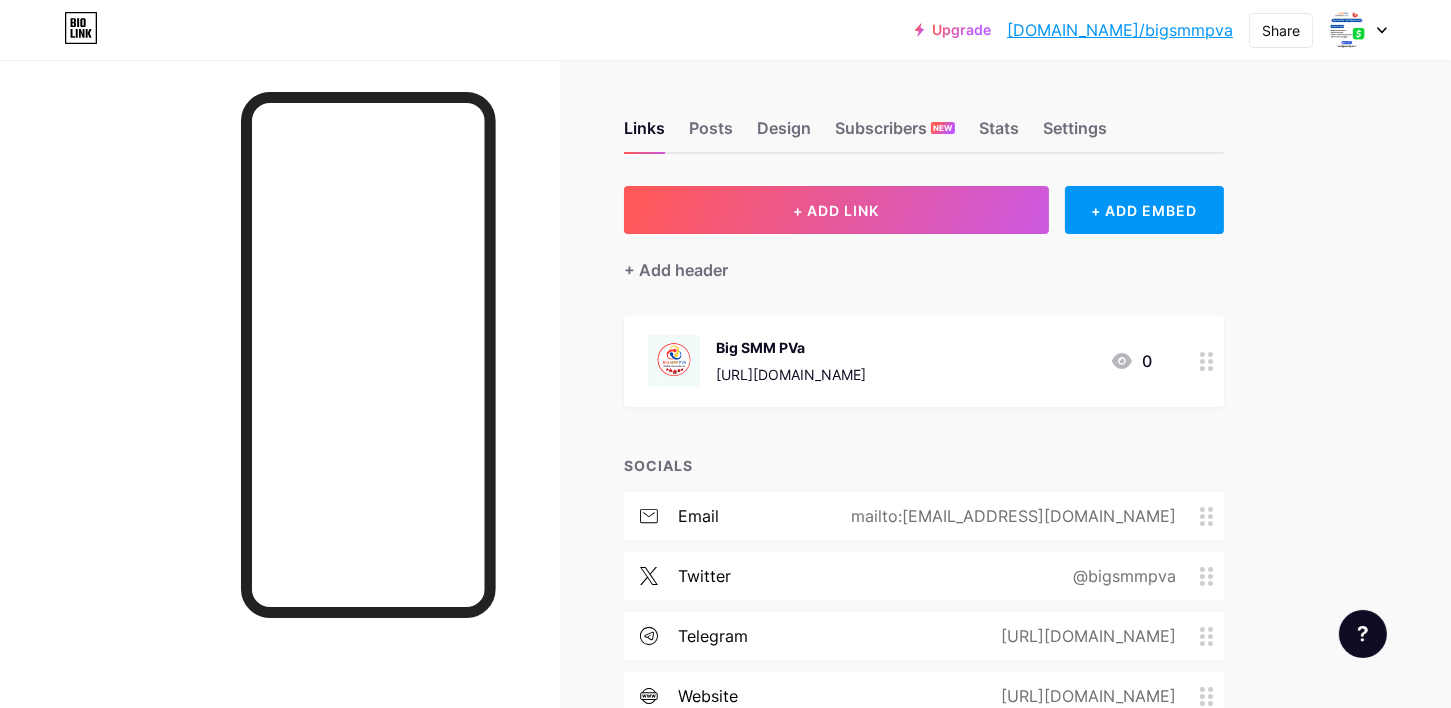 click 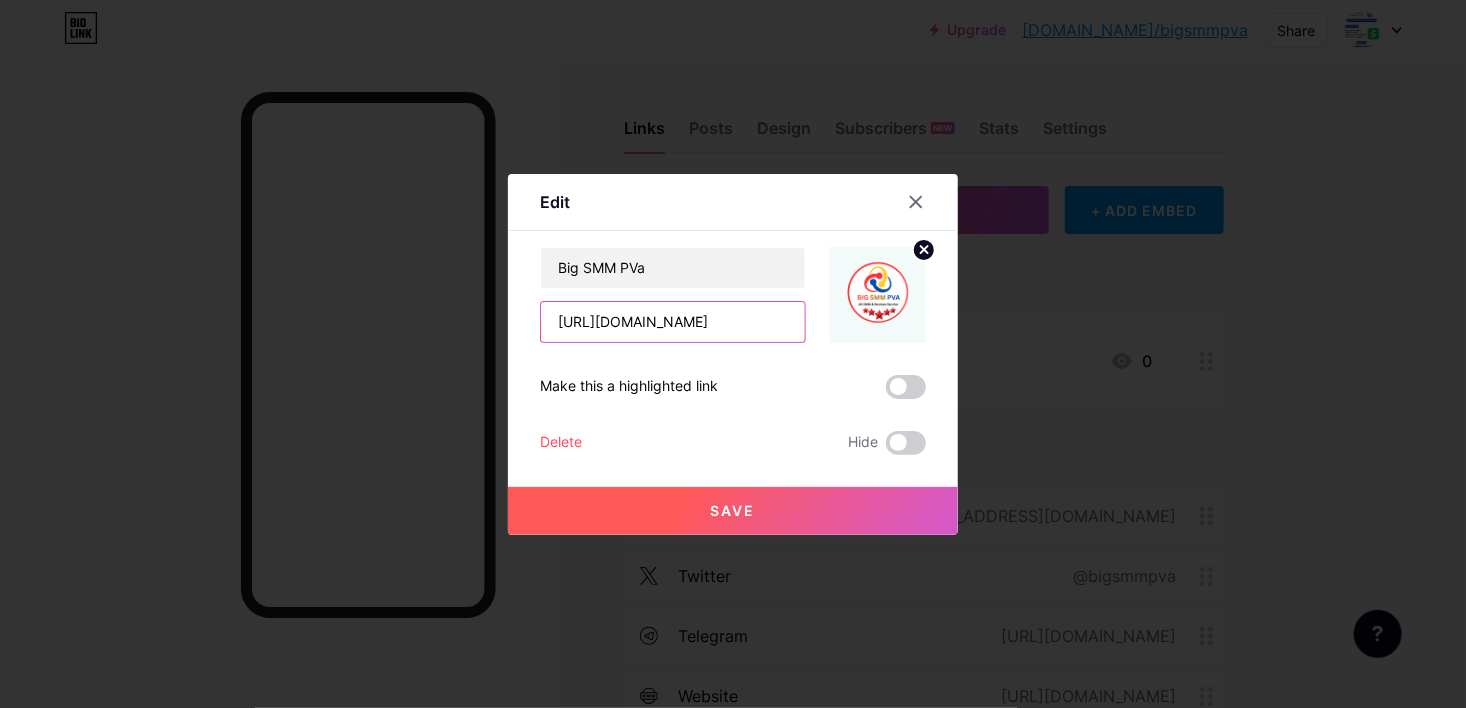 click on "https://www.instagram.com/bigsmmpva" at bounding box center [673, 322] 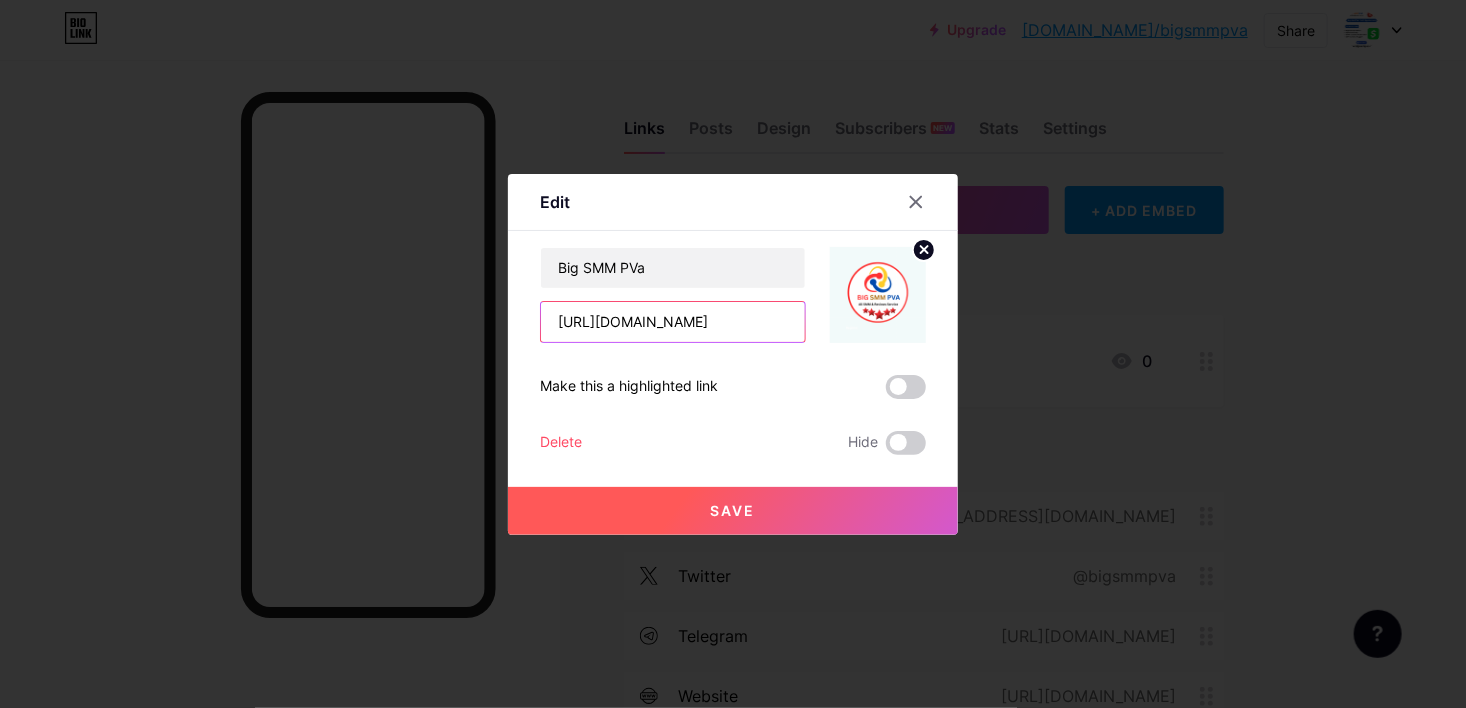 click on "https://www.instagram.com/bigsmmpva" at bounding box center (673, 322) 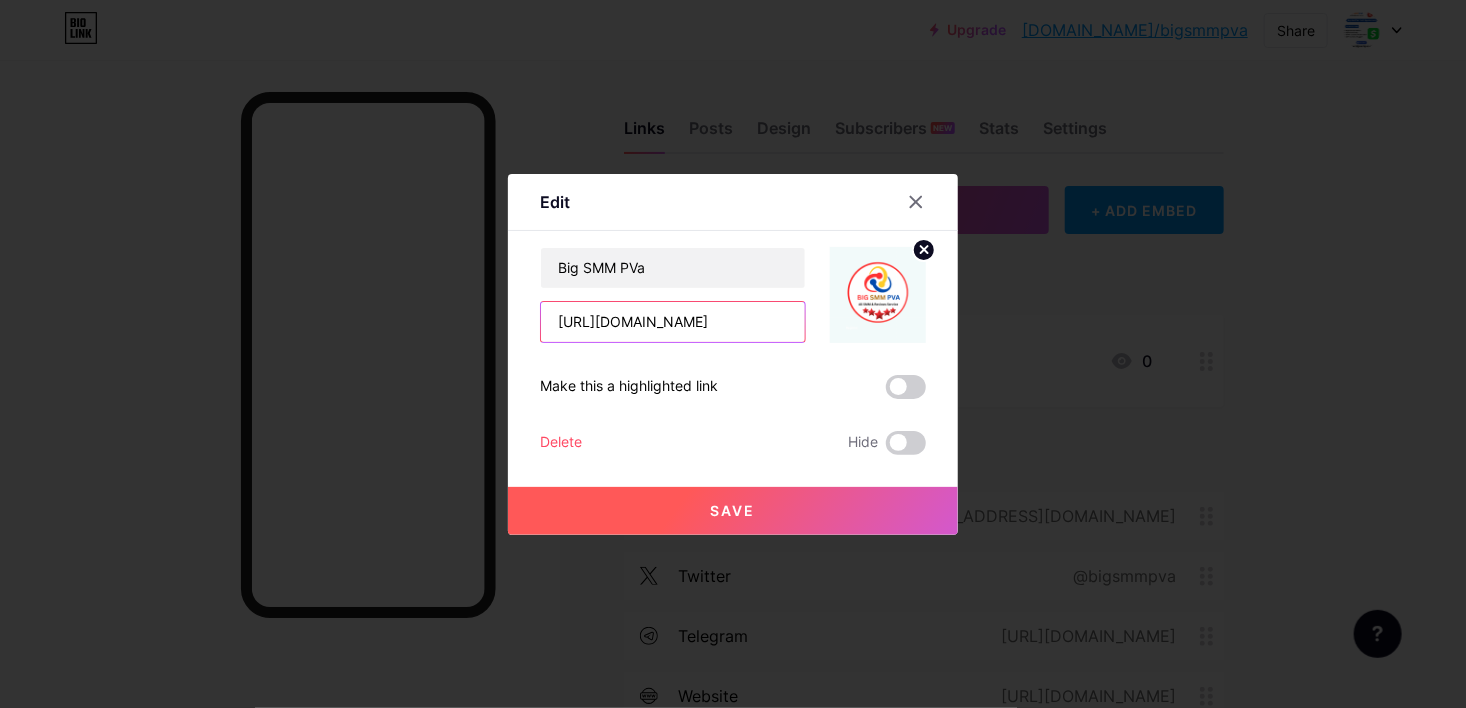 click on "https://www.instagram.com/bigsmmpva" at bounding box center [673, 322] 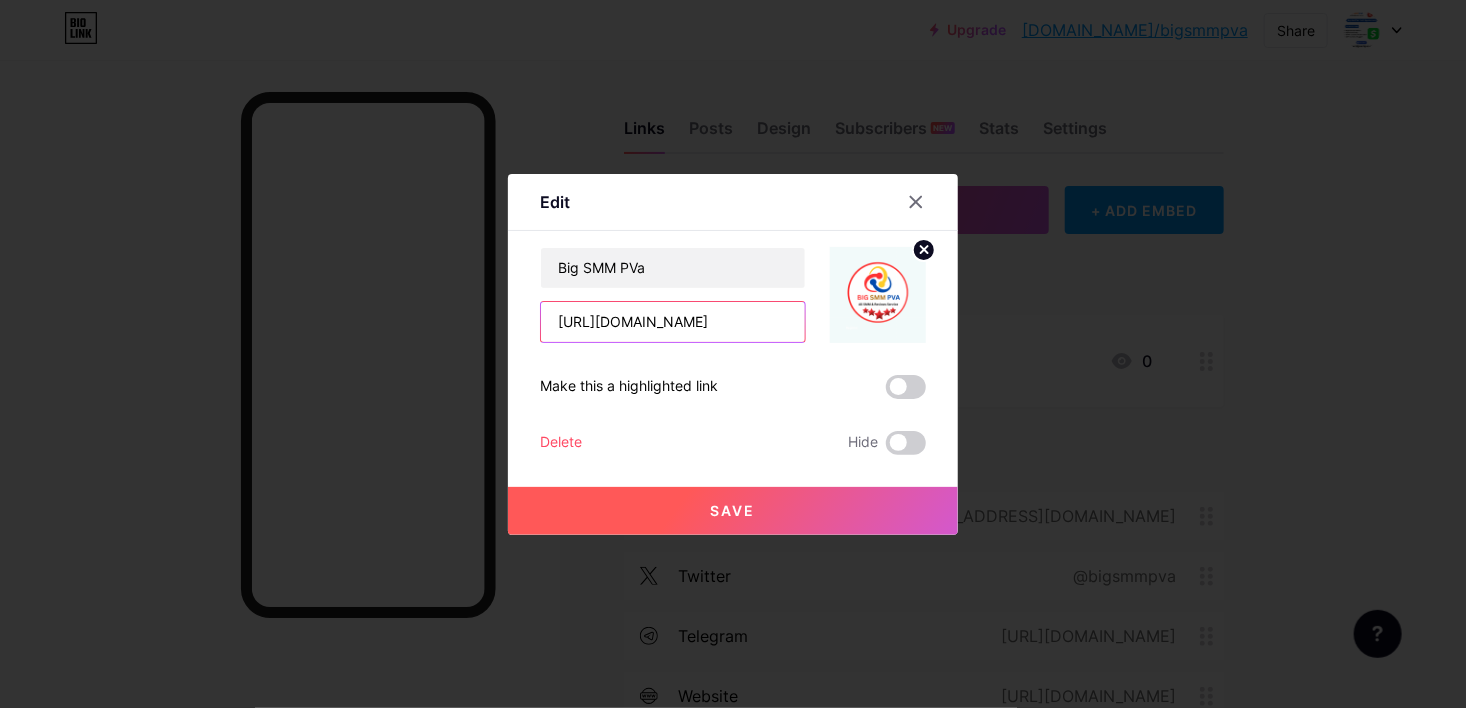 scroll, scrollTop: 0, scrollLeft: 32, axis: horizontal 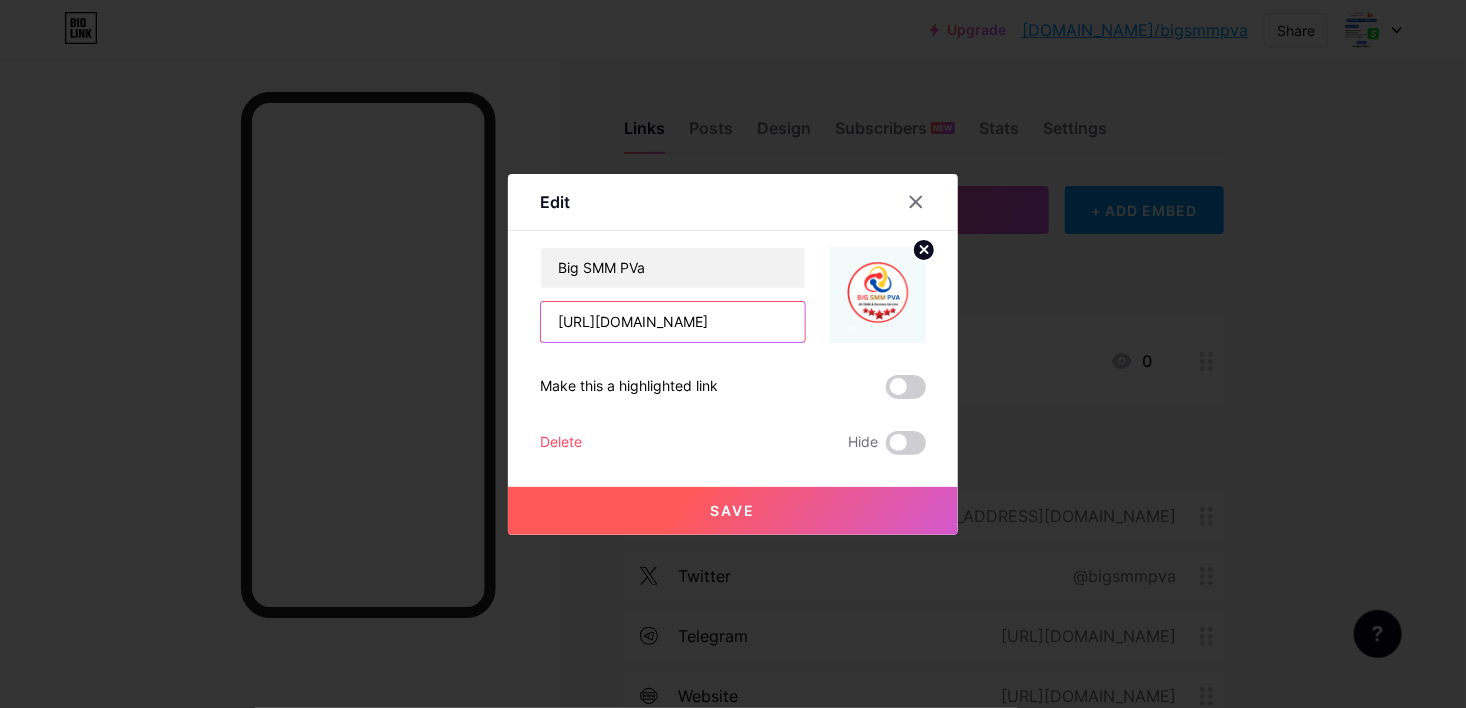 drag, startPoint x: 738, startPoint y: 325, endPoint x: 780, endPoint y: 329, distance: 42.190044 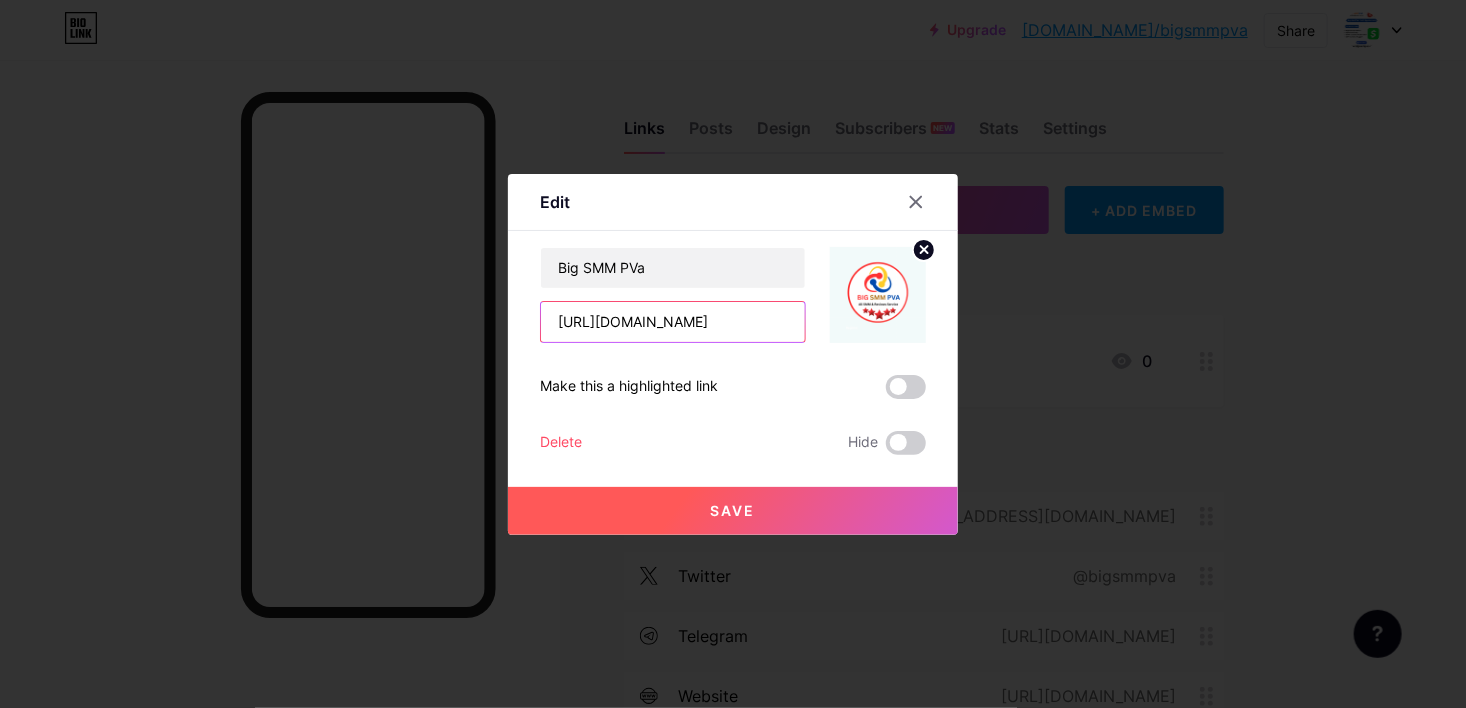 scroll, scrollTop: 0, scrollLeft: 0, axis: both 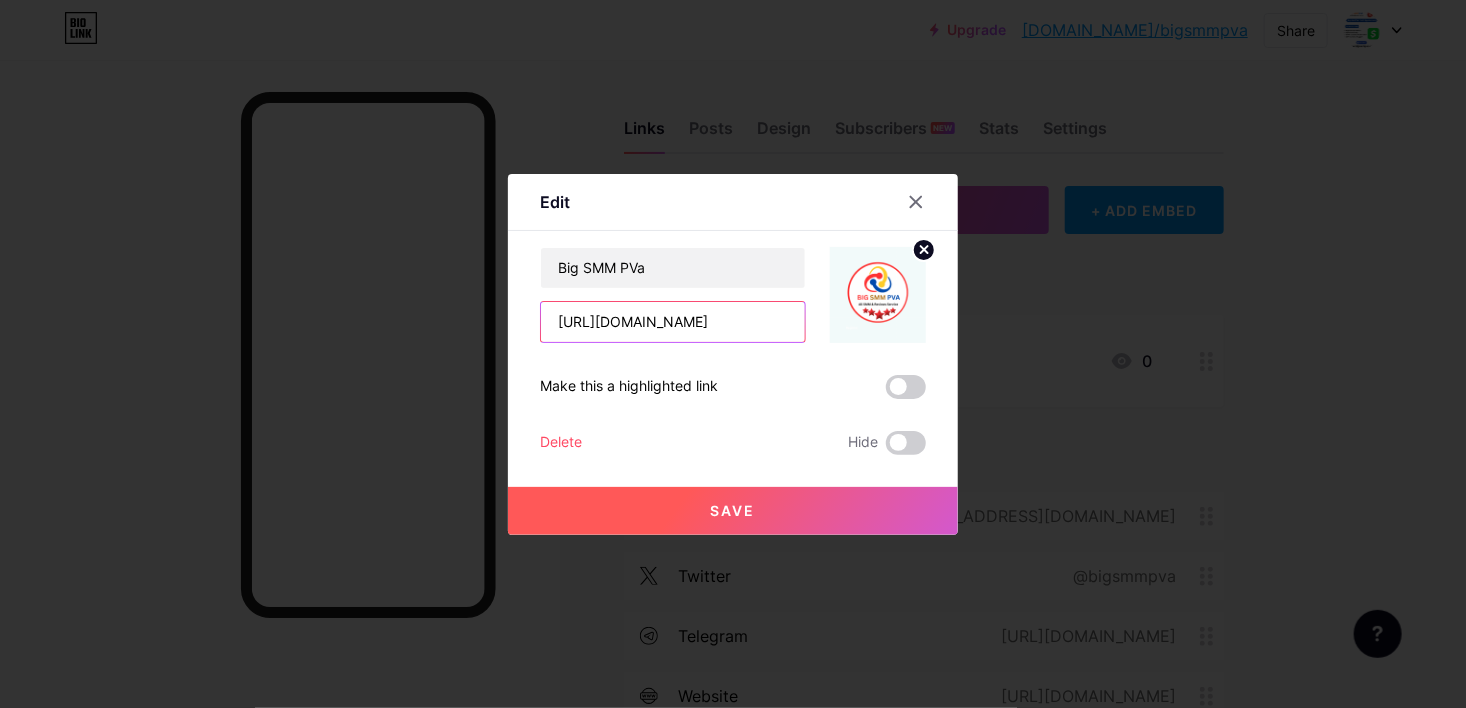 click on "https://www.instagram.com/" at bounding box center [673, 322] 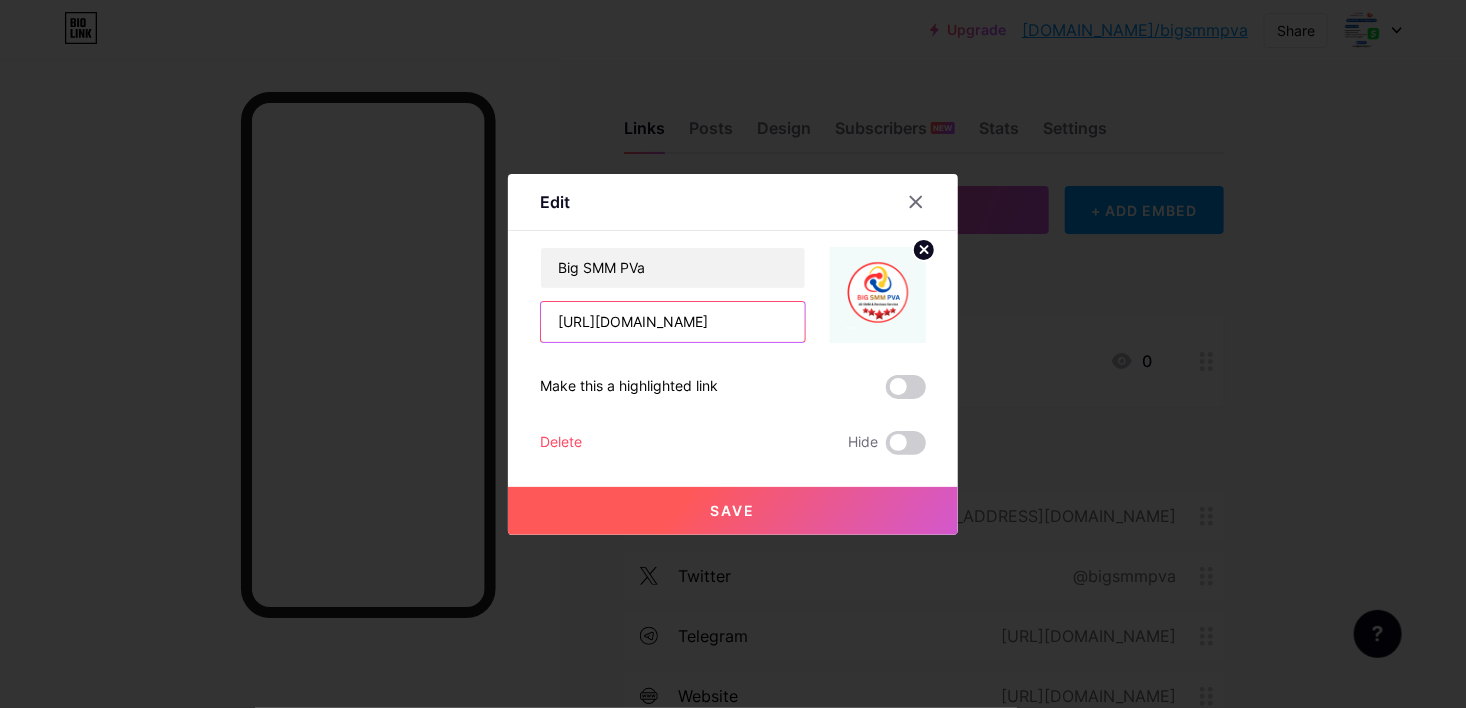 drag, startPoint x: 635, startPoint y: 317, endPoint x: 600, endPoint y: 327, distance: 36.40055 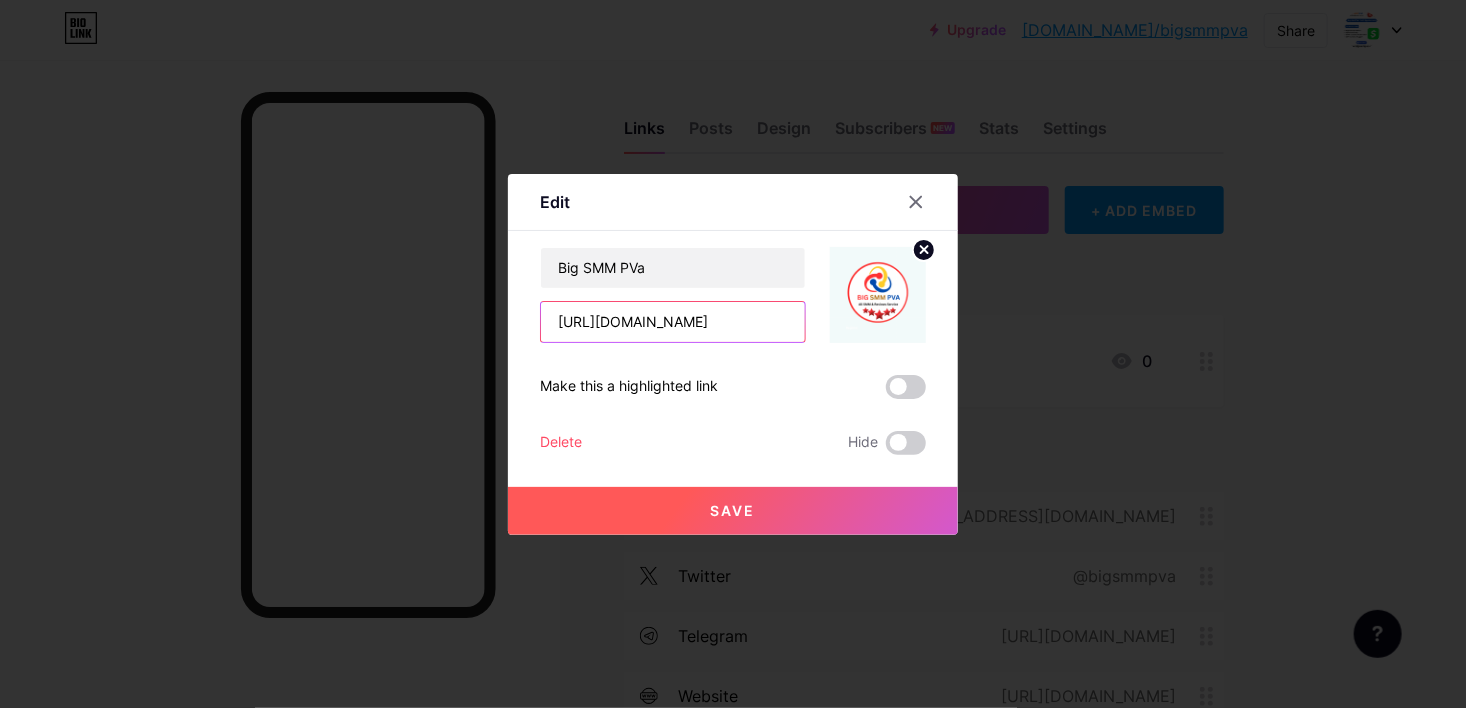 click on "https://www.bigsmmpva.com/" at bounding box center (673, 322) 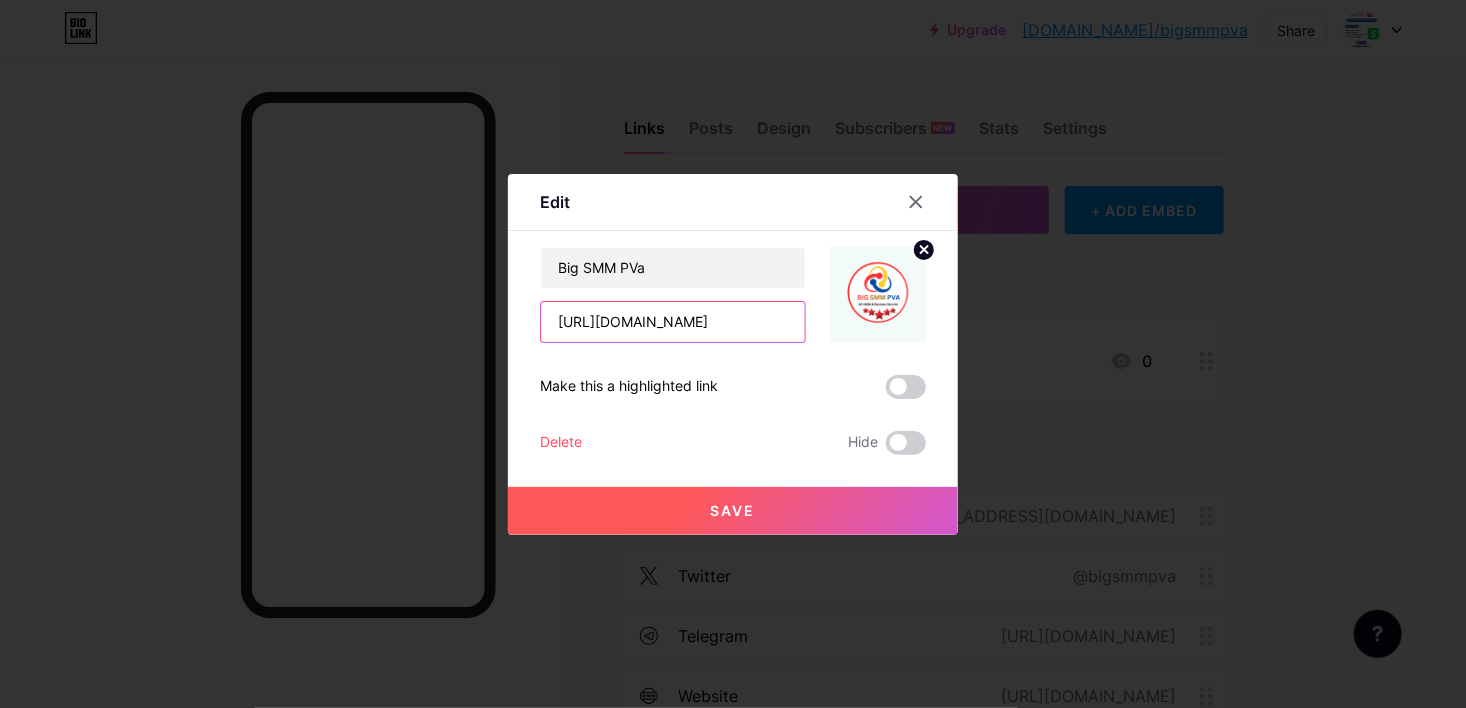 type on "https://bigsmmpva.com/" 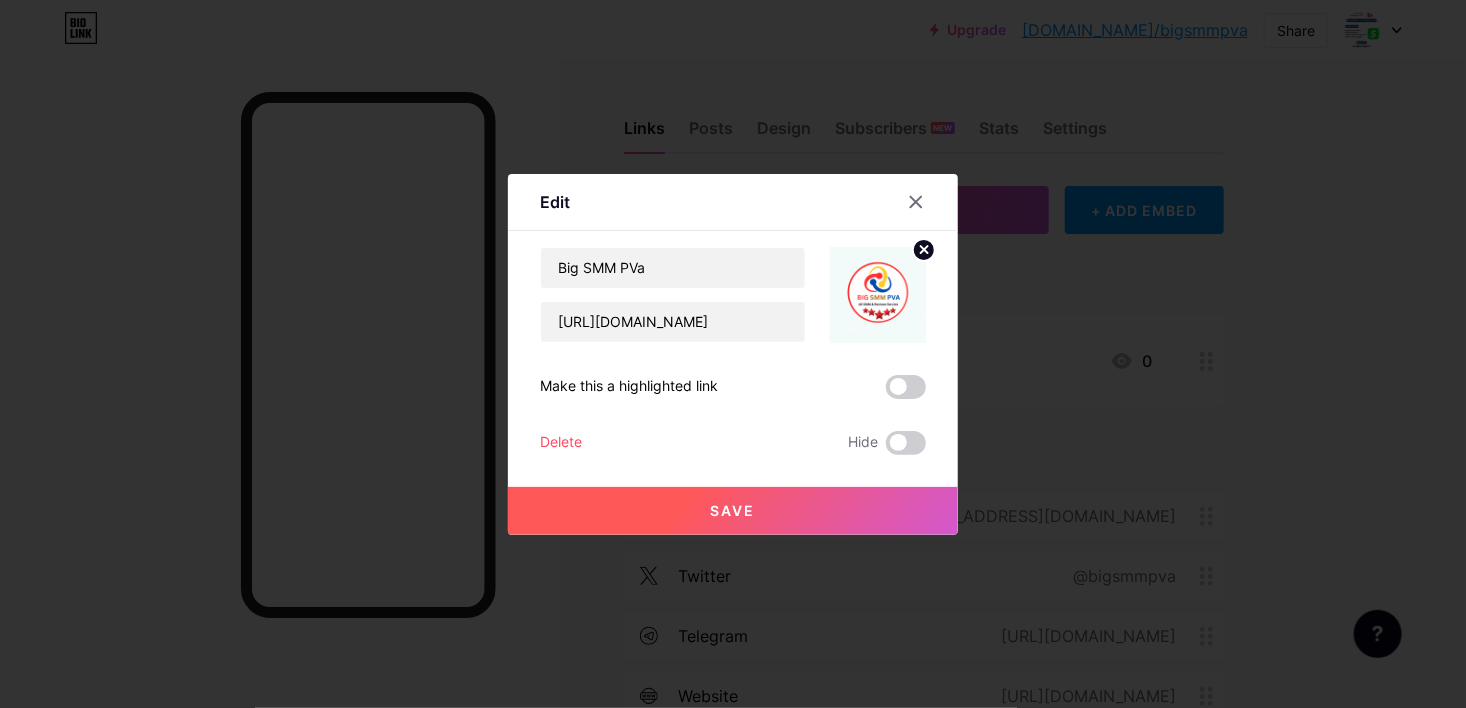 click on "Save" at bounding box center [733, 511] 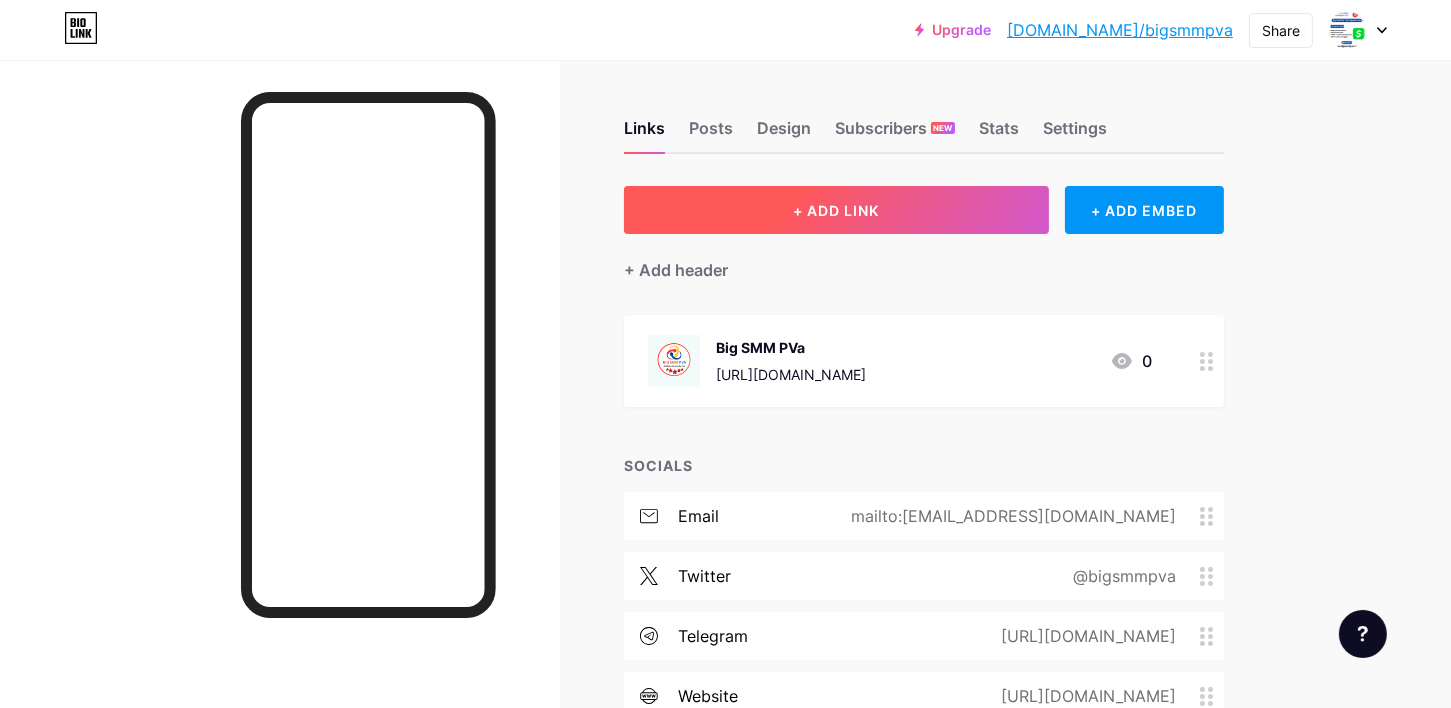 click on "+ ADD LINK" at bounding box center [836, 210] 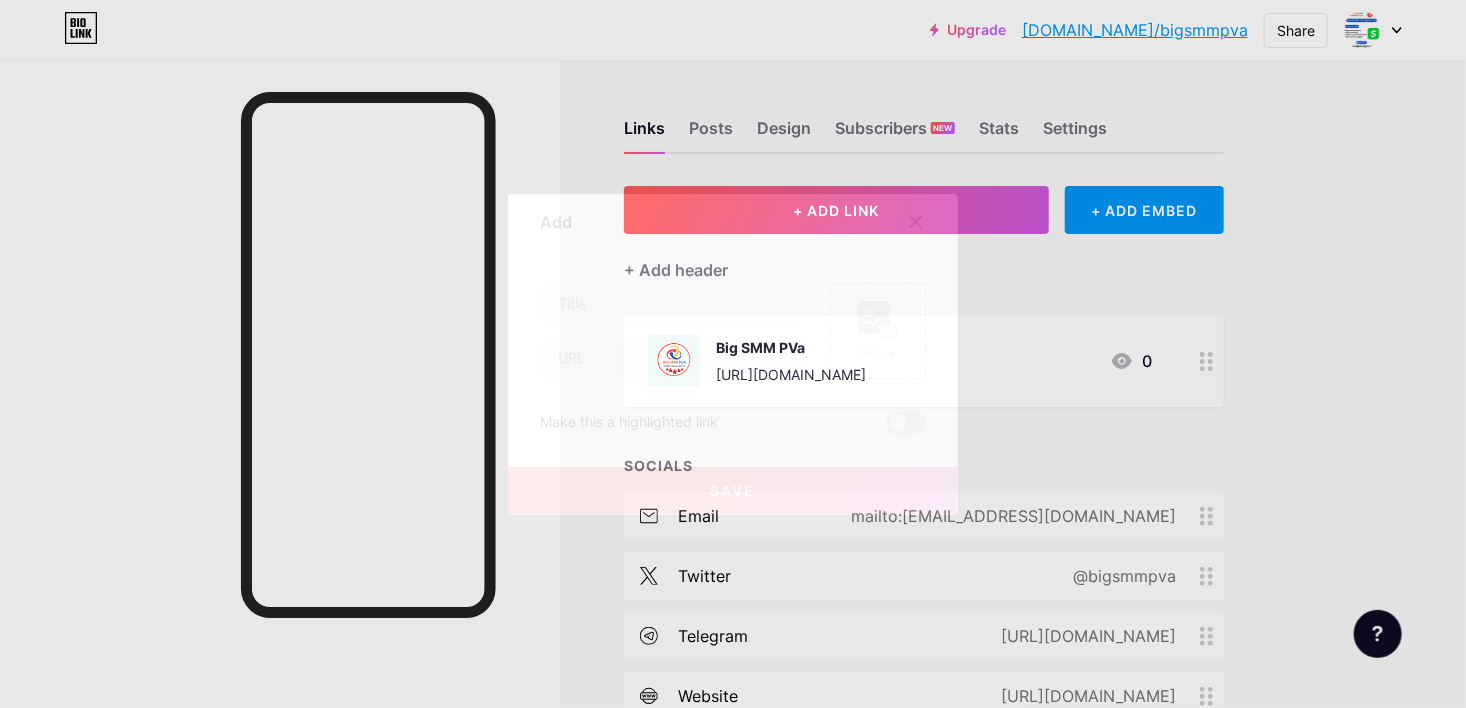 click on "Add           Content
YouTube
Play YouTube video without leaving your page.
ADD
Vimeo
Play Vimeo video without leaving your page.
ADD
Tiktok
Grow your TikTok following
ADD
Tweet
Embed a tweet.
ADD
Reddit
Showcase your Reddit profile
ADD
Spotify
Embed Spotify to play the preview of a track.
ADD
Twitch
Play Twitch video without leaving your page.
ADD
SoundCloud" at bounding box center (733, 354) 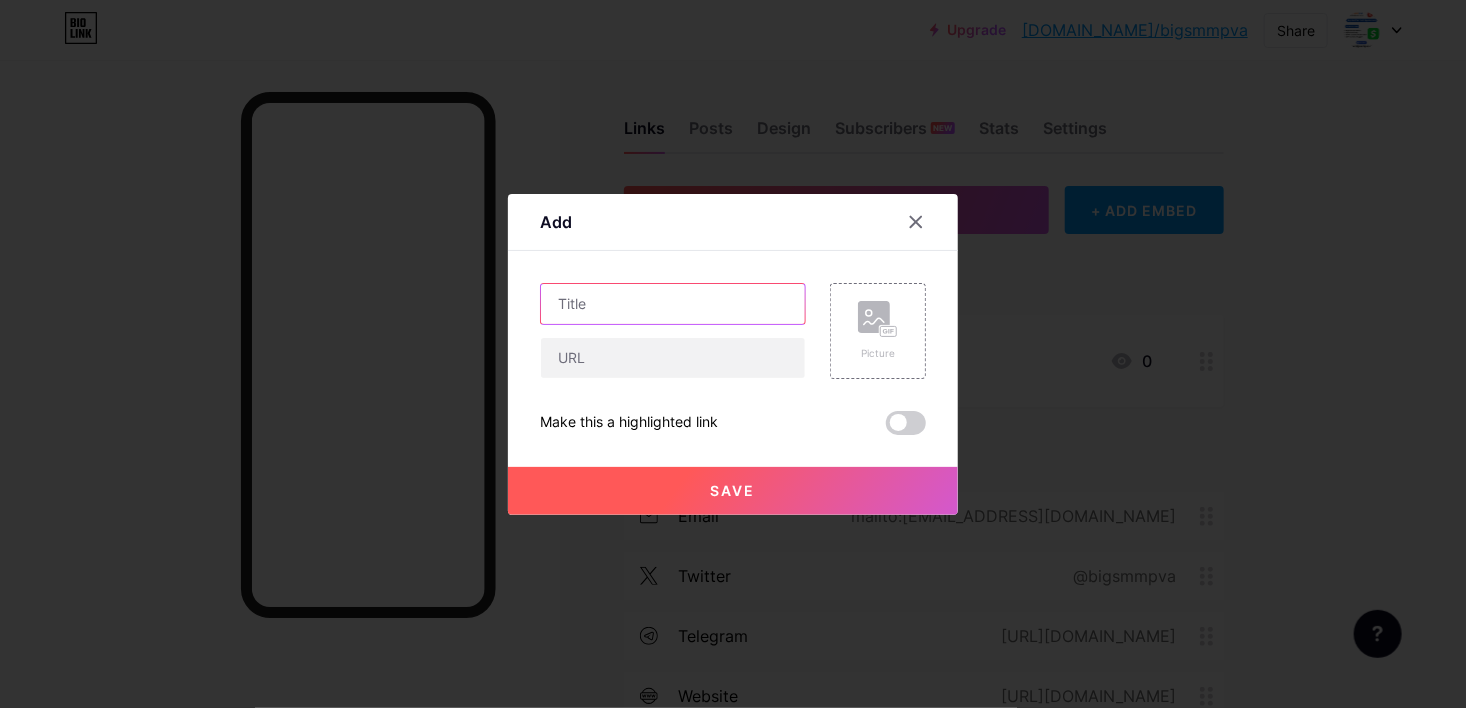 click at bounding box center [673, 304] 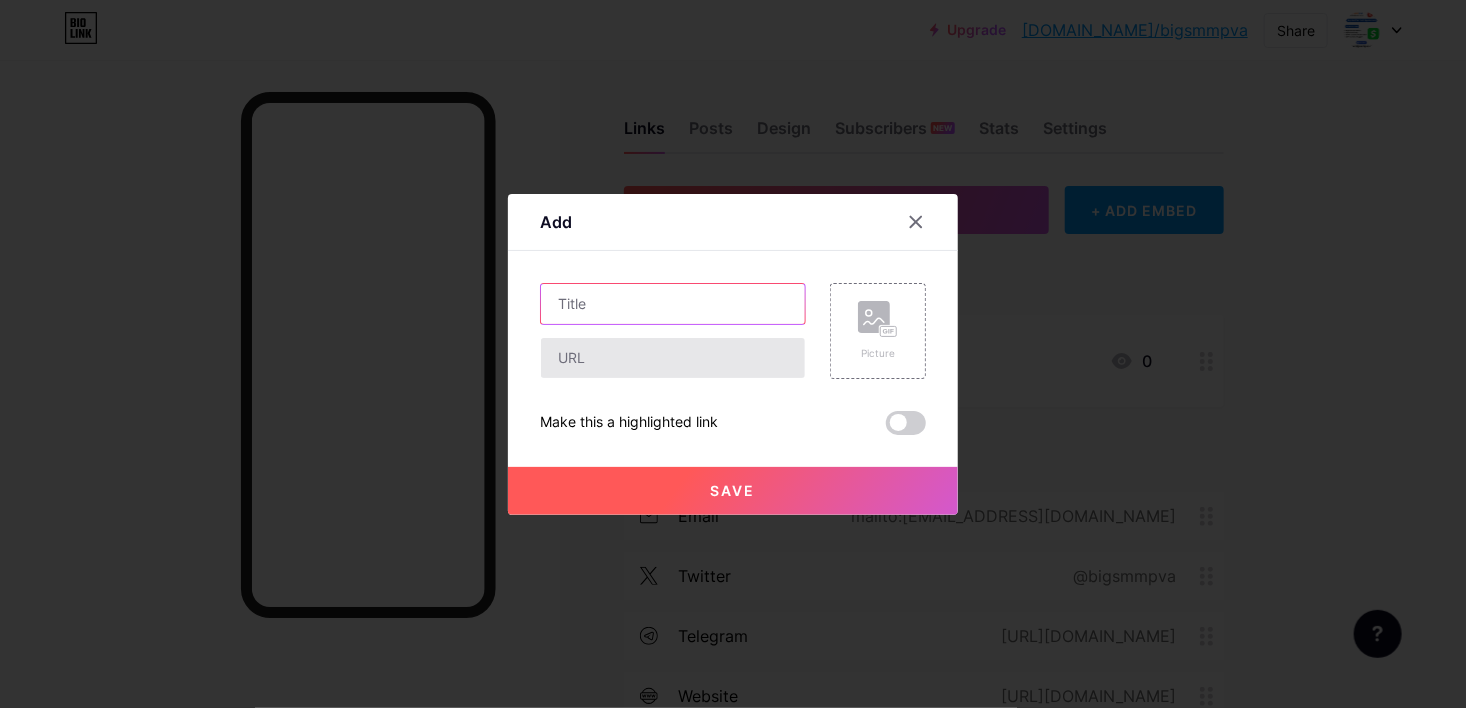 paste on "https://bigsmmpva.com/product/buy-gmail-accounts/" 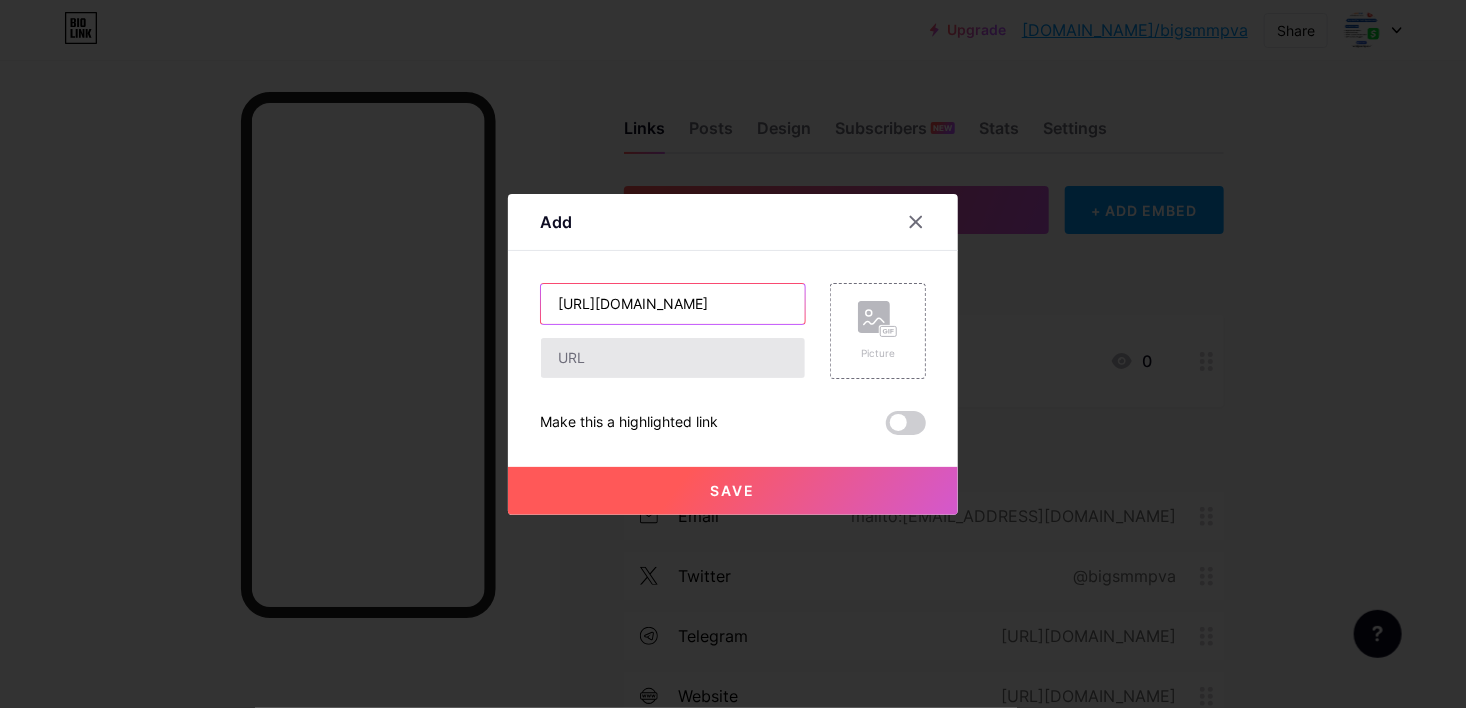 scroll, scrollTop: 0, scrollLeft: 124, axis: horizontal 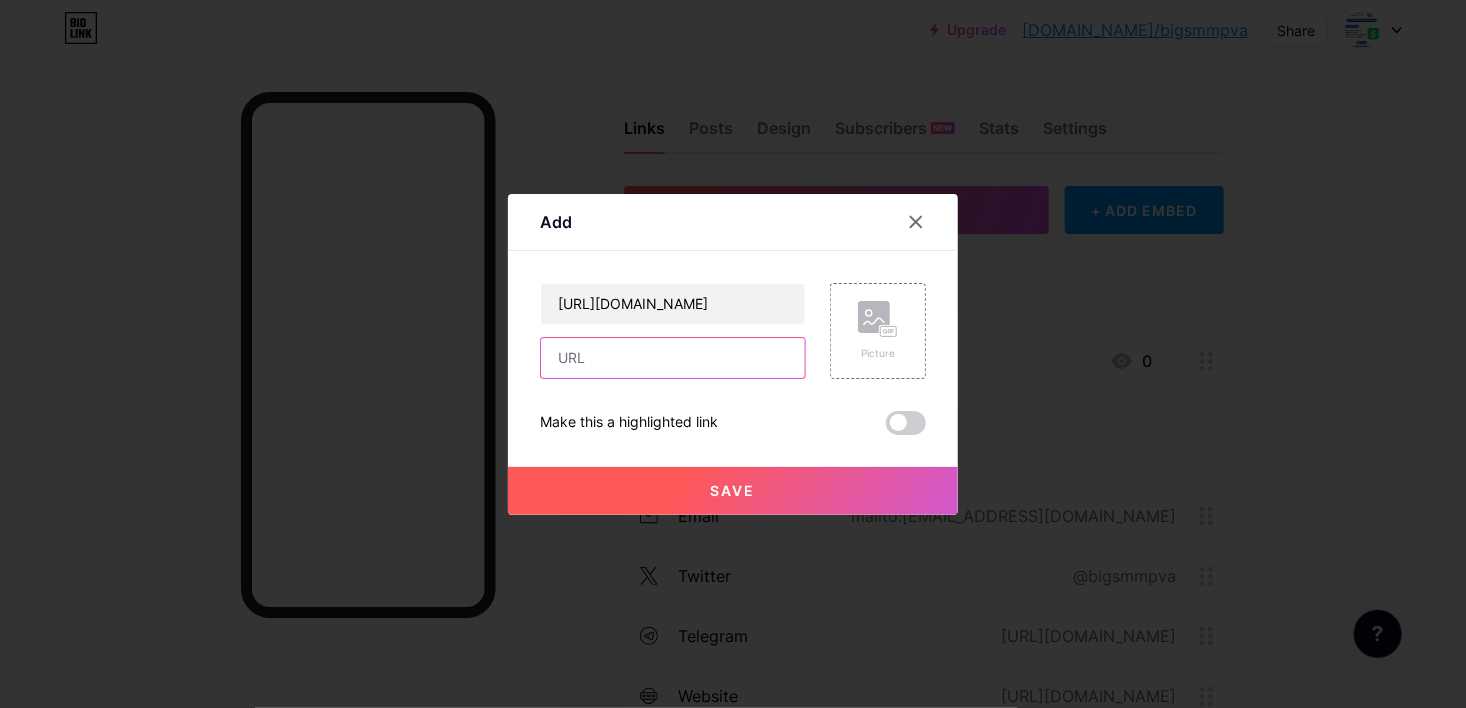 click at bounding box center (673, 358) 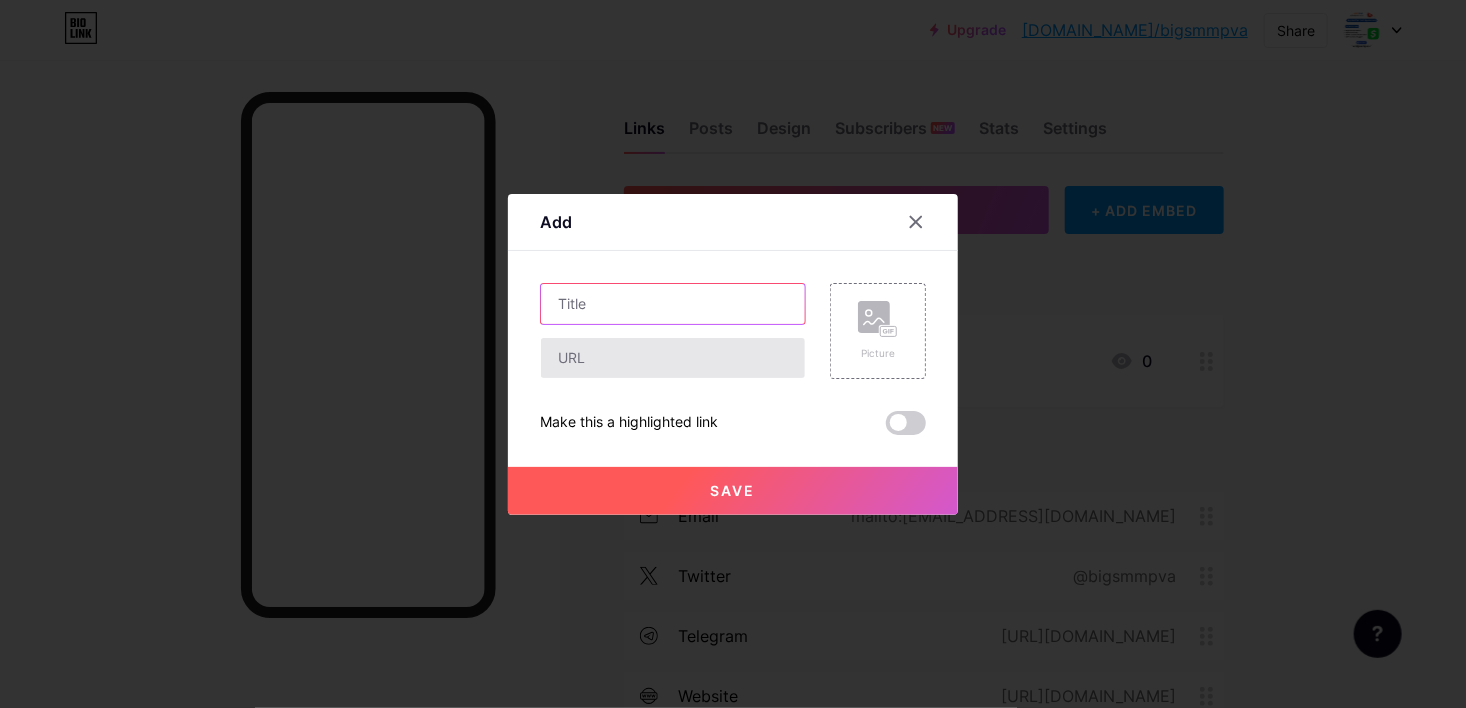 type 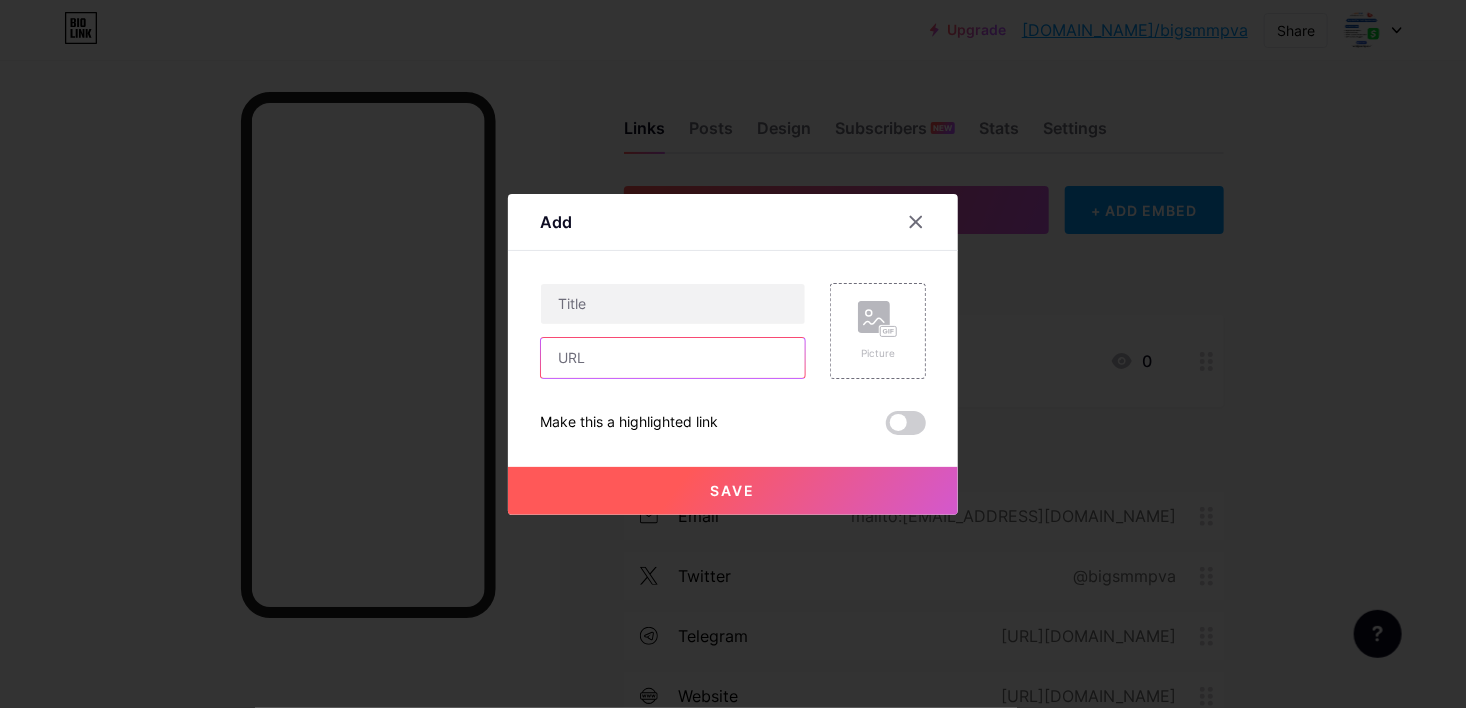 click at bounding box center [673, 358] 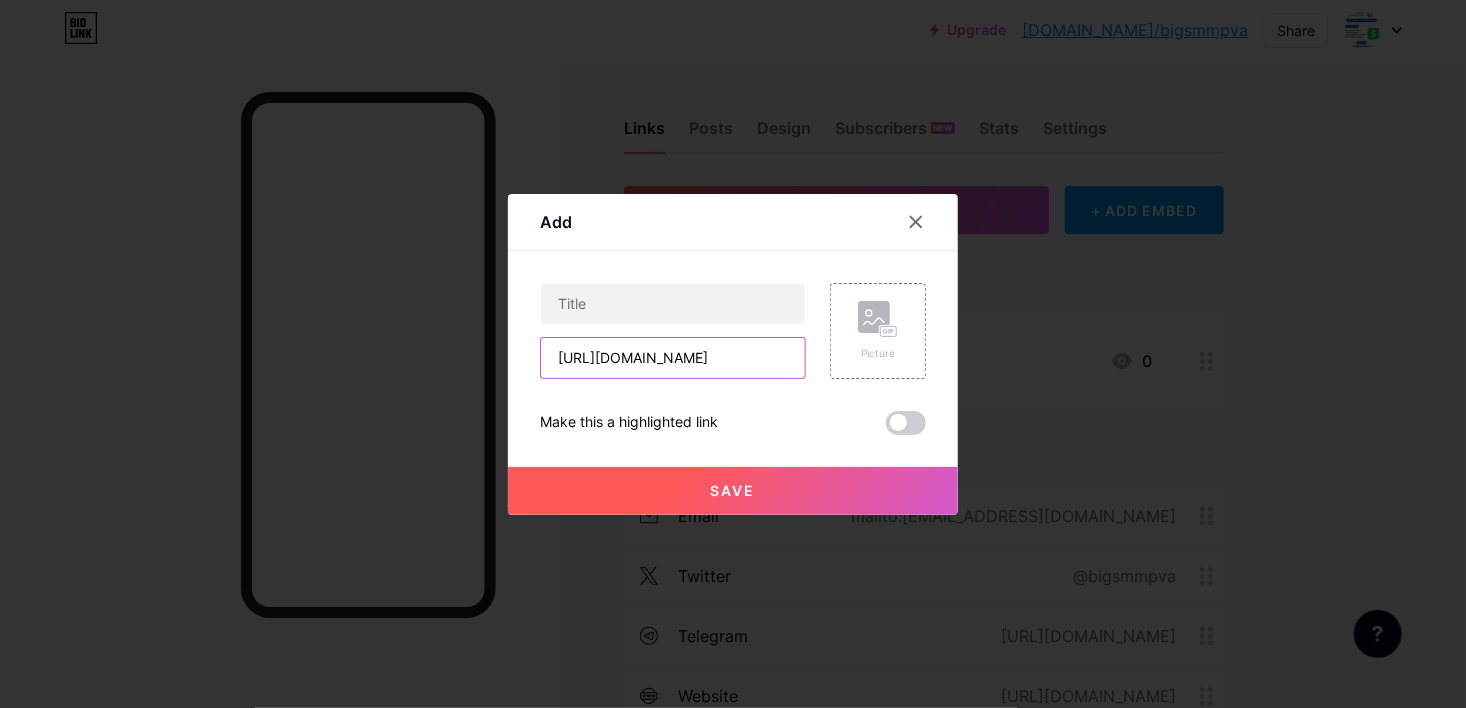 scroll, scrollTop: 0, scrollLeft: 124, axis: horizontal 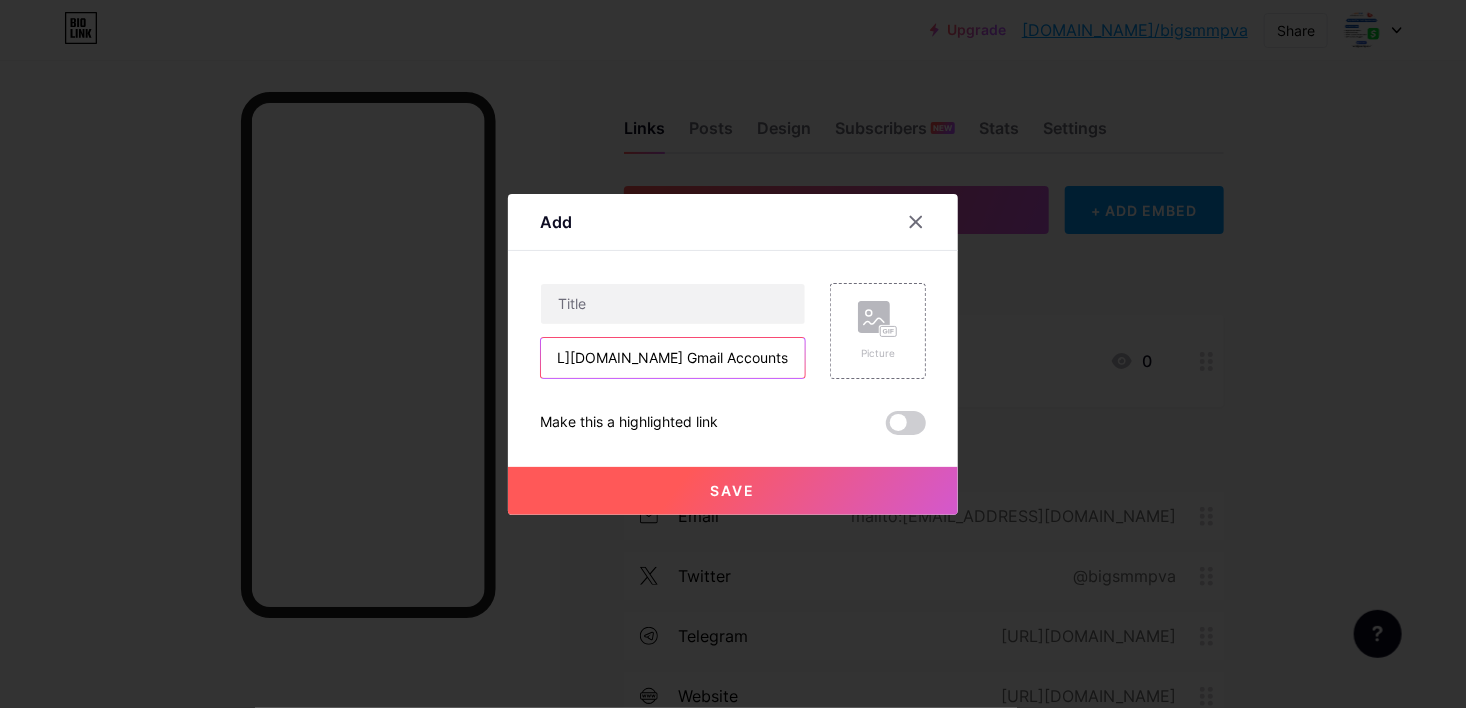 type on "https://bigsmmpva.com/product/buy-gmail-accounts/" 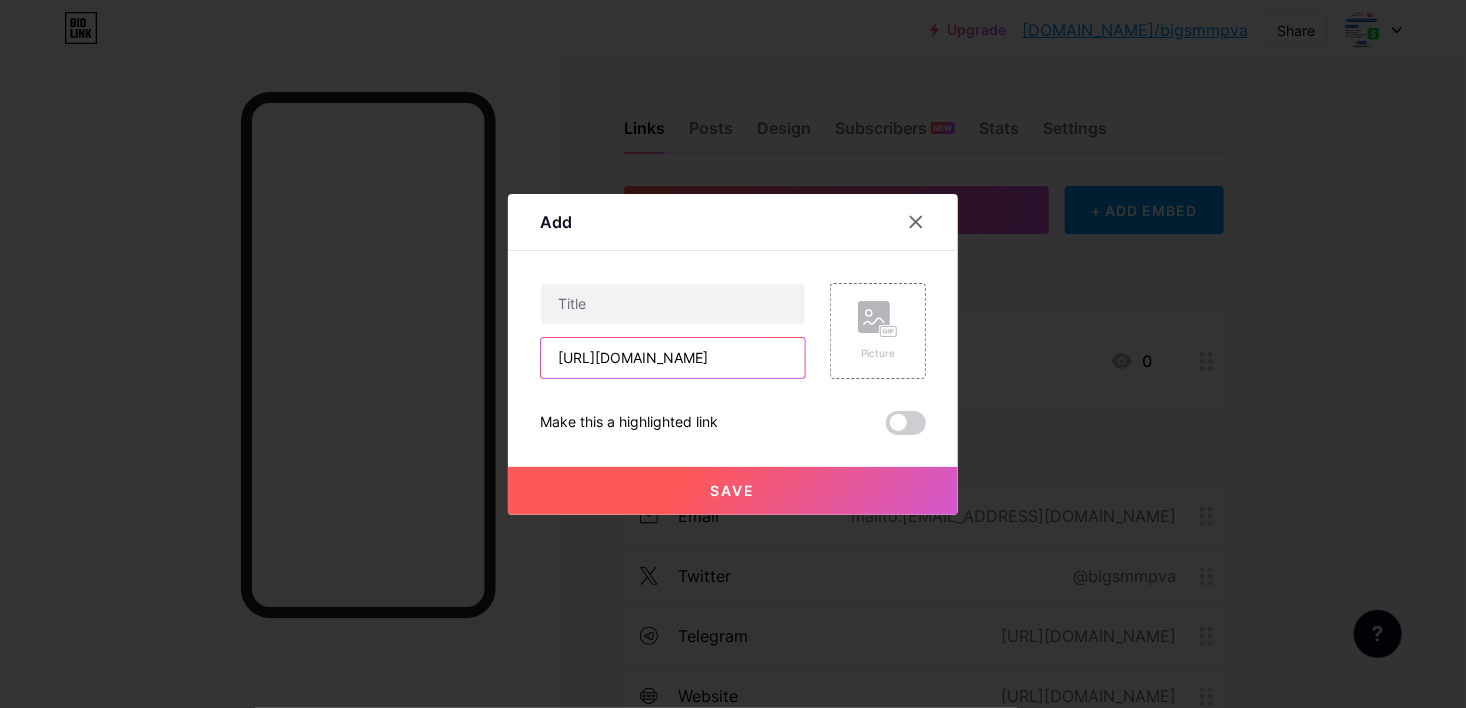 scroll, scrollTop: 0, scrollLeft: 124, axis: horizontal 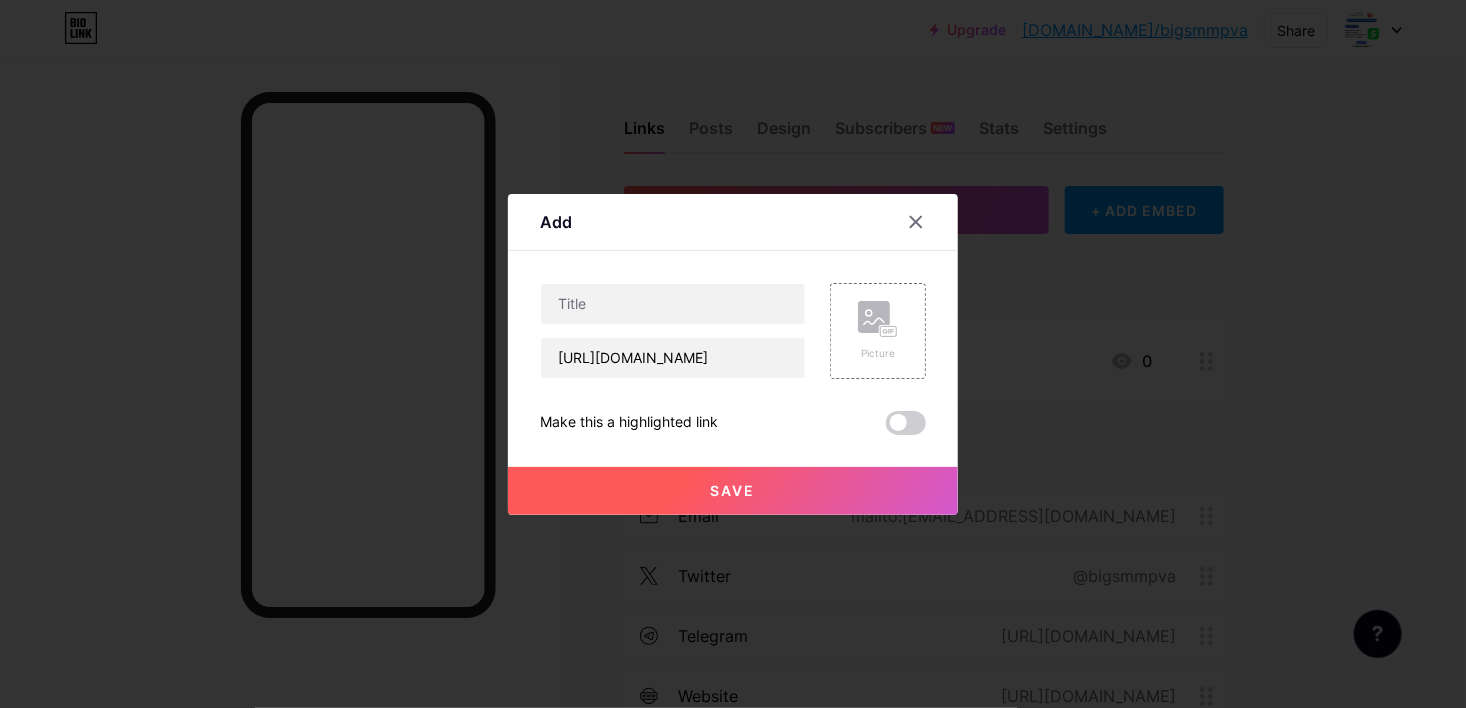 click on "https://bigsmmpva.com/product/buy-gmail-accounts/" at bounding box center (673, 331) 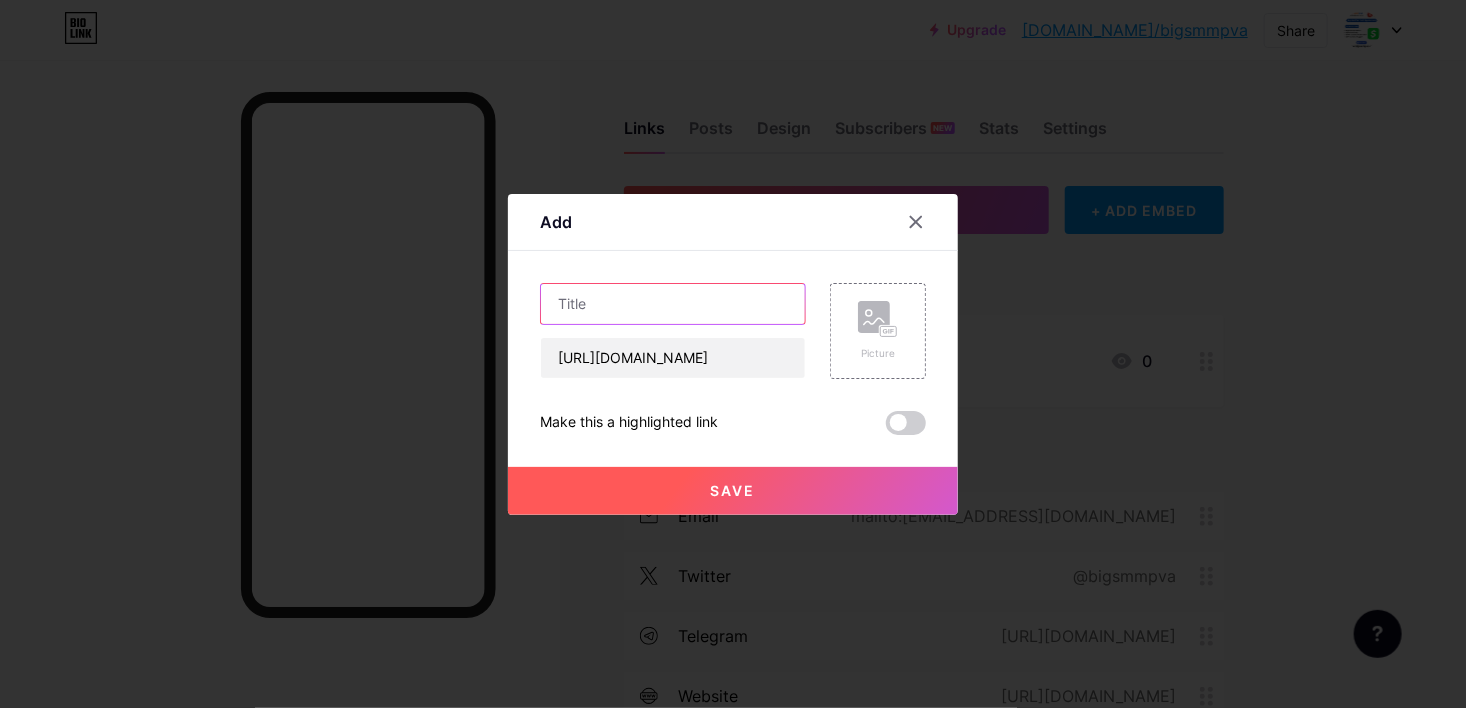 paste on "Buy Gmail Accounts" 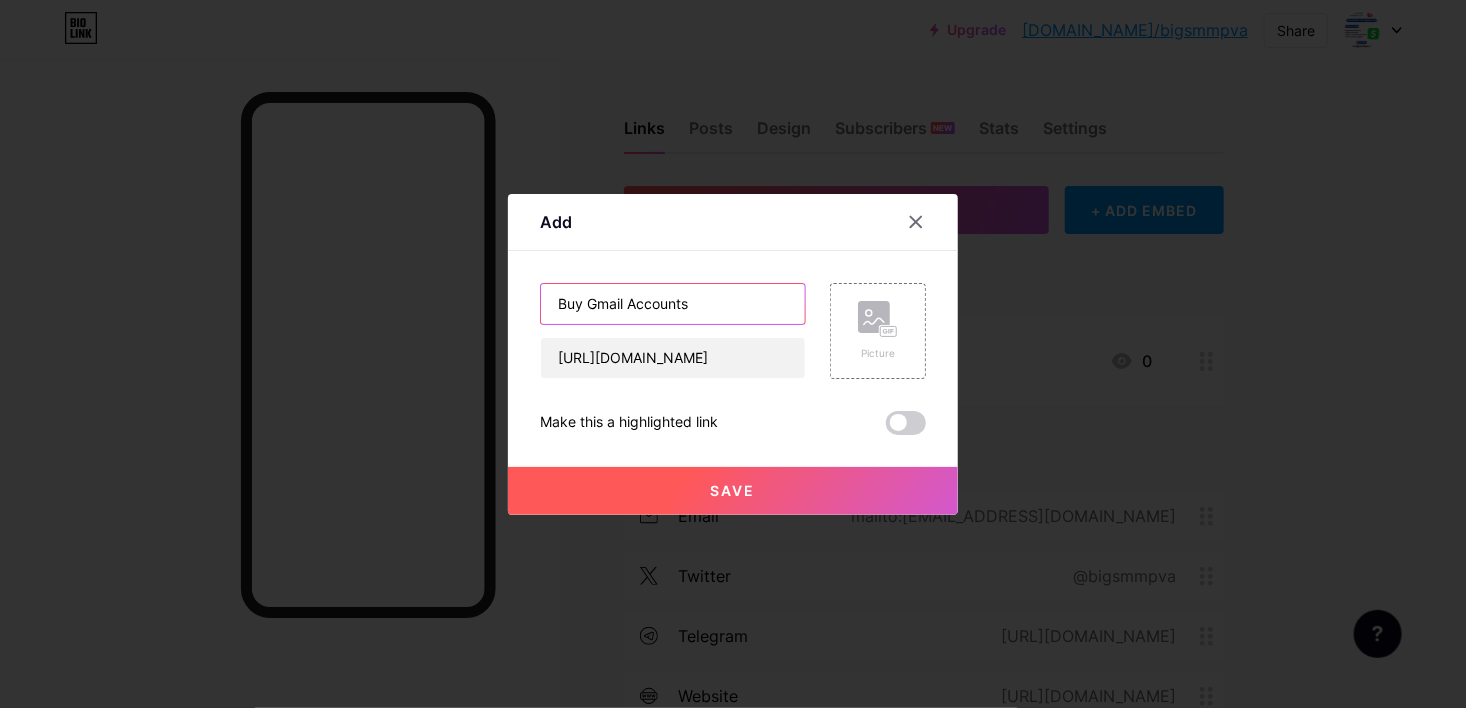 click on "Buy Gmail Accounts" at bounding box center [673, 304] 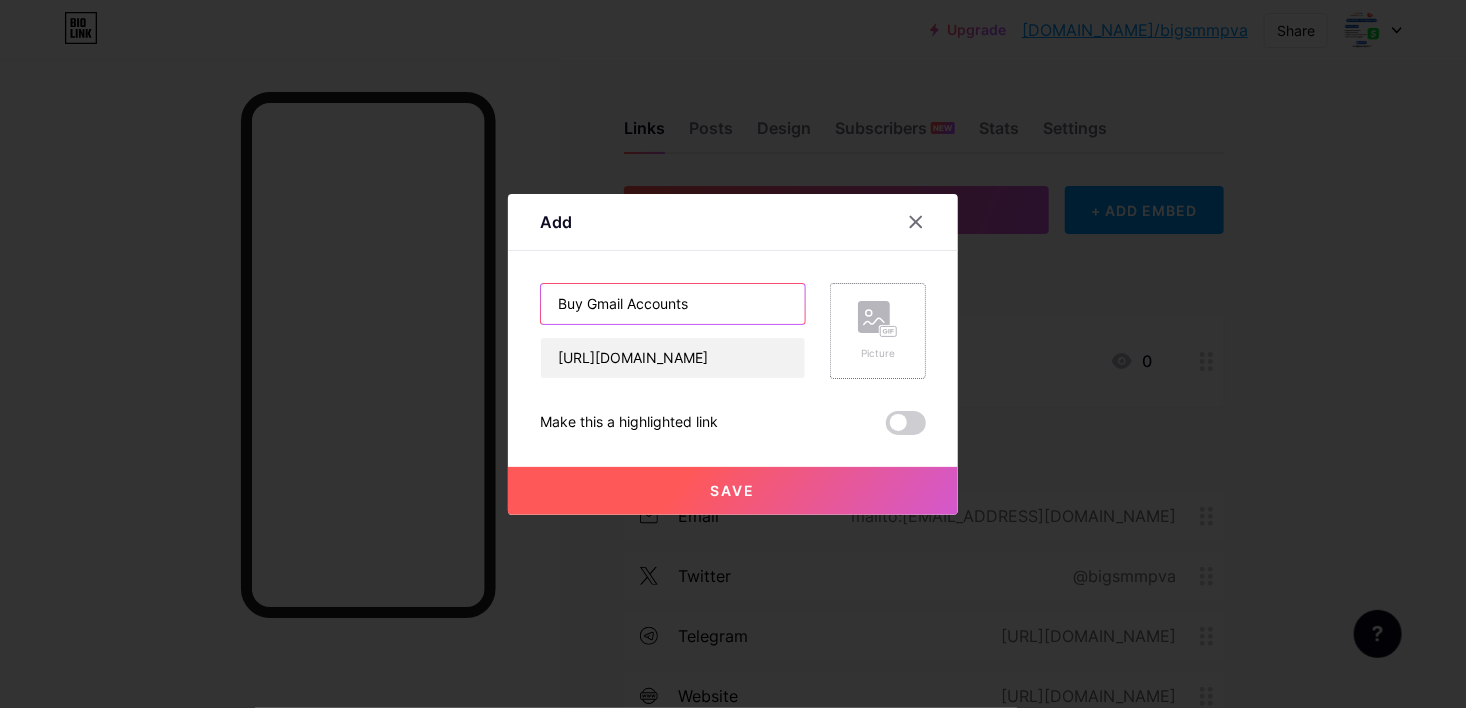 type on "Buy Gmail Accounts" 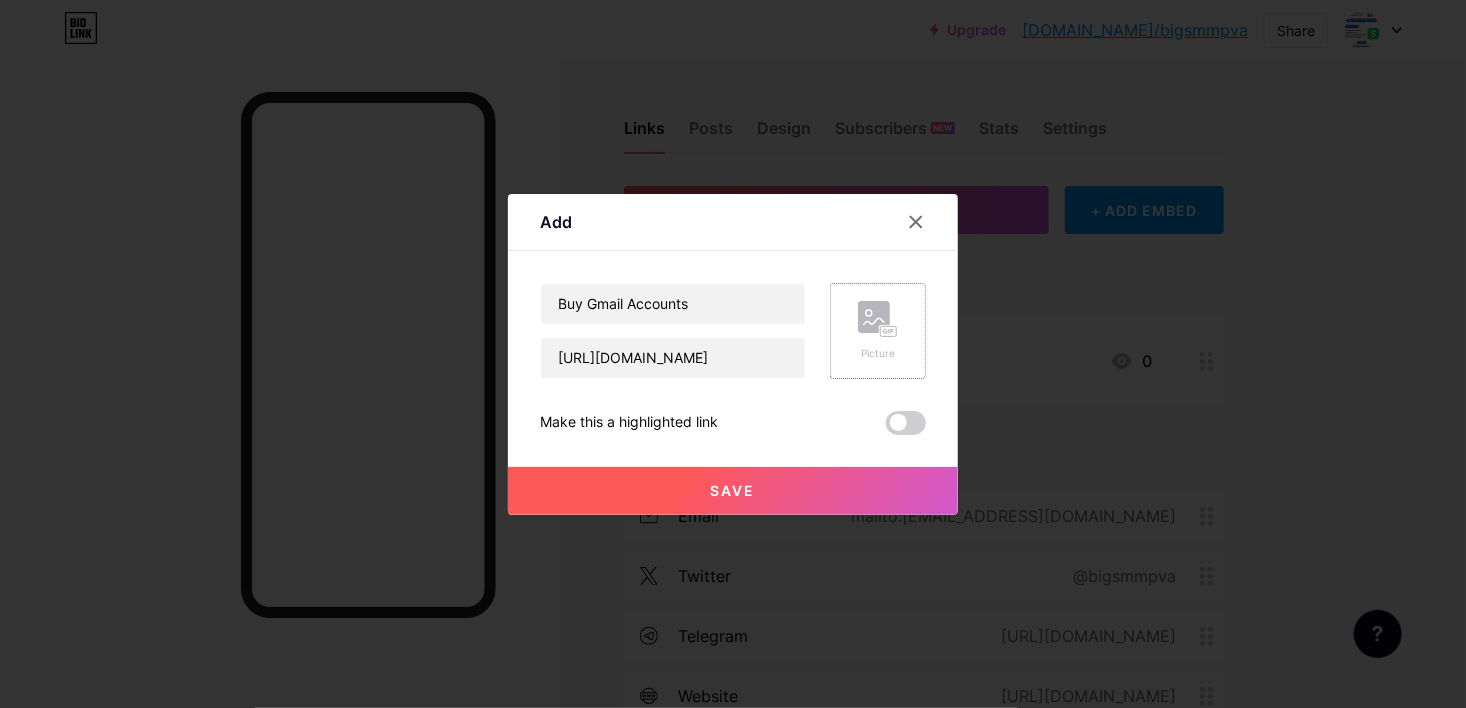 click on "Picture" at bounding box center [878, 331] 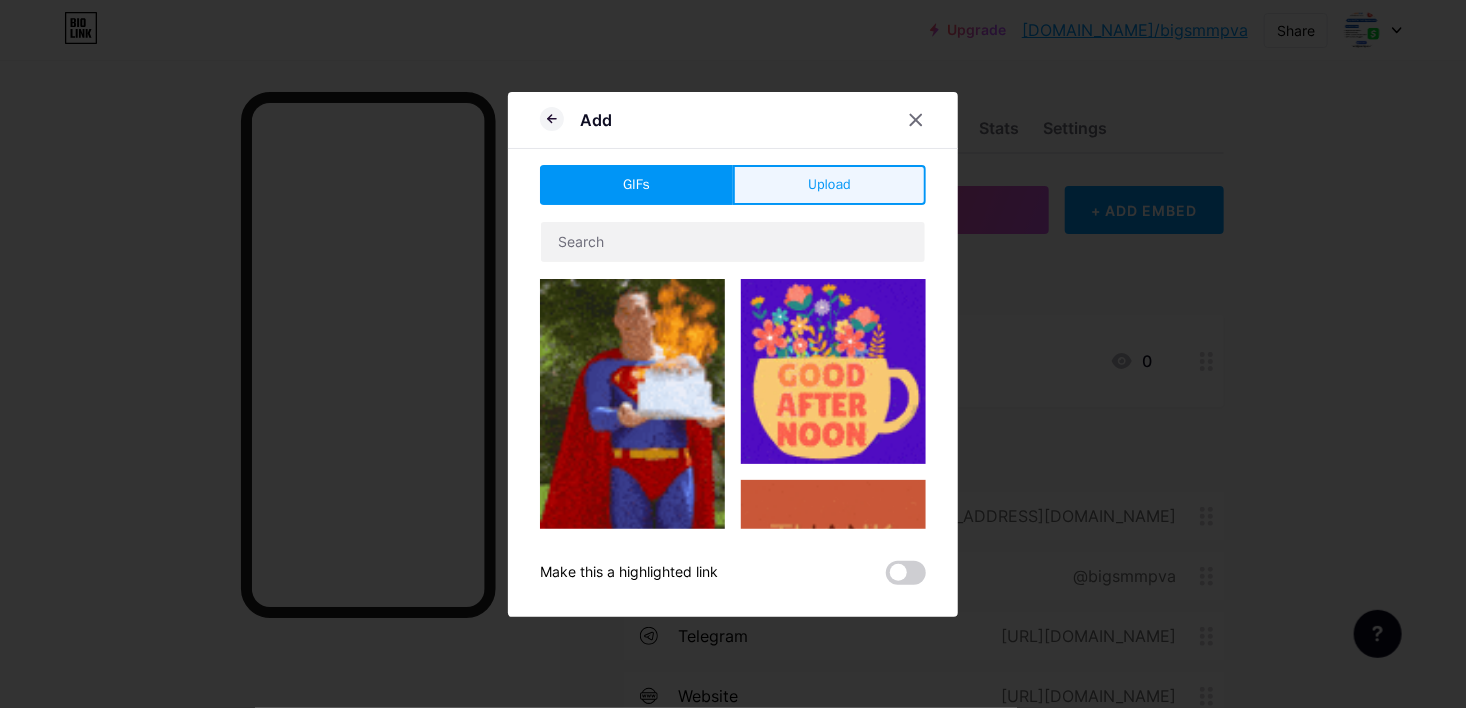 click on "Upload" at bounding box center (829, 185) 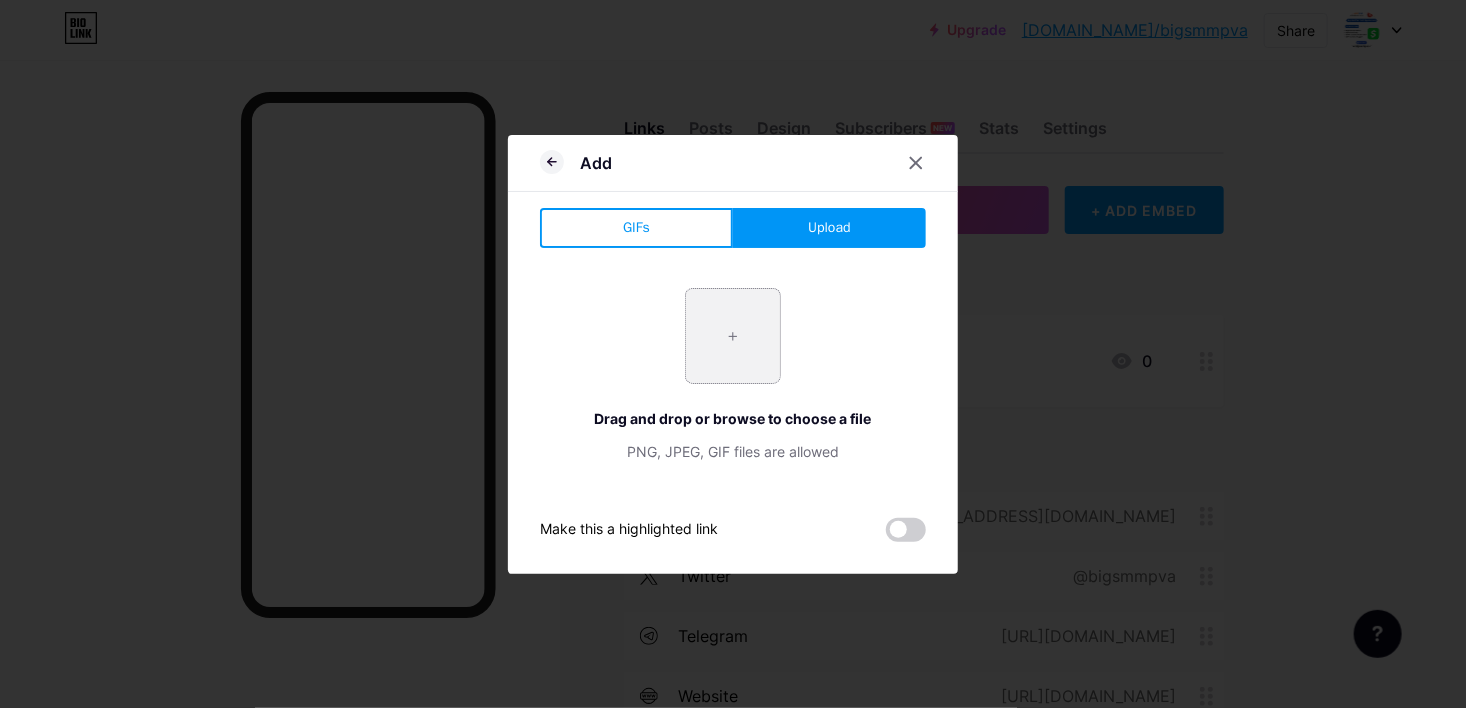 click at bounding box center (733, 336) 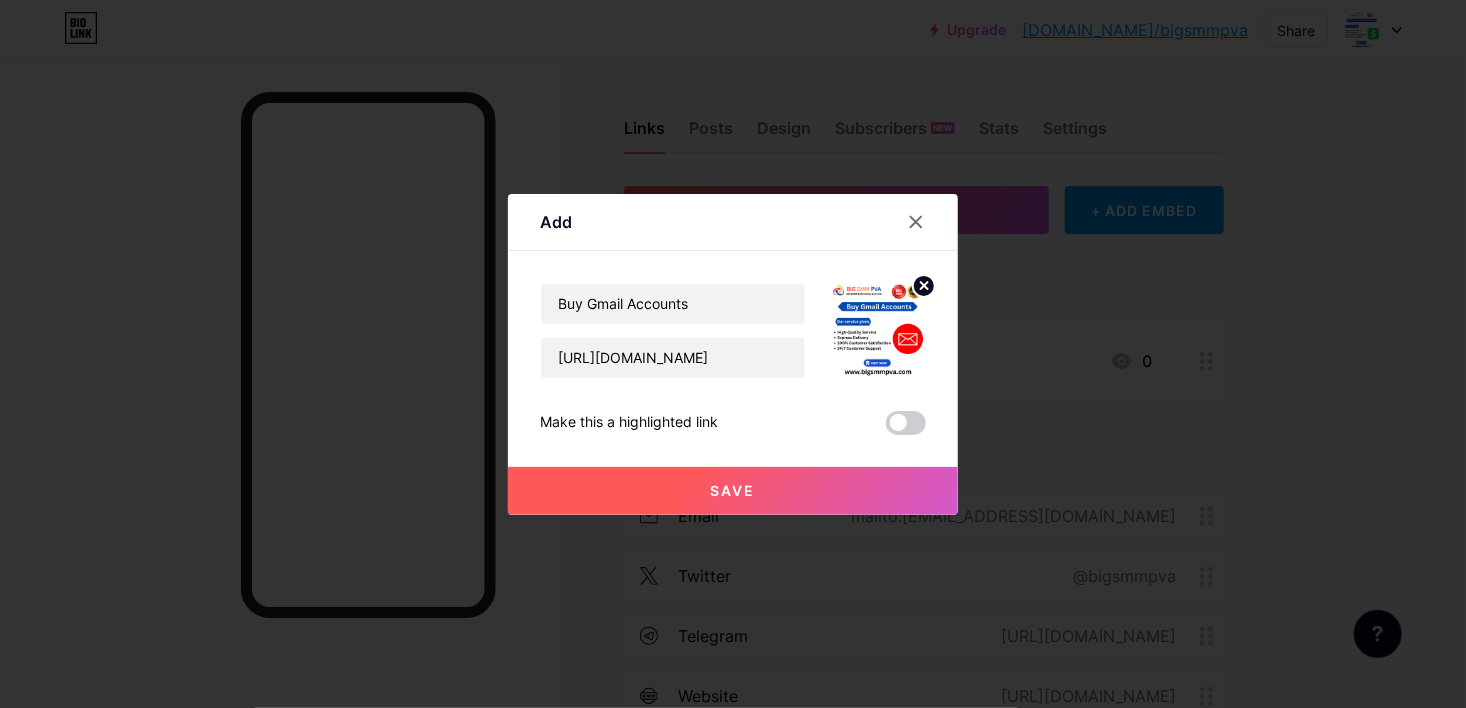 click on "Save" at bounding box center (733, 491) 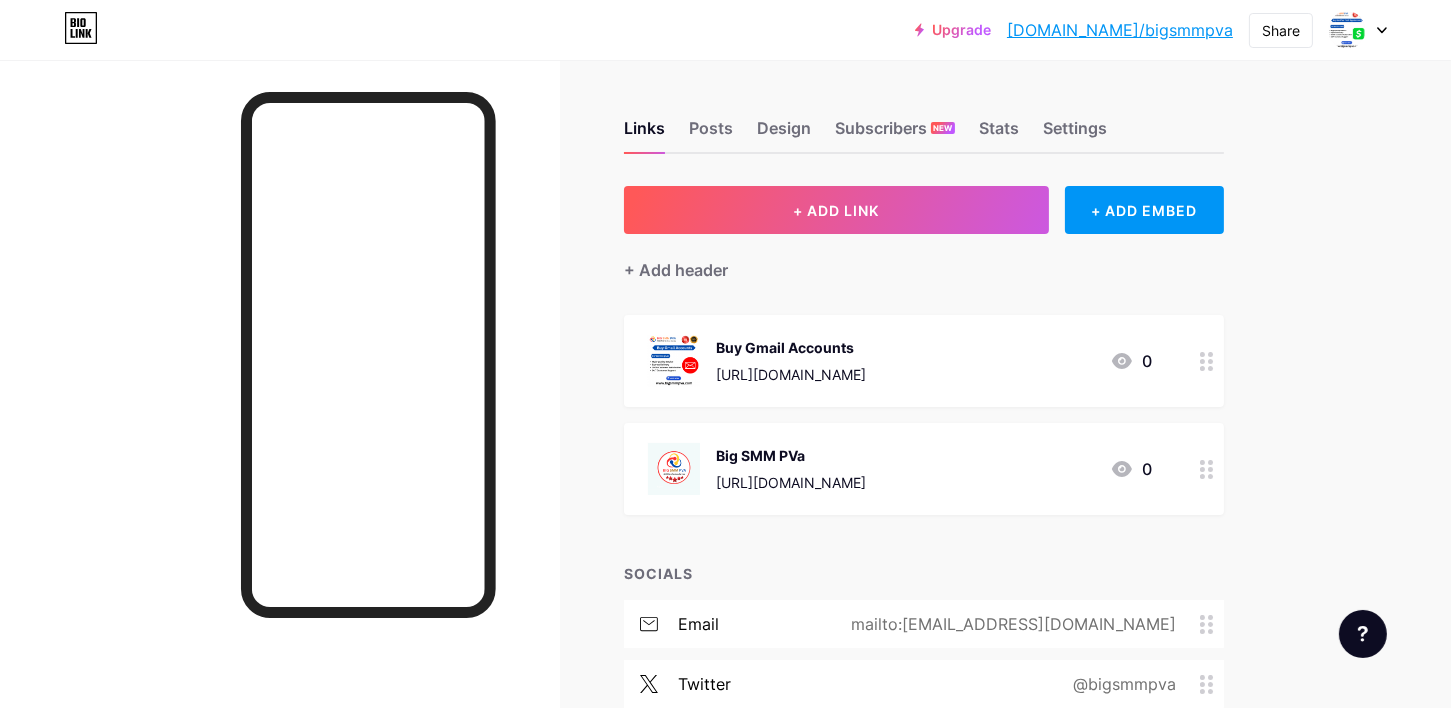click 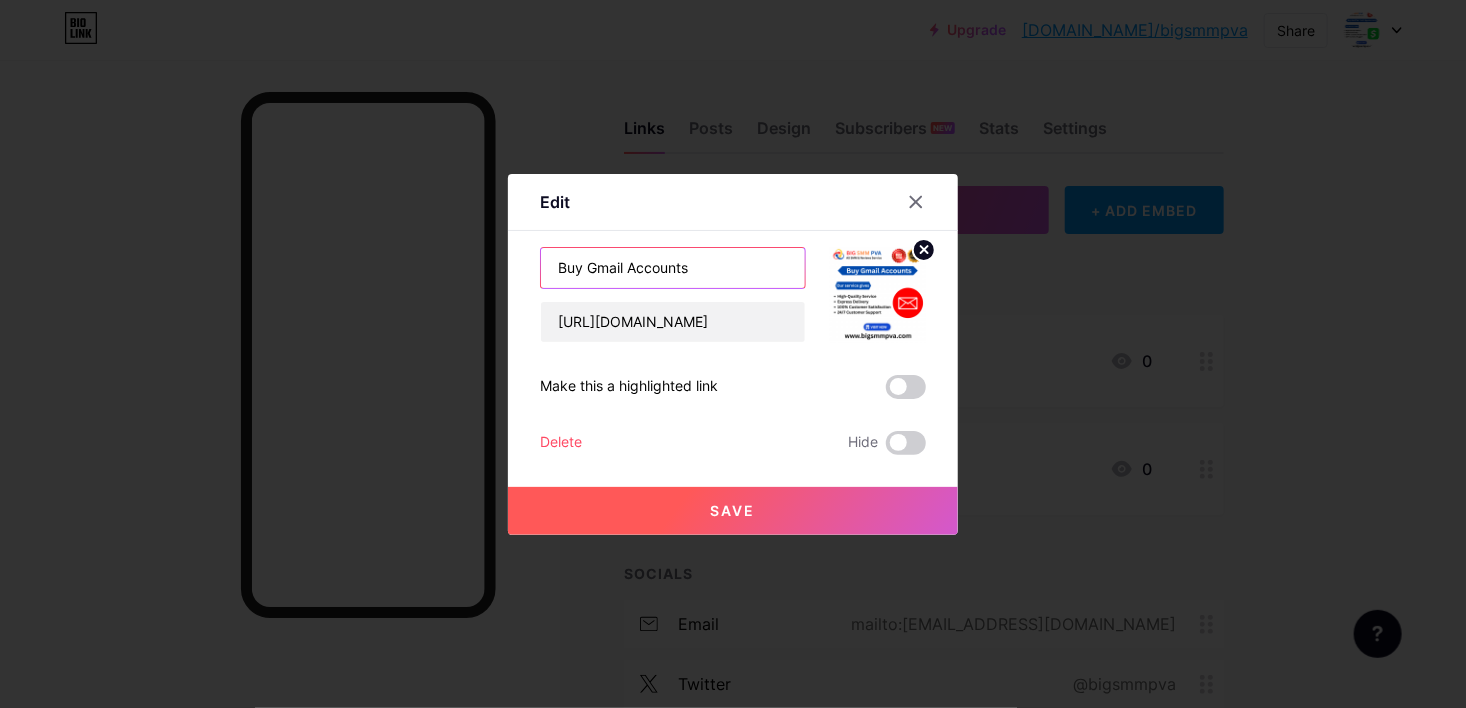 click on "Buy Gmail Accounts" at bounding box center (673, 268) 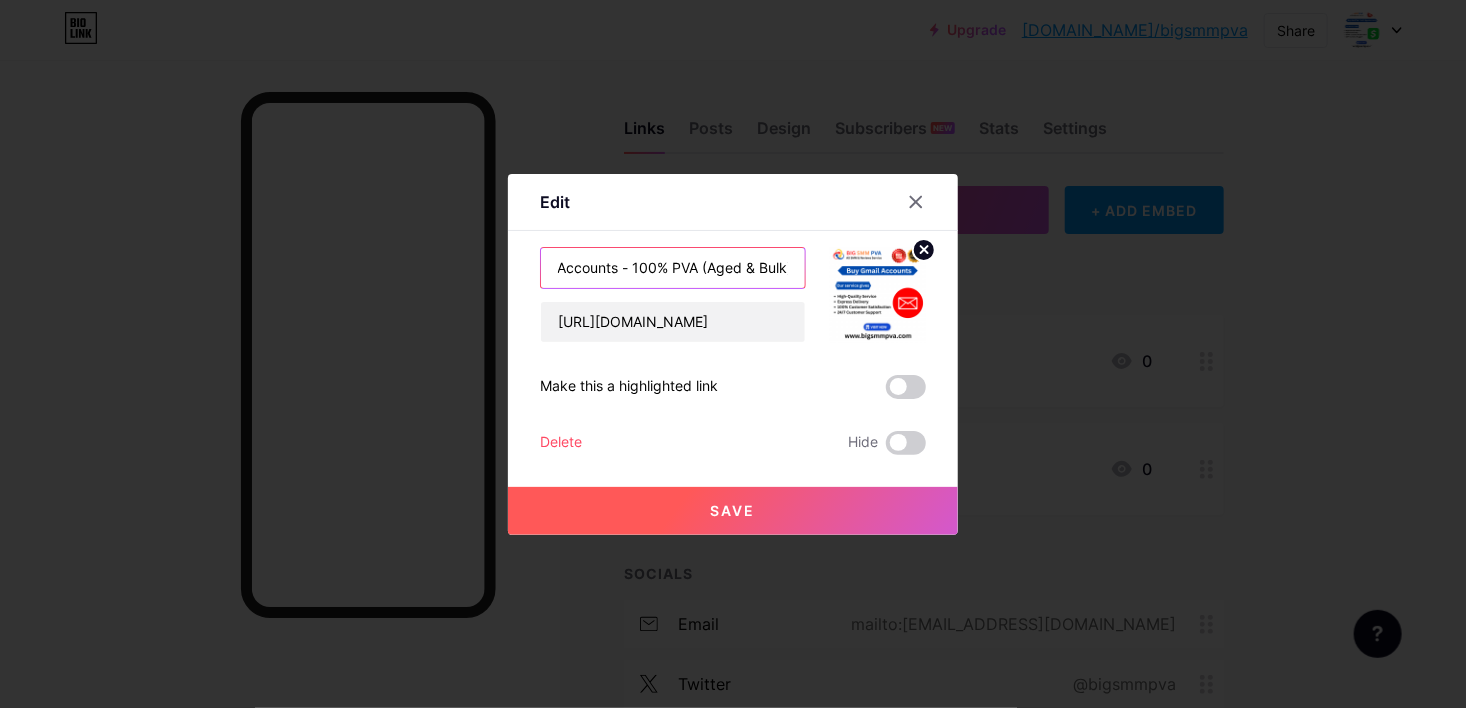 scroll, scrollTop: 0, scrollLeft: 75, axis: horizontal 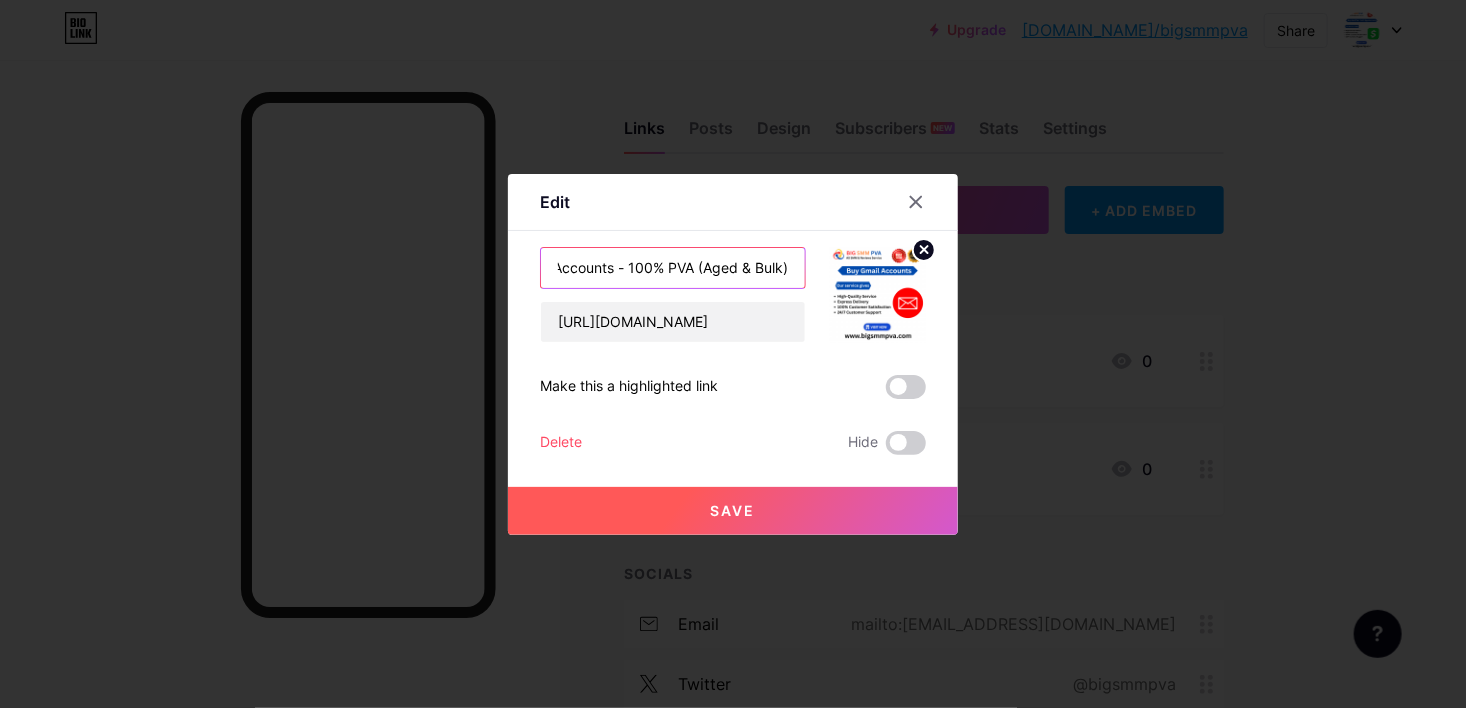 type on "Buy Gmail Accounts - 100% PVA (Aged & Bulk)" 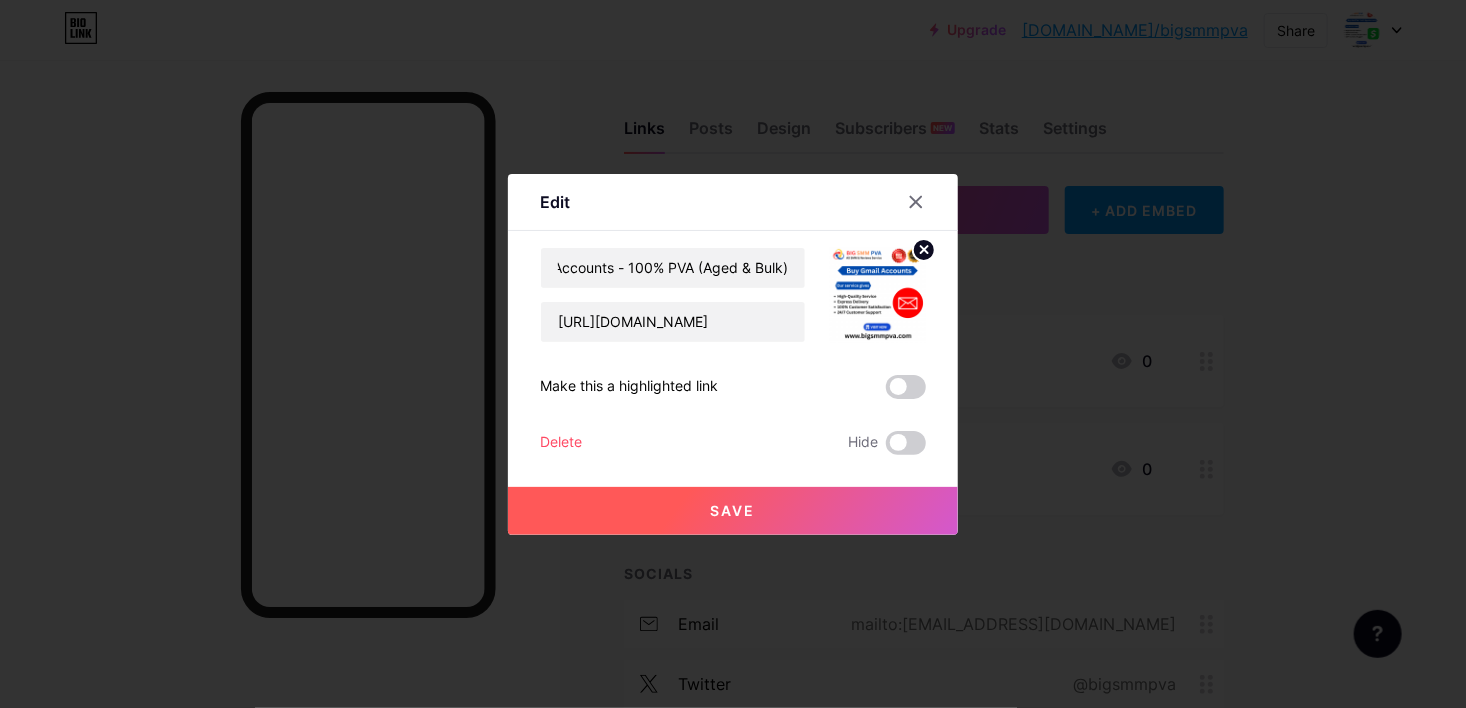 click on "Save" at bounding box center [733, 511] 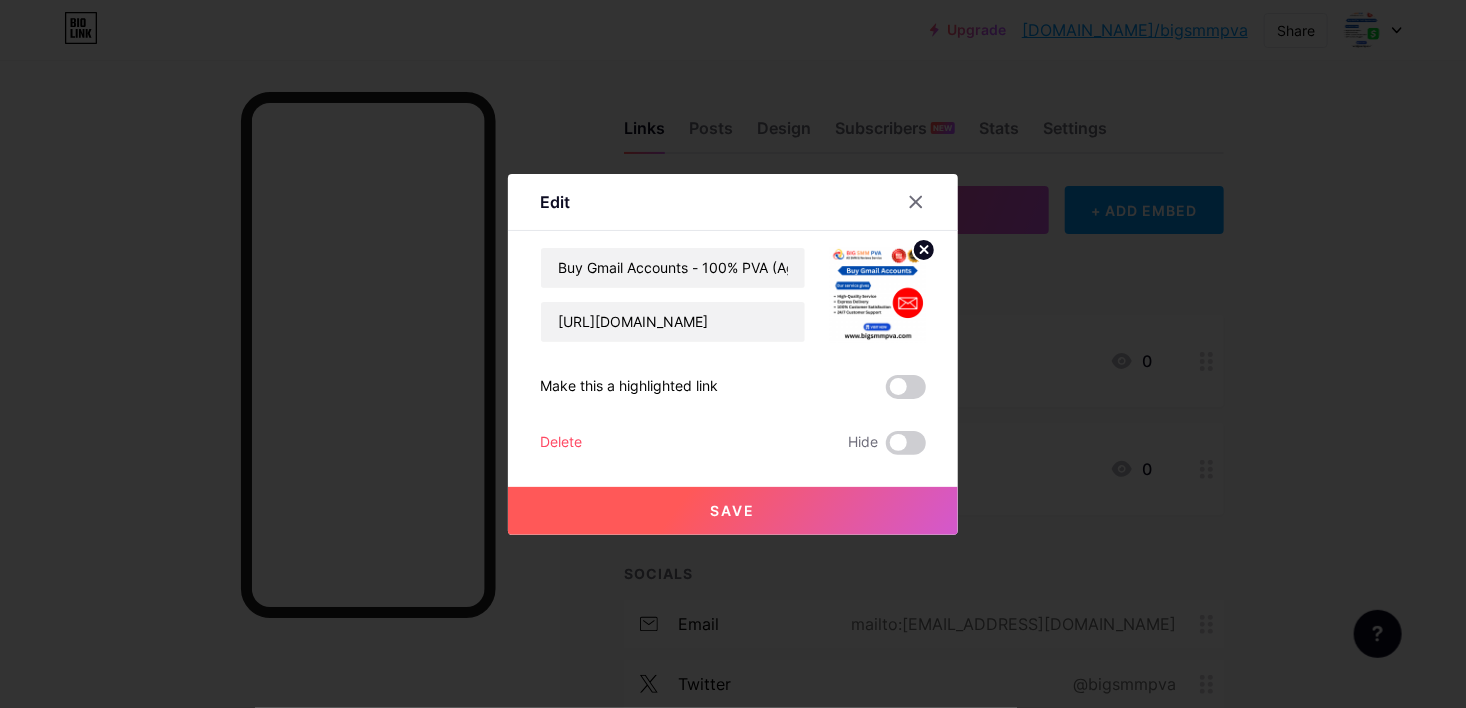 click on "Save" at bounding box center [733, 511] 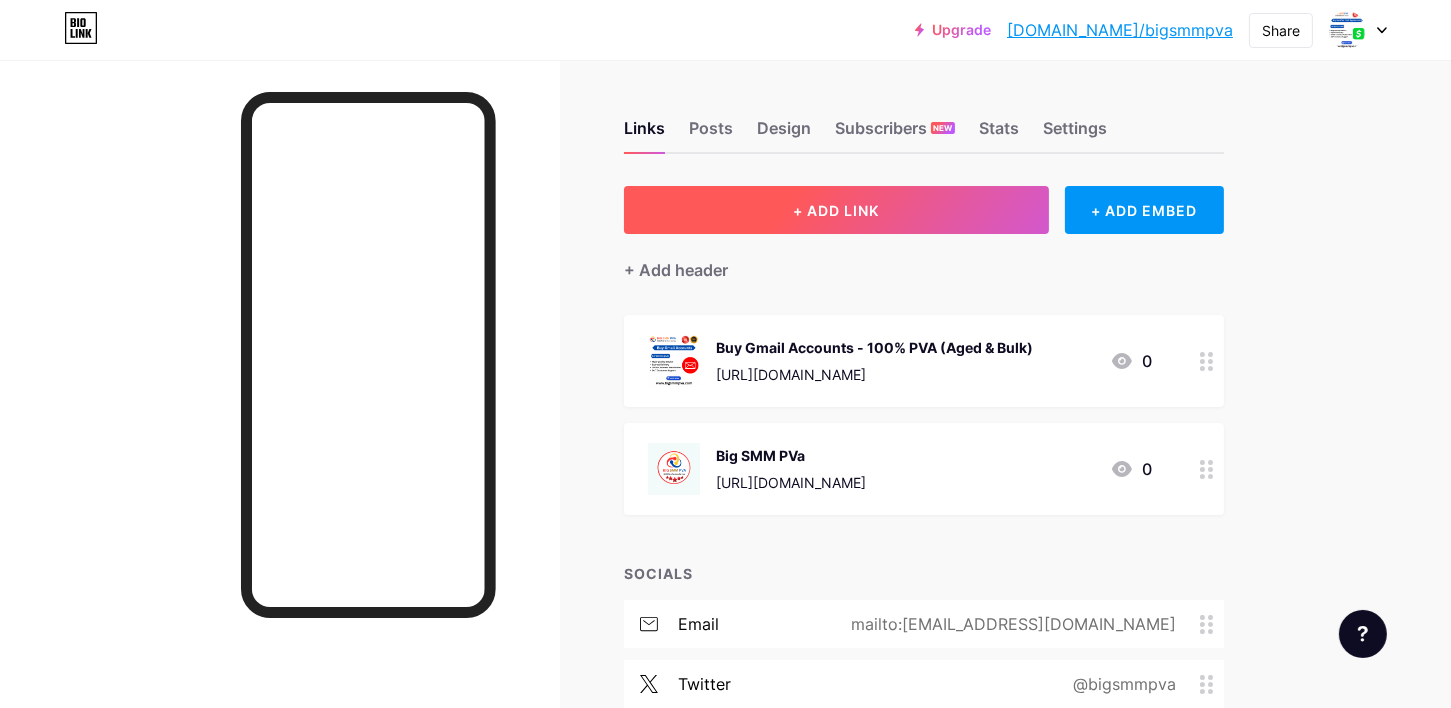 click on "+ ADD LINK" at bounding box center [836, 210] 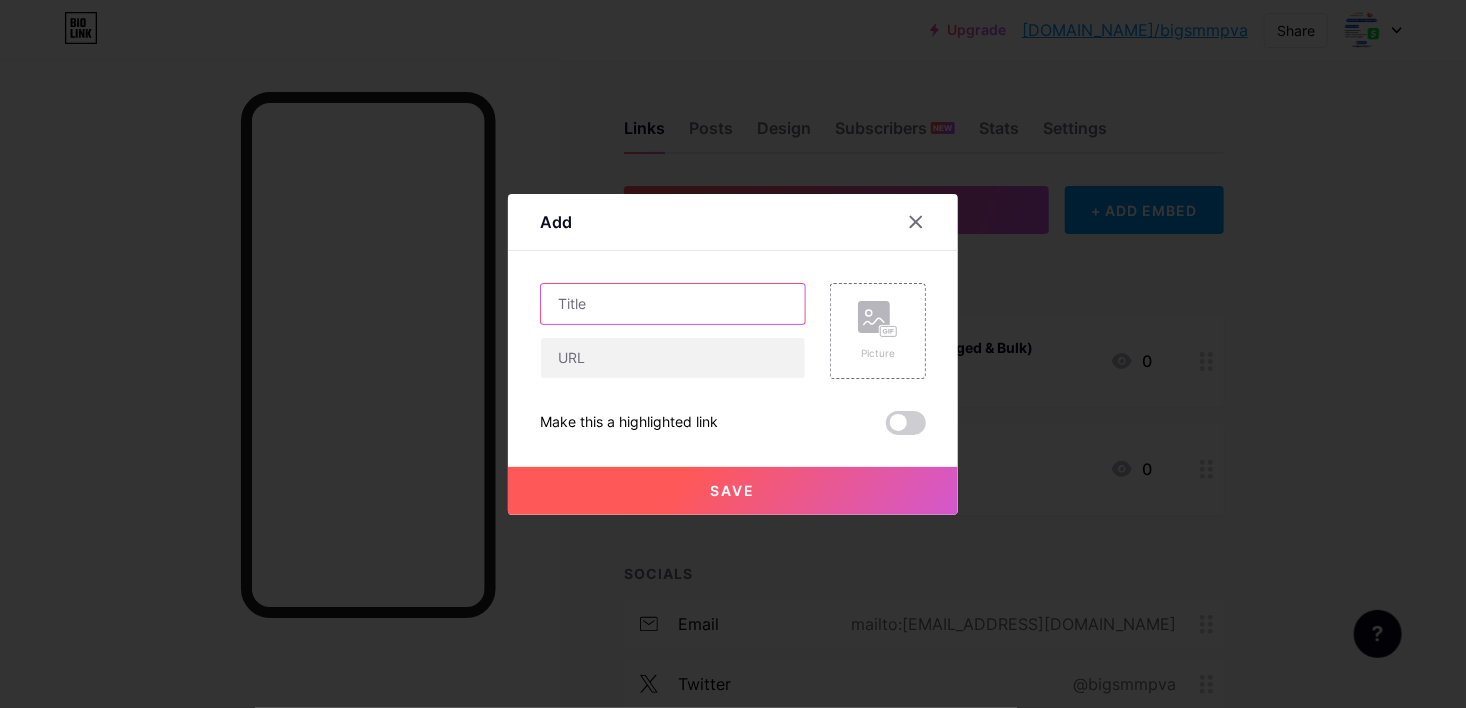click at bounding box center [673, 304] 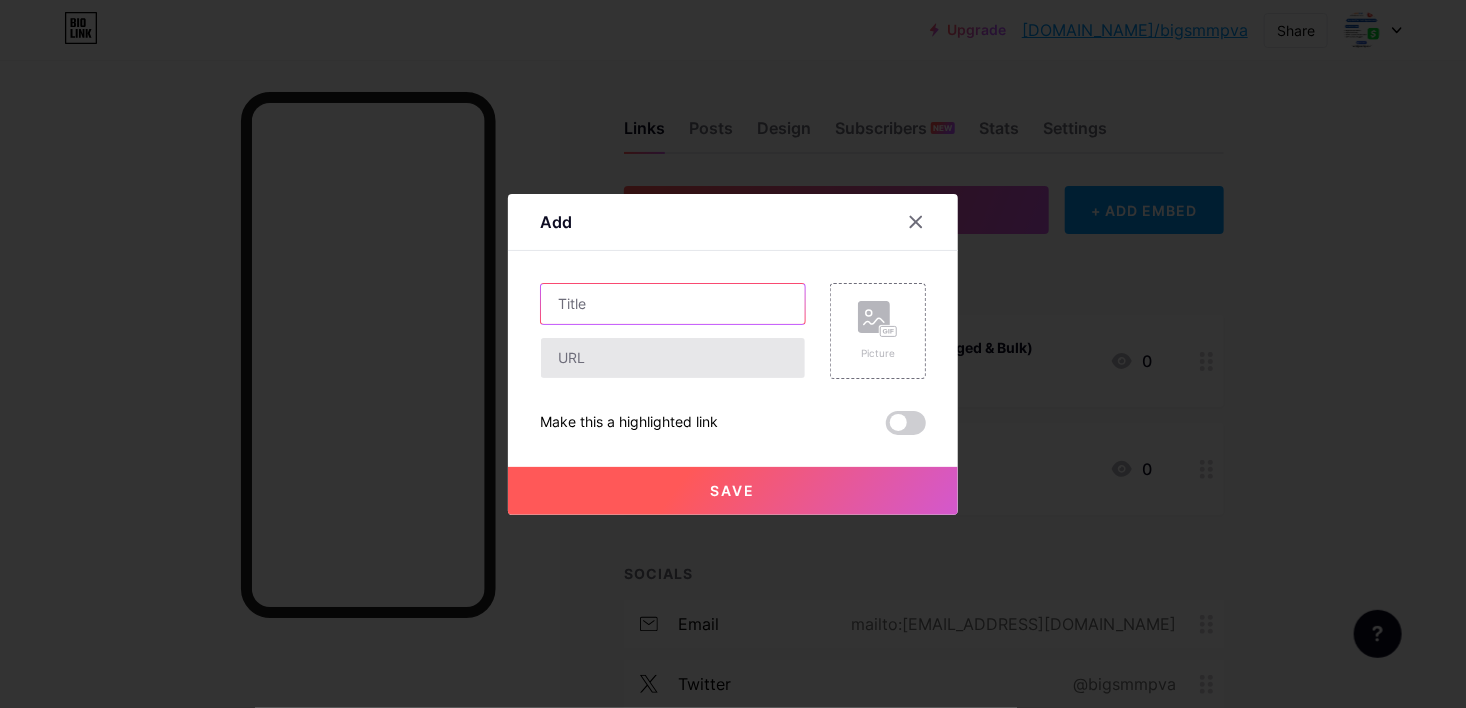 paste on "Buy Old Facebook Accounts" 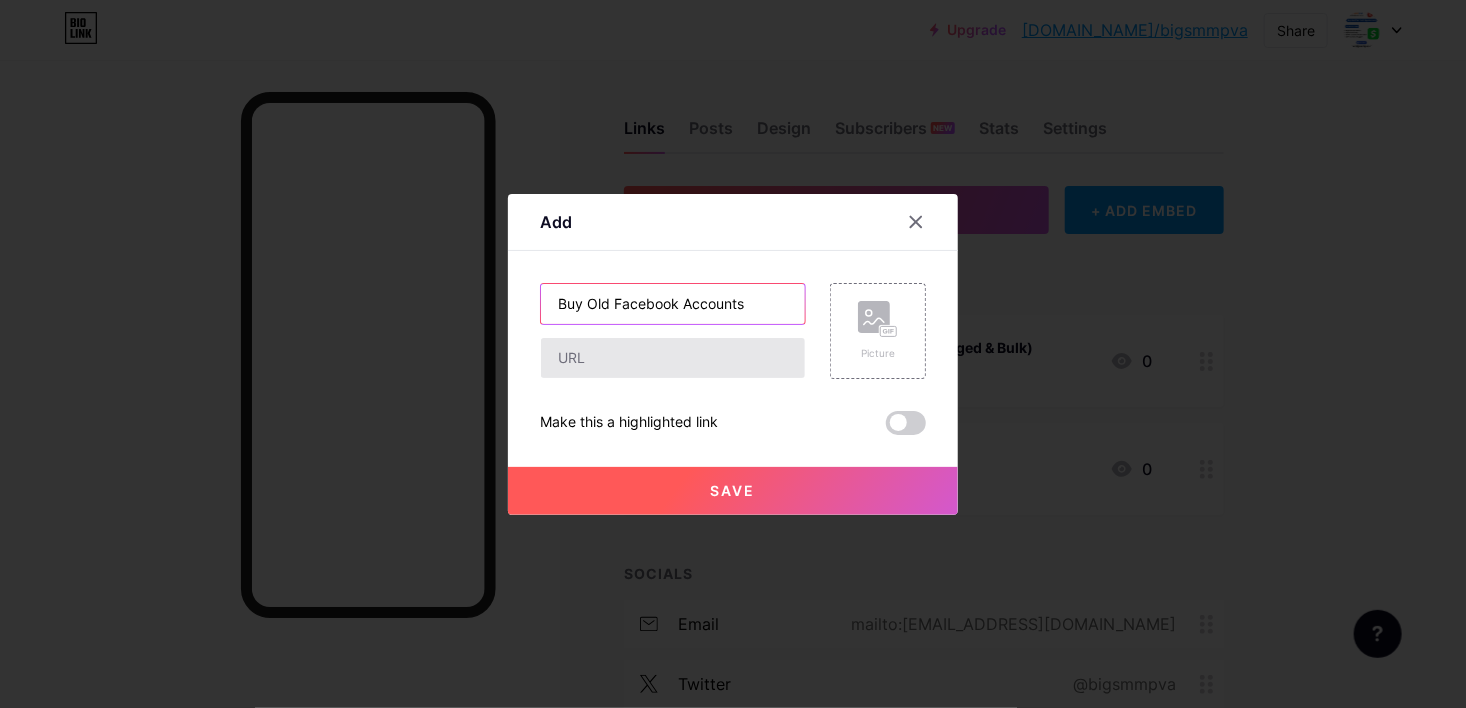 type on "Buy Old Facebook Accounts" 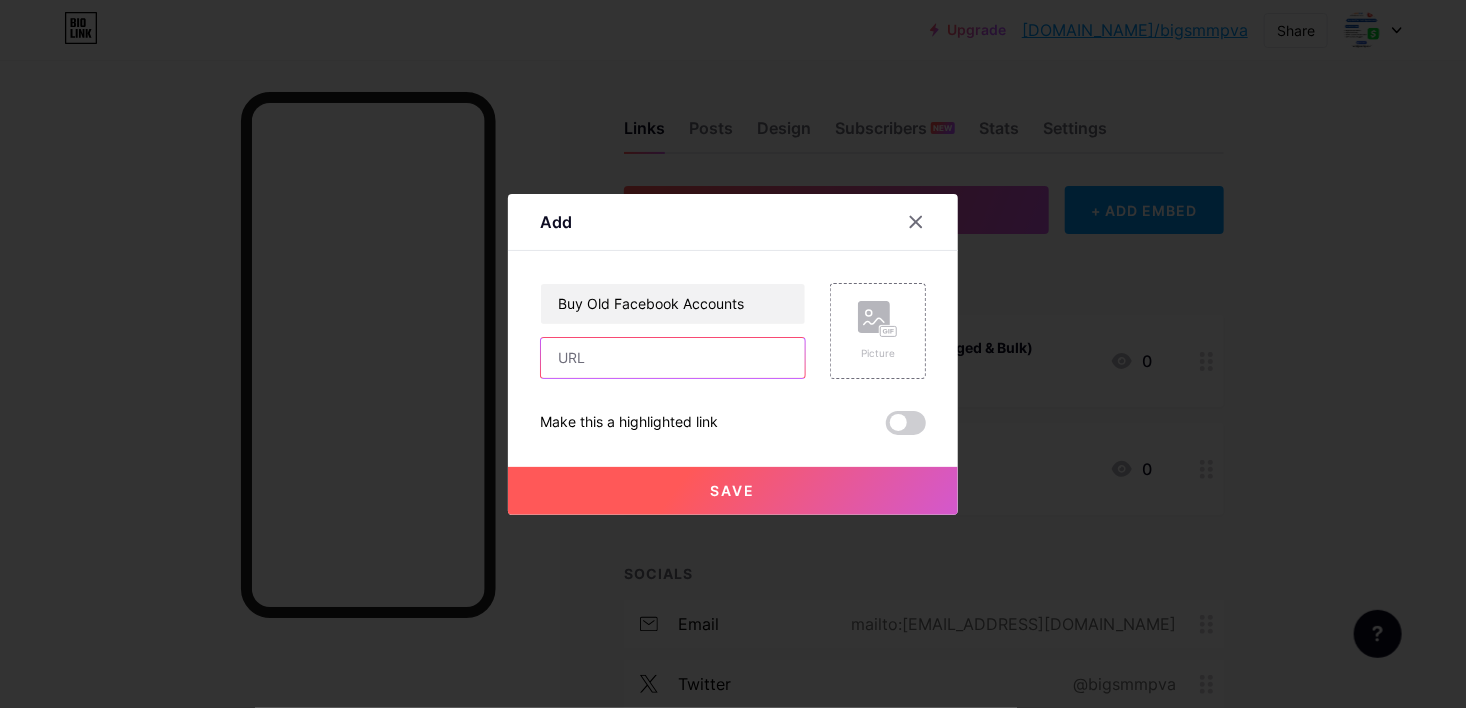 click at bounding box center (673, 358) 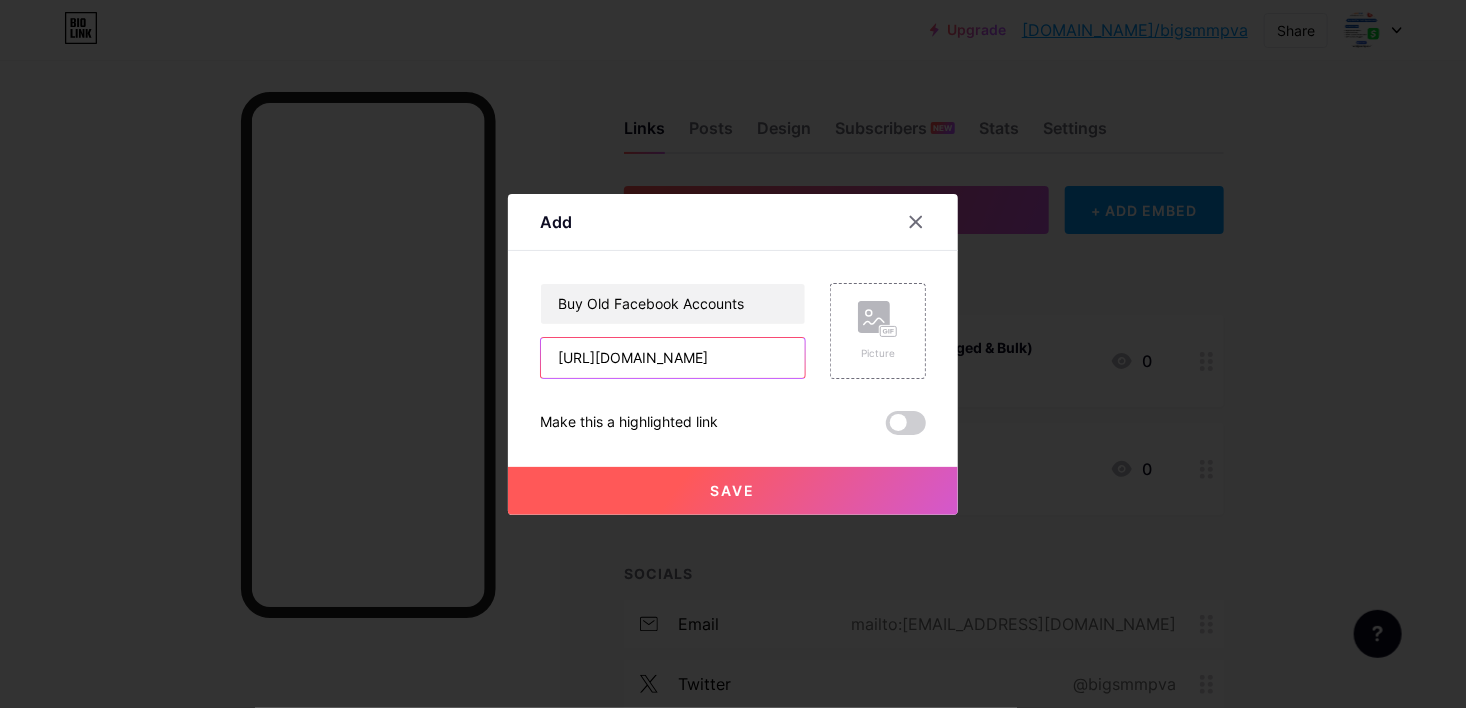 scroll, scrollTop: 0, scrollLeft: 177, axis: horizontal 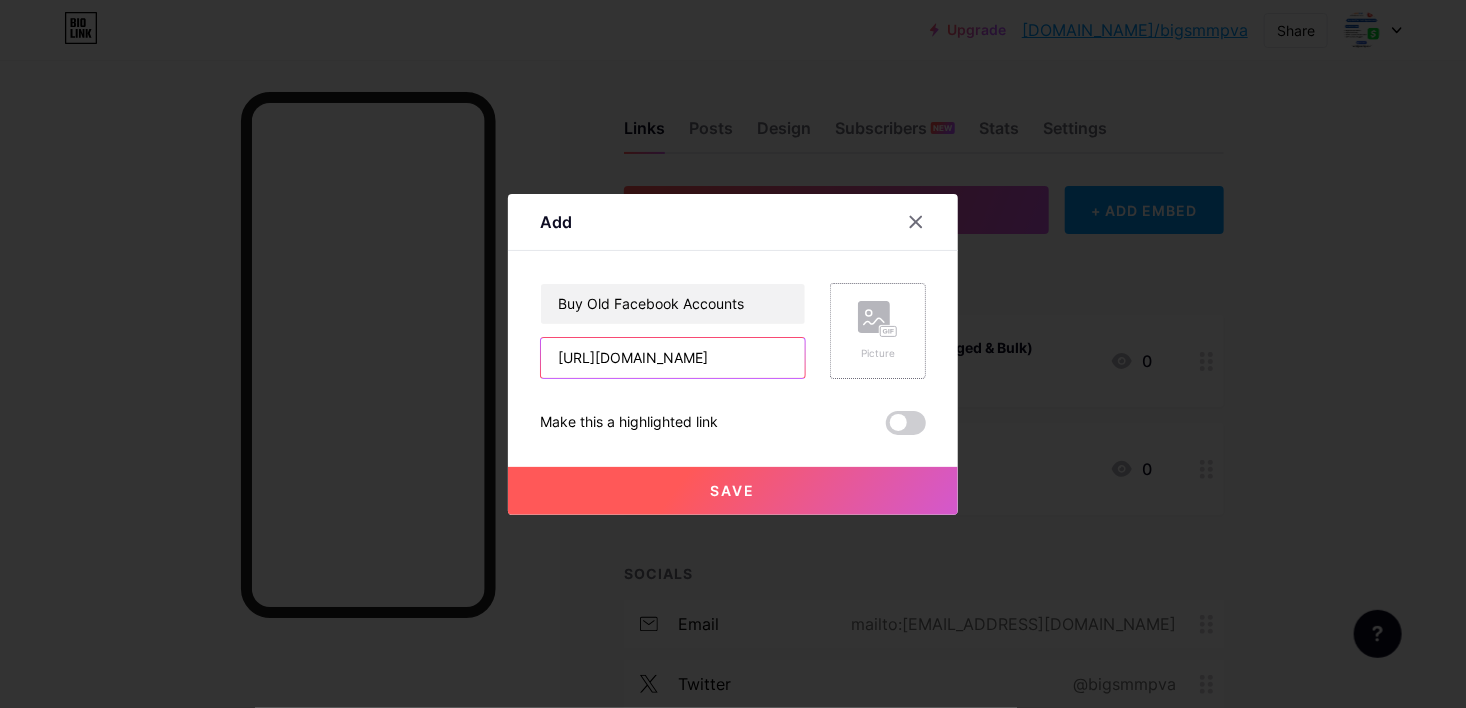 type on "https://bigsmmpva.com/product/buy-old-facebook-accounts/" 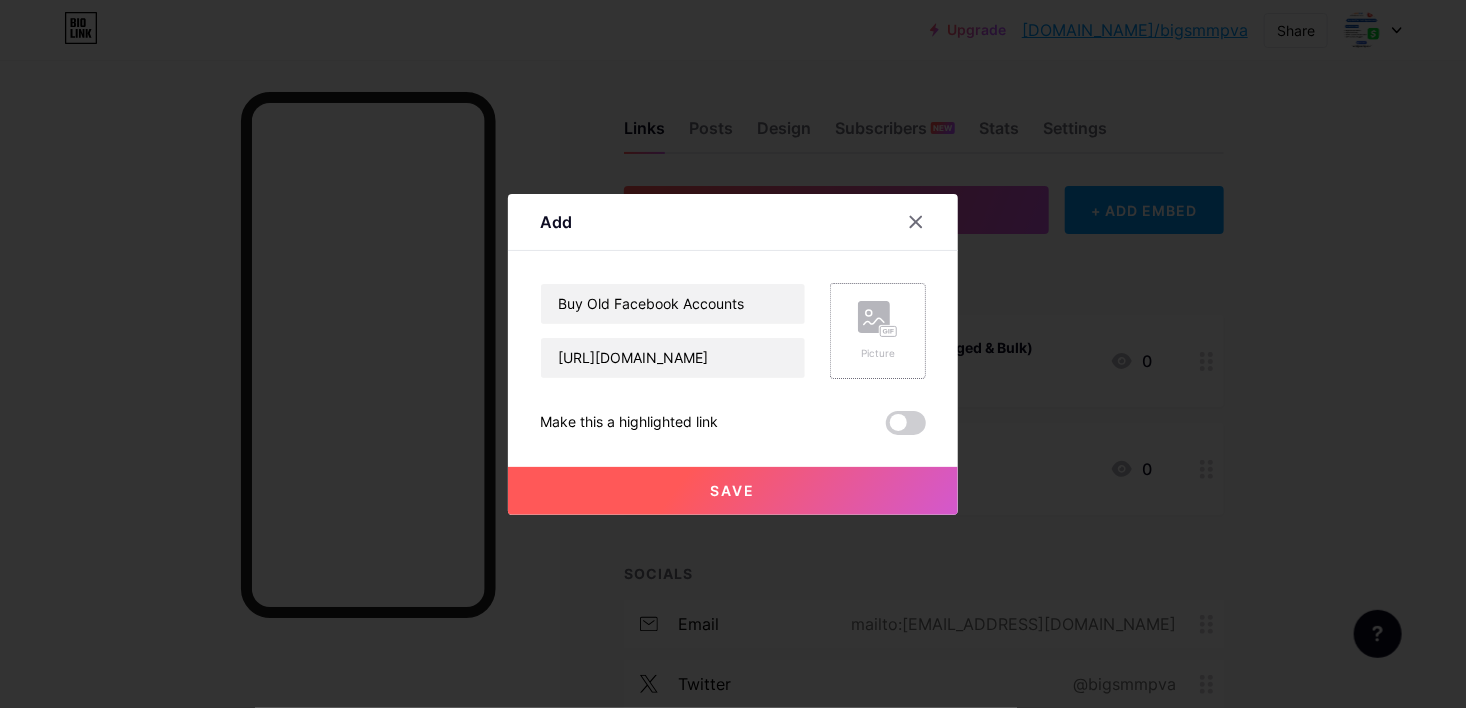click on "Picture" at bounding box center [878, 331] 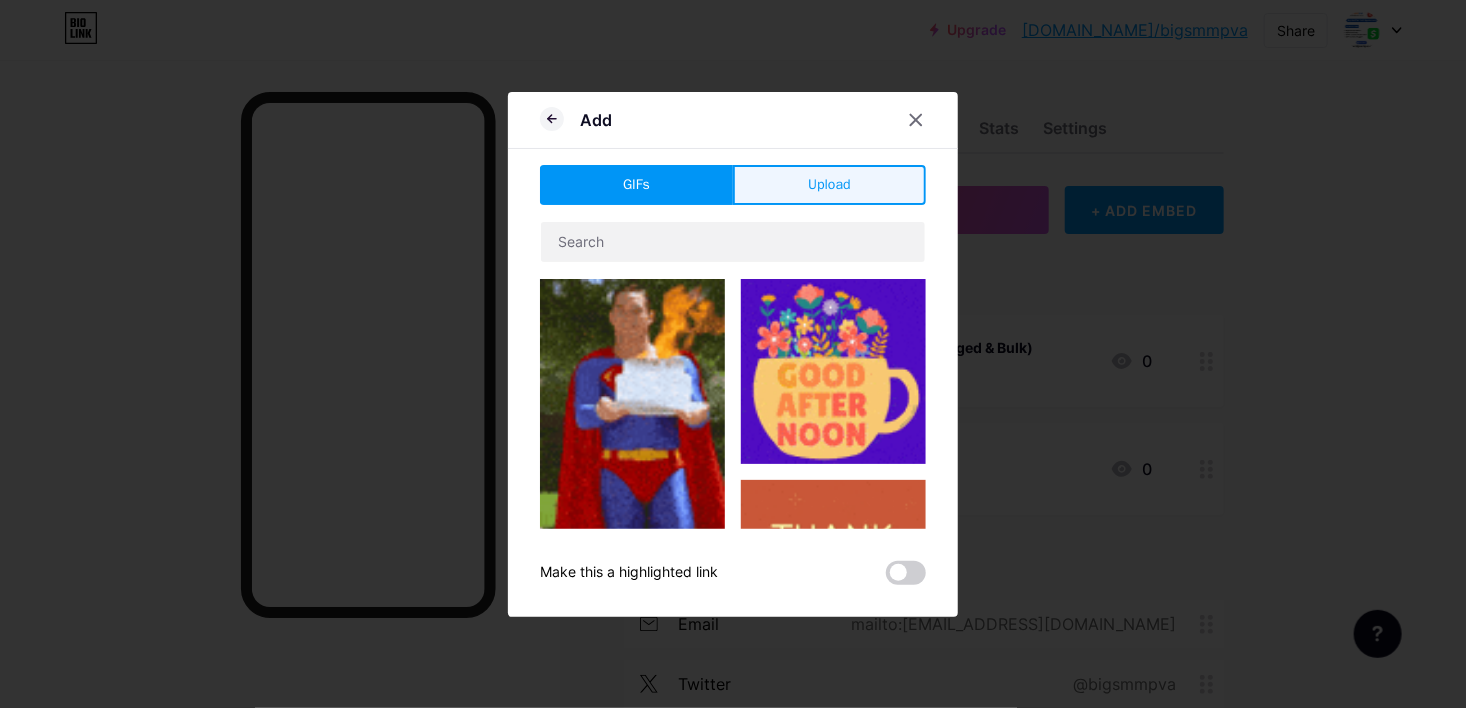 click on "Upload" at bounding box center (829, 184) 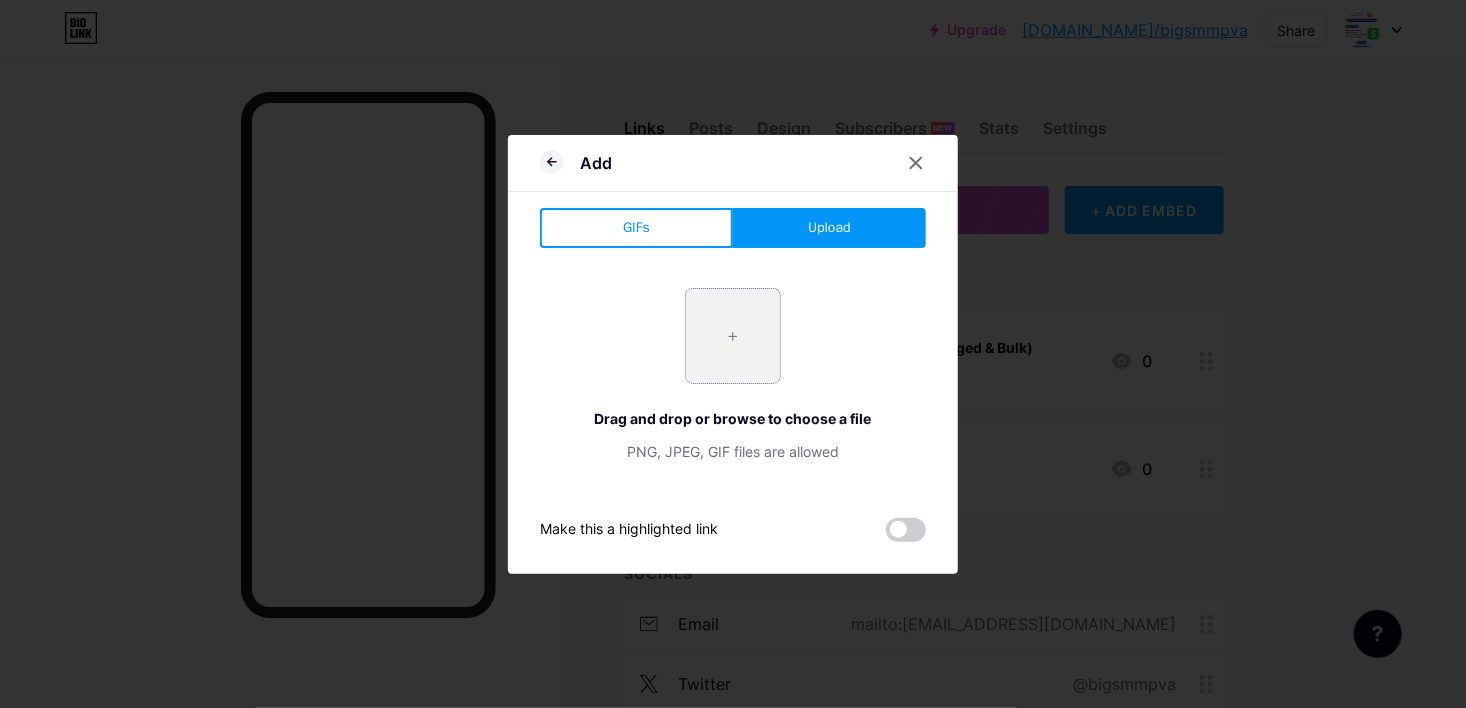click at bounding box center (733, 336) 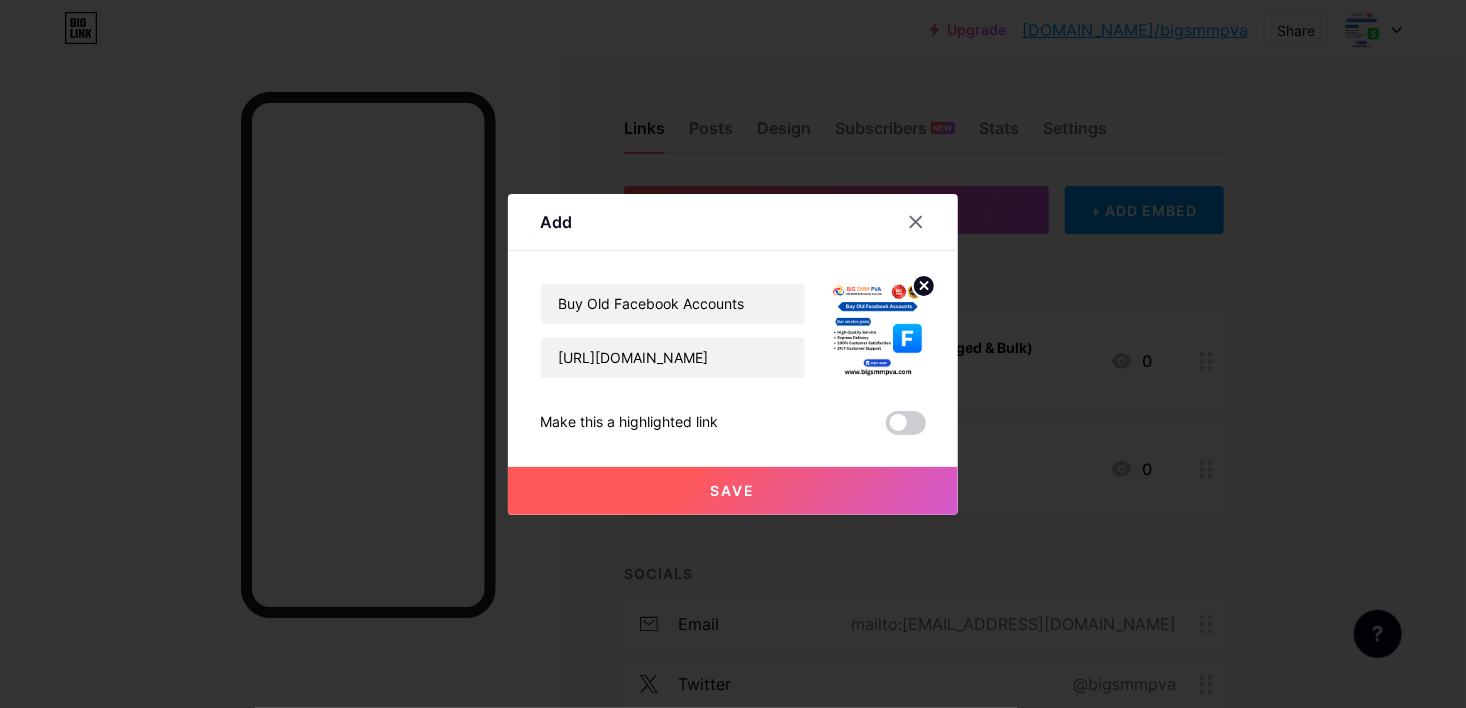 click on "Save" at bounding box center [733, 491] 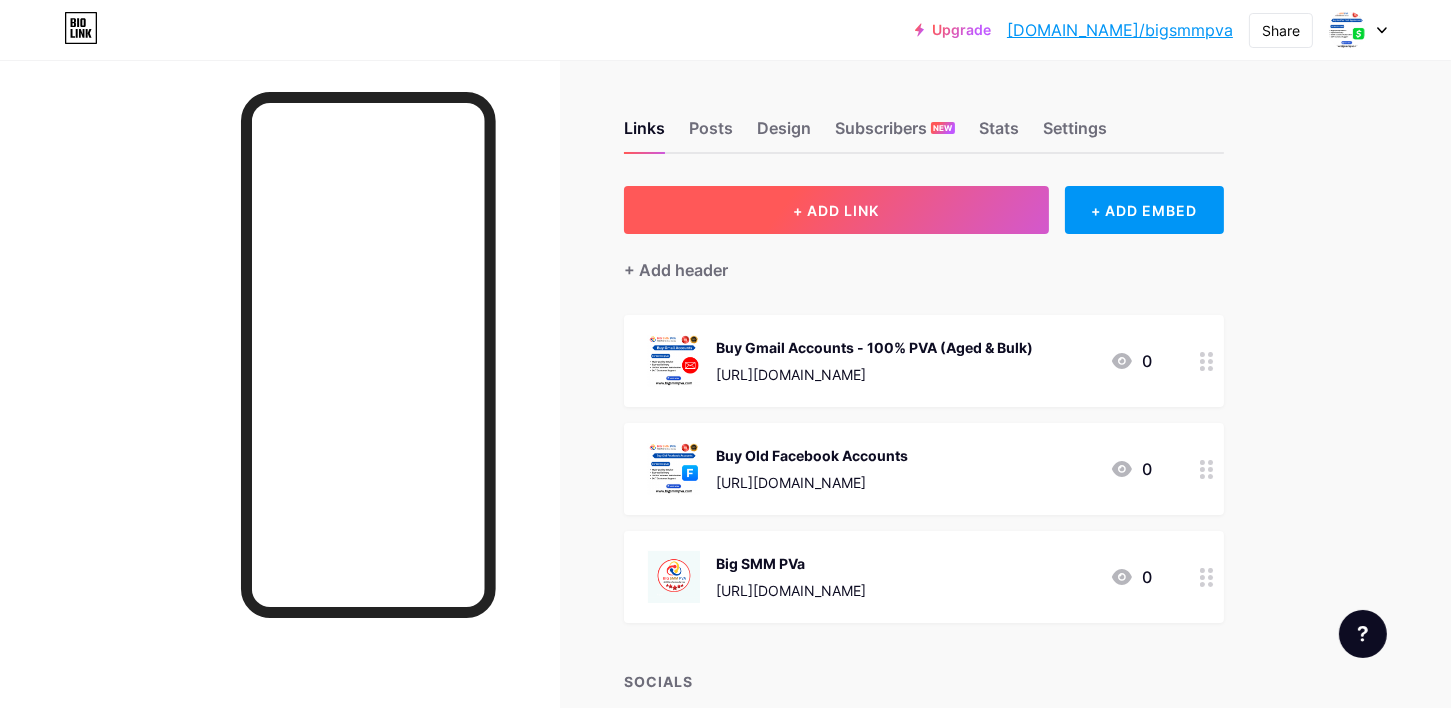 click on "+ ADD LINK" at bounding box center (836, 210) 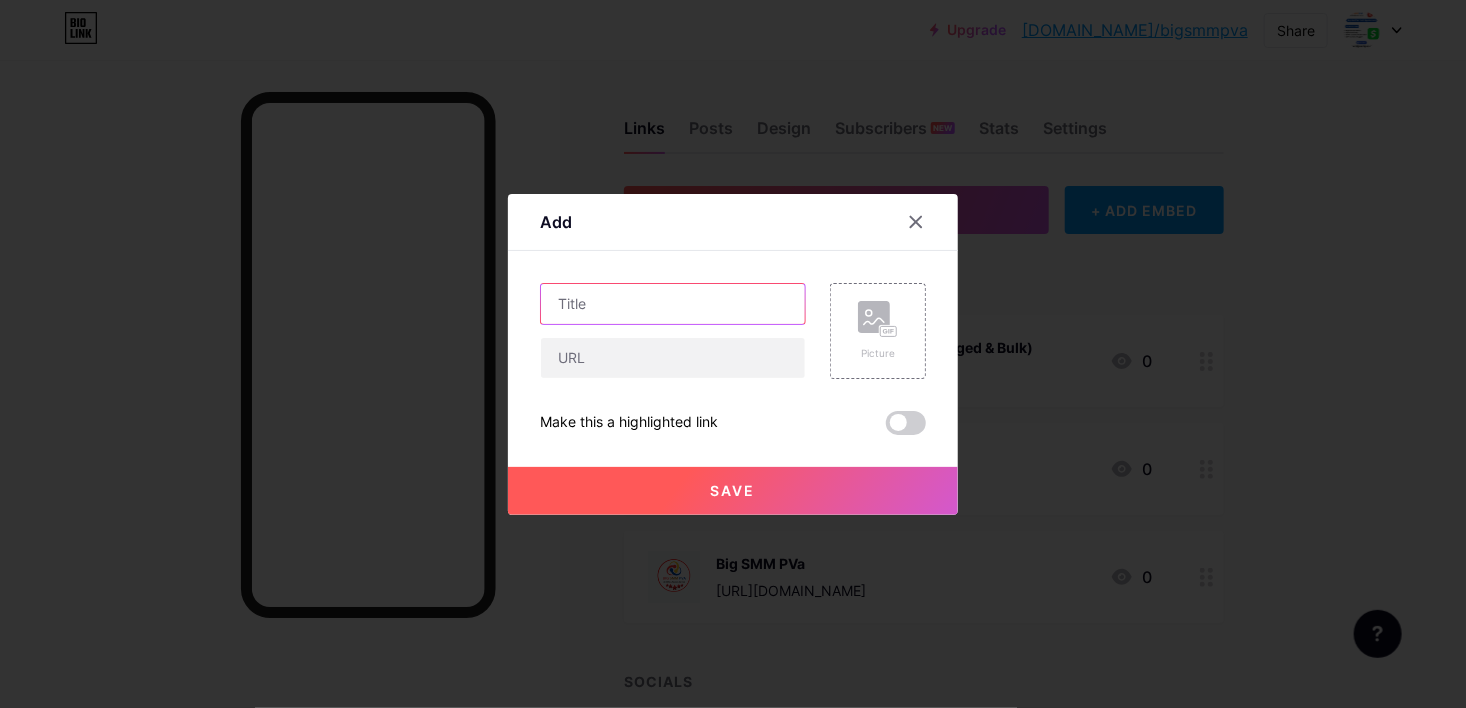 click at bounding box center [673, 304] 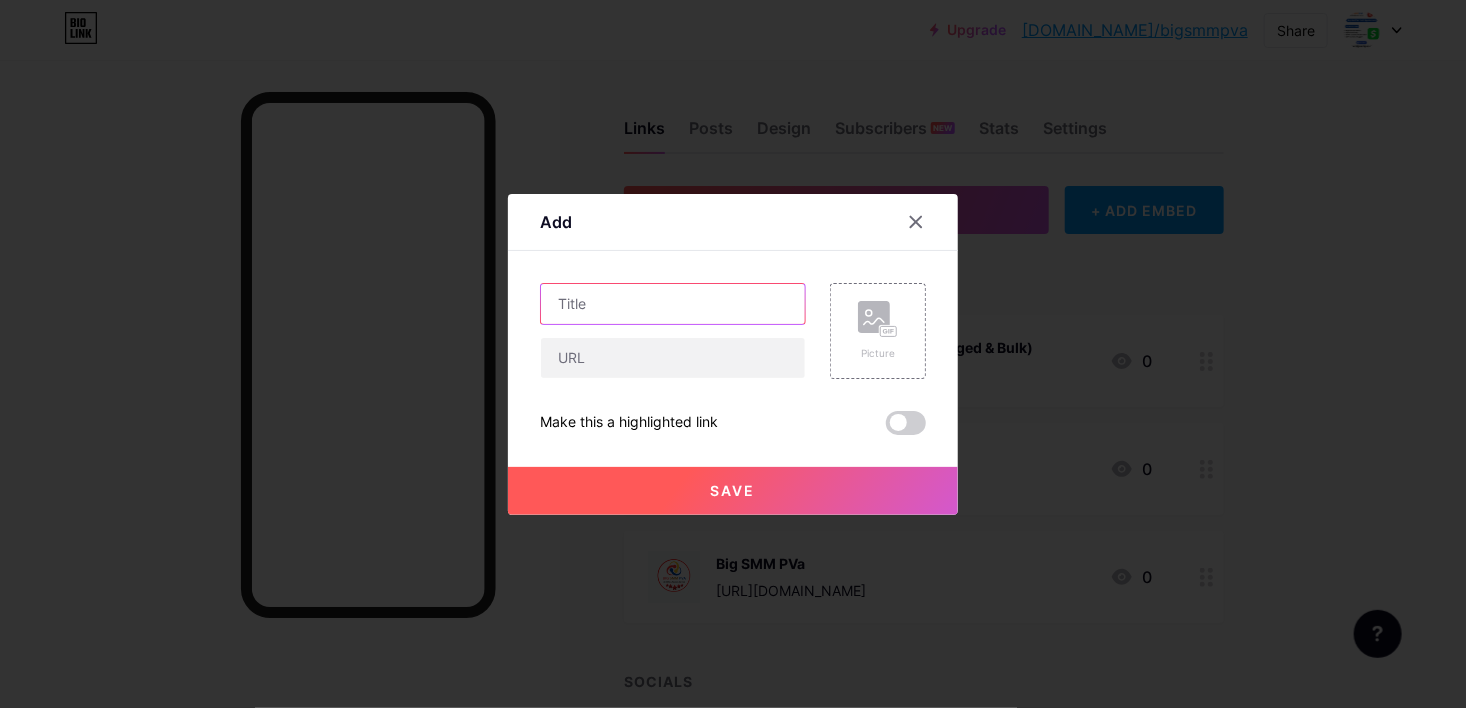 paste on "Buy Verified Cash App Account" 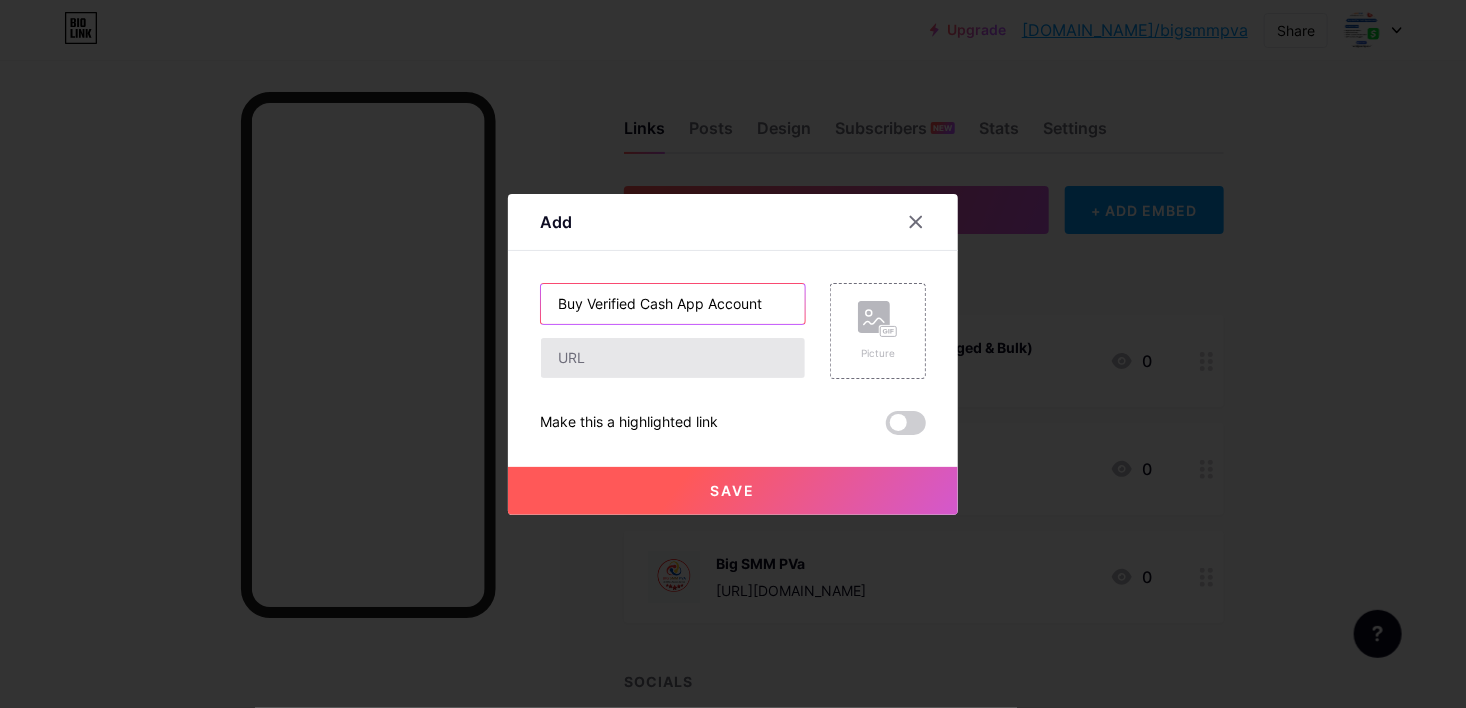 type on "Buy Verified Cash App Account" 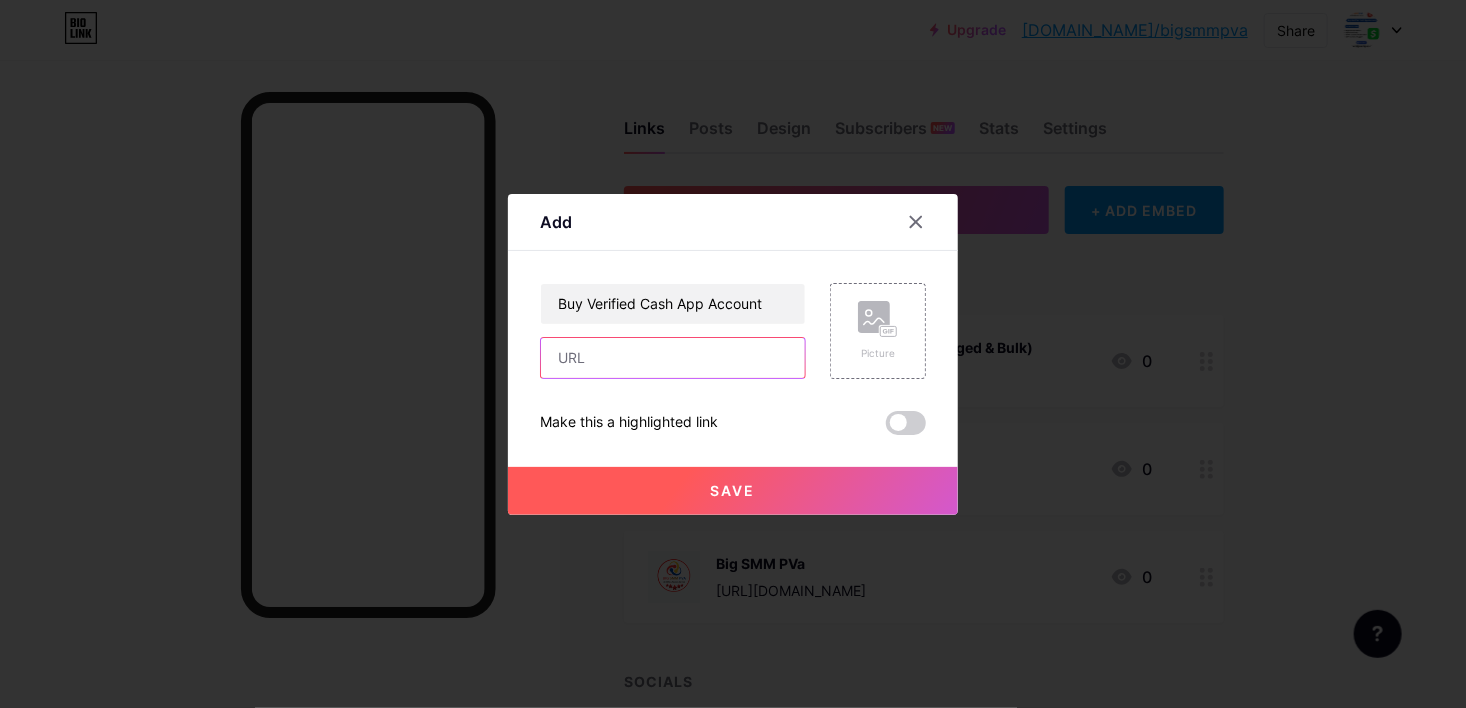click at bounding box center [673, 358] 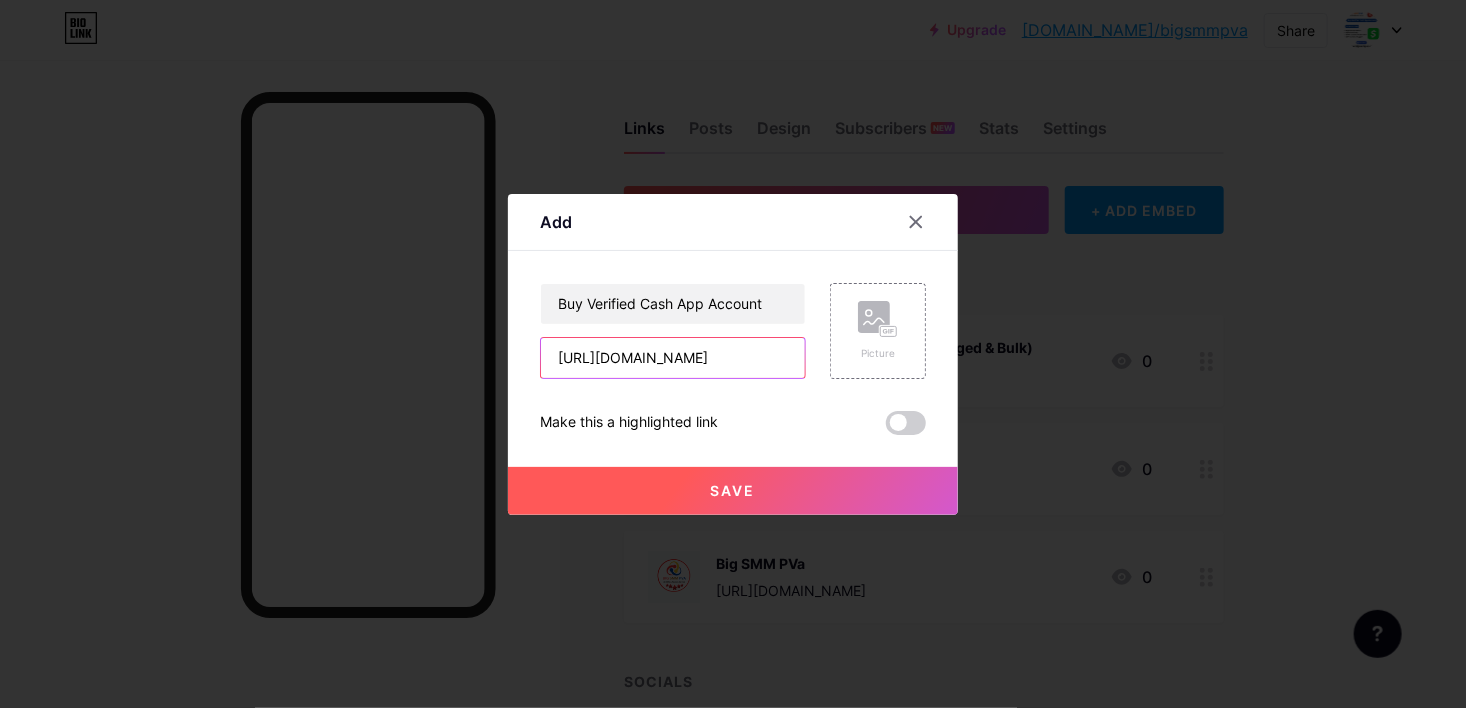 scroll, scrollTop: 0, scrollLeft: 200, axis: horizontal 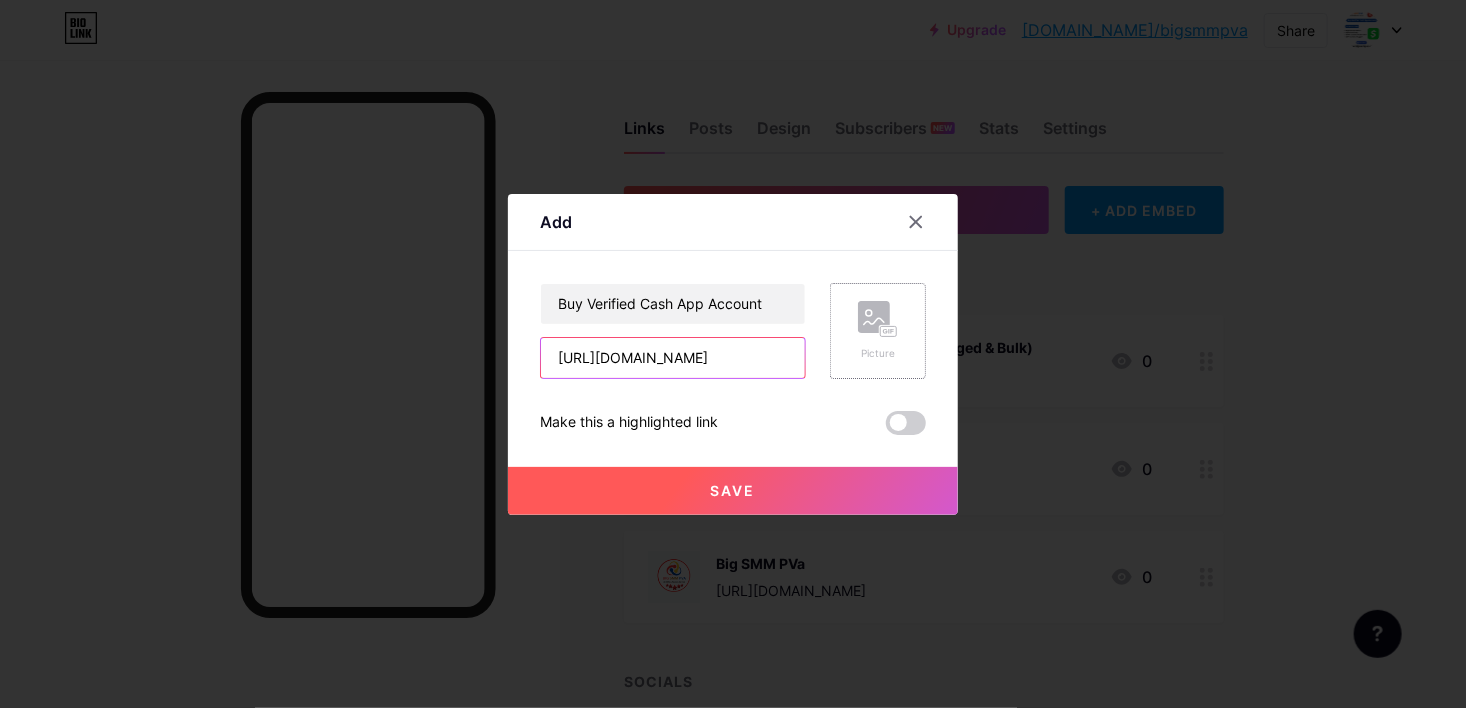 type on "https://bigsmmpva.com/product/buy-verified-cash-app-account/" 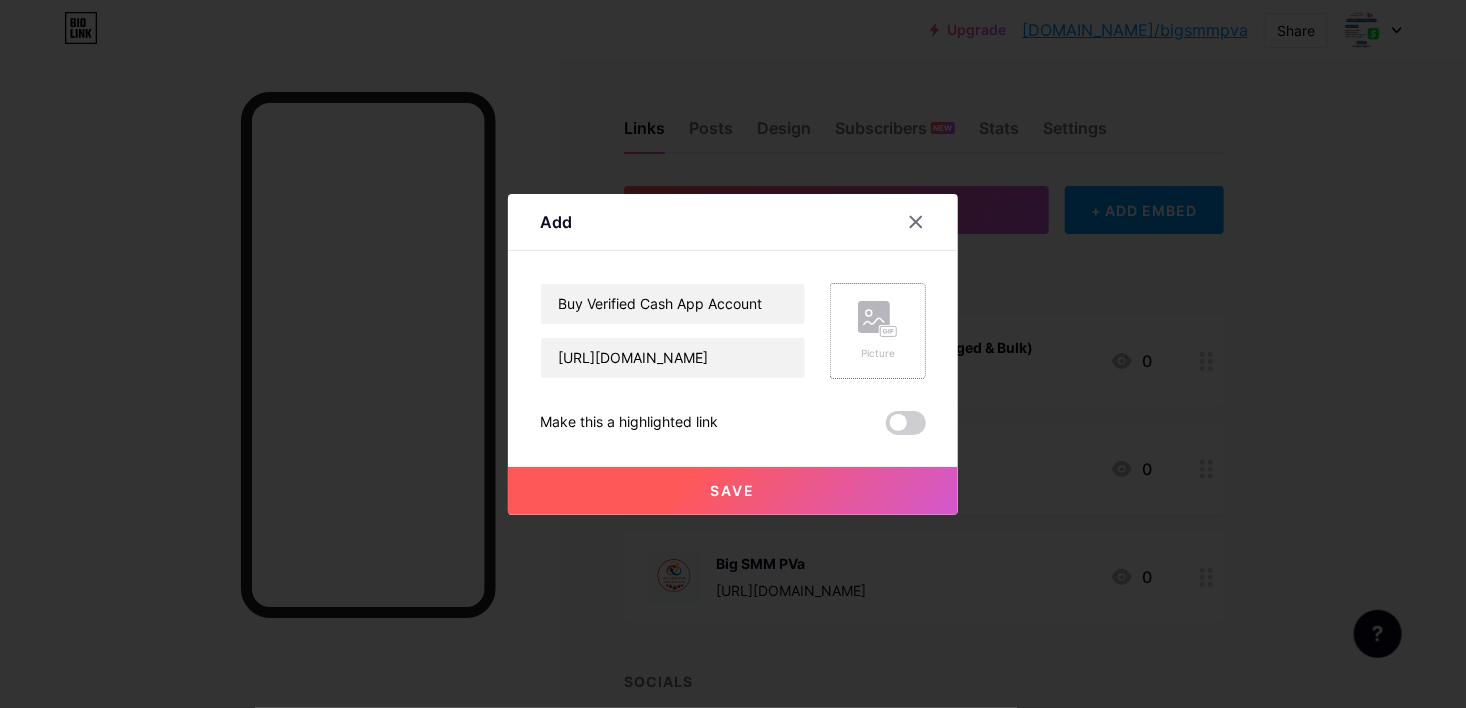 scroll, scrollTop: 0, scrollLeft: 0, axis: both 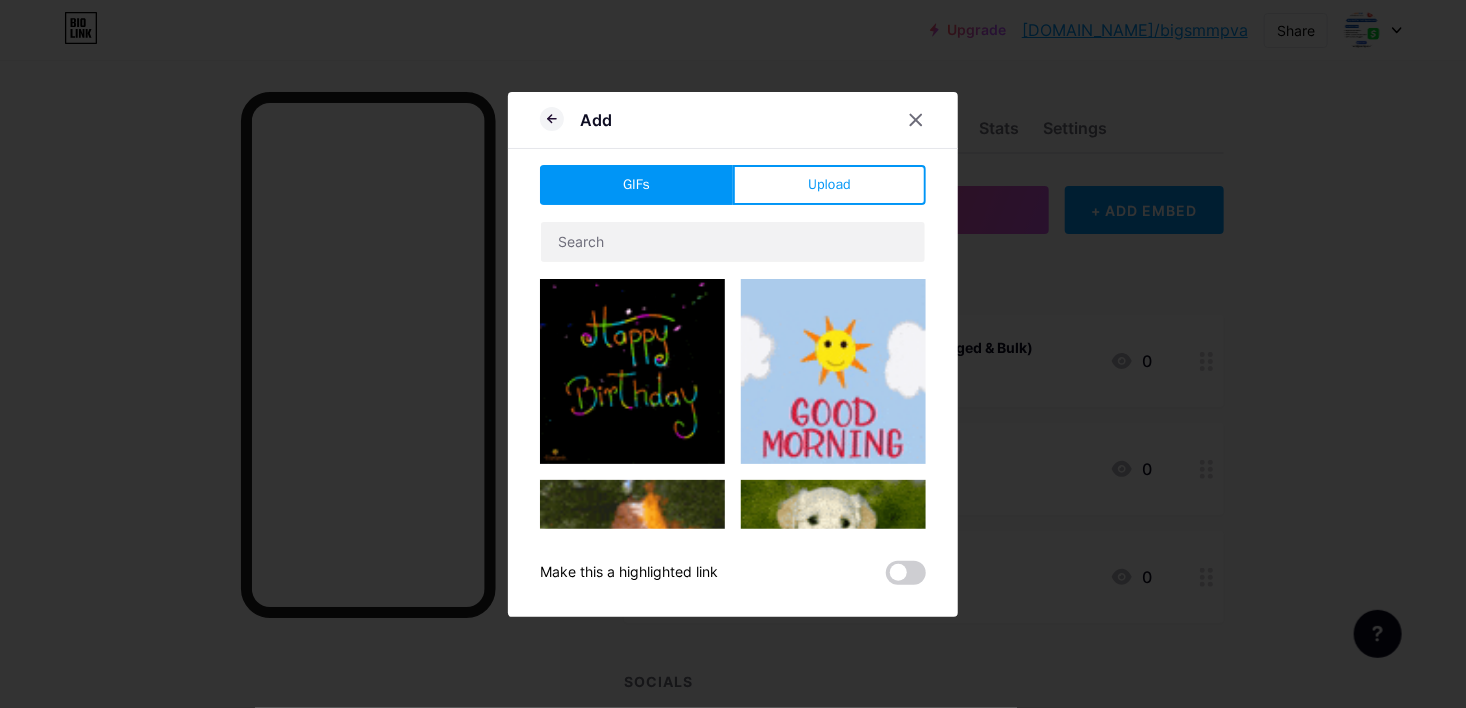 click on "Add       GIFs     Upload       Content
YouTube
Play YouTube video without leaving your page.
ADD
Vimeo
Play Vimeo video without leaving your page.
ADD
Tiktok
Grow your TikTok following
ADD
Tweet
Embed a tweet.
ADD
Reddit
Showcase your Reddit profile
ADD
Spotify
Embed Spotify to play the preview of a track.
ADD
Twitch
Play Twitch video without leaving your page.
ADD
ADD" at bounding box center (733, 354) 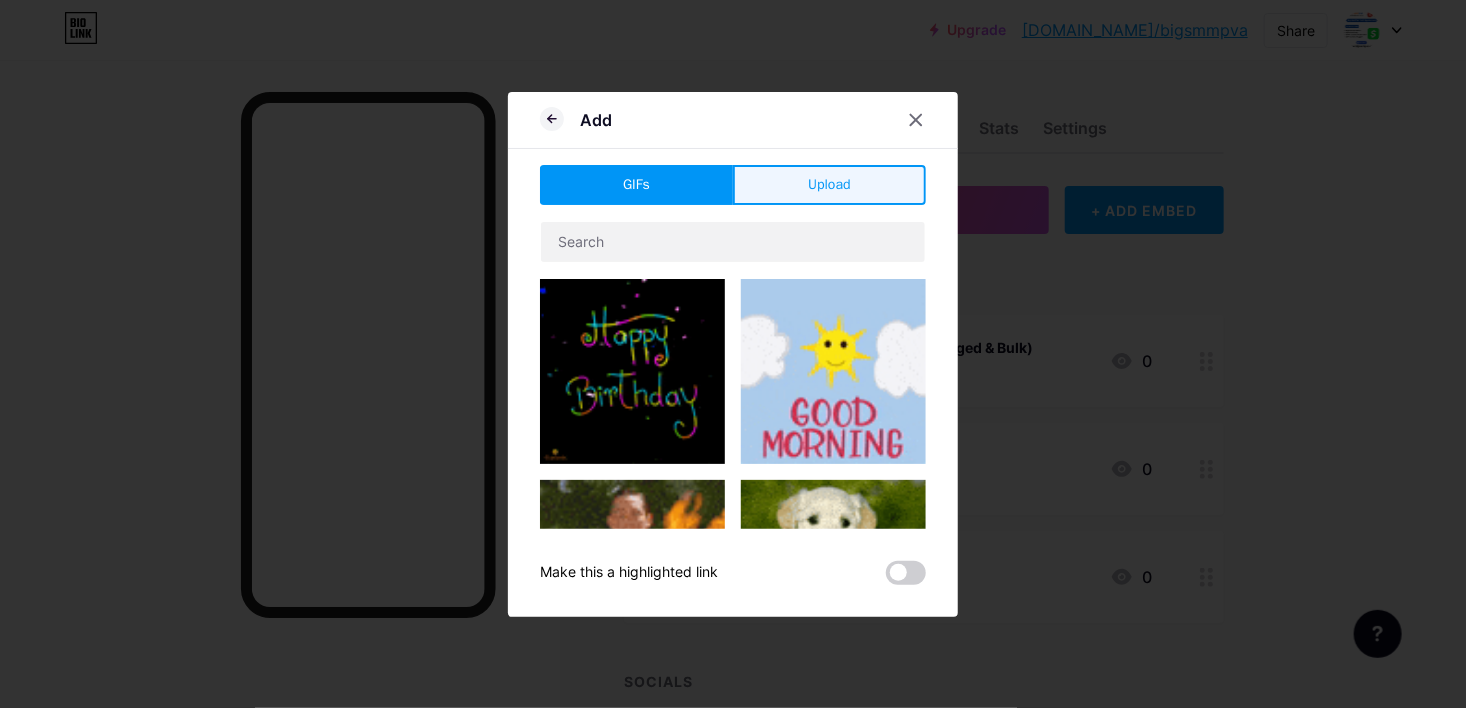 click on "Upload" at bounding box center (829, 184) 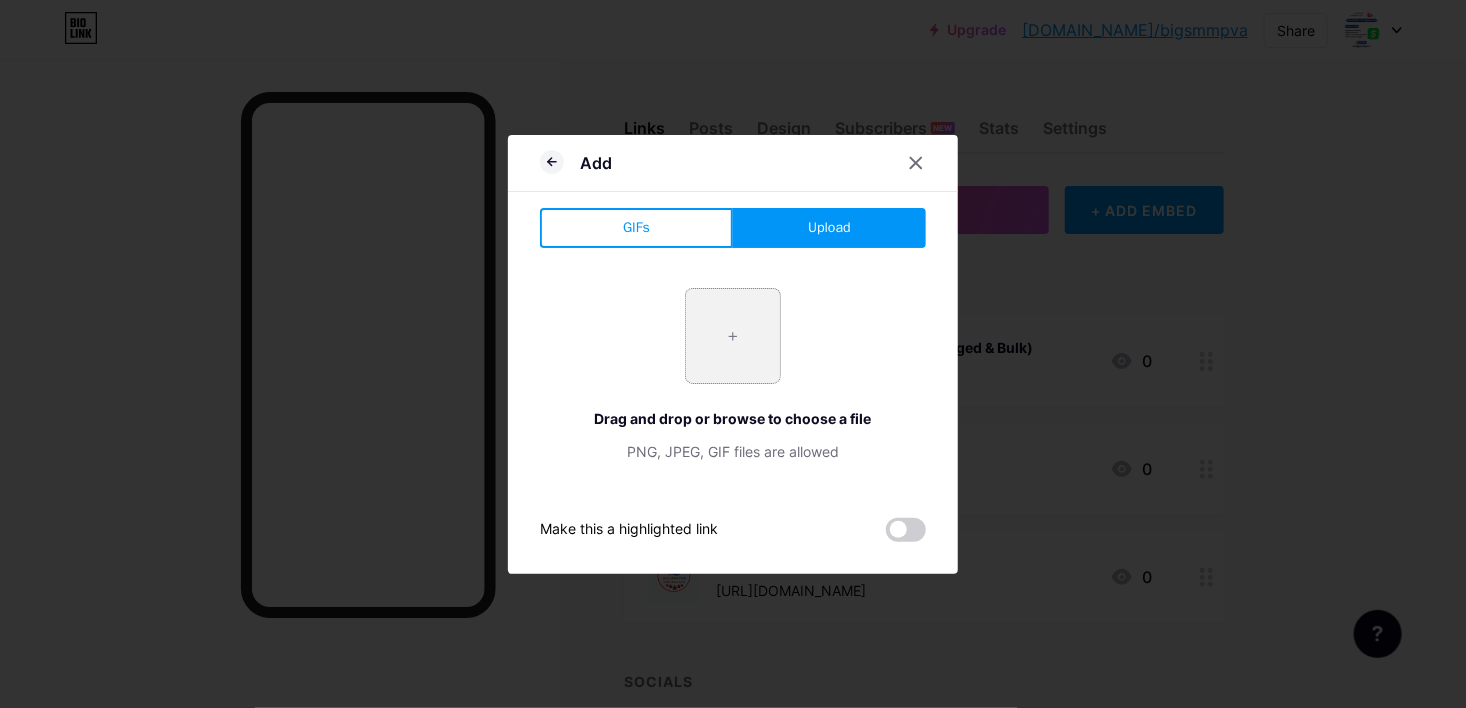 click at bounding box center [733, 336] 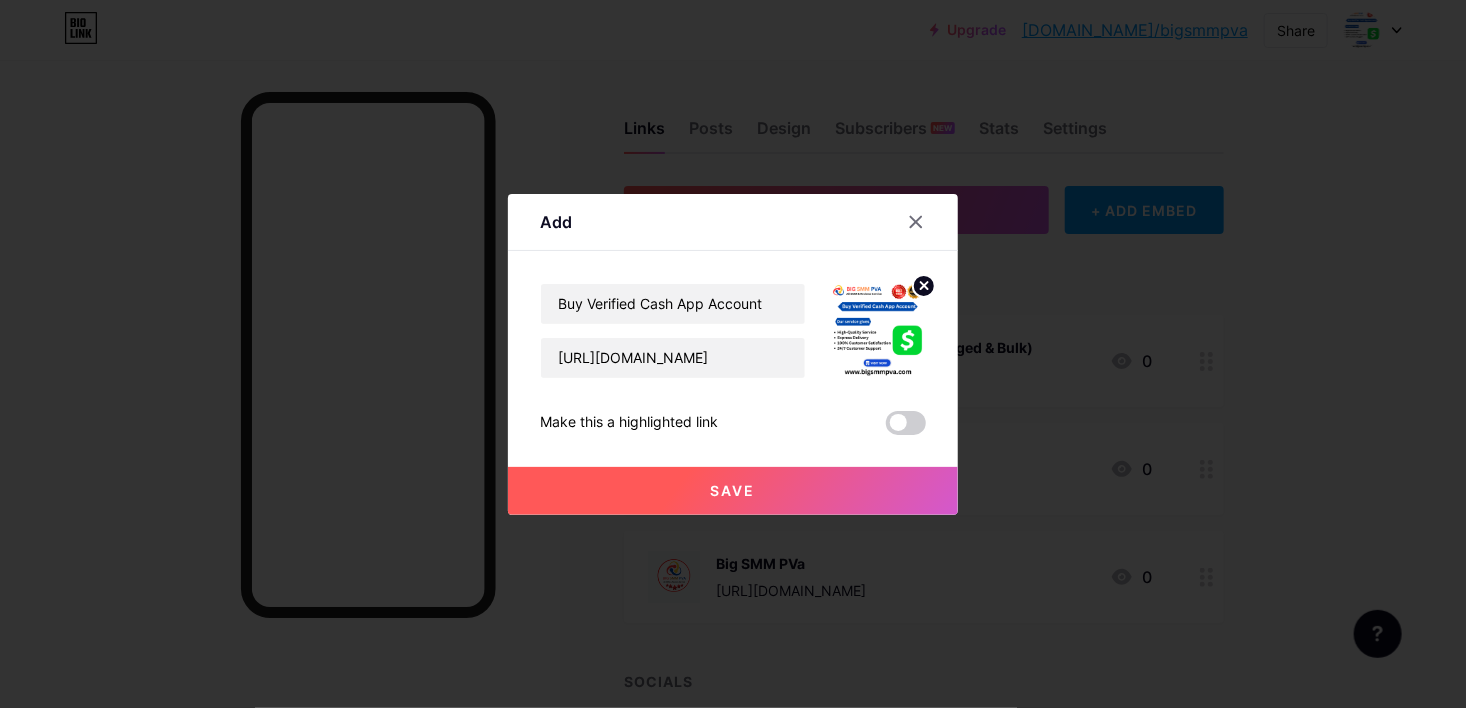 click on "Buy Verified Cash App Account     https://bigsmmpva.com/product/buy-verified-cash-app-account/
Make this a highlighted link
Save" at bounding box center (733, 359) 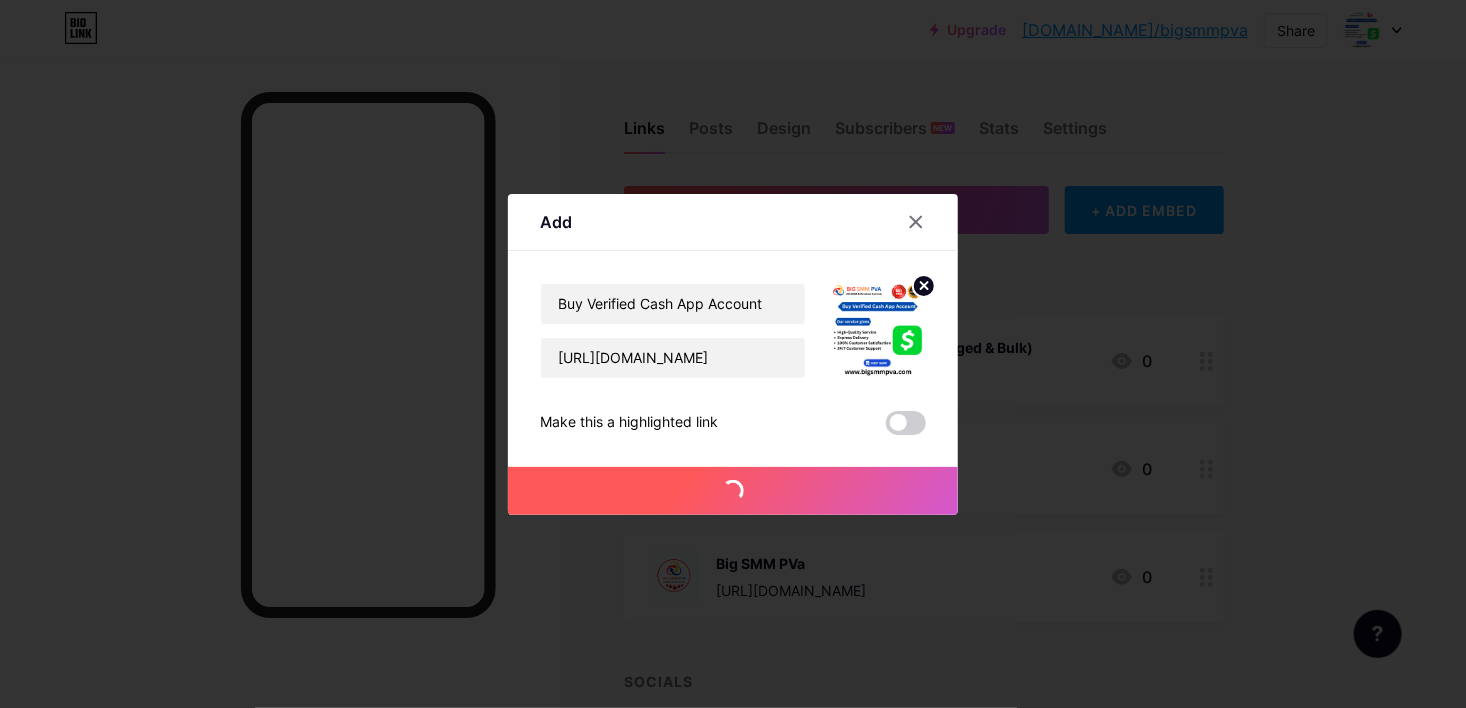 click on "Save" at bounding box center (733, 491) 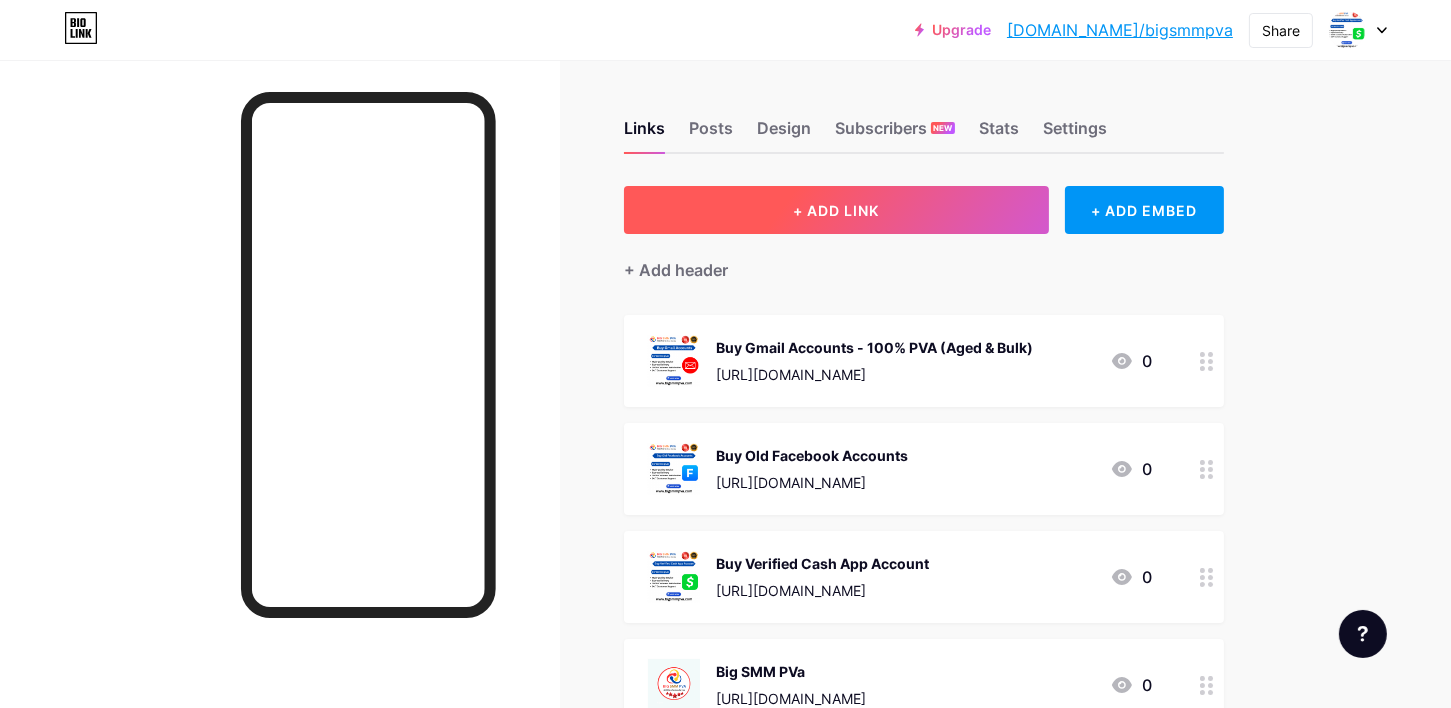 click on "+ ADD LINK" at bounding box center (836, 210) 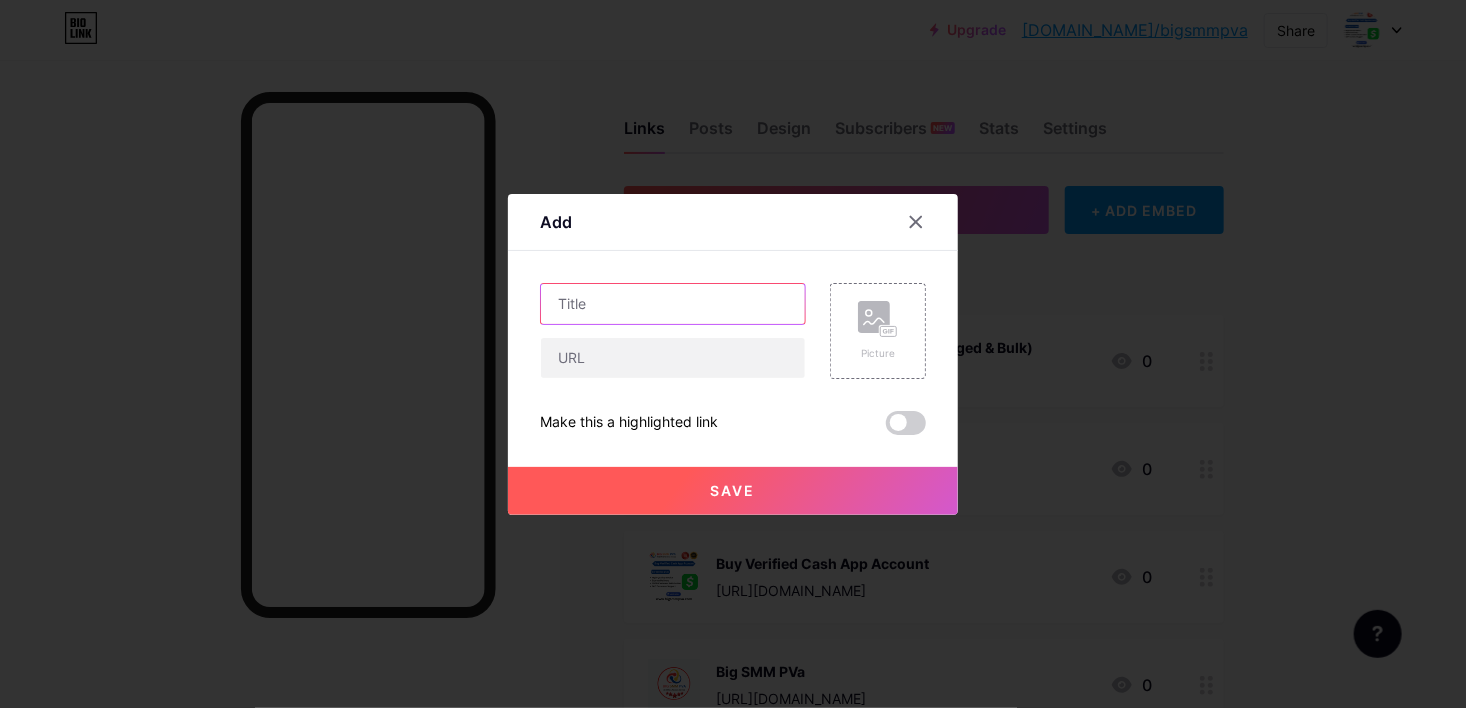 click at bounding box center (673, 304) 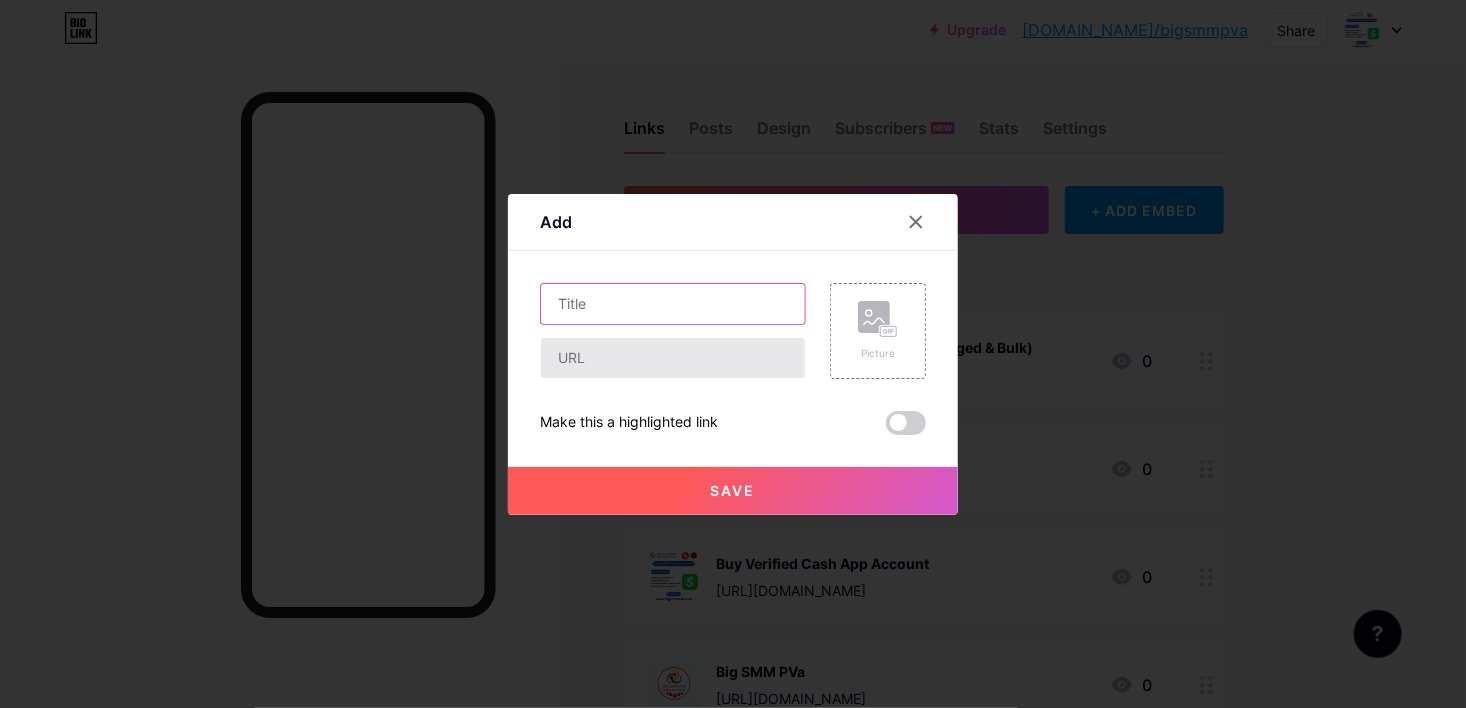 paste on "Buy Twitter Accounts" 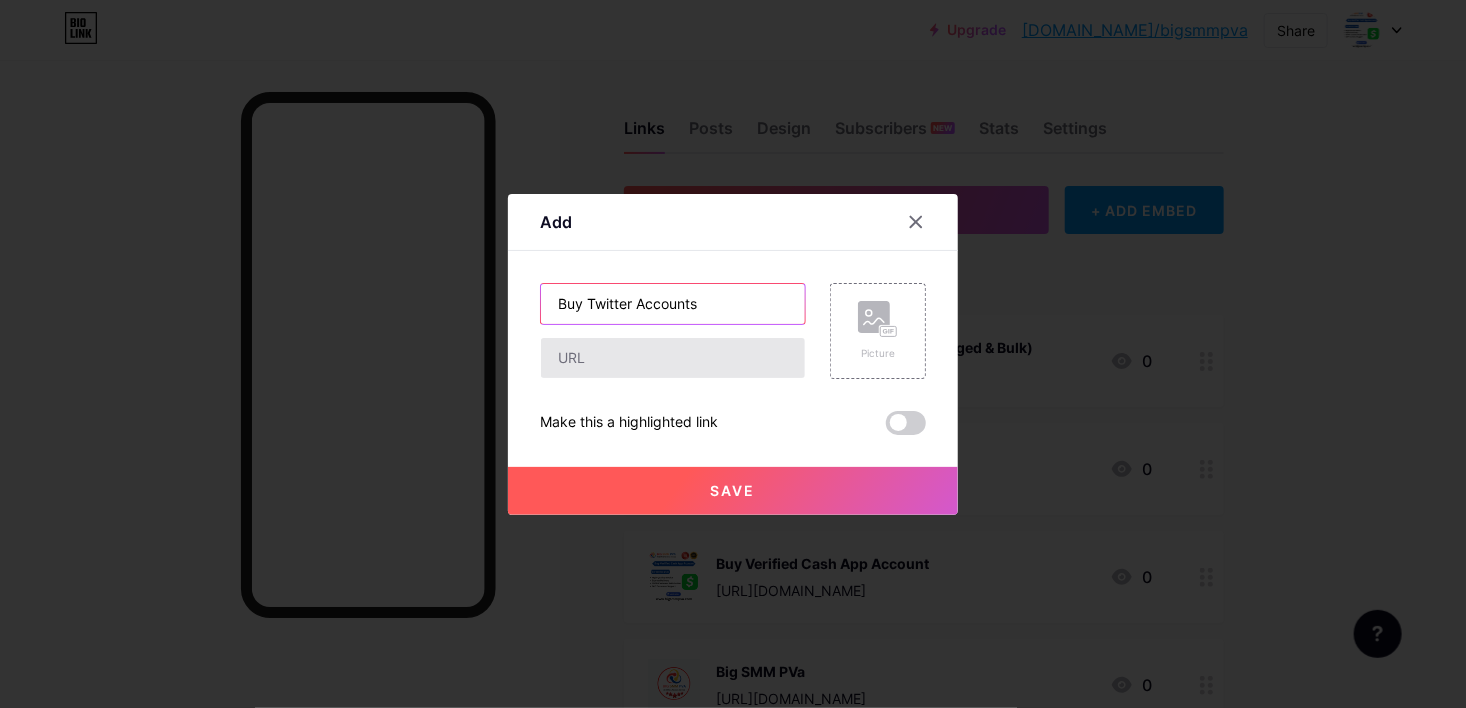 type on "Buy Twitter Accounts" 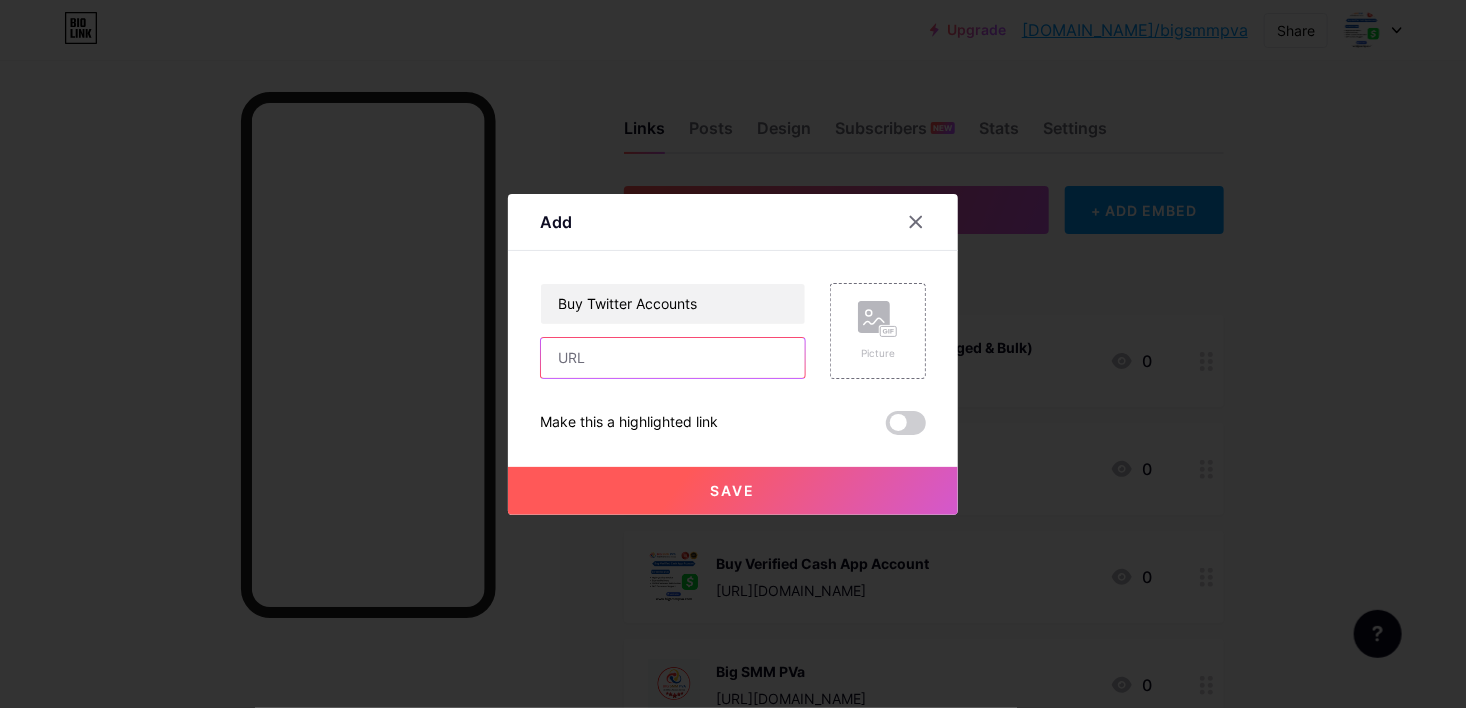 click at bounding box center [673, 358] 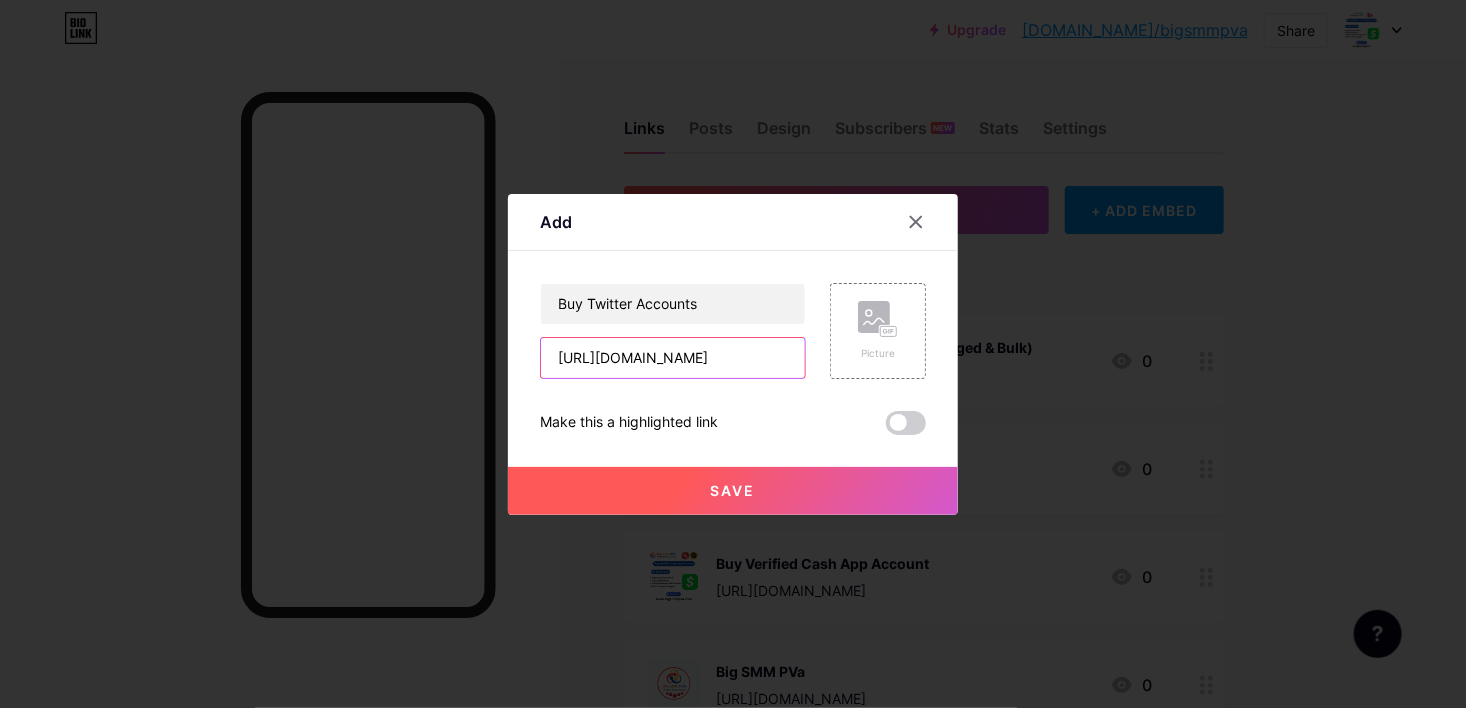 scroll, scrollTop: 0, scrollLeft: 132, axis: horizontal 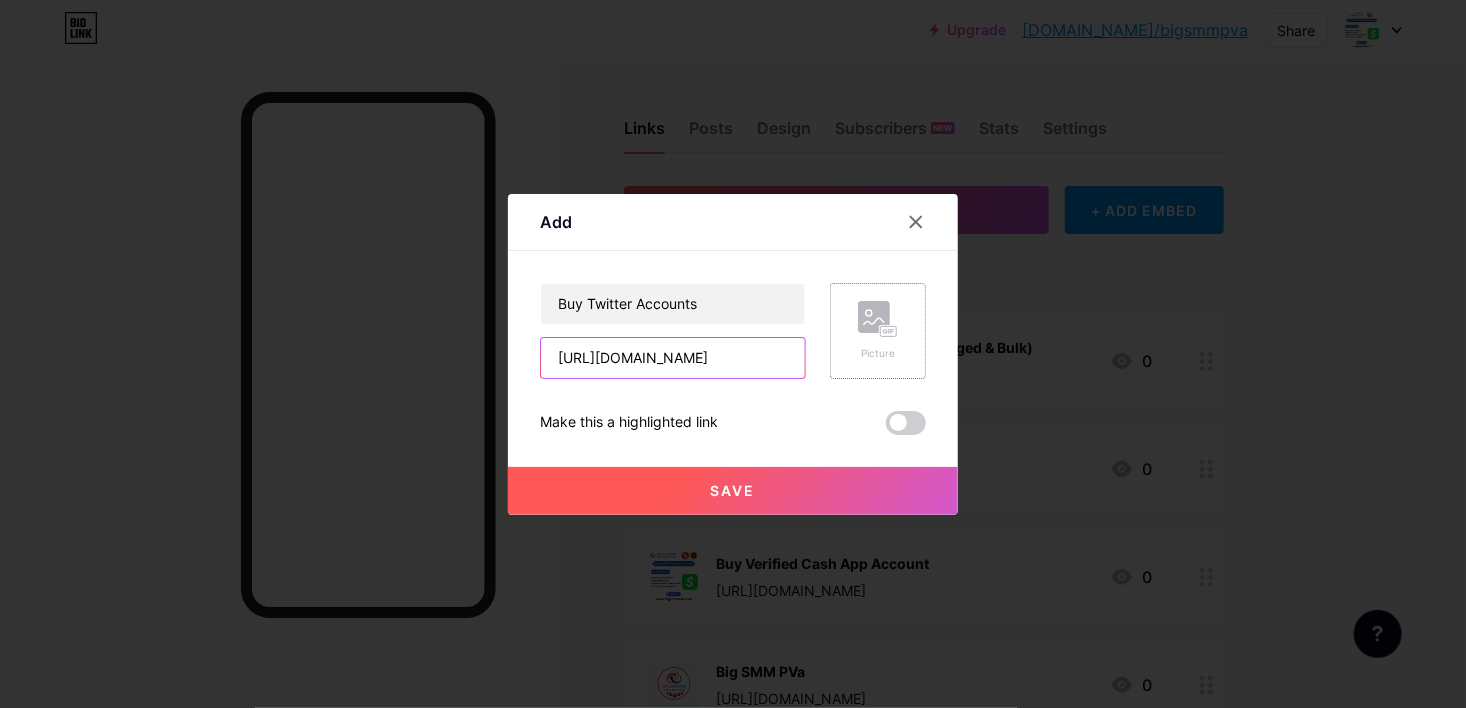 type on "https://bigsmmpva.com/product/buy-twitter-accounts/" 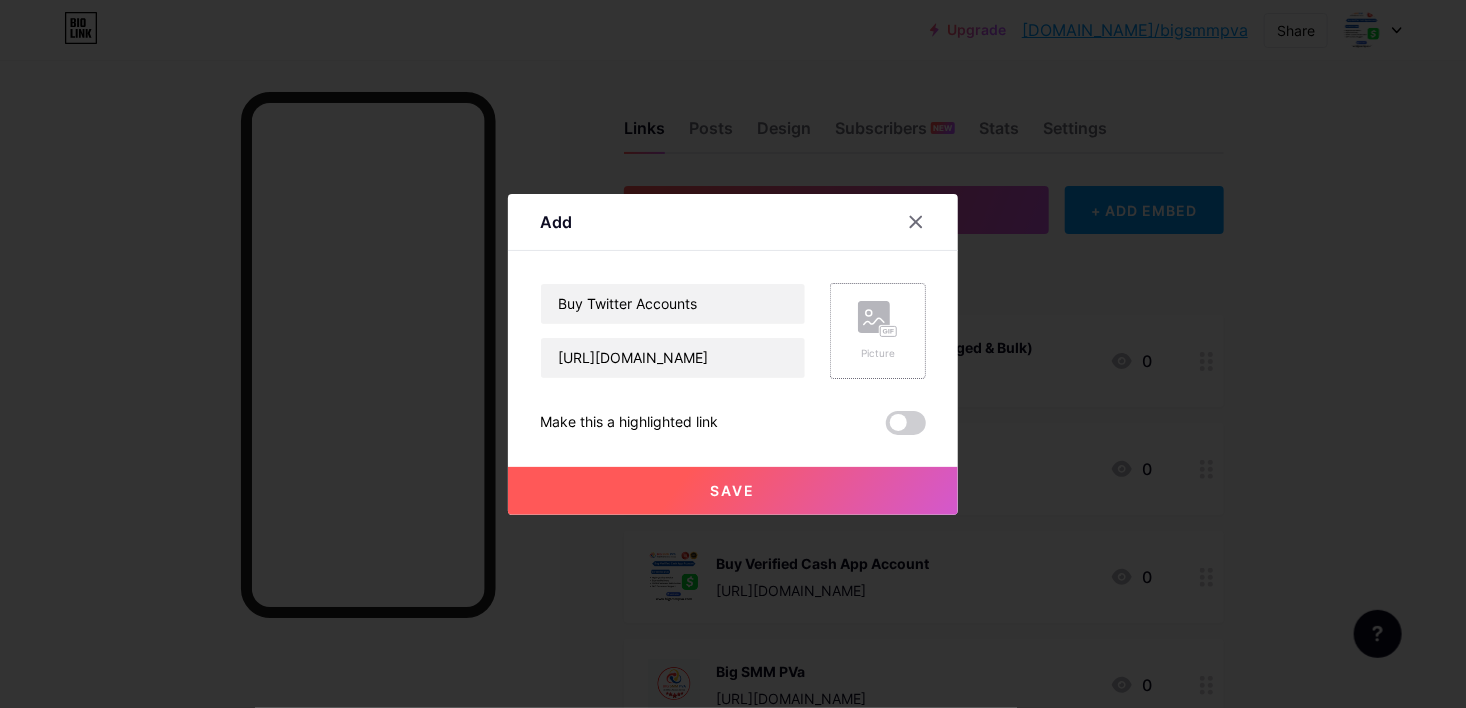 click 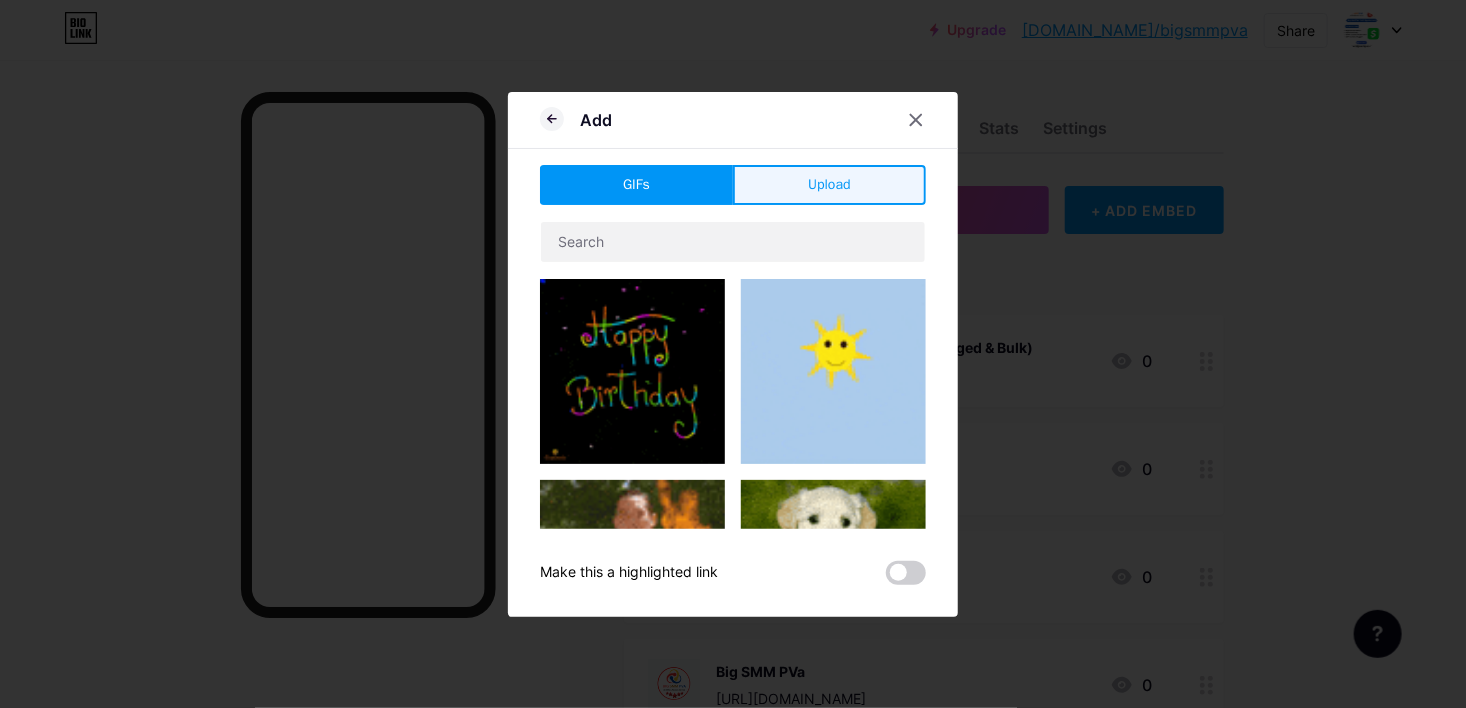 click on "Upload" at bounding box center (829, 184) 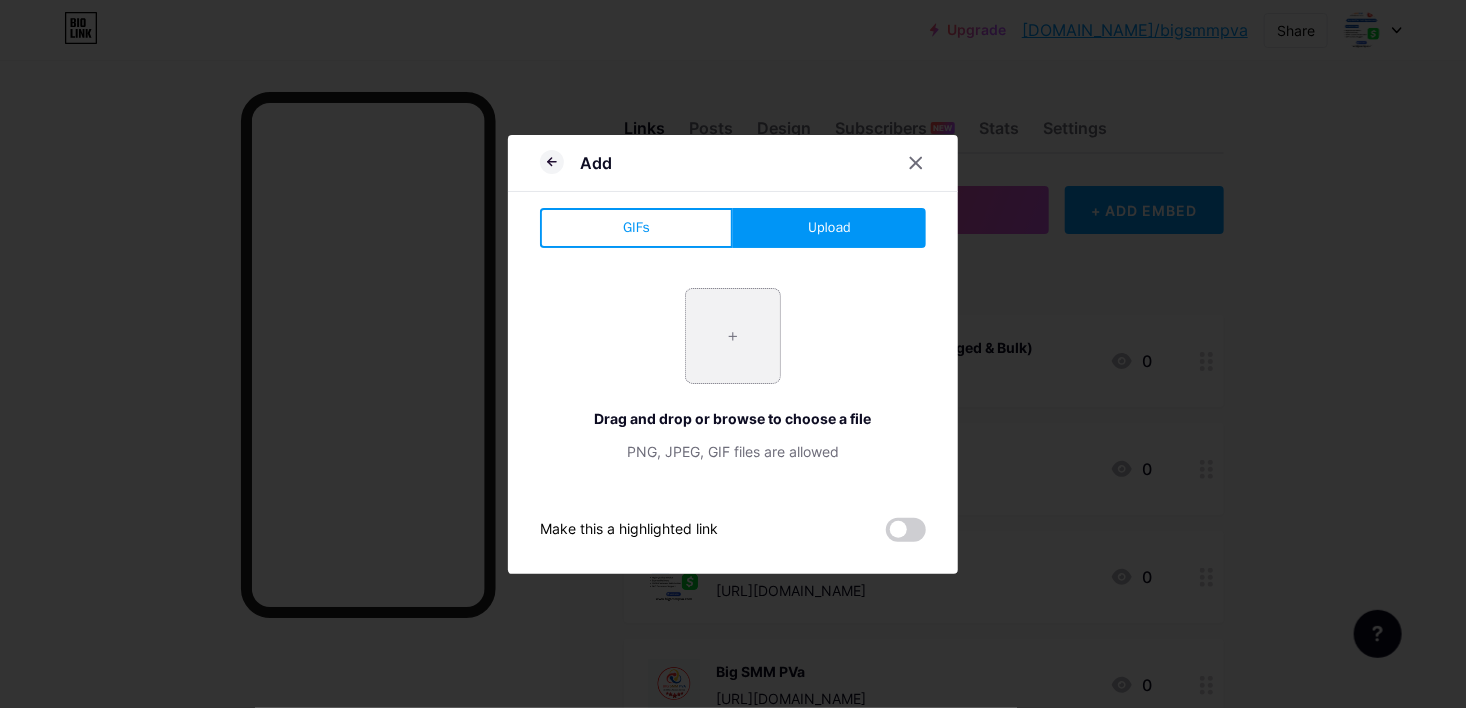 click at bounding box center (733, 336) 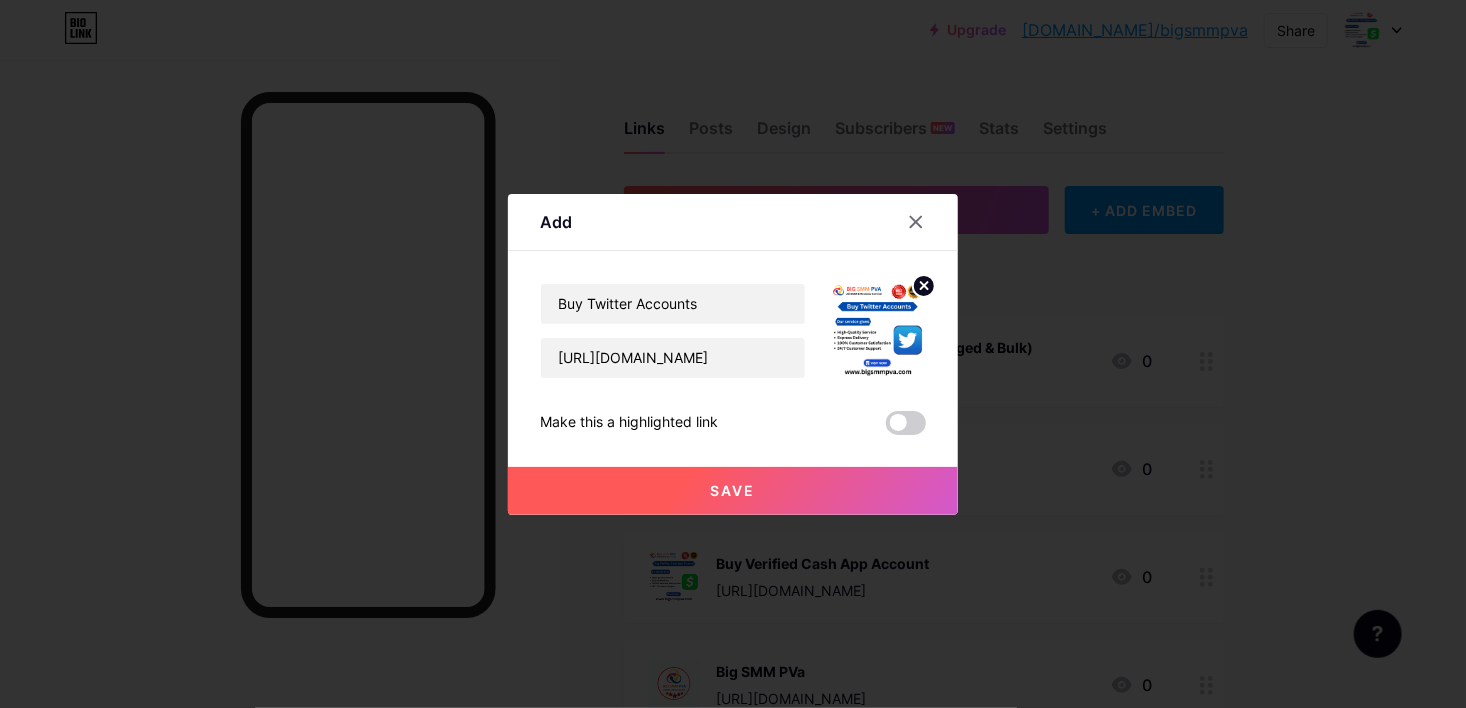 click on "Save" at bounding box center [733, 491] 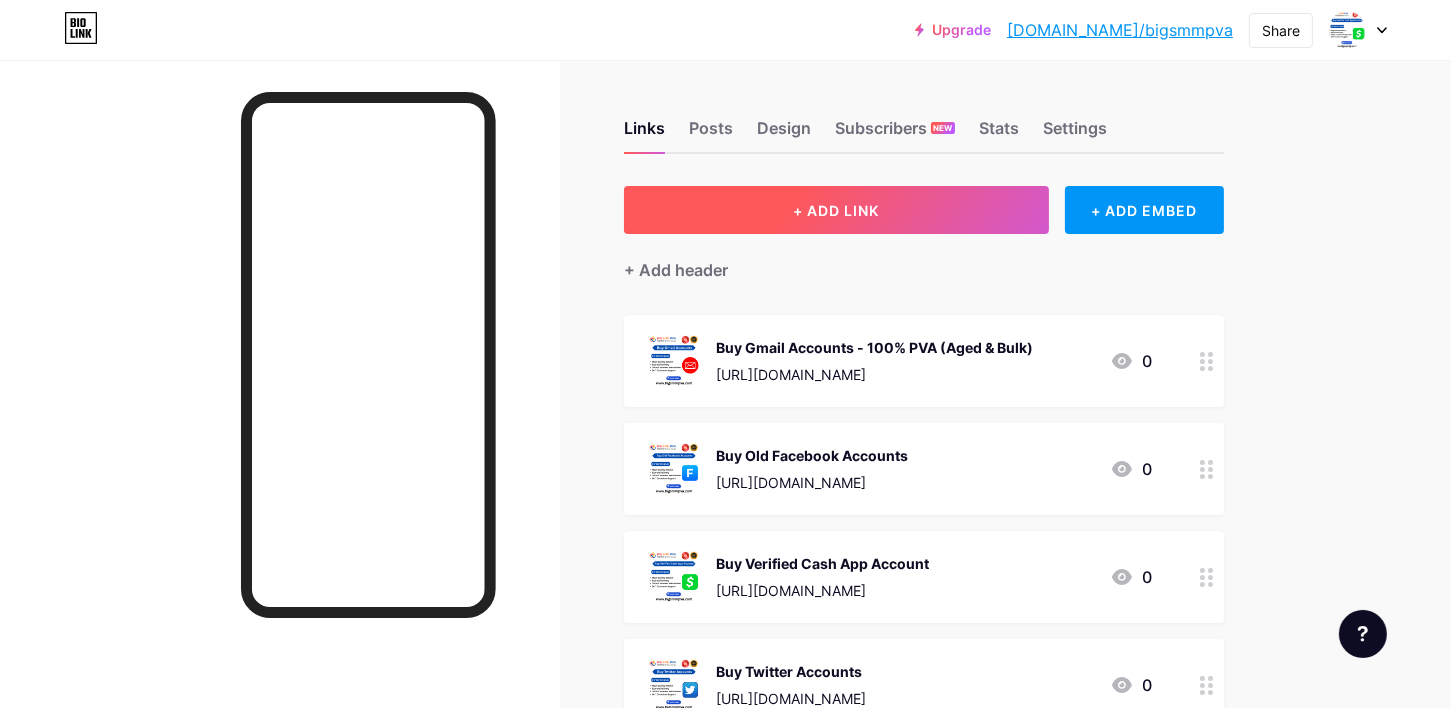 click on "+ ADD LINK" at bounding box center (836, 210) 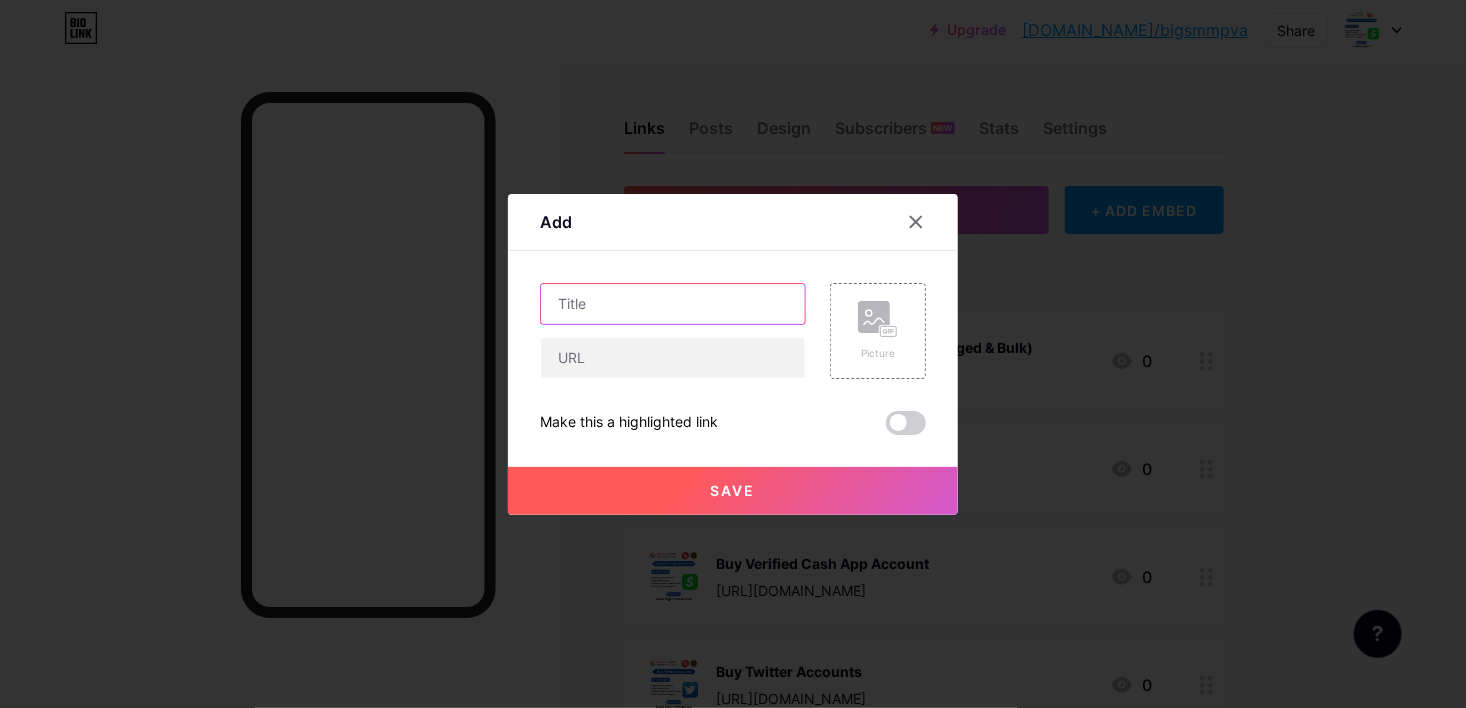 click at bounding box center (673, 304) 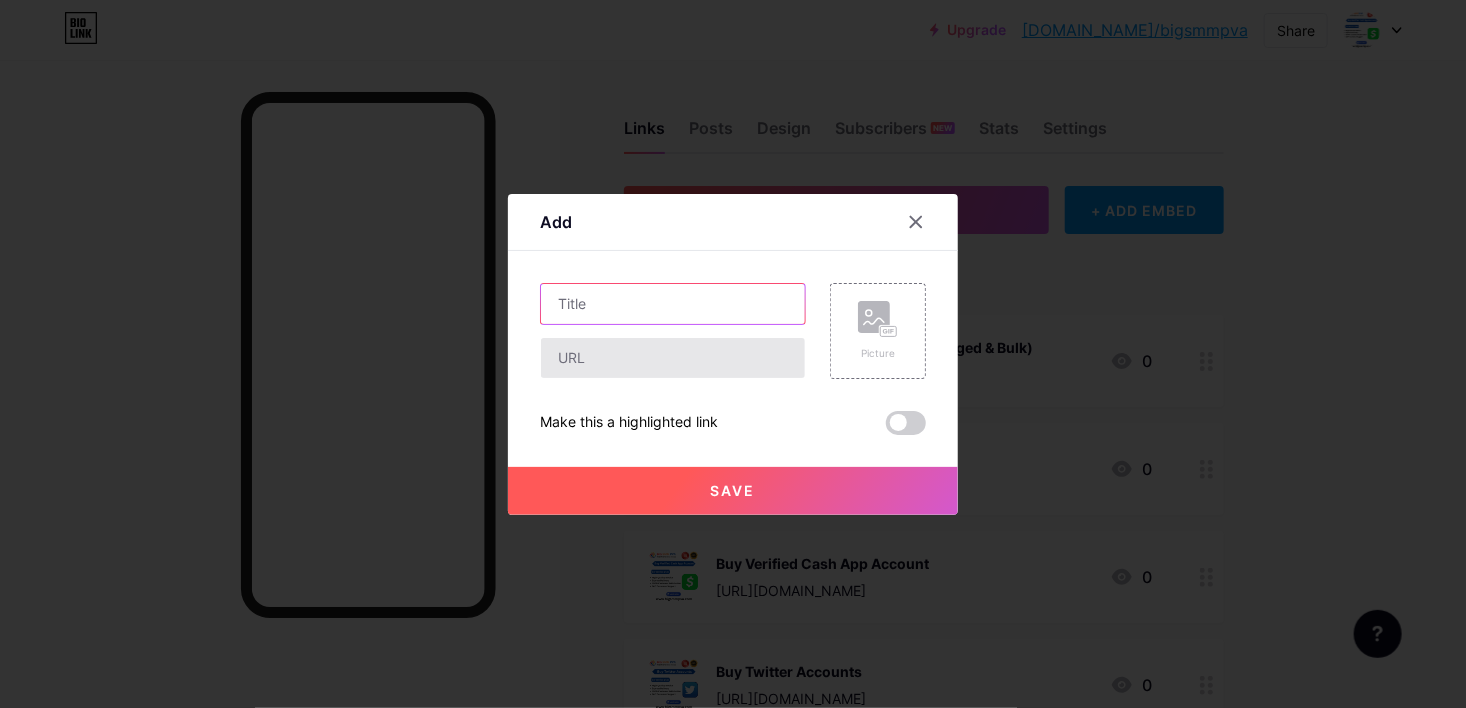 paste on "Buy Verified Wise Accounts" 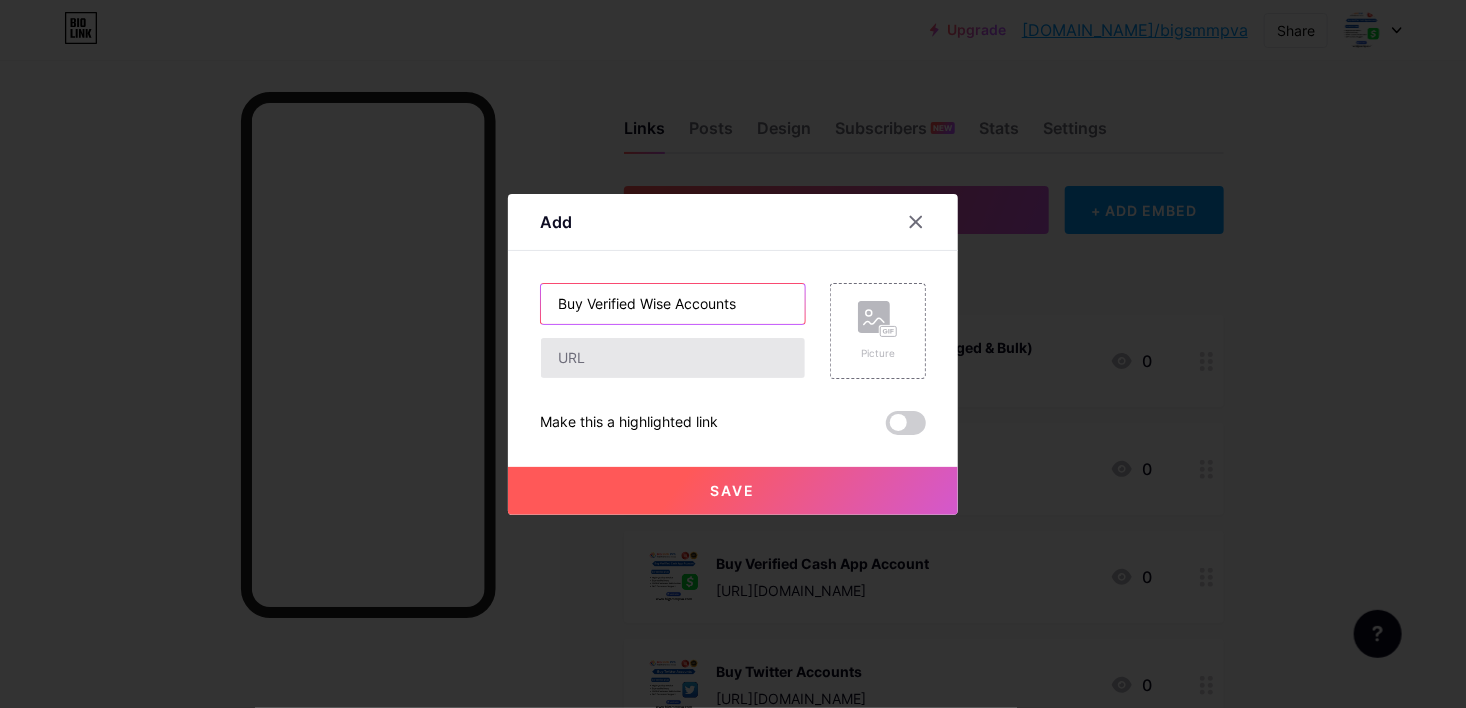 type on "Buy Verified Wise Accounts" 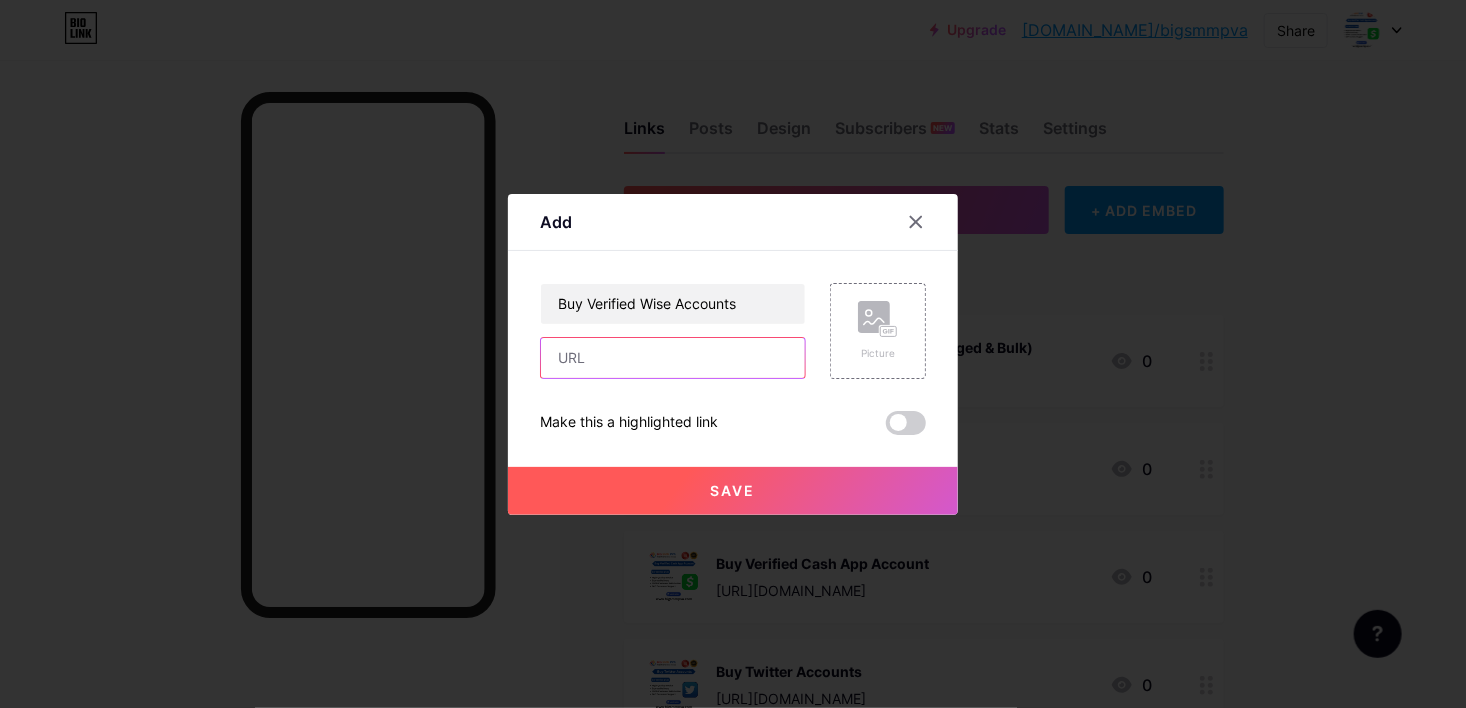 click at bounding box center (673, 358) 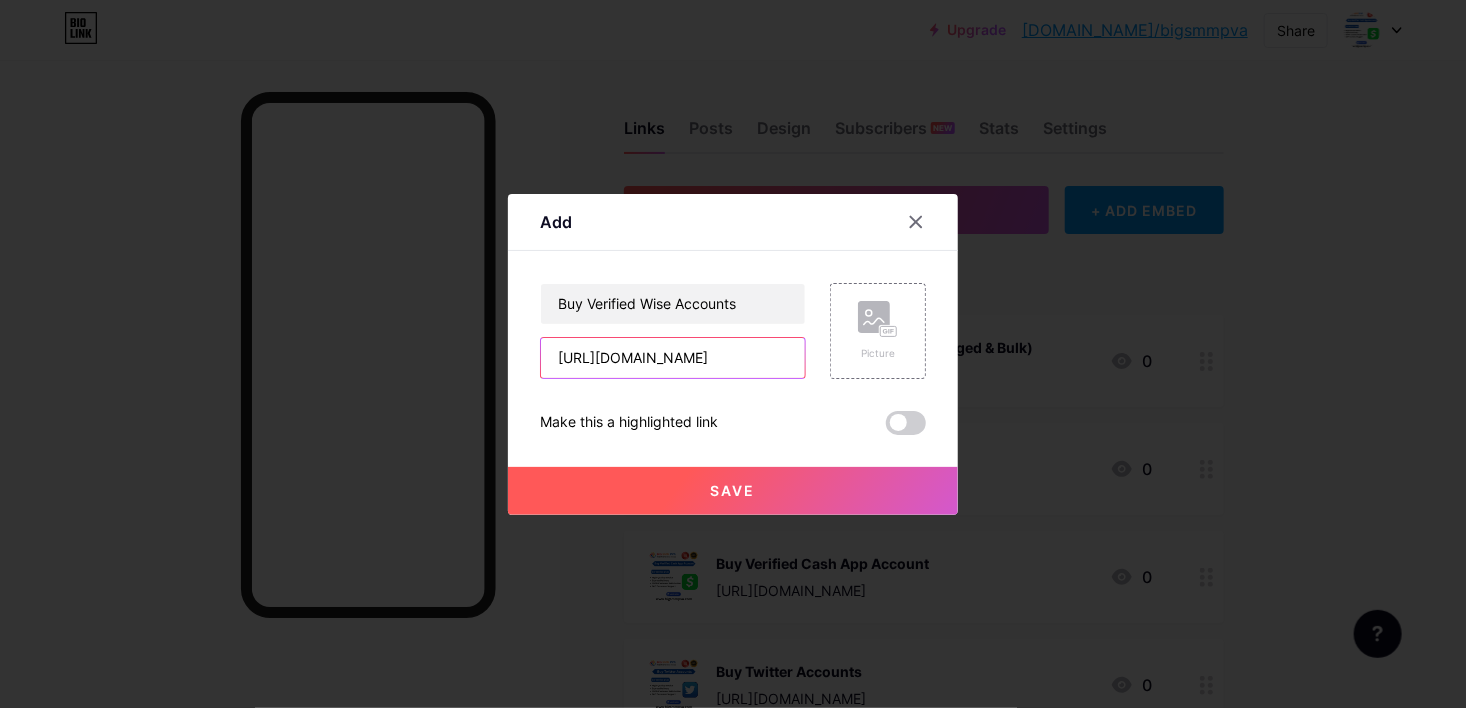 scroll, scrollTop: 0, scrollLeft: 175, axis: horizontal 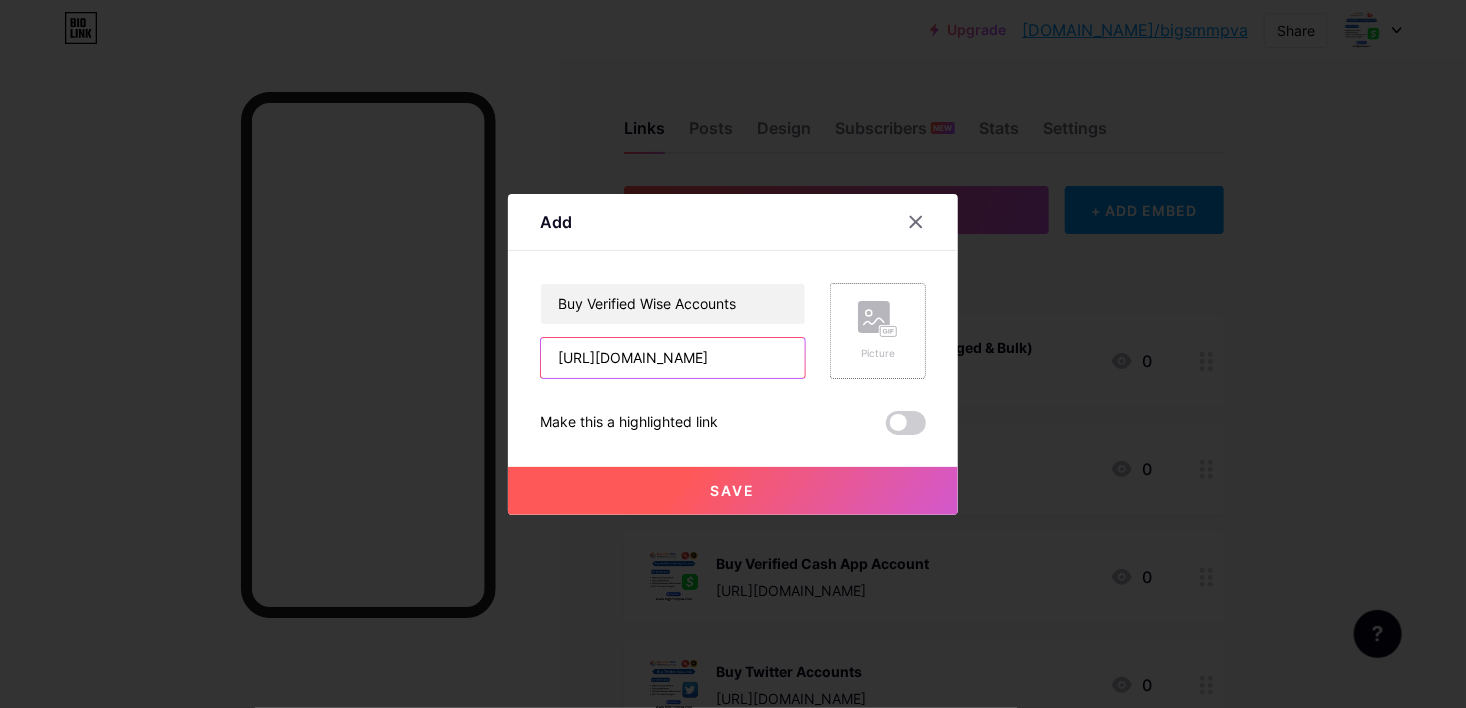 type on "[URL][DOMAIN_NAME]" 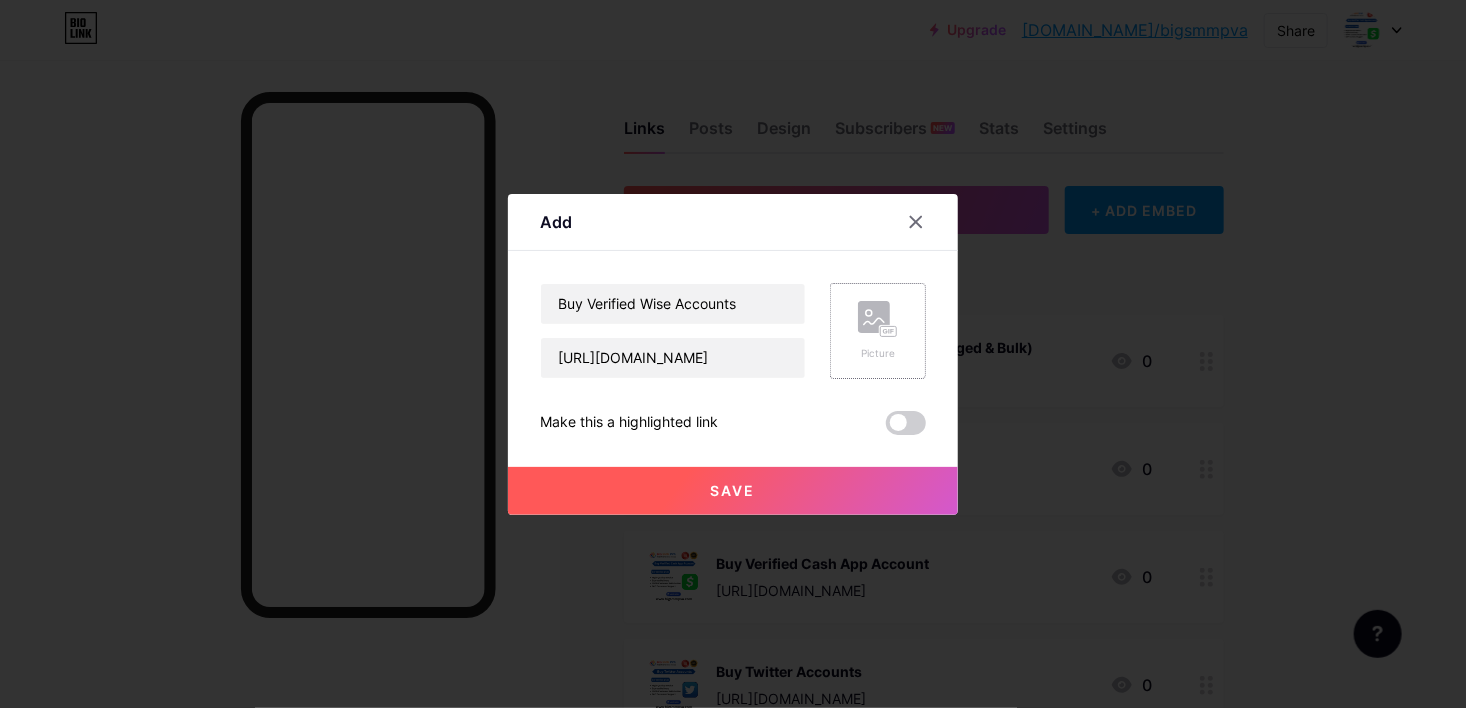 click on "Picture" at bounding box center [878, 331] 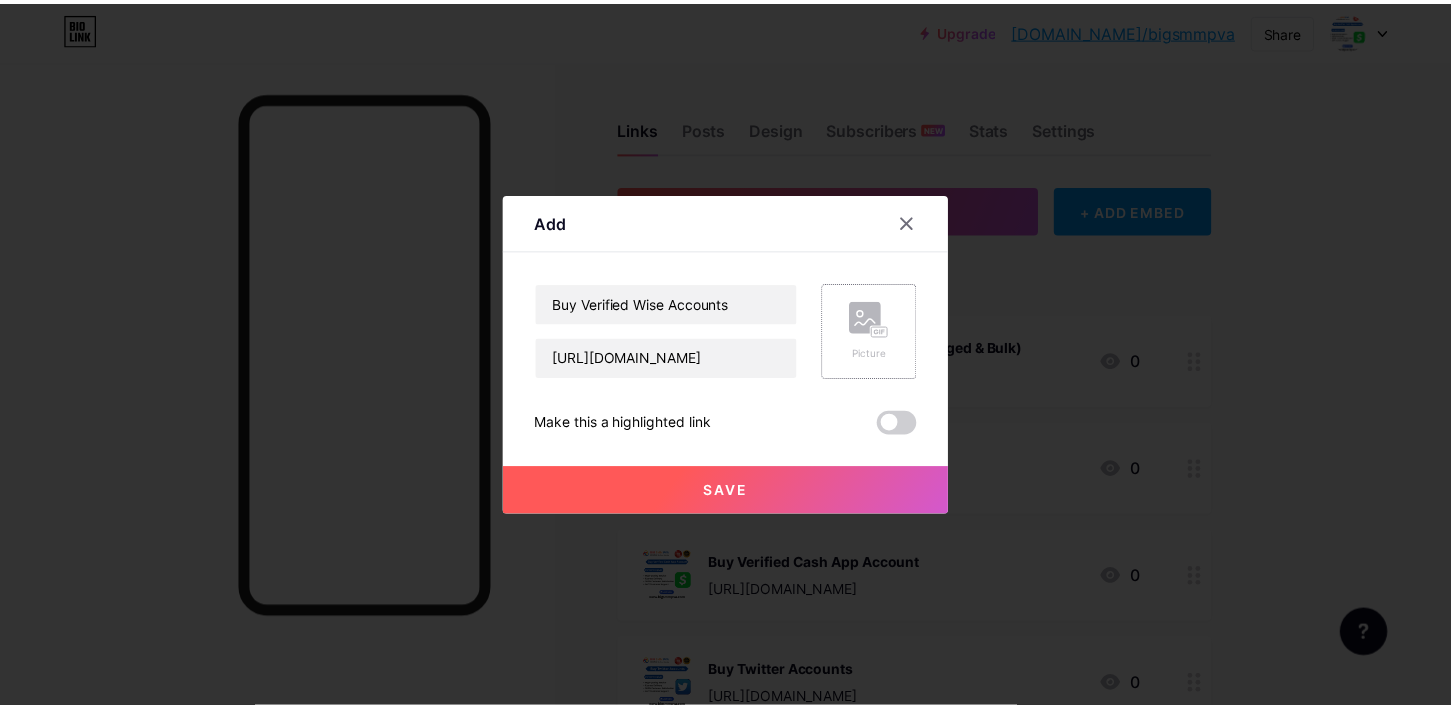 scroll, scrollTop: 0, scrollLeft: 0, axis: both 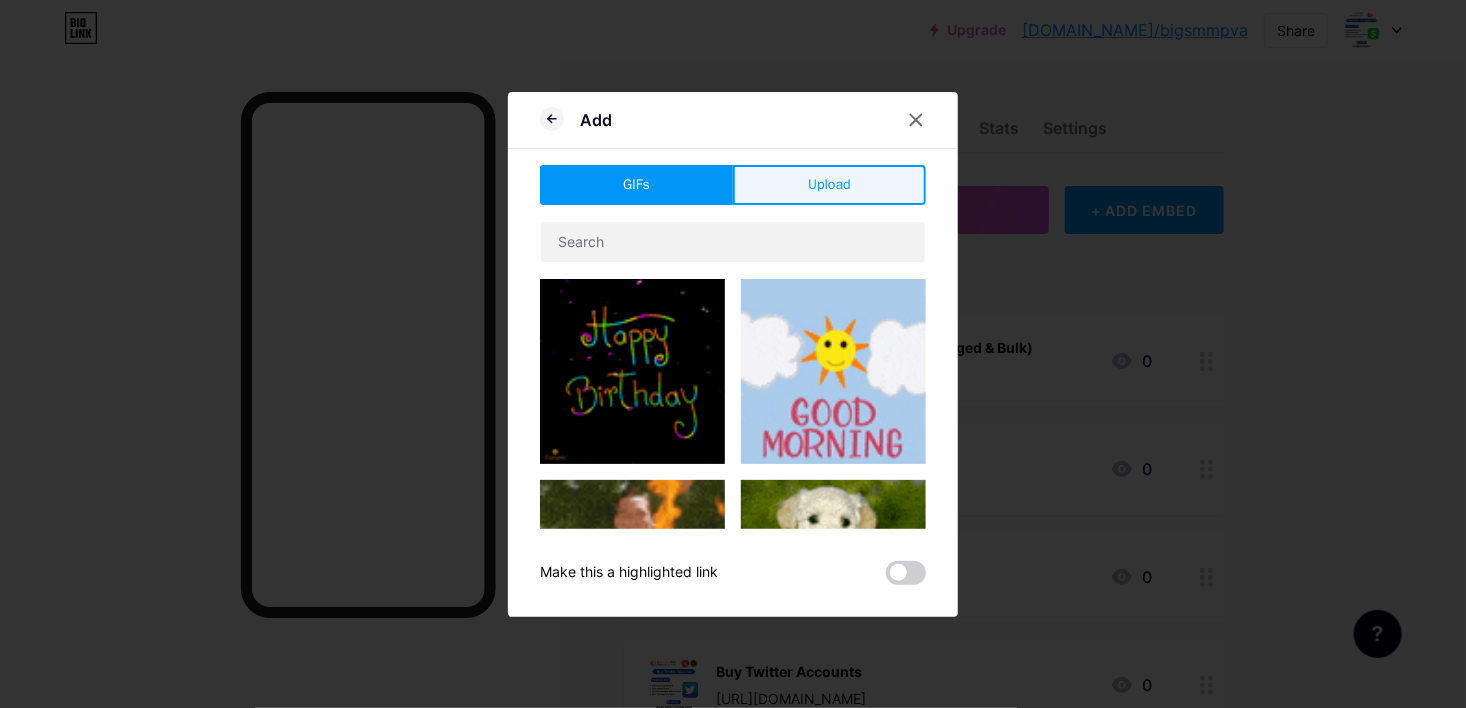 click on "Upload" at bounding box center [829, 184] 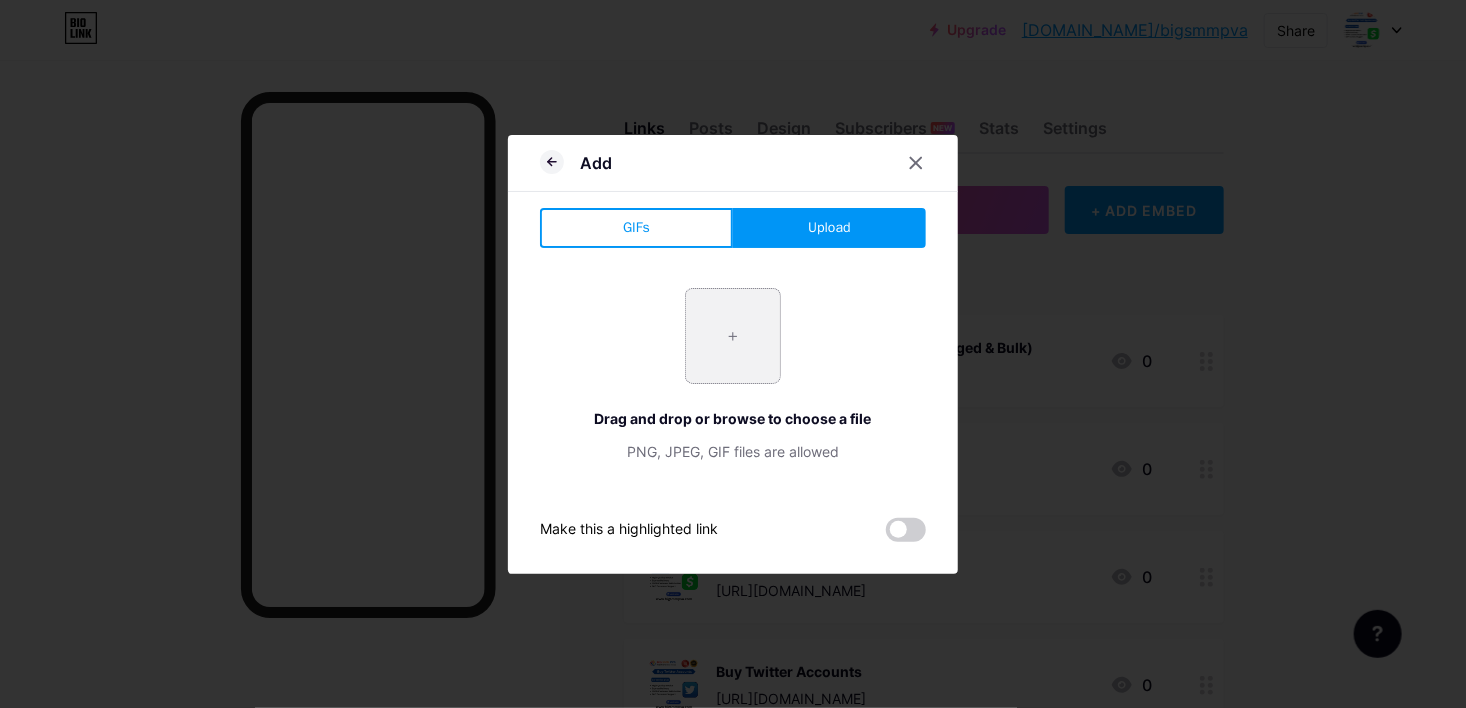 click at bounding box center [733, 336] 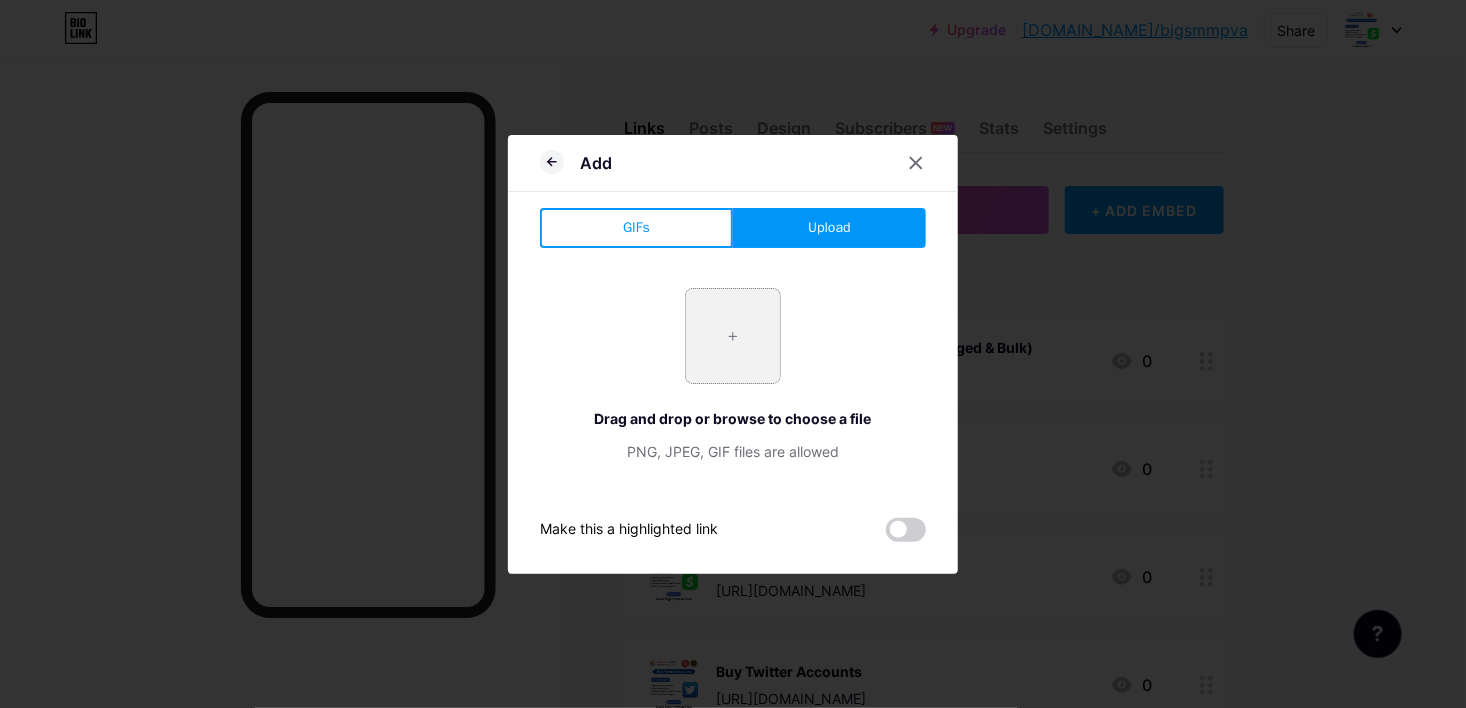 type on "C:\fakepath\Buy Verified Wise Accounts.png" 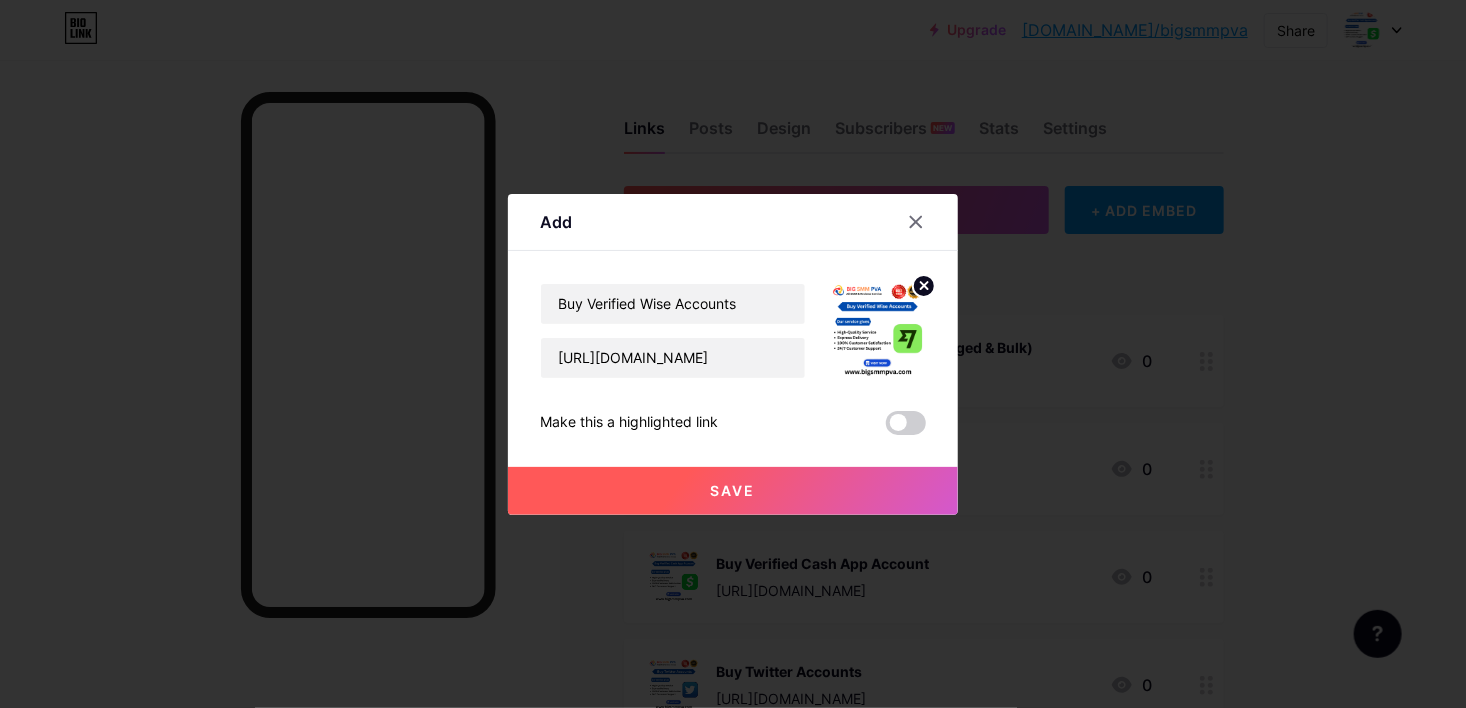 click on "Save" at bounding box center [733, 490] 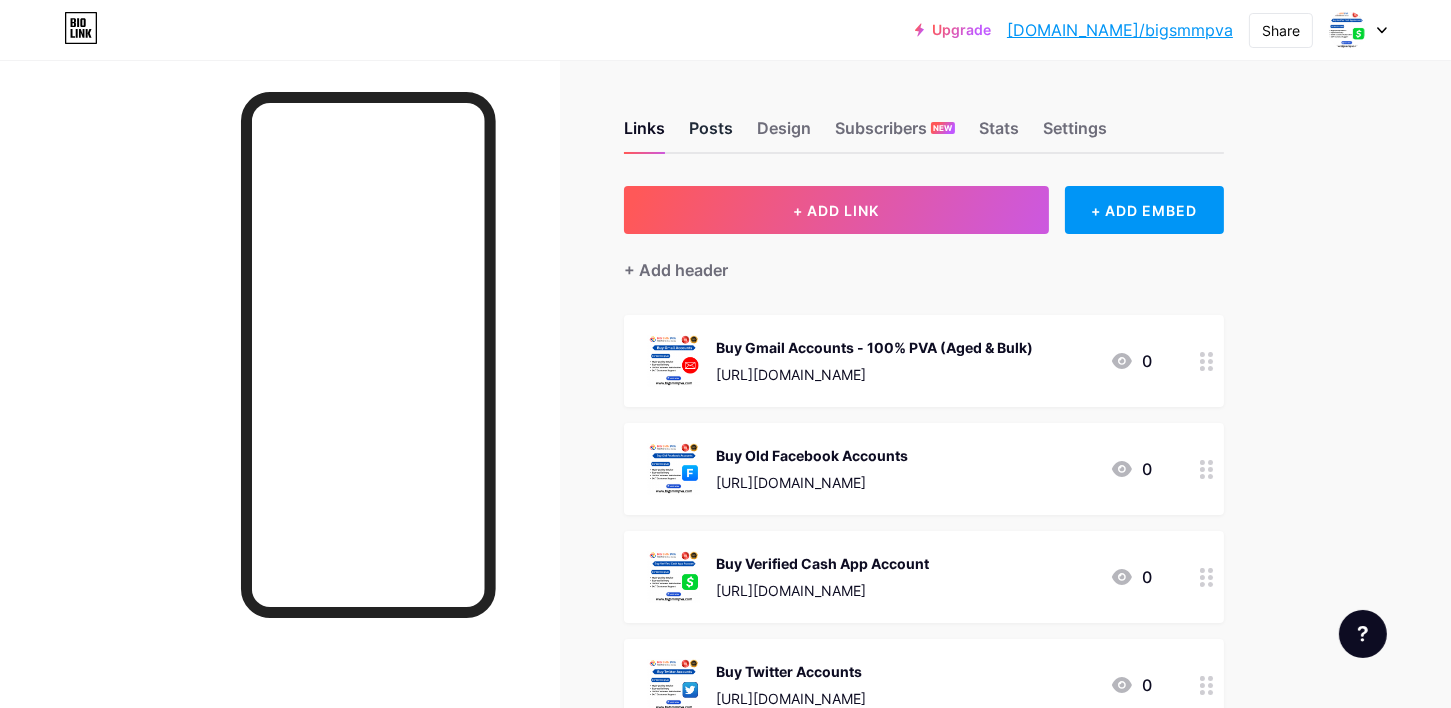 click on "Posts" at bounding box center [711, 134] 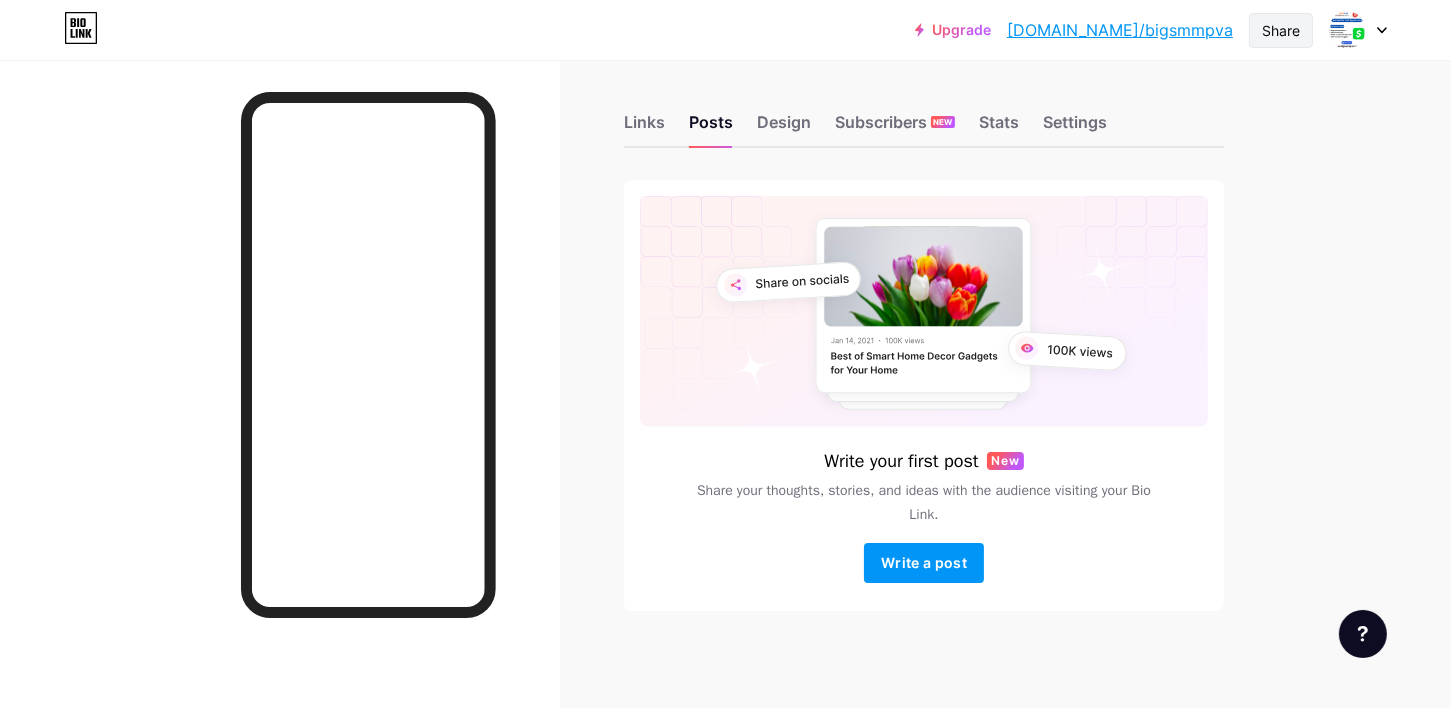 scroll, scrollTop: 8, scrollLeft: 0, axis: vertical 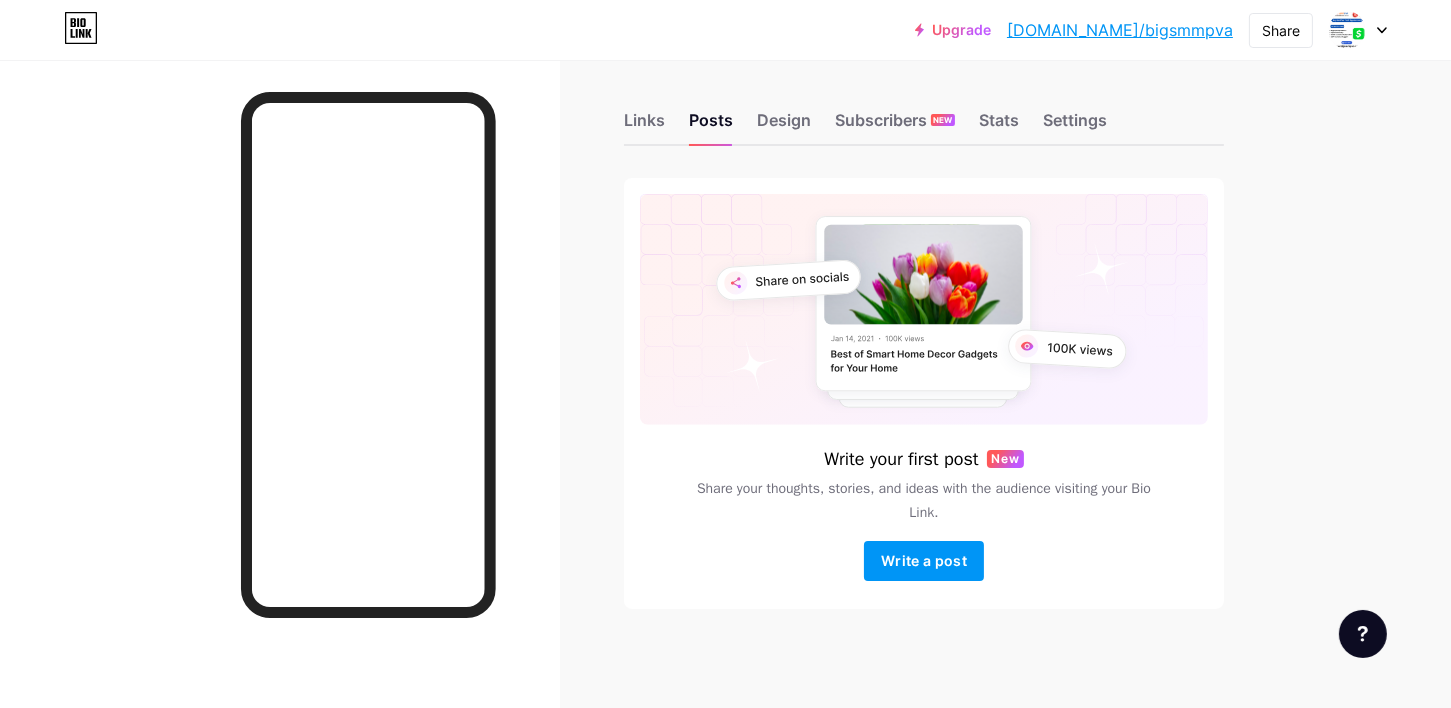 click at bounding box center [1347, 30] 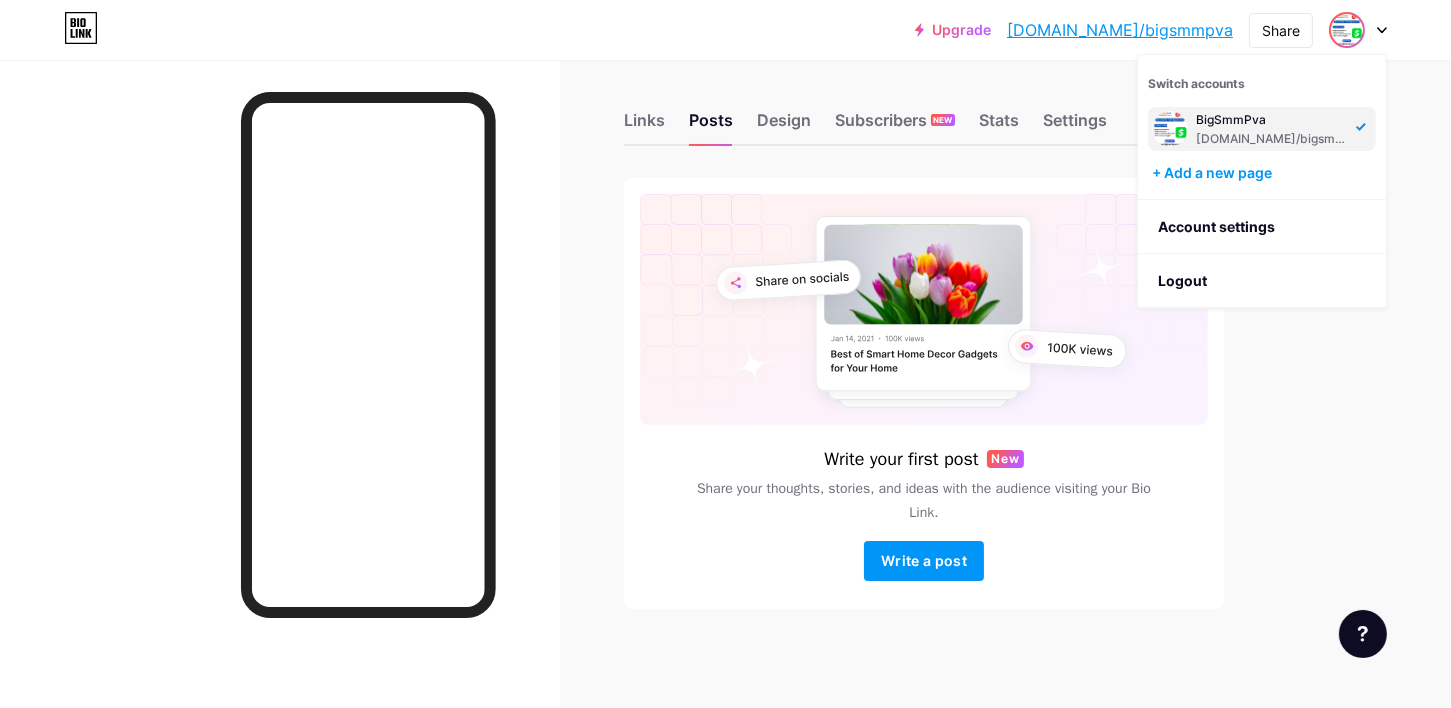 click on "BigSmmPva   bio.link/bigsmmpva" at bounding box center [1262, 123] 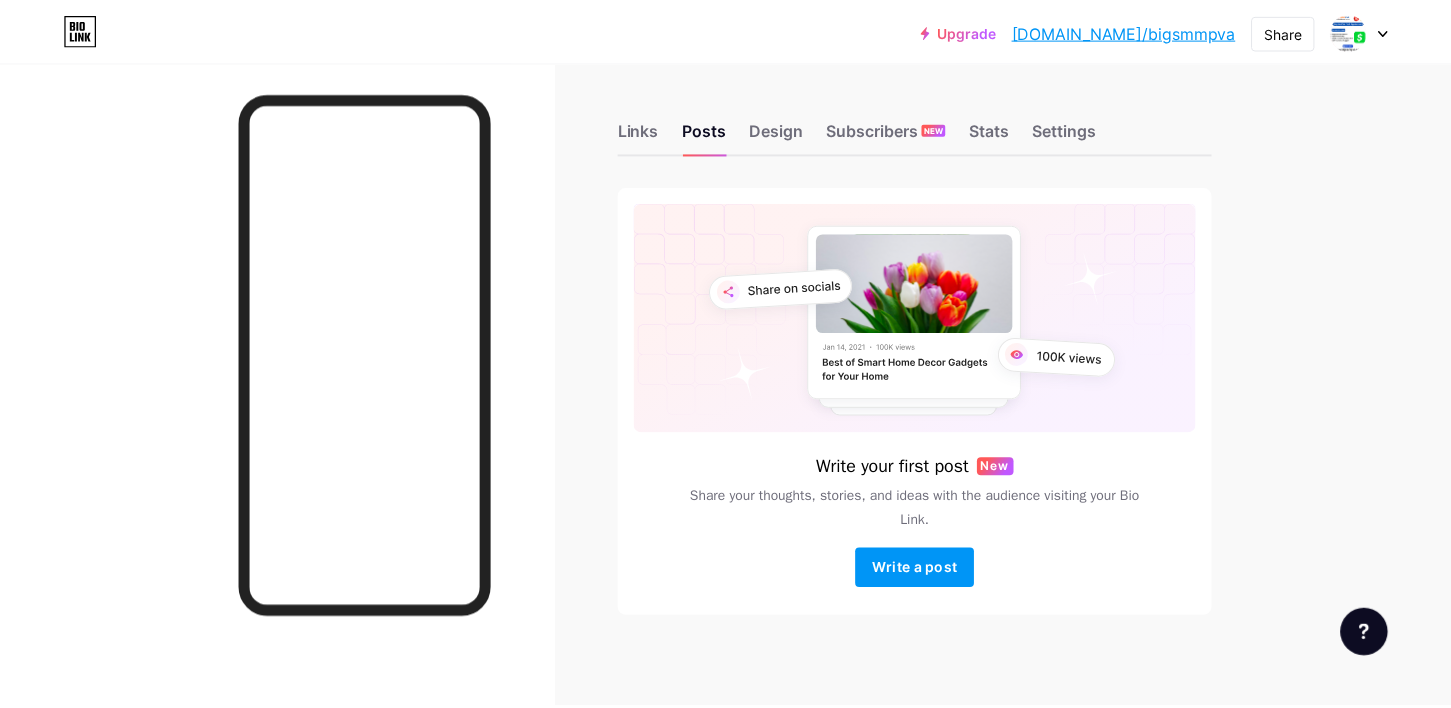 scroll, scrollTop: 0, scrollLeft: 0, axis: both 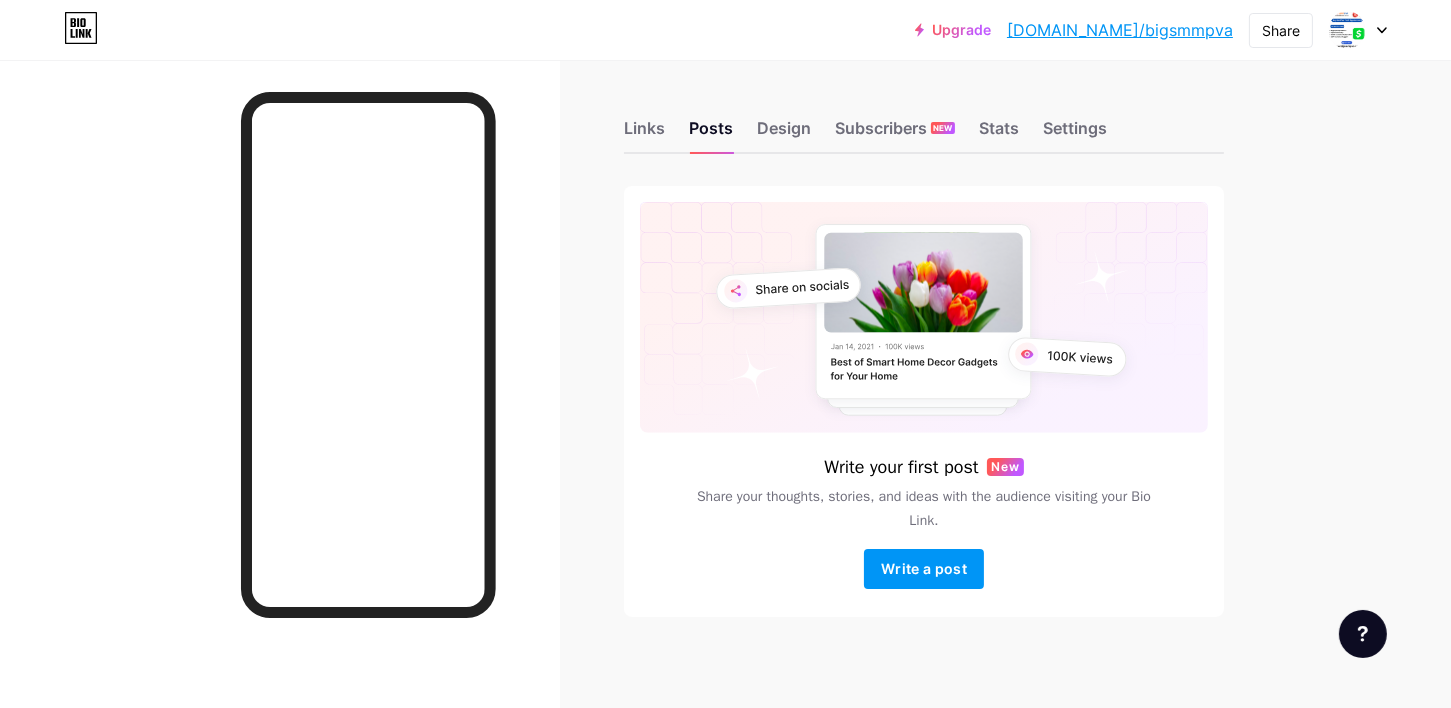 click on "[DOMAIN_NAME]/bigsmmpva" at bounding box center (1120, 30) 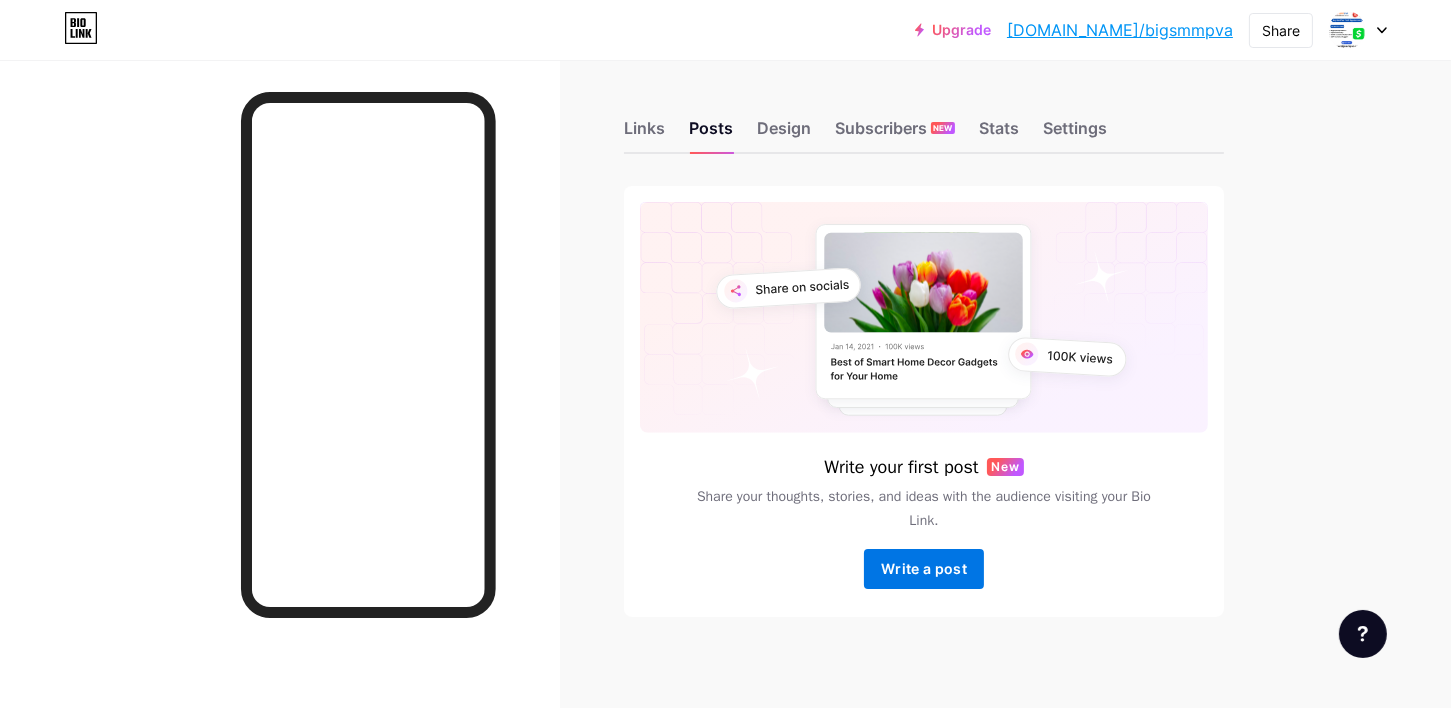 click on "Write a post" at bounding box center (924, 568) 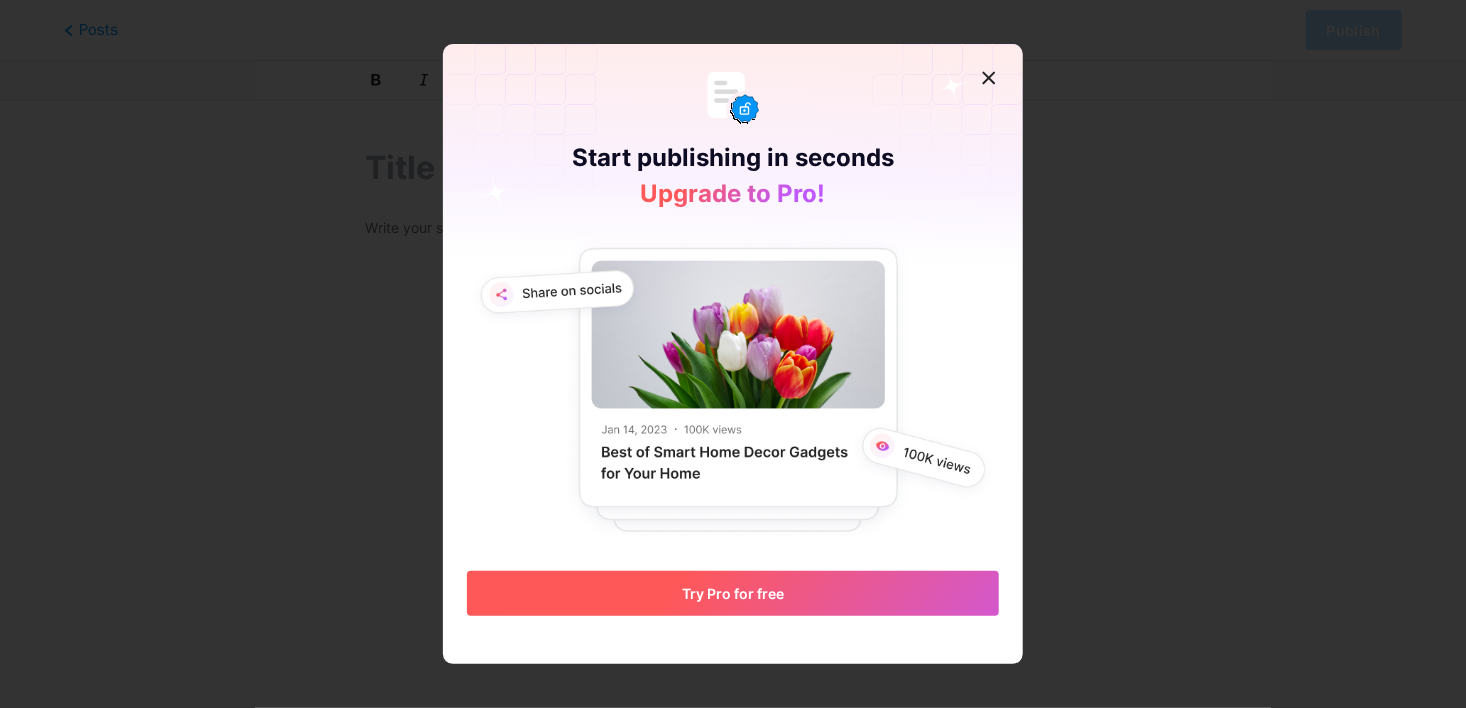 click on "Try Pro for free" at bounding box center (733, 593) 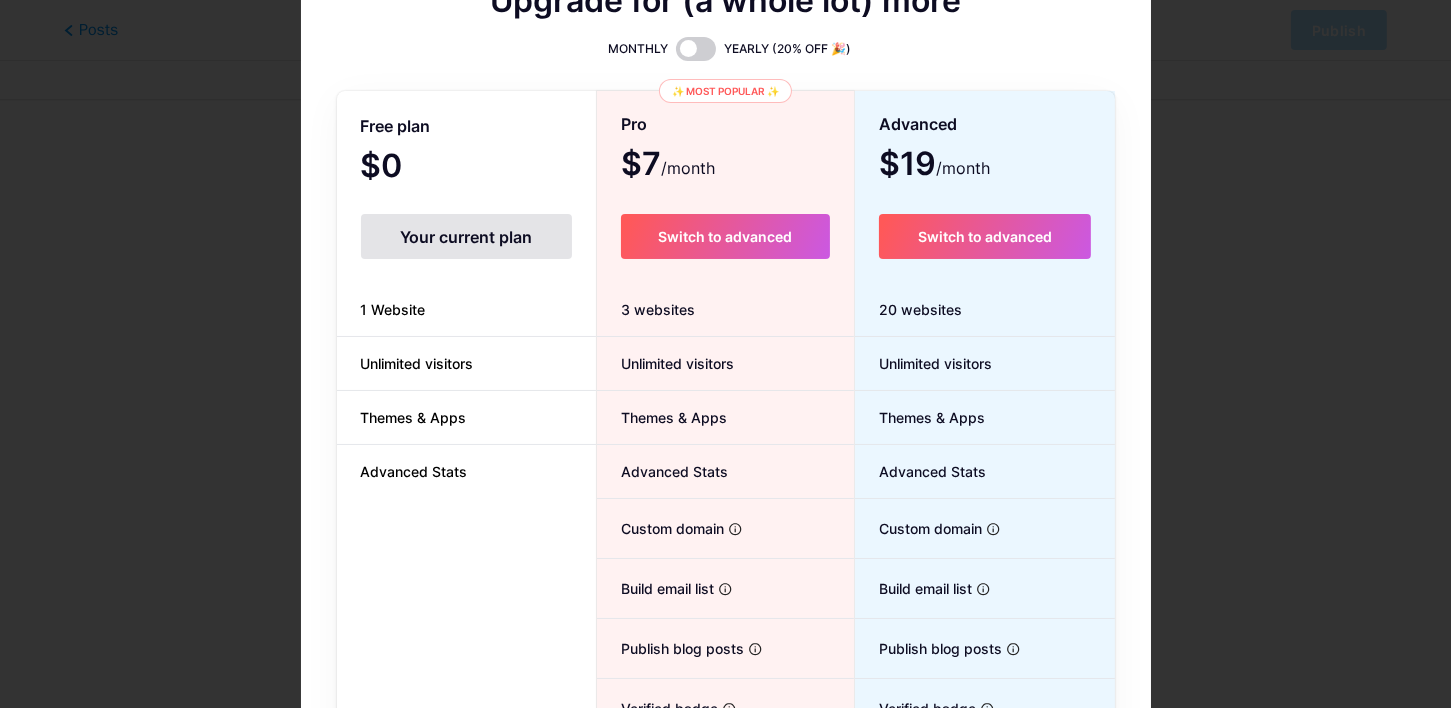 scroll, scrollTop: 209, scrollLeft: 0, axis: vertical 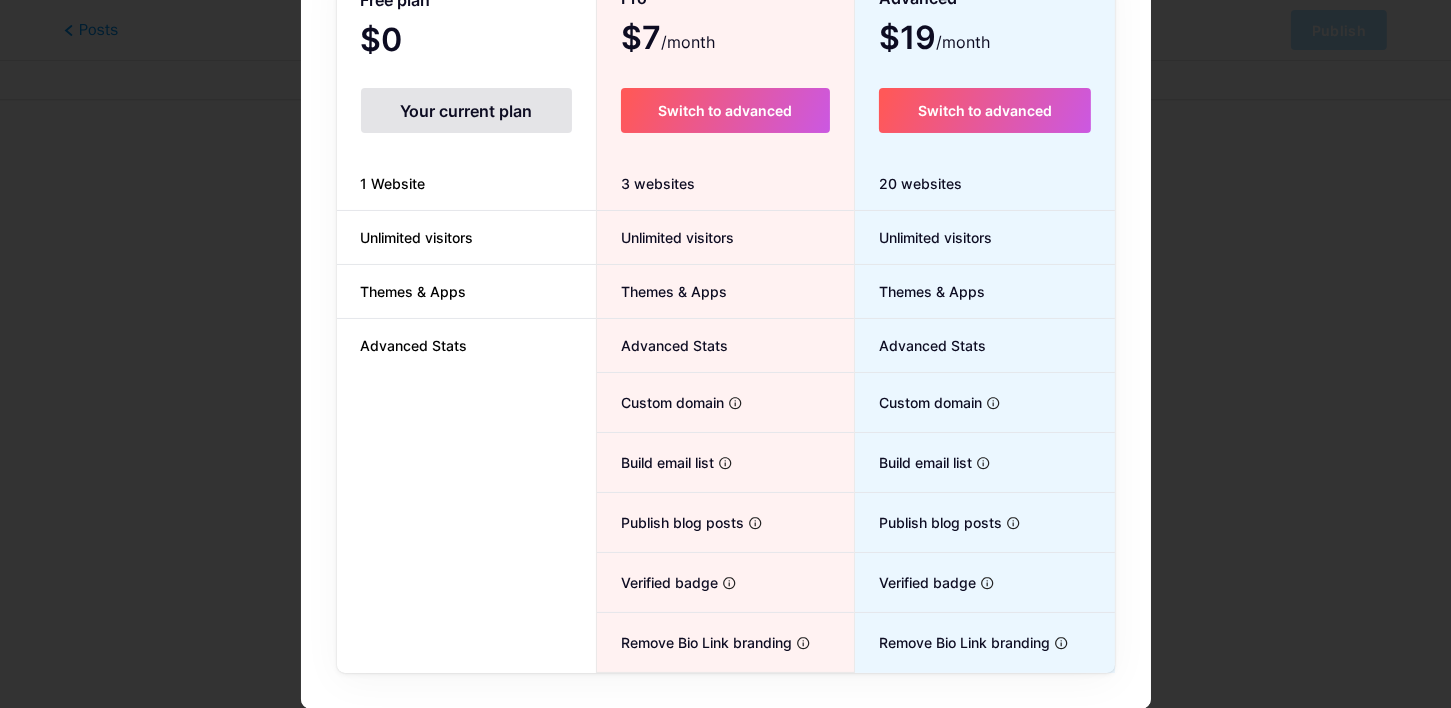 click on "Your current plan" at bounding box center [466, 110] 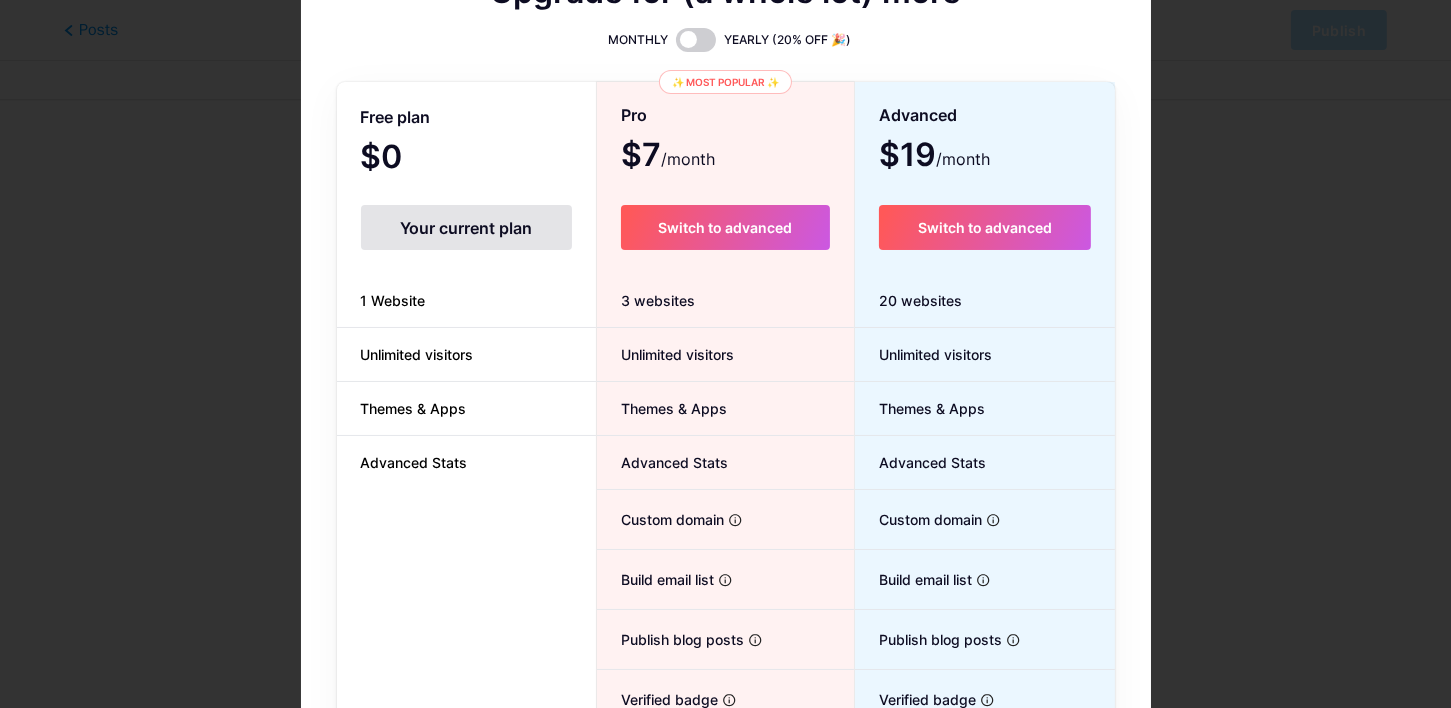 scroll, scrollTop: 0, scrollLeft: 0, axis: both 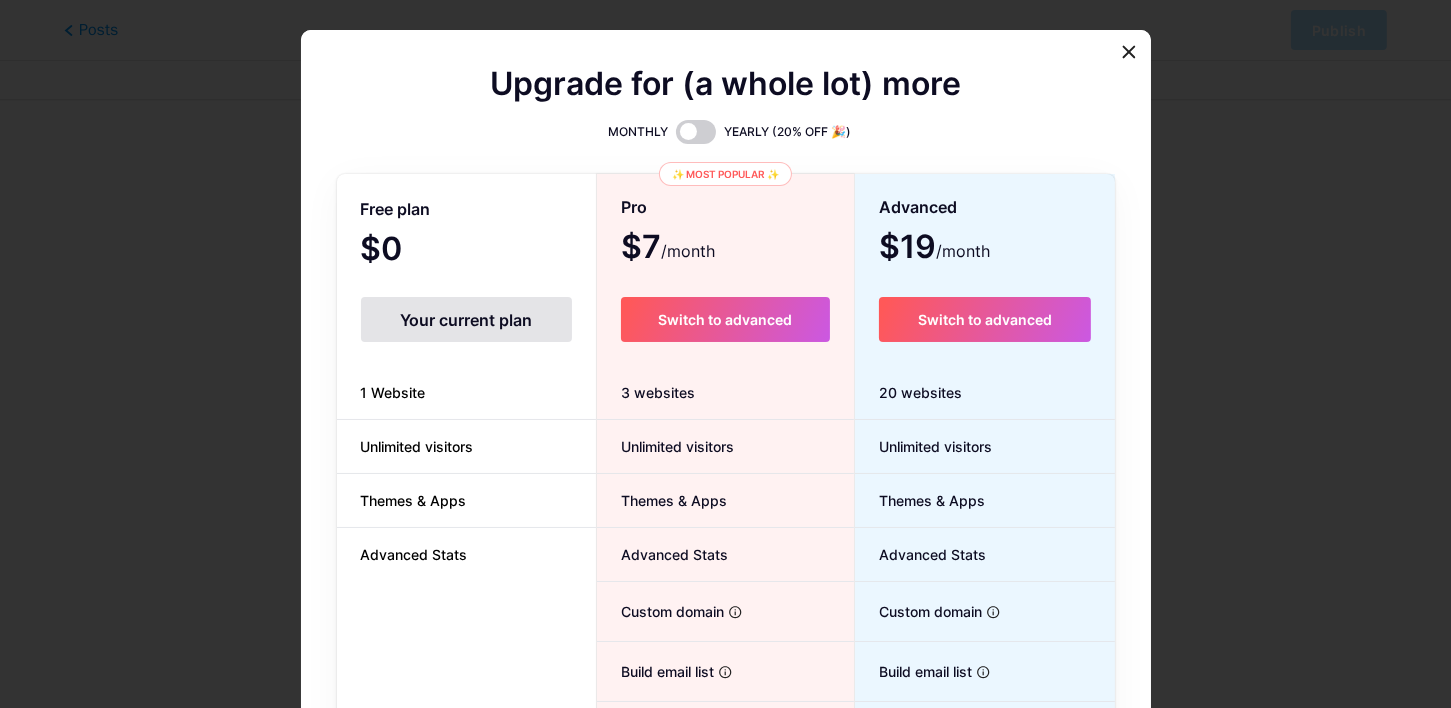 drag, startPoint x: 1127, startPoint y: 48, endPoint x: 1102, endPoint y: 61, distance: 28.178005 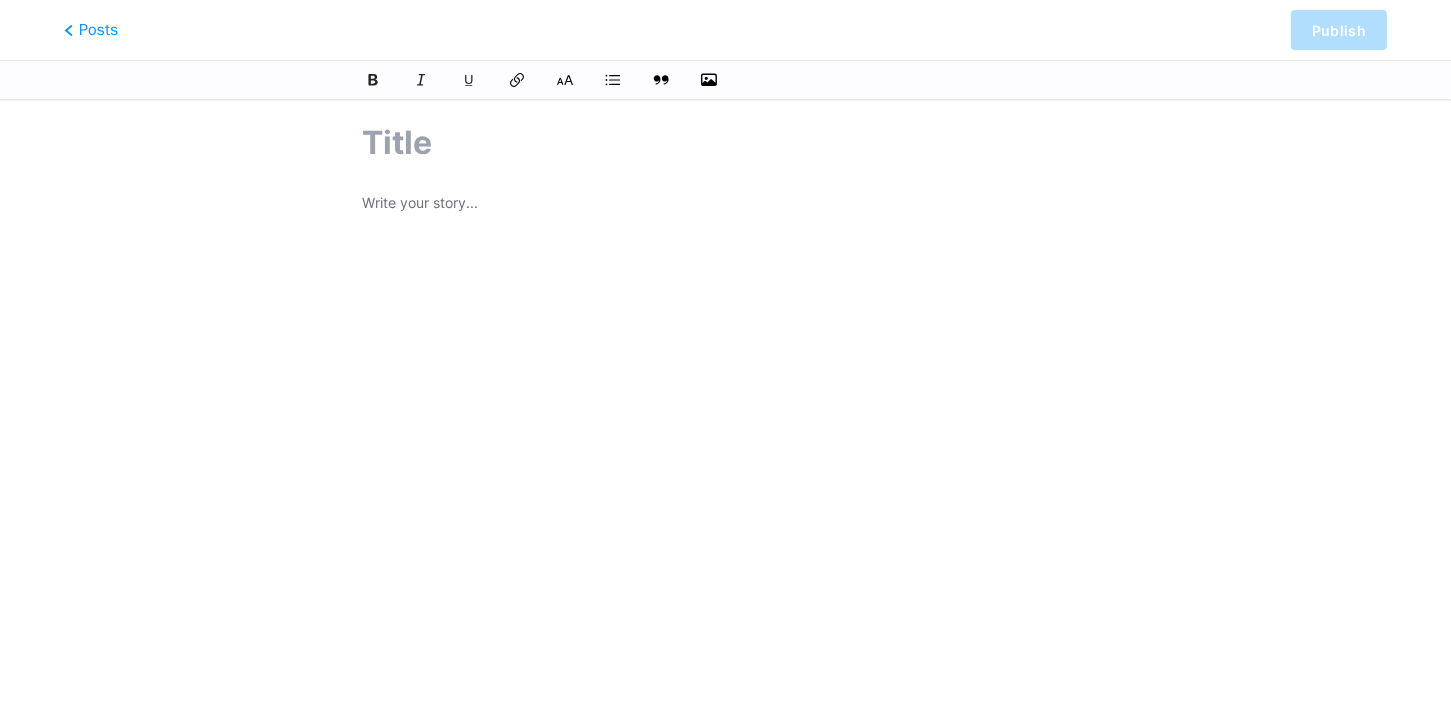 scroll, scrollTop: 0, scrollLeft: 0, axis: both 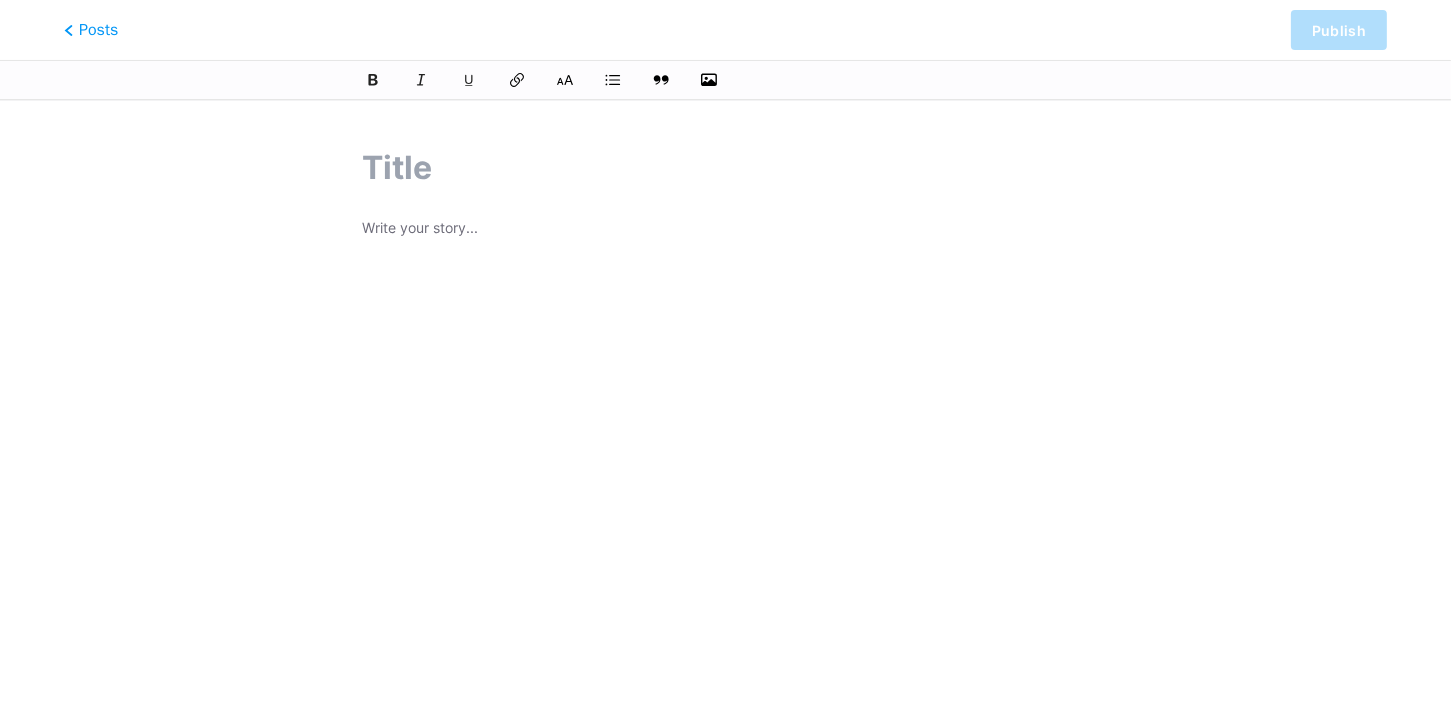 click at bounding box center (725, 168) 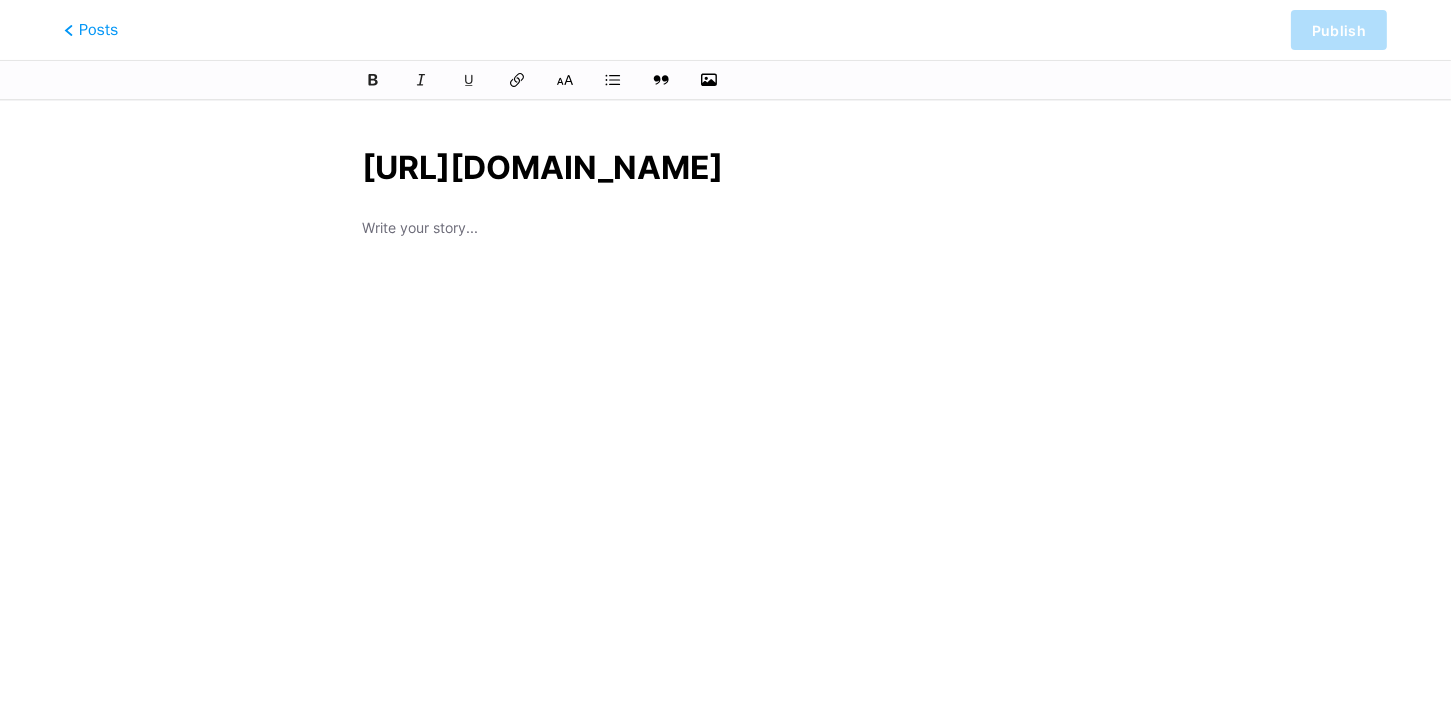 scroll, scrollTop: 0, scrollLeft: 253, axis: horizontal 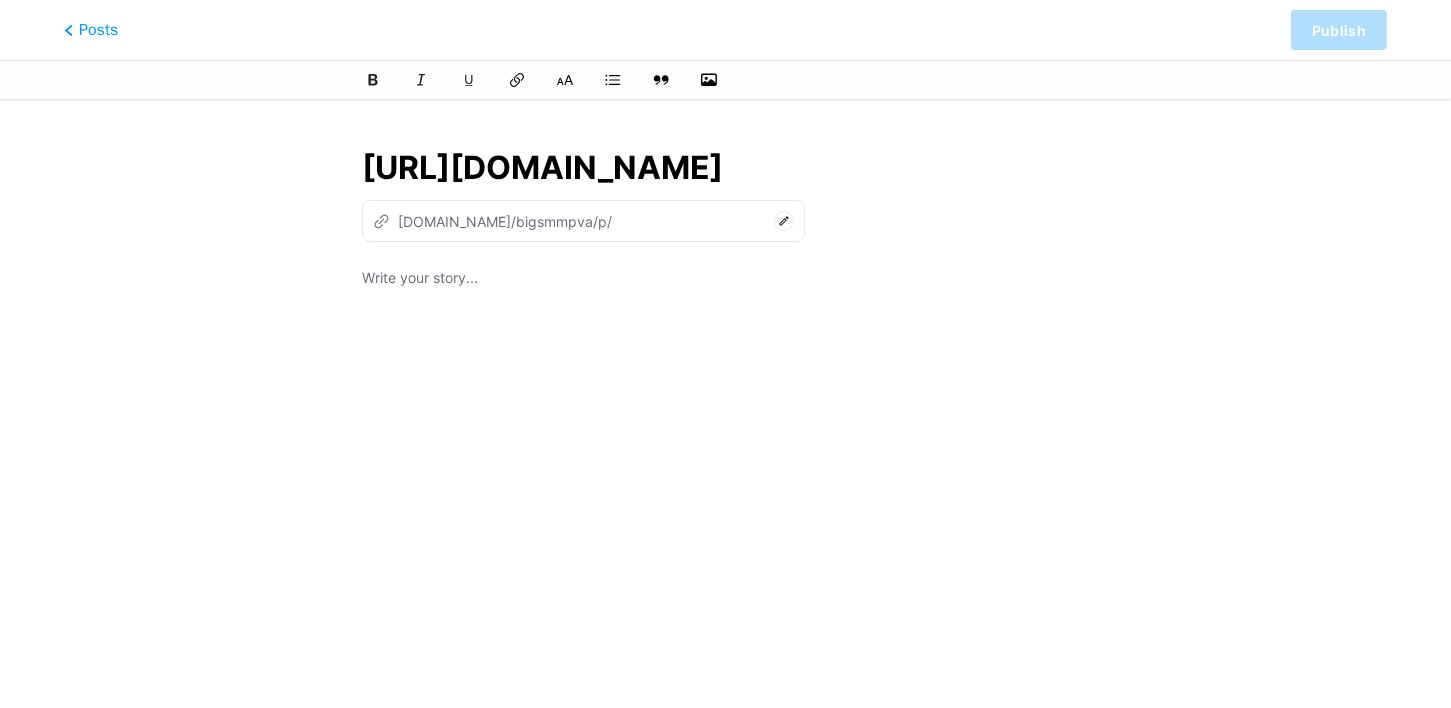 type on "[DEMOGRAPHIC_DATA]-verified-wise-accounts" 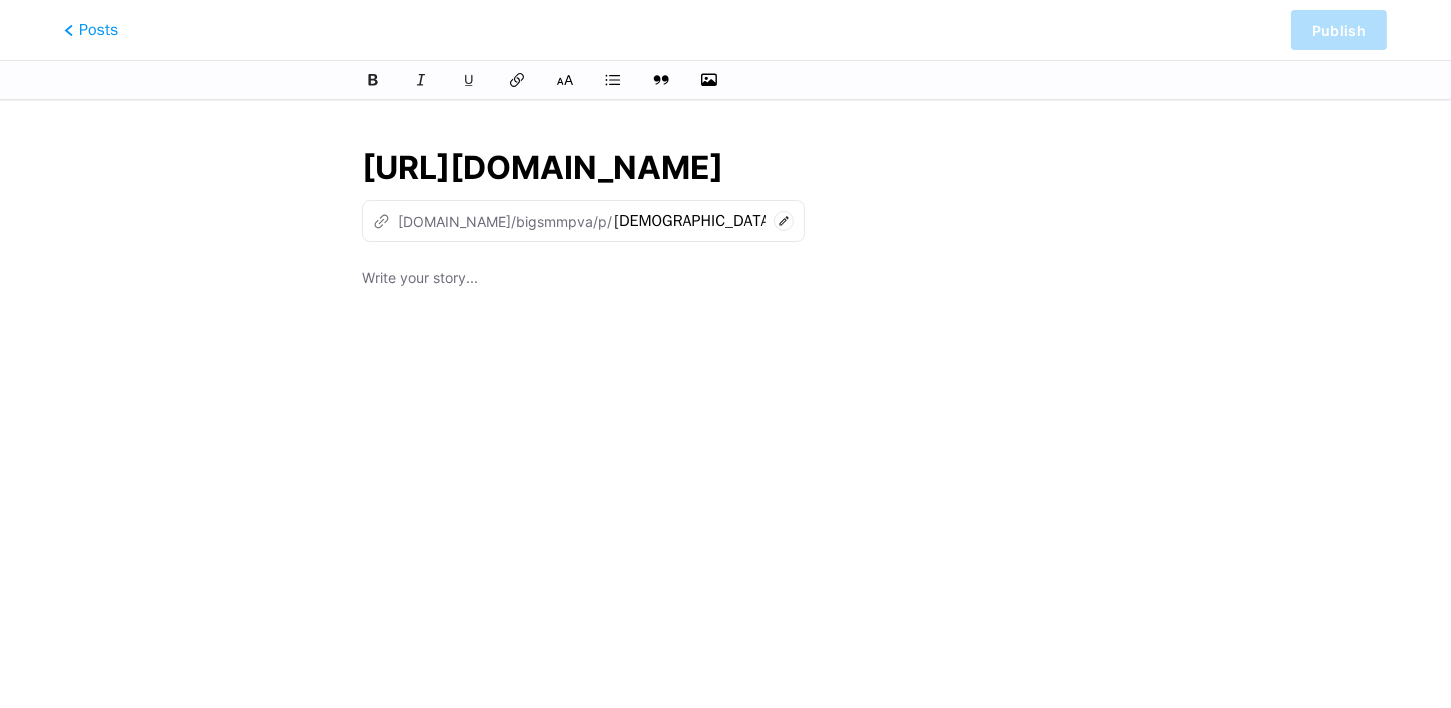 scroll, scrollTop: 0, scrollLeft: 0, axis: both 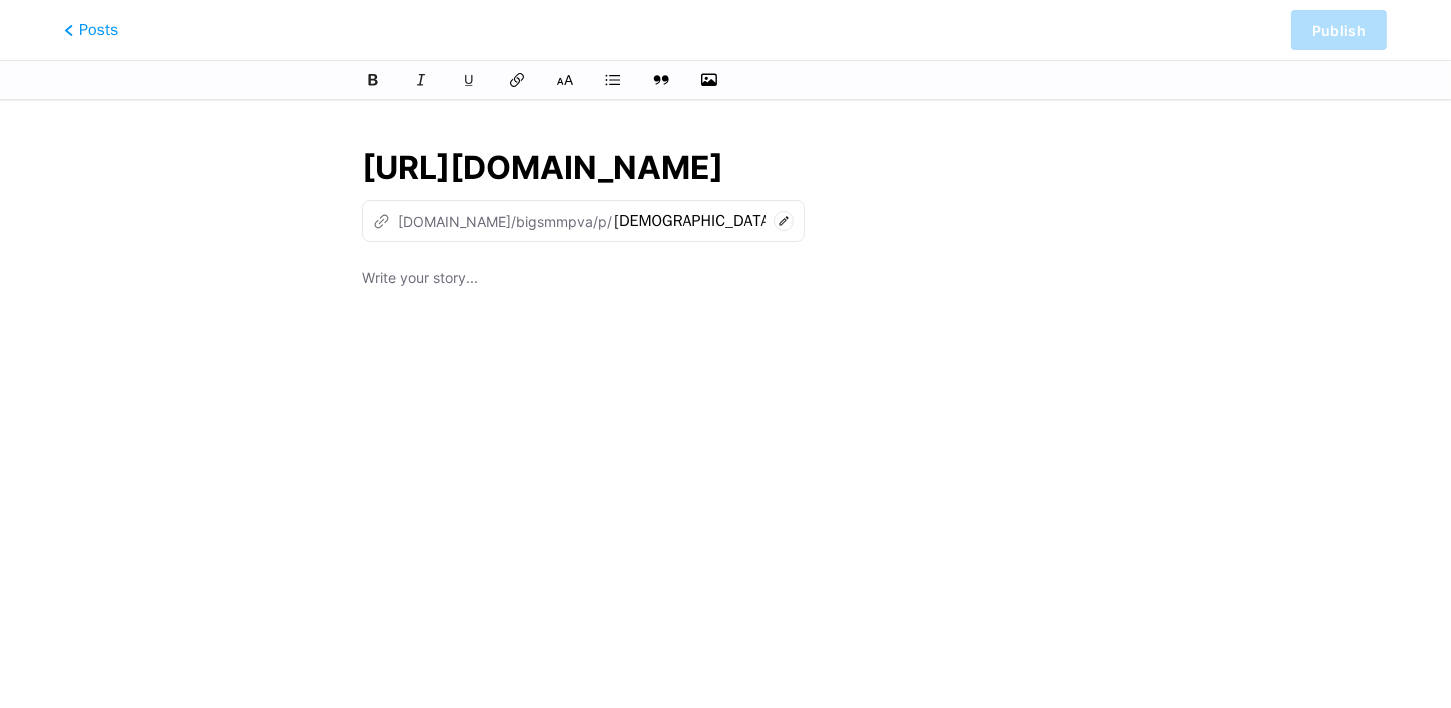 click on "[URL][DOMAIN_NAME]" at bounding box center (725, 168) 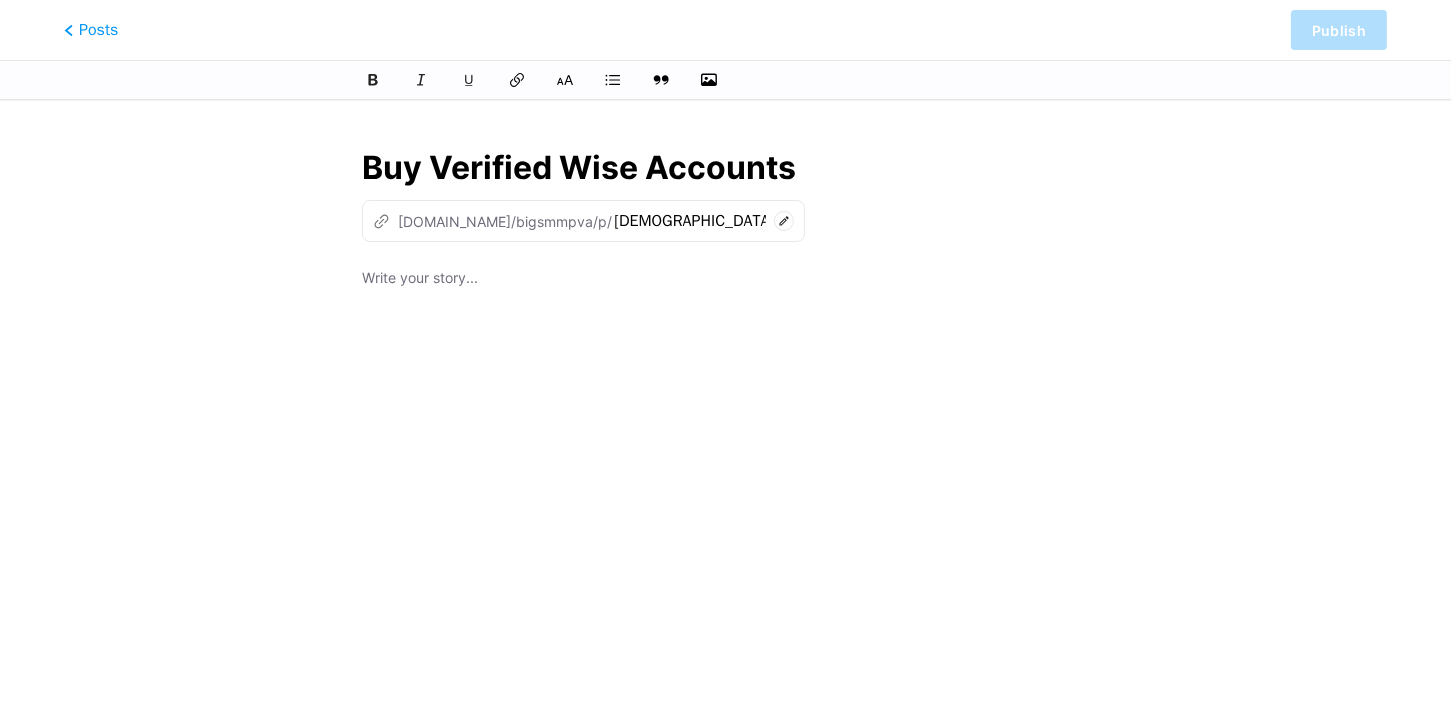 type on "Buy Verified Wise Accounts" 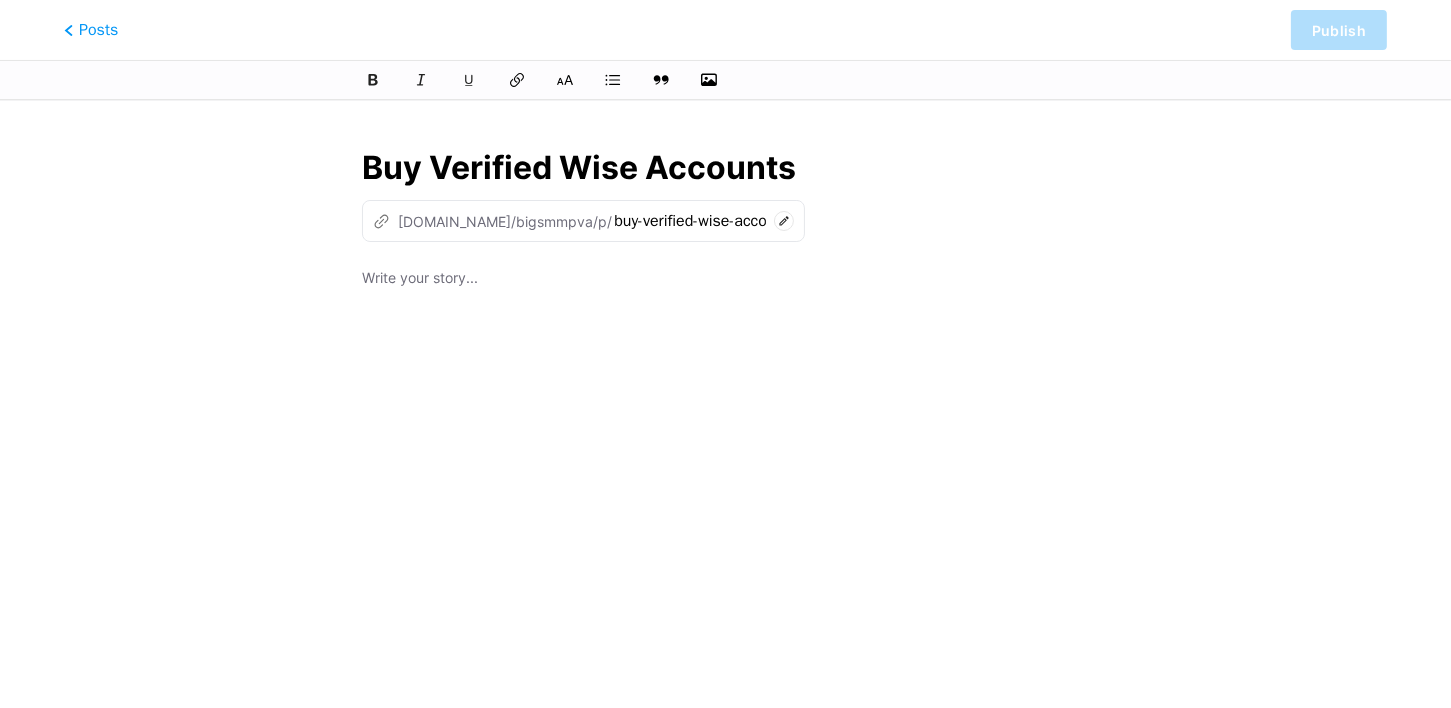 click at bounding box center [725, 280] 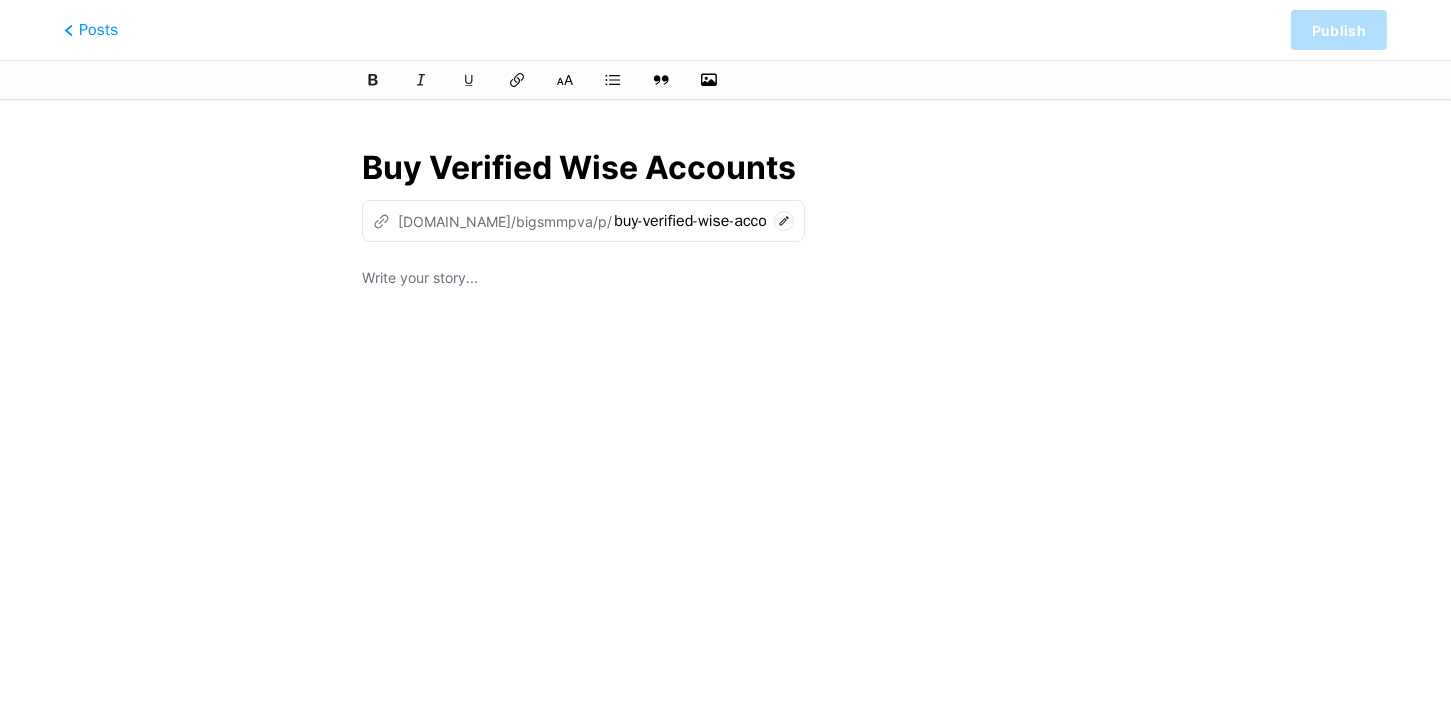 click 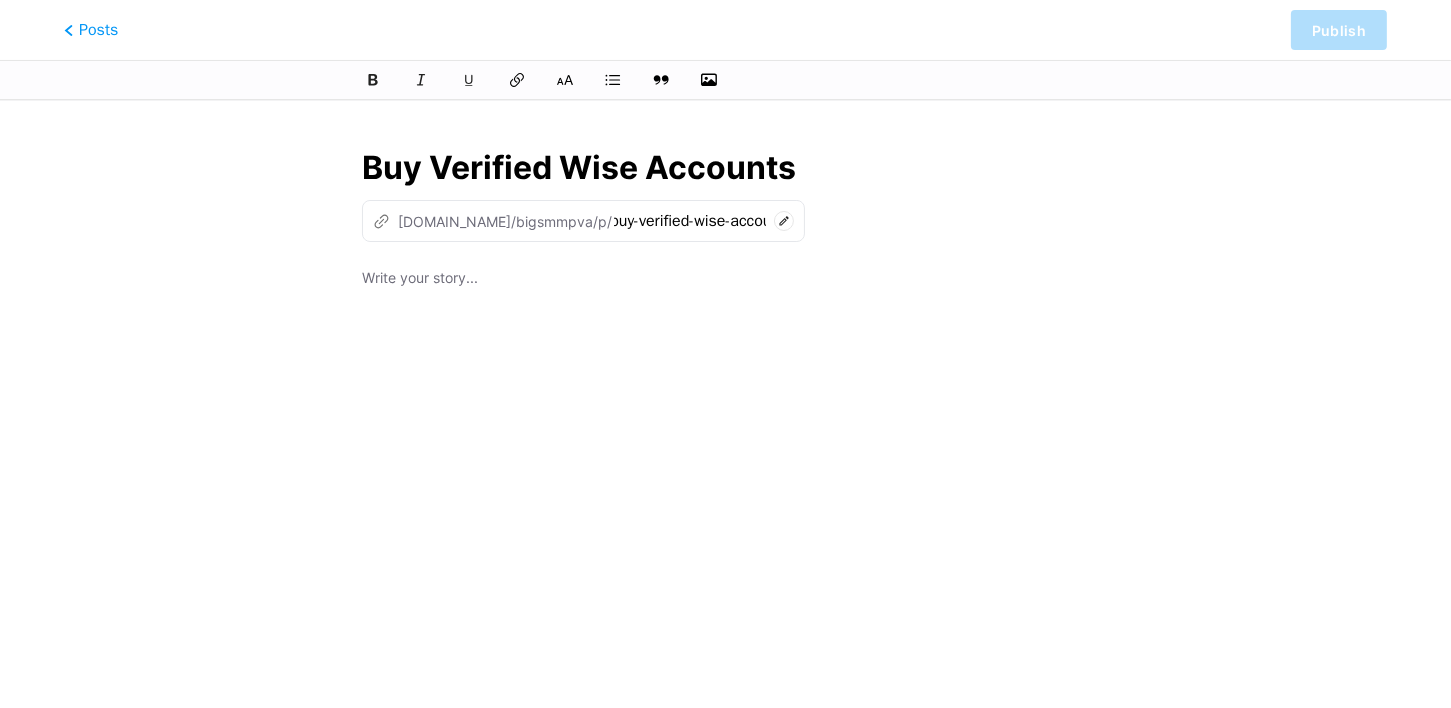 scroll, scrollTop: 0, scrollLeft: 0, axis: both 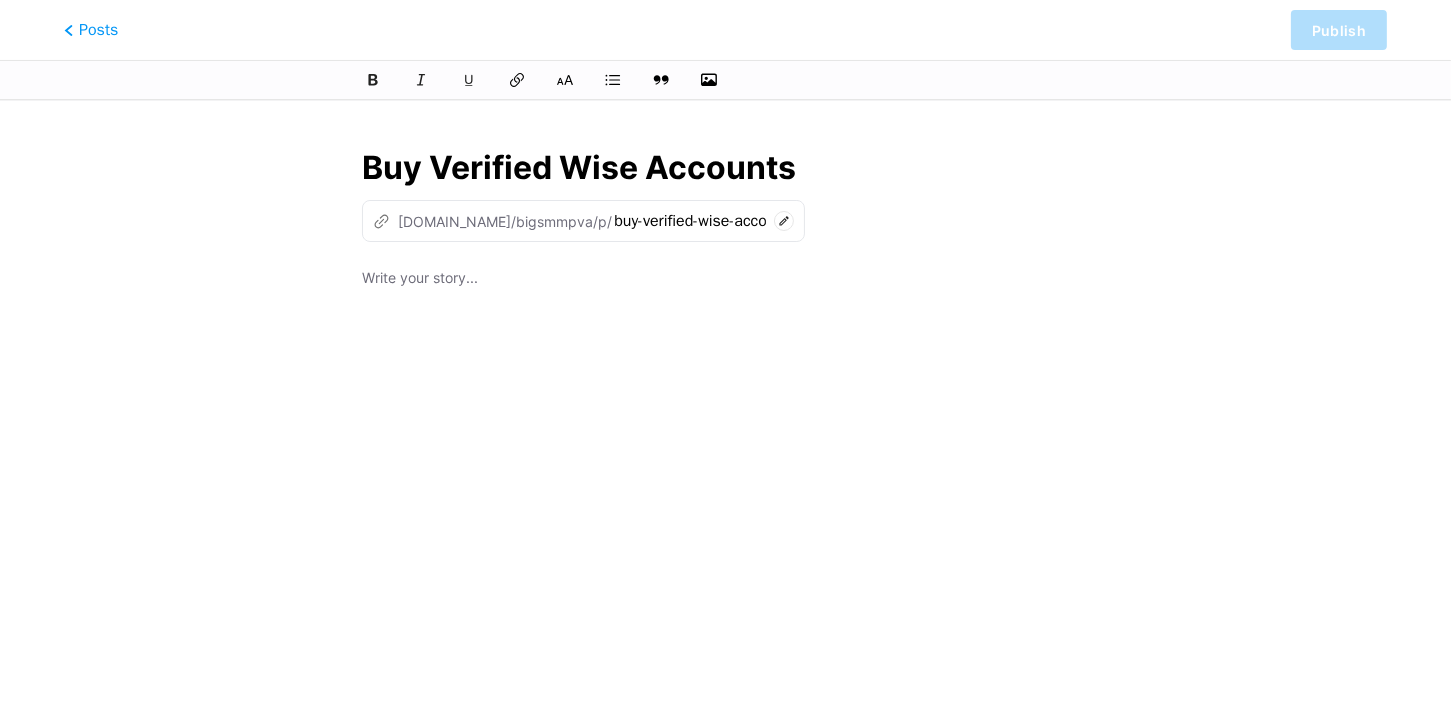 click on "z
[DOMAIN_NAME]/bigsmmpva/p/
buy-verified-wise-accounts" at bounding box center (583, 221) 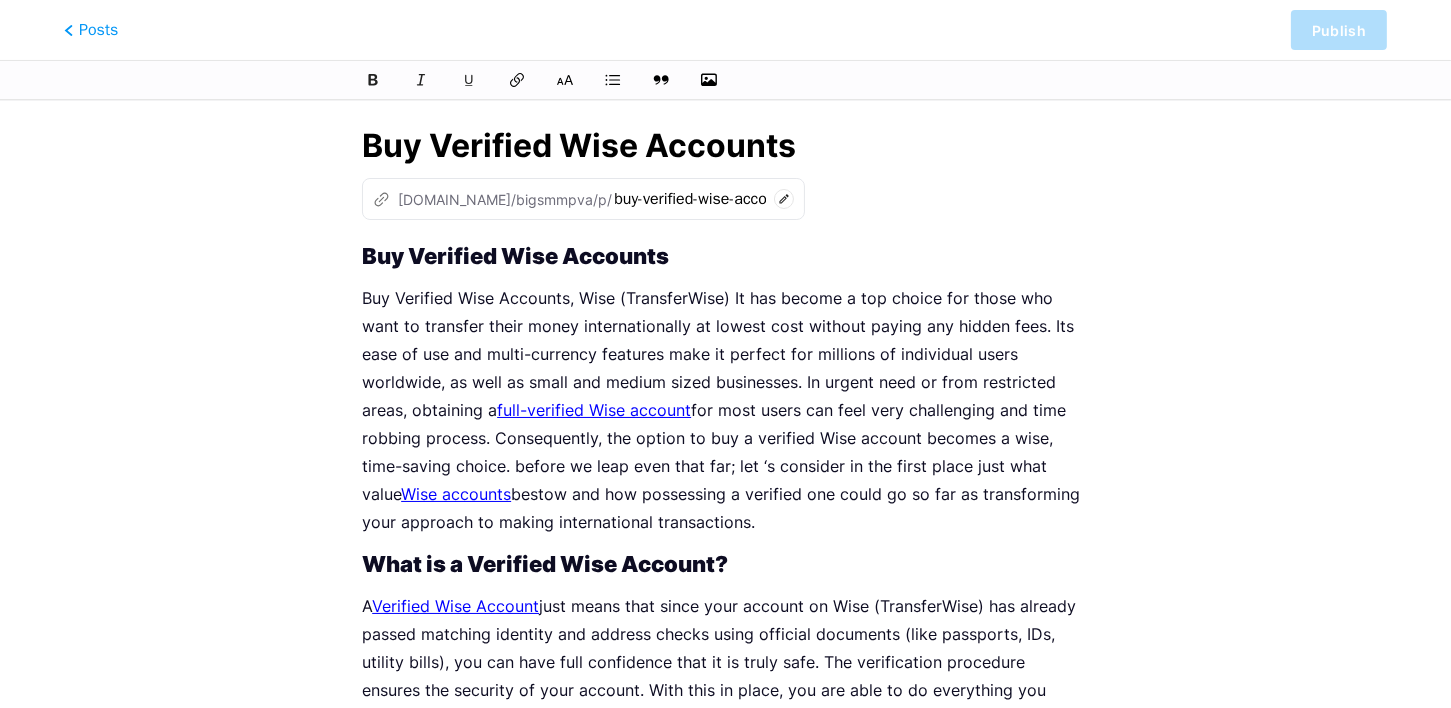 scroll, scrollTop: 0, scrollLeft: 0, axis: both 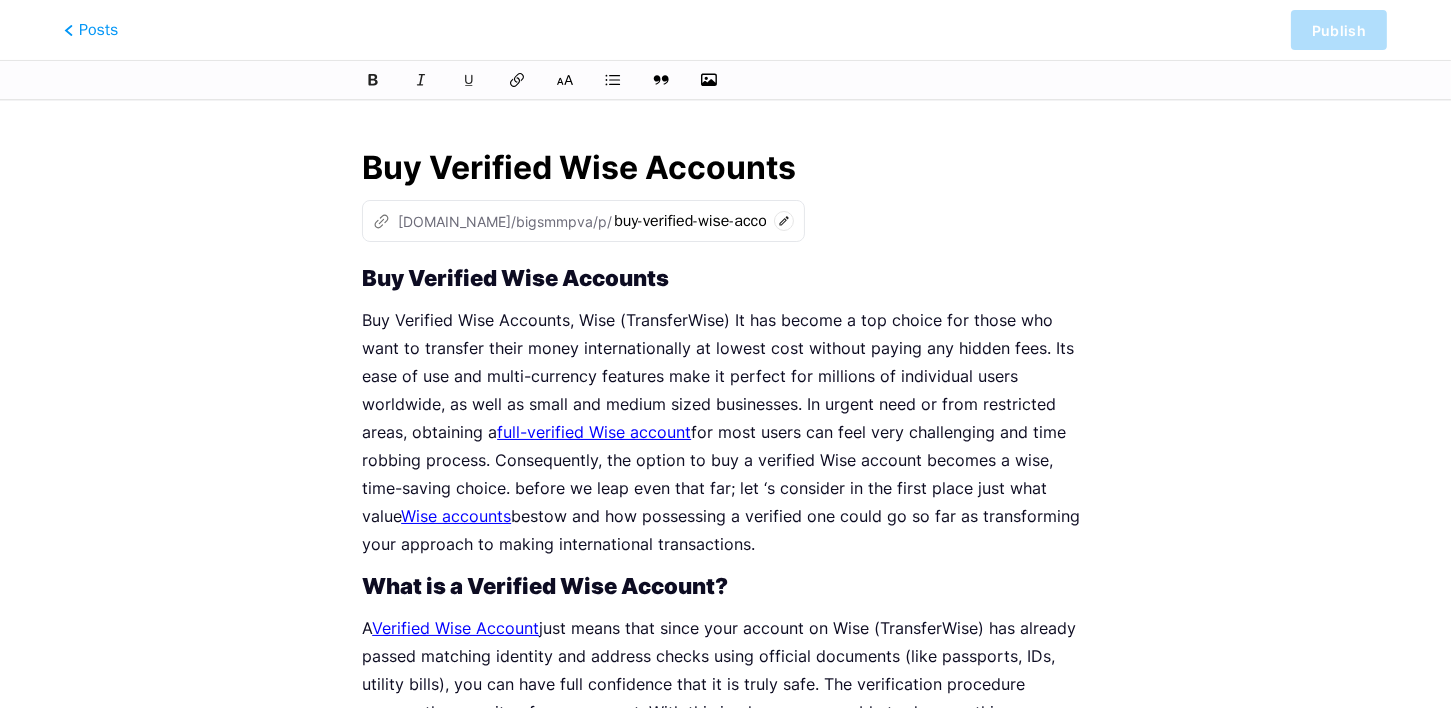 click on "Buy Verified Wise Accounts, Wise (TransferWise) It has become a top choice for those who want to transfer their money internationally at lowest cost without paying any hidden fees. Its ease of use and multi-currency features make it perfect for millions of individual users worldwide, as well as small and medium sized businesses. In urgent need or from restricted areas, obtaining a  full-verified Wise account  for most users can feel very challenging and time robbing process. Consequently, the option to buy a verified Wise account becomes a wise, time-saving choice. before we leap even that far; let ‘s consider in the first place just what value  Wise accounts  bestow and how possessing a verified one could go so far as transforming your approach to making international transactions." at bounding box center (725, 432) 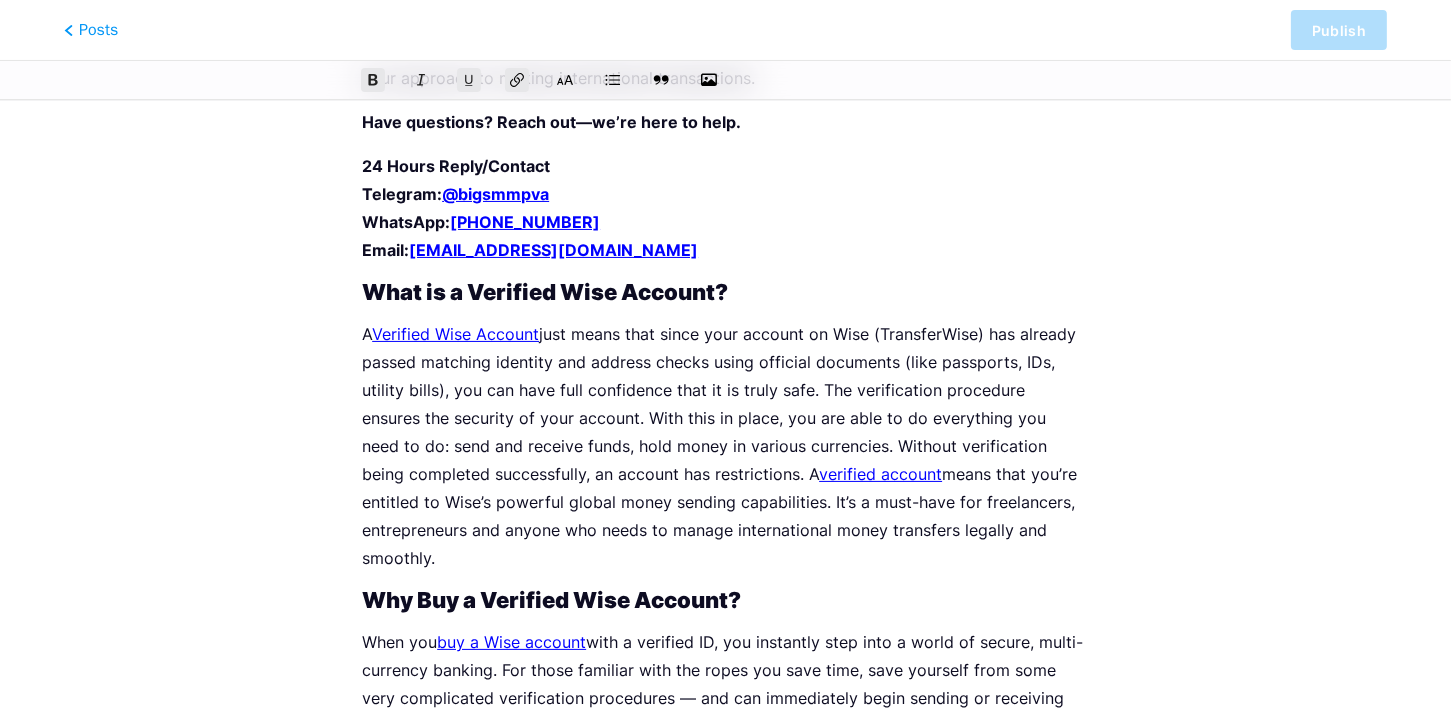 scroll, scrollTop: 933, scrollLeft: 0, axis: vertical 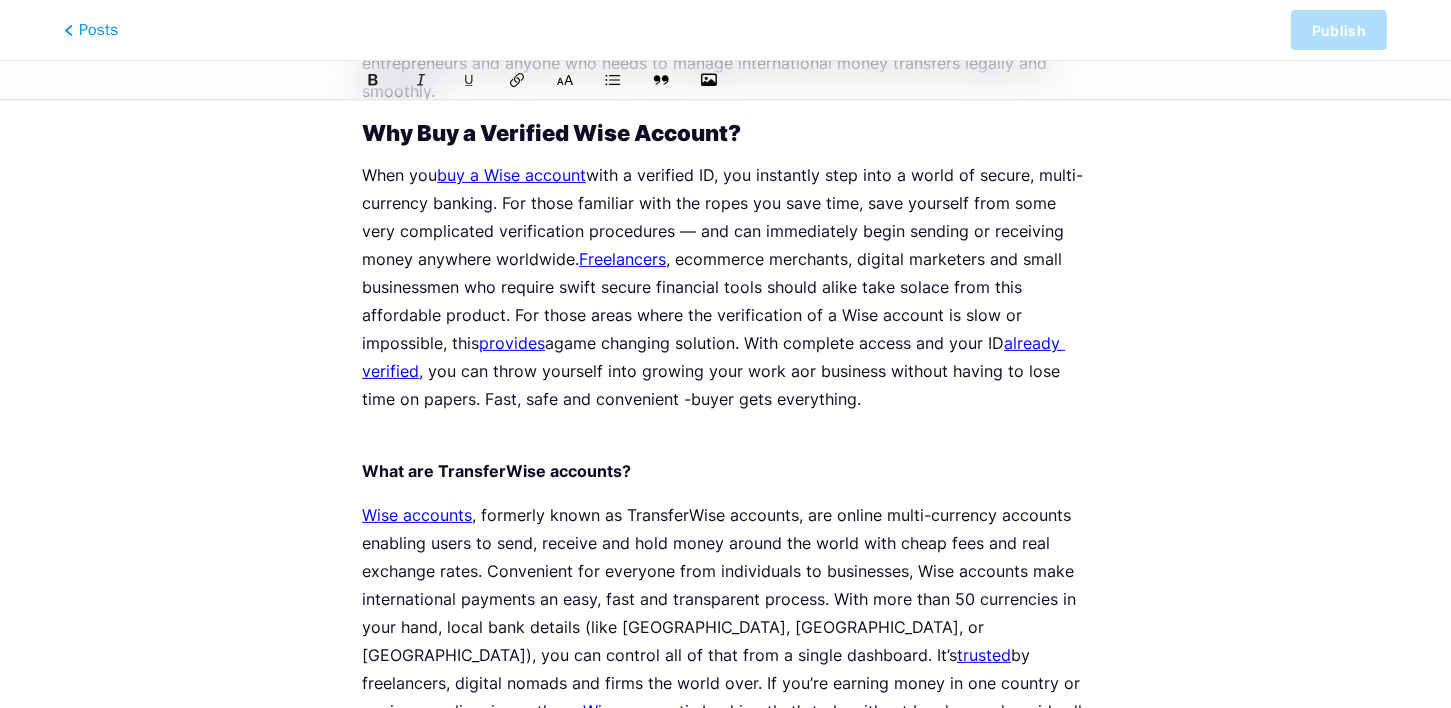click on "When you  buy a Wise account  with a verified ID, you instantly step into a world of secure, multi-currency banking. For those familiar with the ropes you save time, save yourself from some very complicated verification procedures — and can immediately begin sending or receiving money anywhere worldwide.  Freelancers , ecommerce merchants, digital marketers and small businessmen who require swift secure financial tools should alike take solace from this affordable product. For those areas where the verification of a Wise account is slow or impossible, this  provides  agame changing solution. With complete access and your ID  already verified , you can throw yourself into growing your work aor business without having to lose time on papers. Fast, safe and convenient -buyer gets everything." at bounding box center (725, 287) 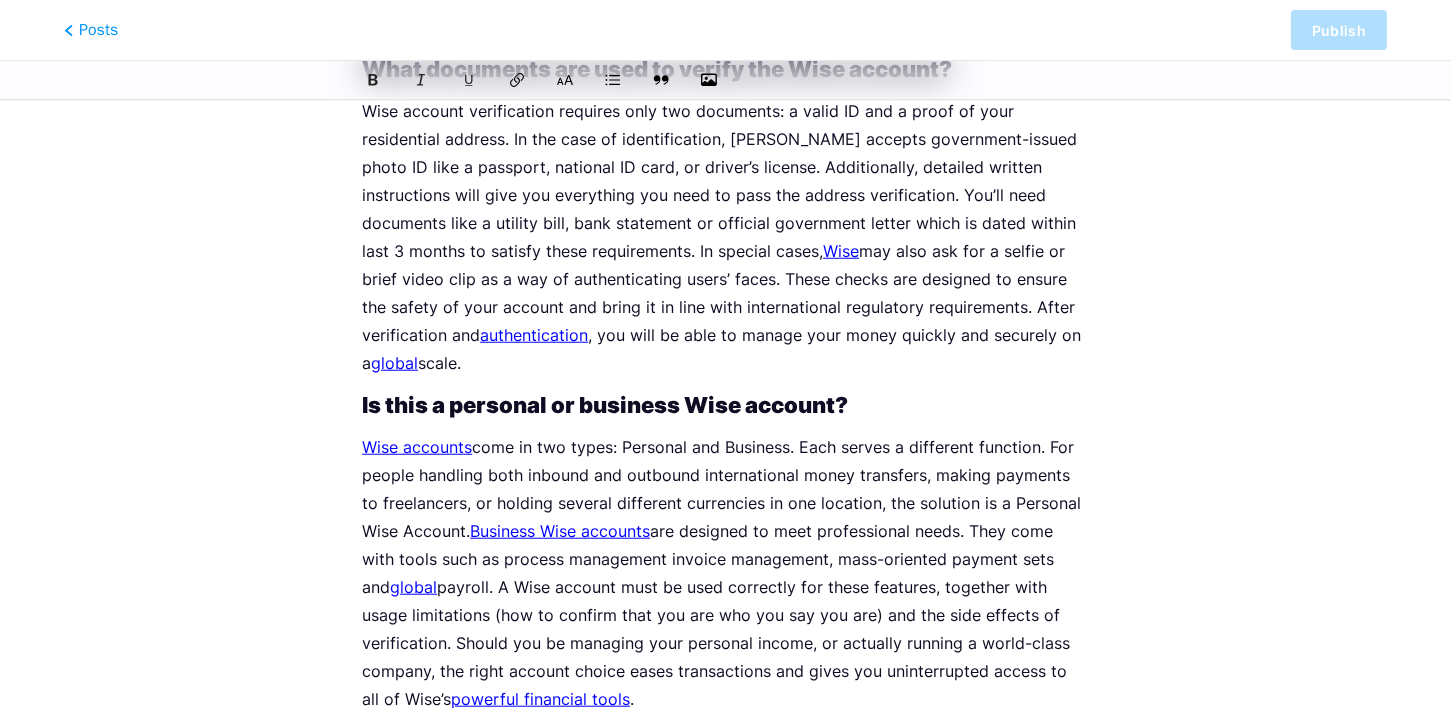 scroll, scrollTop: 2800, scrollLeft: 0, axis: vertical 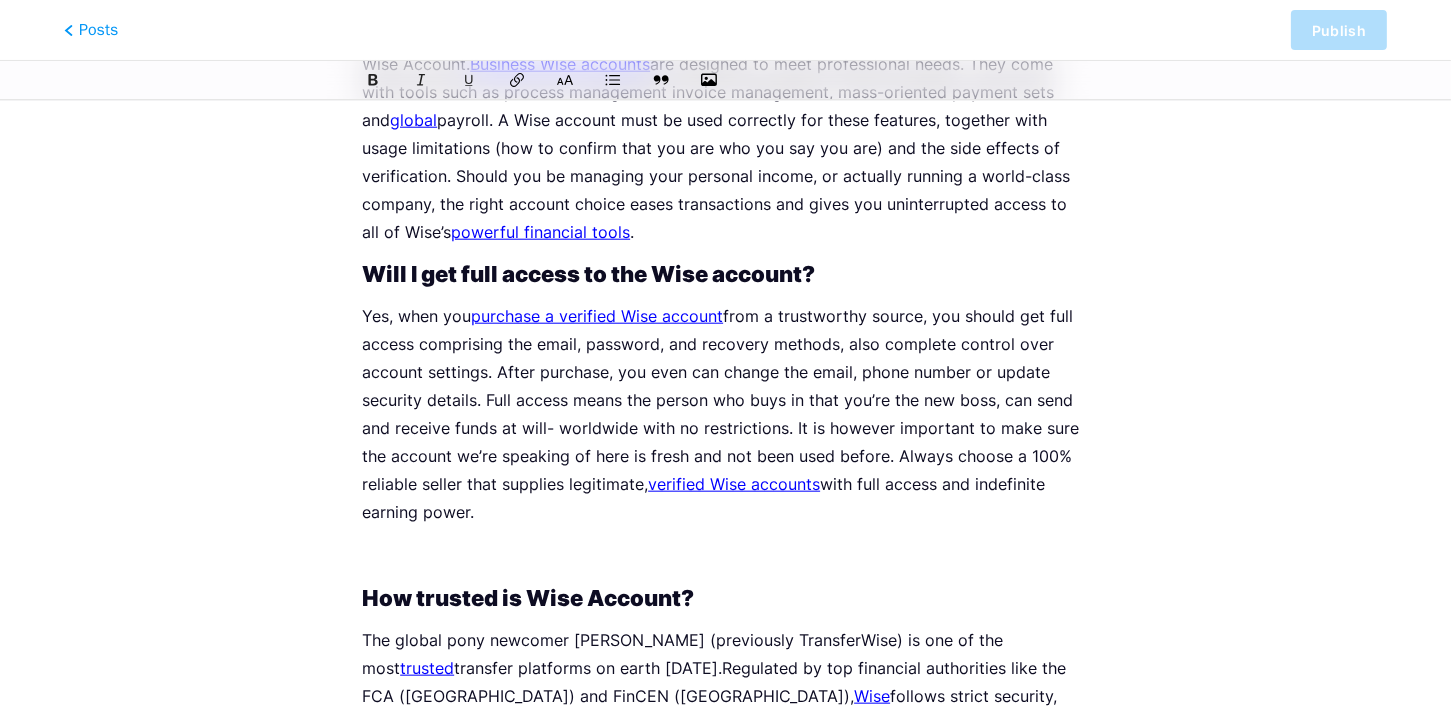 click on "Buy Verified Wise Accounts Buy Verified Wise Accounts, Wise (TransferWise) It has become a top choice for those who want to transfer their money internationally at lowest cost without paying any hidden fees. Its ease of use and multi-currency features make it perfect for millions of individual users worldwide, as well as small and medium sized businesses. In urgent need or from restricted areas, obtaining a  full-verified Wise account  for most users can feel very challenging and time robbing process. Consequently, the option to buy a verified Wise account becomes a wise, time-saving choice. before we leap even that far; let ‘s consider in the first place just what value  Wise accounts  bestow and how possessing a verified one could go so far as transforming your approach to making international transactions. Have questions? Reach out—we’re here to help. 24 Hours Reply/Contact Telegram:  @bigsmmpva WhatsApp:  [PHONE_NUMBER] Email:  [EMAIL_ADDRESS][DOMAIN_NAME] What is a Verified Wise Account? A  When you  . ." at bounding box center (725, -20) 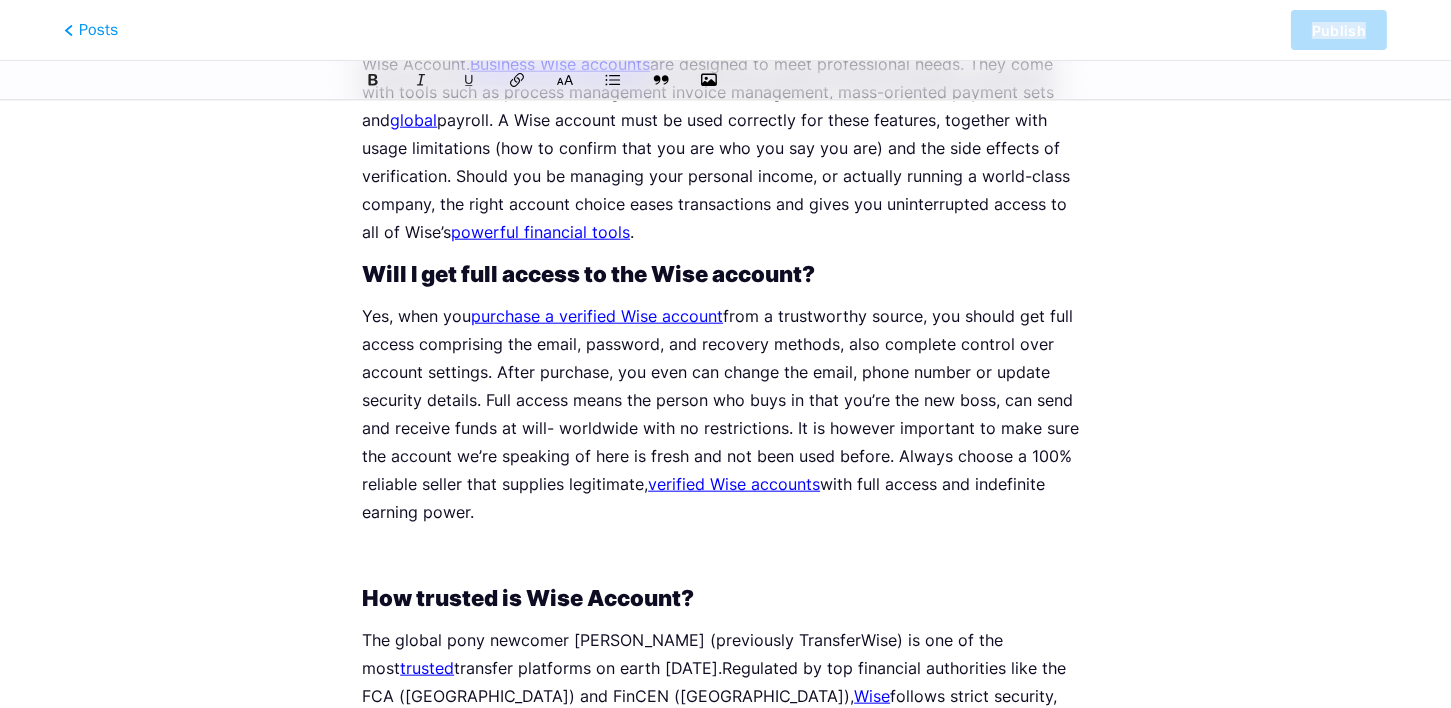 click at bounding box center [726, 80] 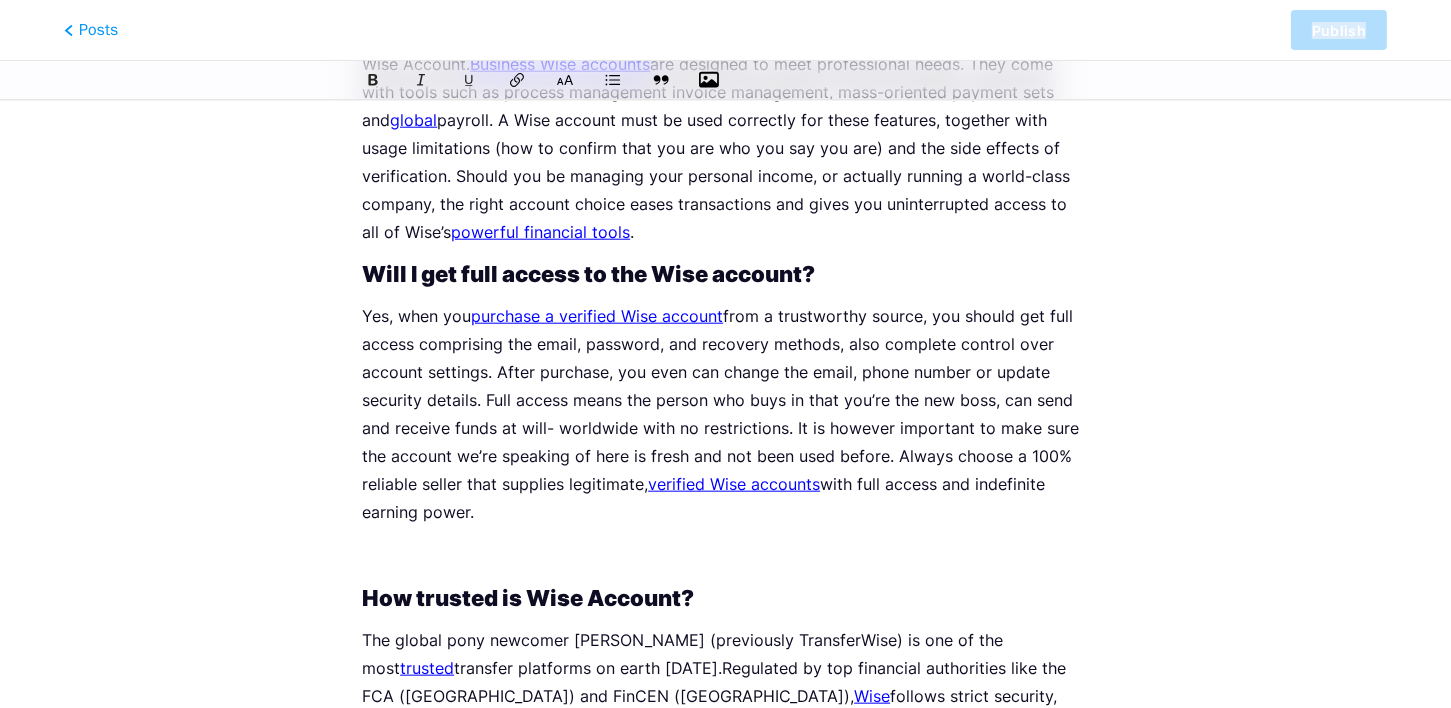 click 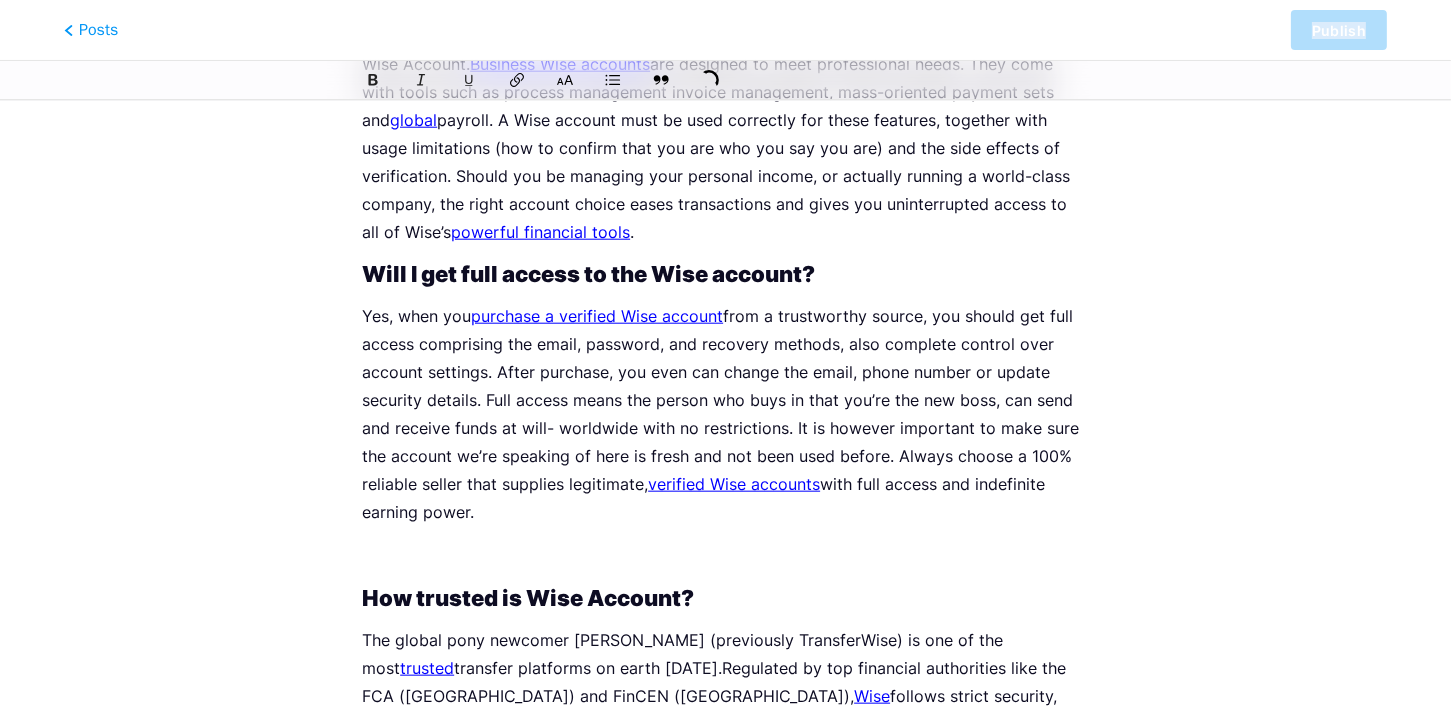 scroll, scrollTop: 3266, scrollLeft: 0, axis: vertical 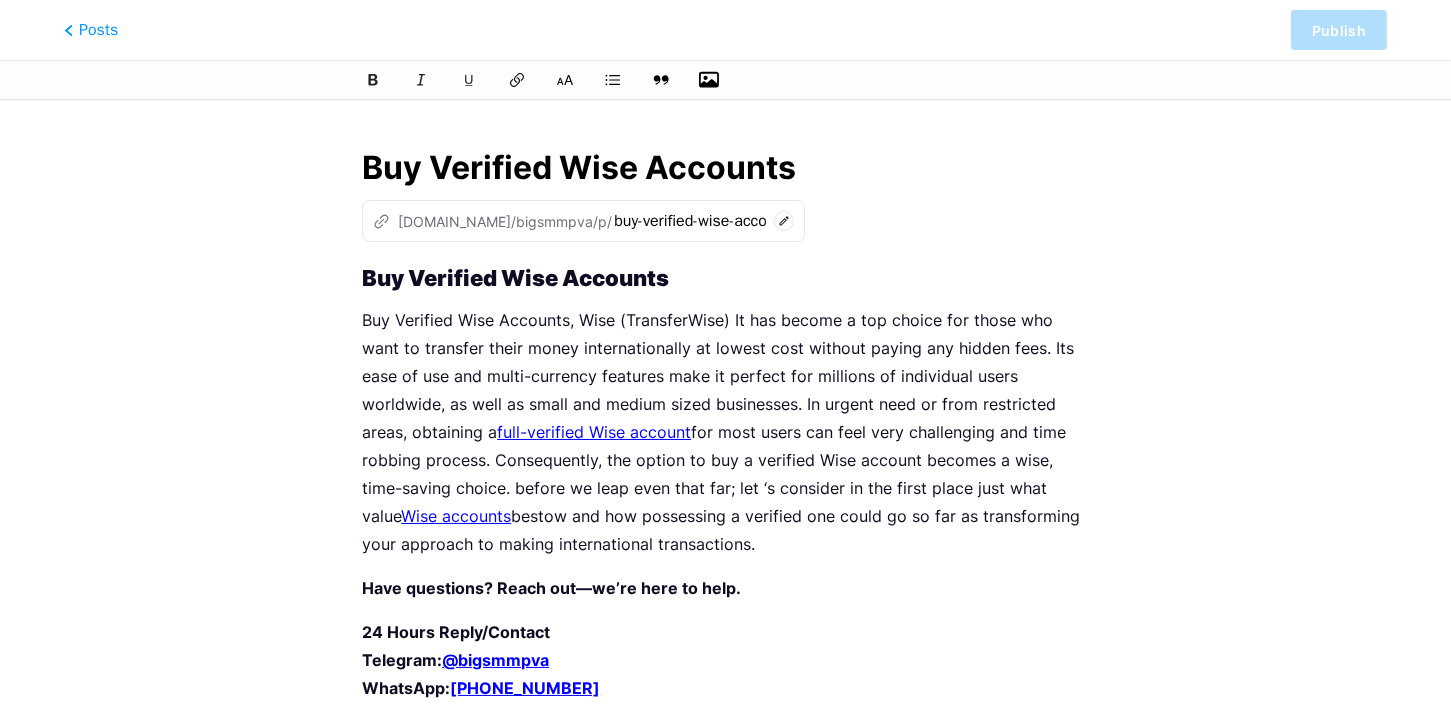 click on "This feature is only available for Pro
users.       Try Pro for free
Posts     Publish                         Buy Verified Wise Accounts         z
[DOMAIN_NAME]/bigsmmpva/p/
buy-verified-wise-accounts             Buy Verified Wise Accounts Buy Verified Wise Accounts, Wise (TransferWise) It has become a top choice for those who want to transfer their money internationally at lowest cost without paying any hidden fees. Its ease of use and multi-currency features make it perfect for millions of individual users worldwide, as well as small and medium sized businesses. In urgent need or from restricted areas, obtaining a  full-verified Wise account  for most users can feel very challenging and time robbing process. Consequently, the option to buy a verified Wise account becomes a wise, time-saving choice. before we leap even that far; let ‘s consider in the first place just what value  A" at bounding box center (725, 2939) 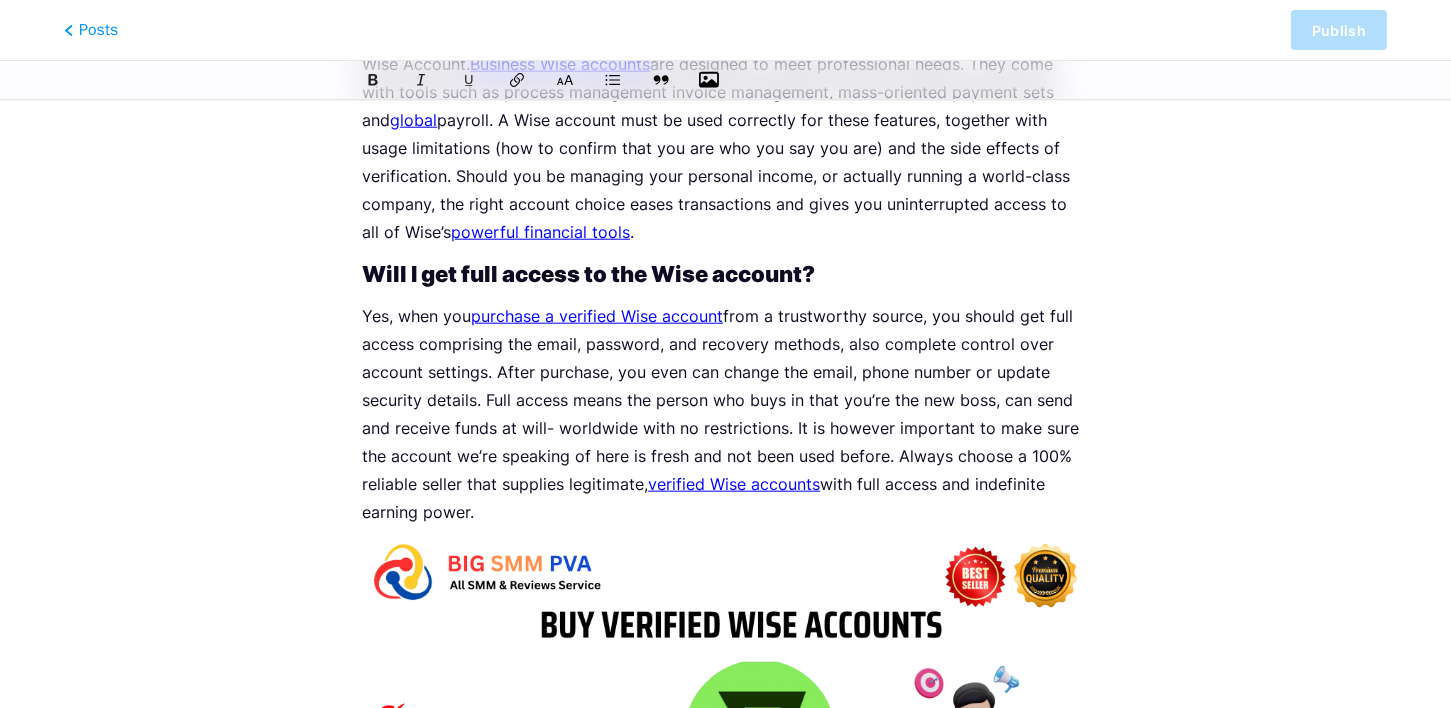 scroll, scrollTop: 4970, scrollLeft: 0, axis: vertical 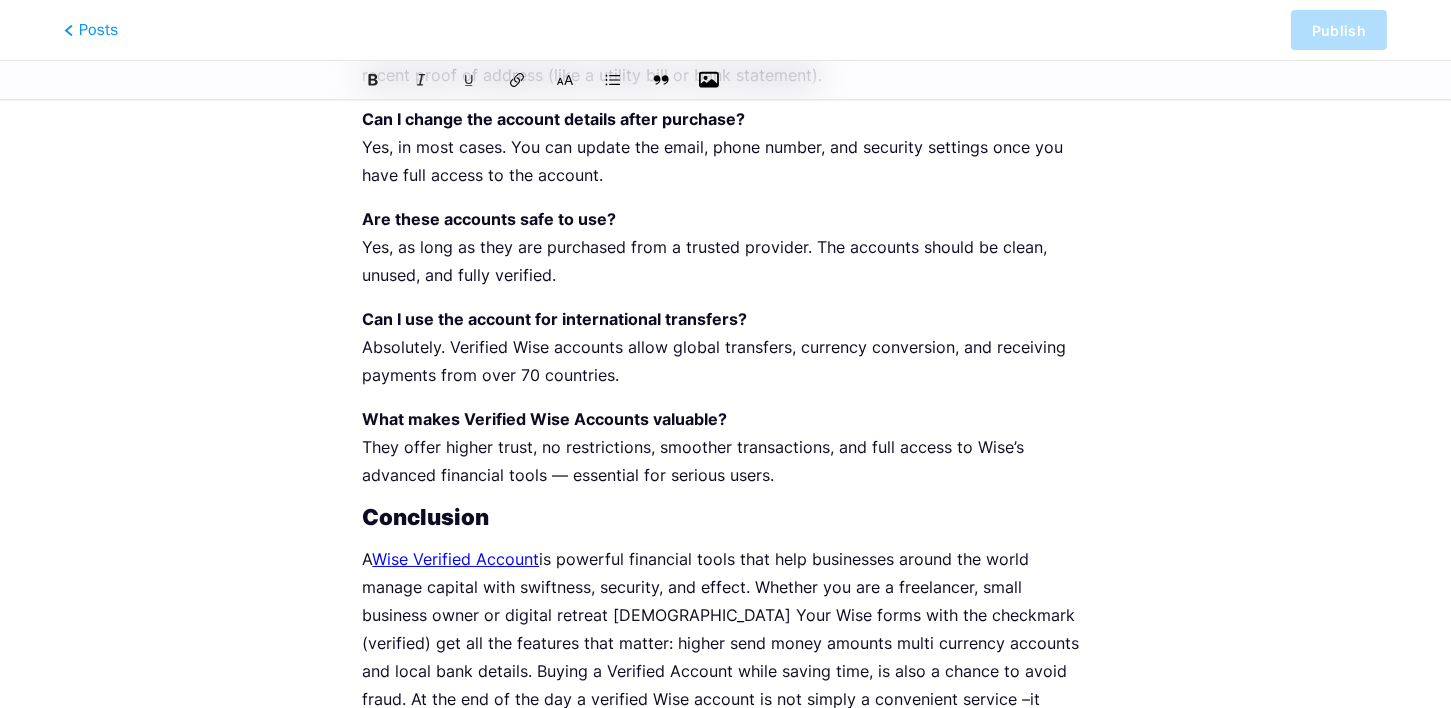 click on "Buy Verified Wise Accounts Buy Verified Wise Accounts, Wise (TransferWise) It has become a top choice for those who want to transfer their money internationally at lowest cost without paying any hidden fees. Its ease of use and multi-currency features make it perfect for millions of individual users worldwide, as well as small and medium sized businesses. In urgent need or from restricted areas, obtaining a  full-verified Wise account  for most users can feel very challenging and time robbing process. Consequently, the option to buy a verified Wise account becomes a wise, time-saving choice. before we leap even that far; let ‘s consider in the first place just what value  Wise accounts  bestow and how possessing a verified one could go so far as transforming your approach to making international transactions. Have questions? Reach out—we’re here to help. 24 Hours Reply/Contact Telegram:  @bigsmmpva WhatsApp:  [PHONE_NUMBER] Email:  [EMAIL_ADDRESS][DOMAIN_NAME] What is a Verified Wise Account? A  When you  . ." at bounding box center (725, -1974) 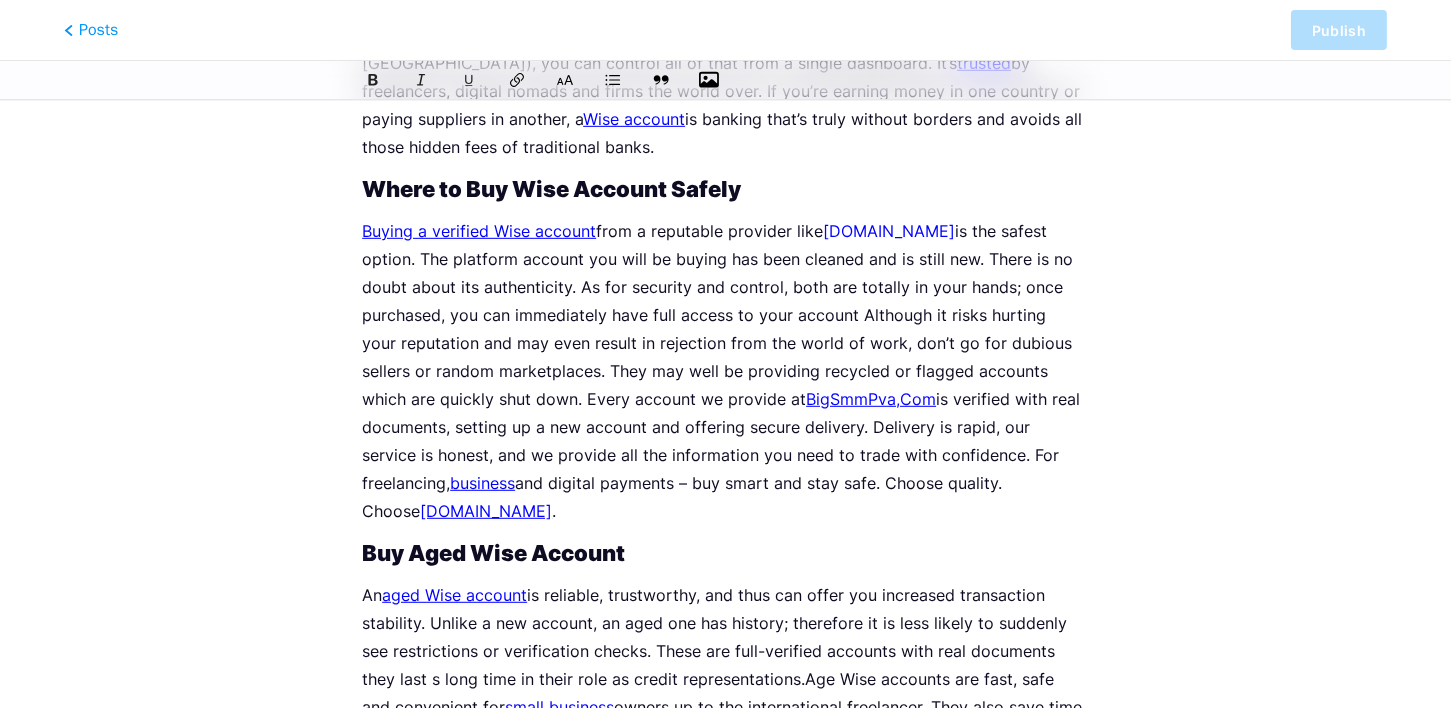 scroll, scrollTop: 0, scrollLeft: 0, axis: both 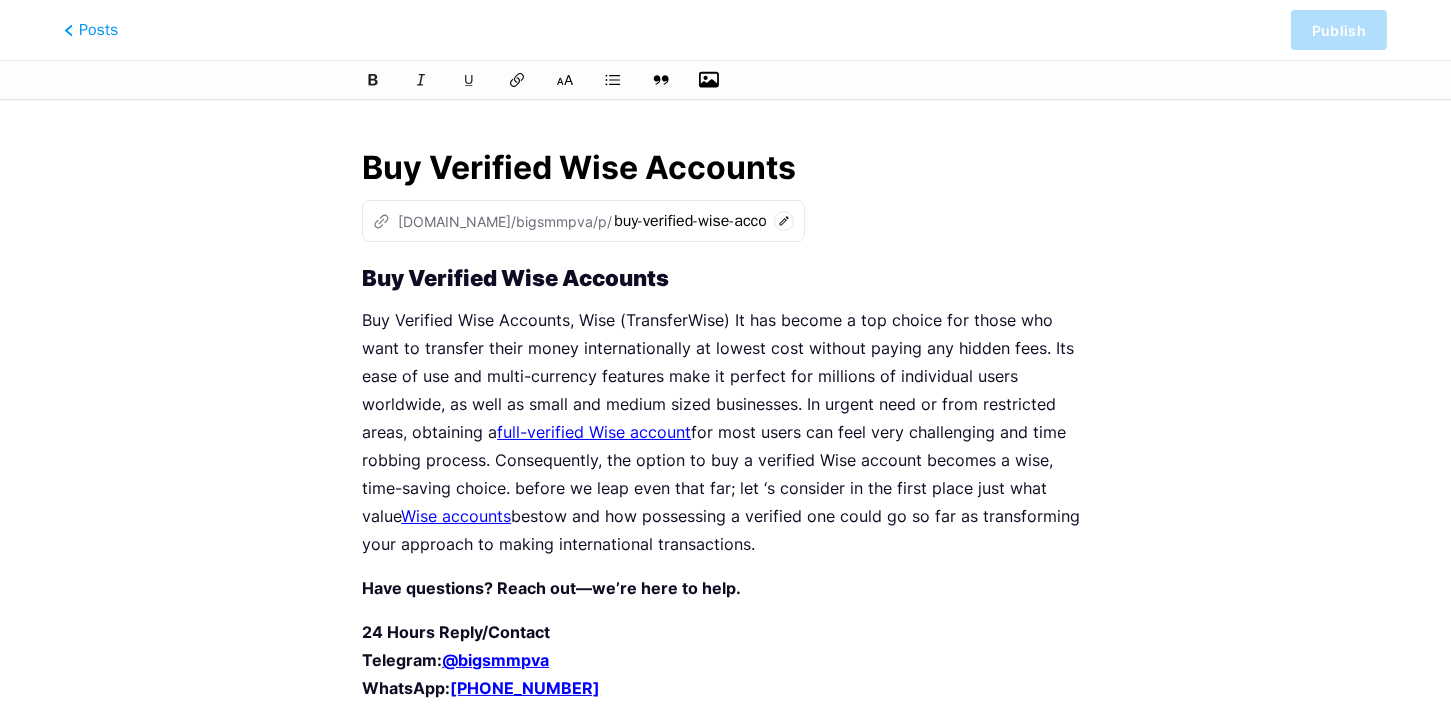 click on "Buy Verified Wise Accounts" at bounding box center (725, 168) 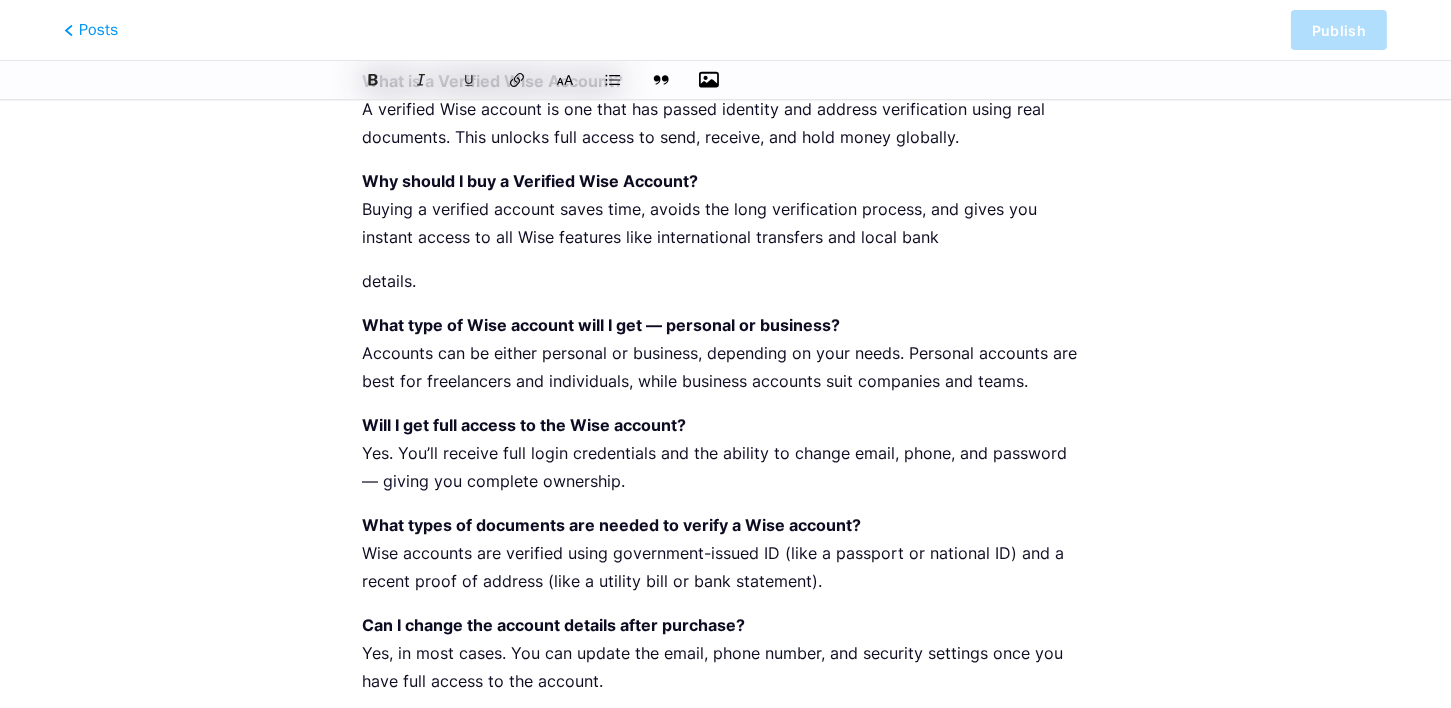 scroll, scrollTop: 4970, scrollLeft: 0, axis: vertical 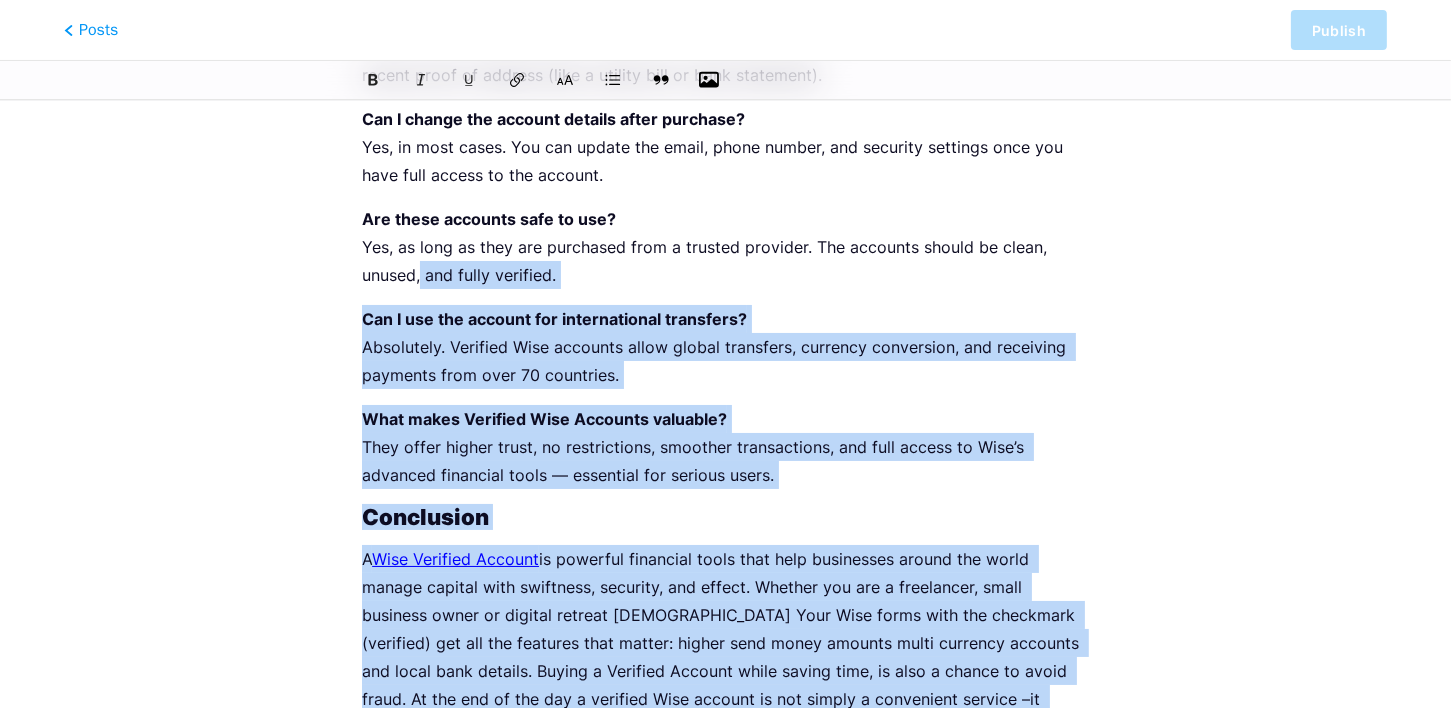 drag, startPoint x: 693, startPoint y: 617, endPoint x: 422, endPoint y: 164, distance: 527.8731 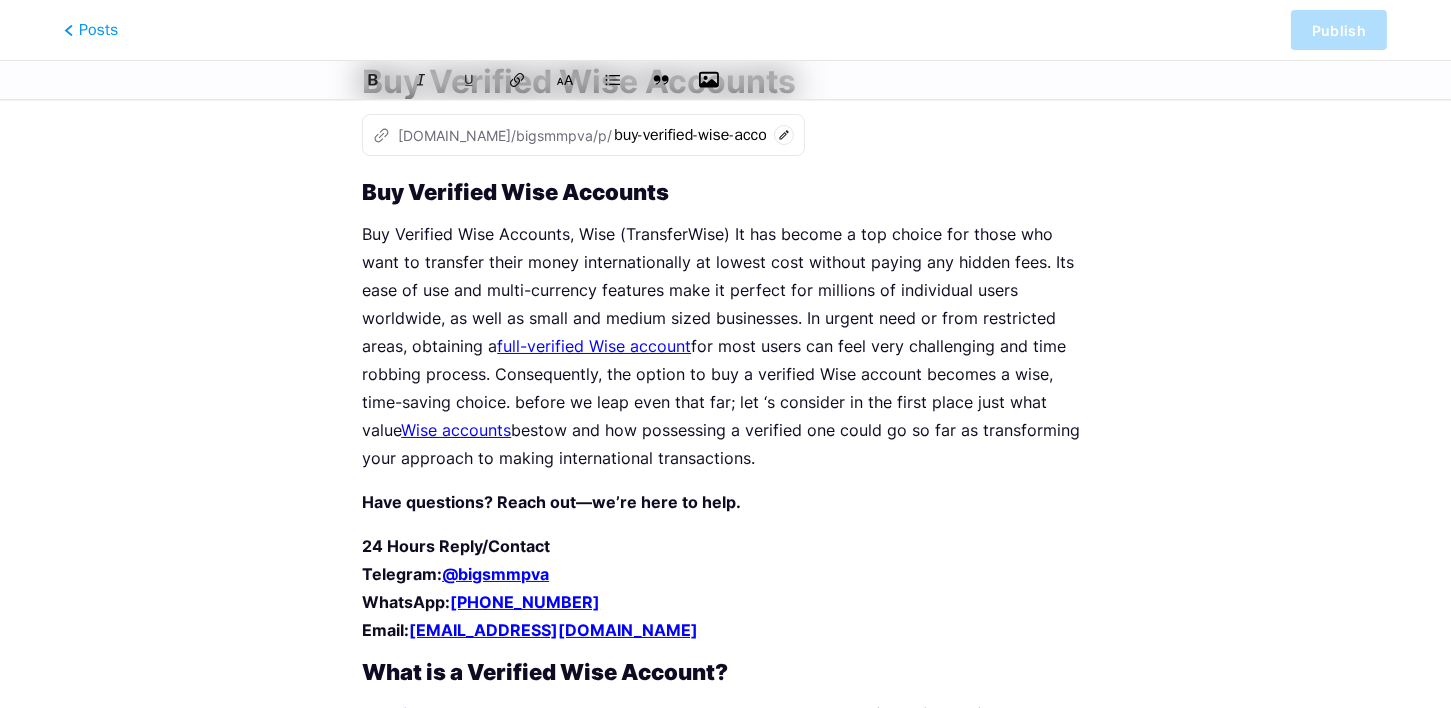 scroll, scrollTop: 0, scrollLeft: 0, axis: both 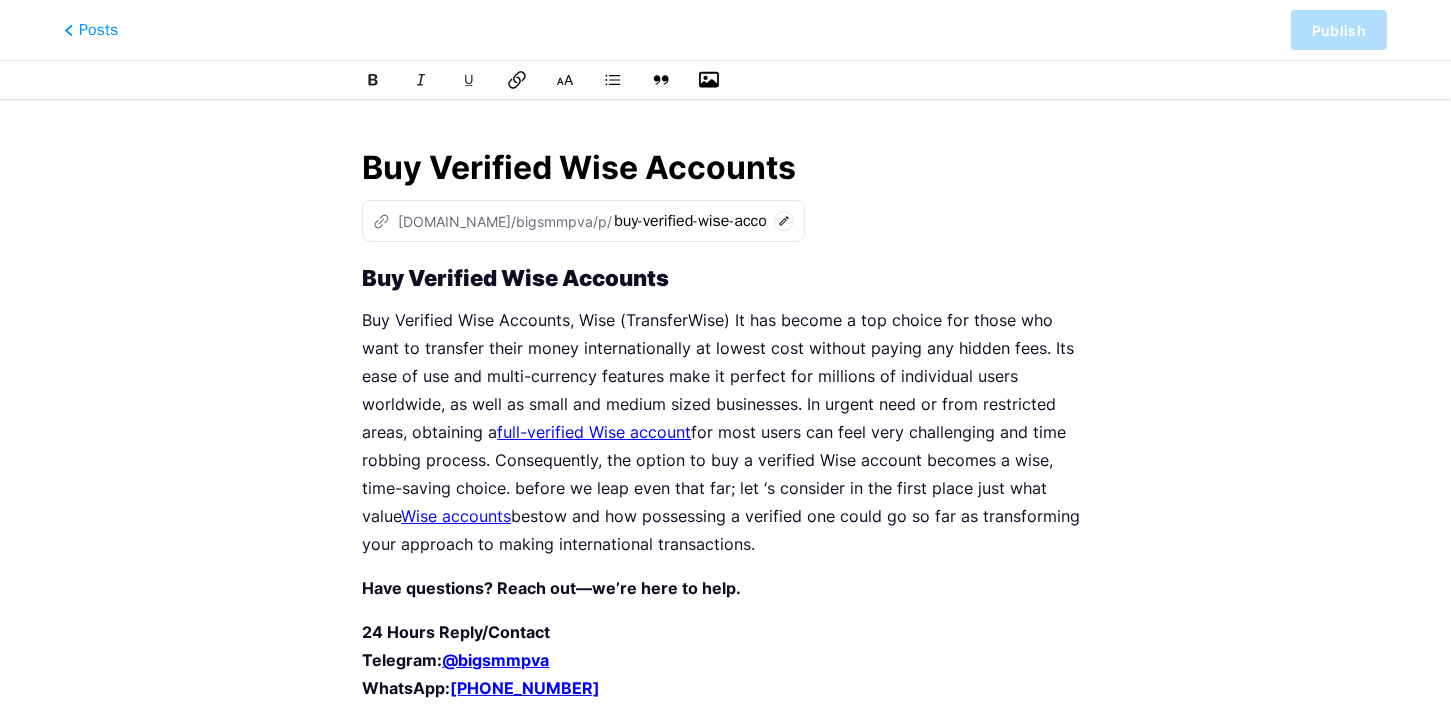 click 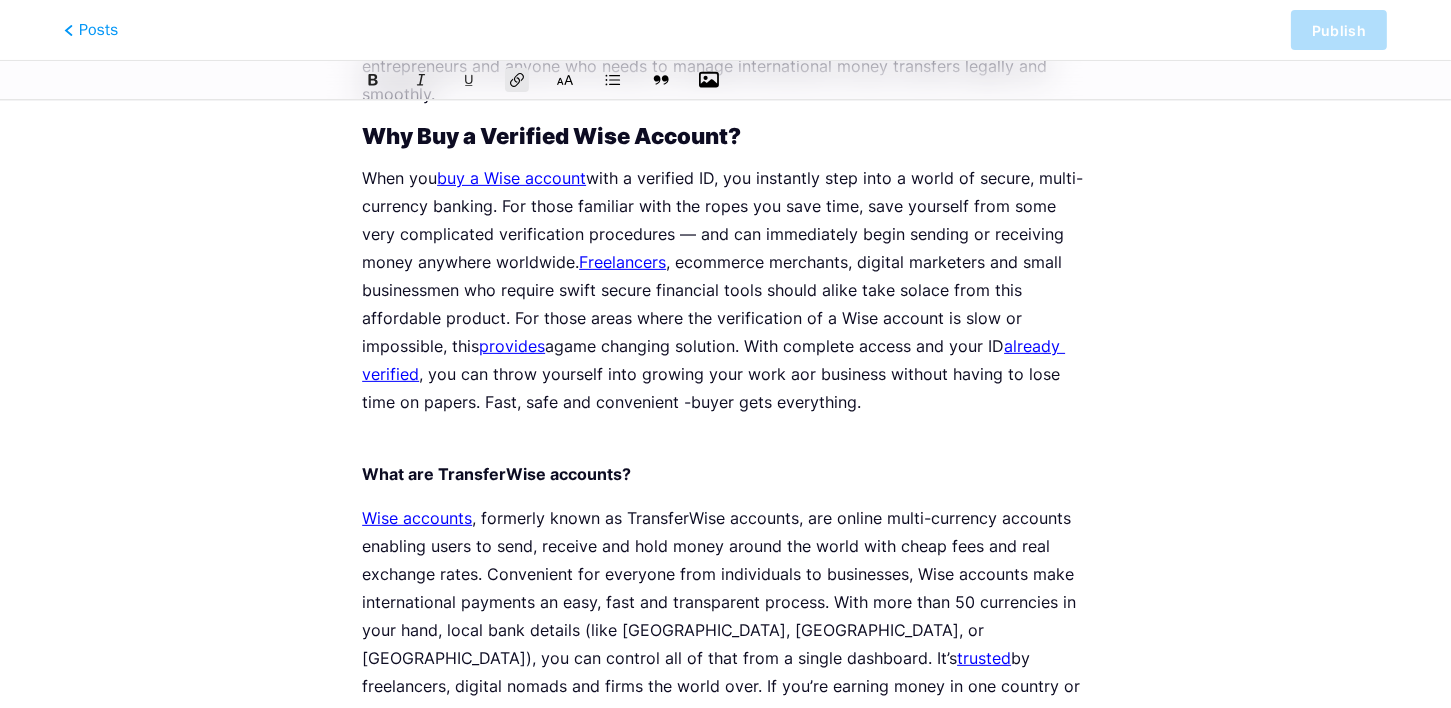 scroll, scrollTop: 0, scrollLeft: 0, axis: both 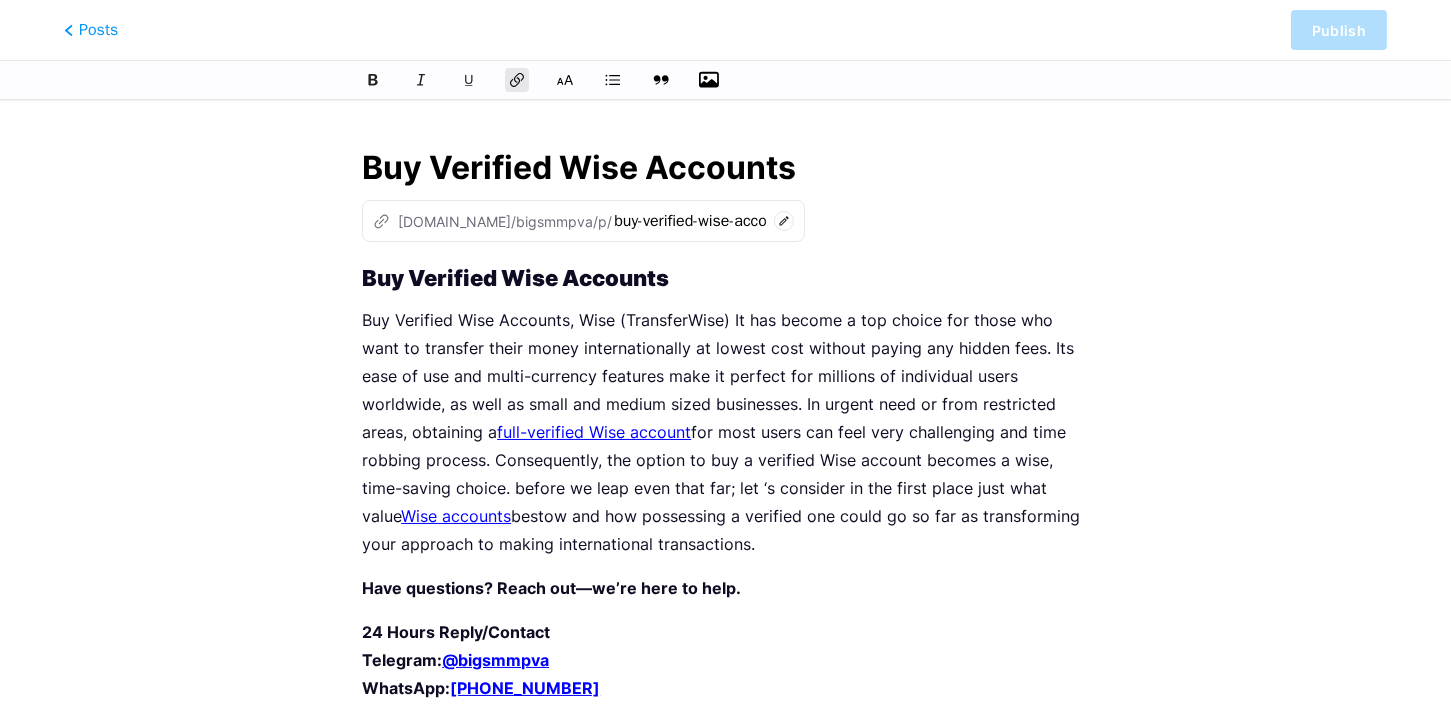 click on "Buy Verified Wise Accounts" at bounding box center (725, 168) 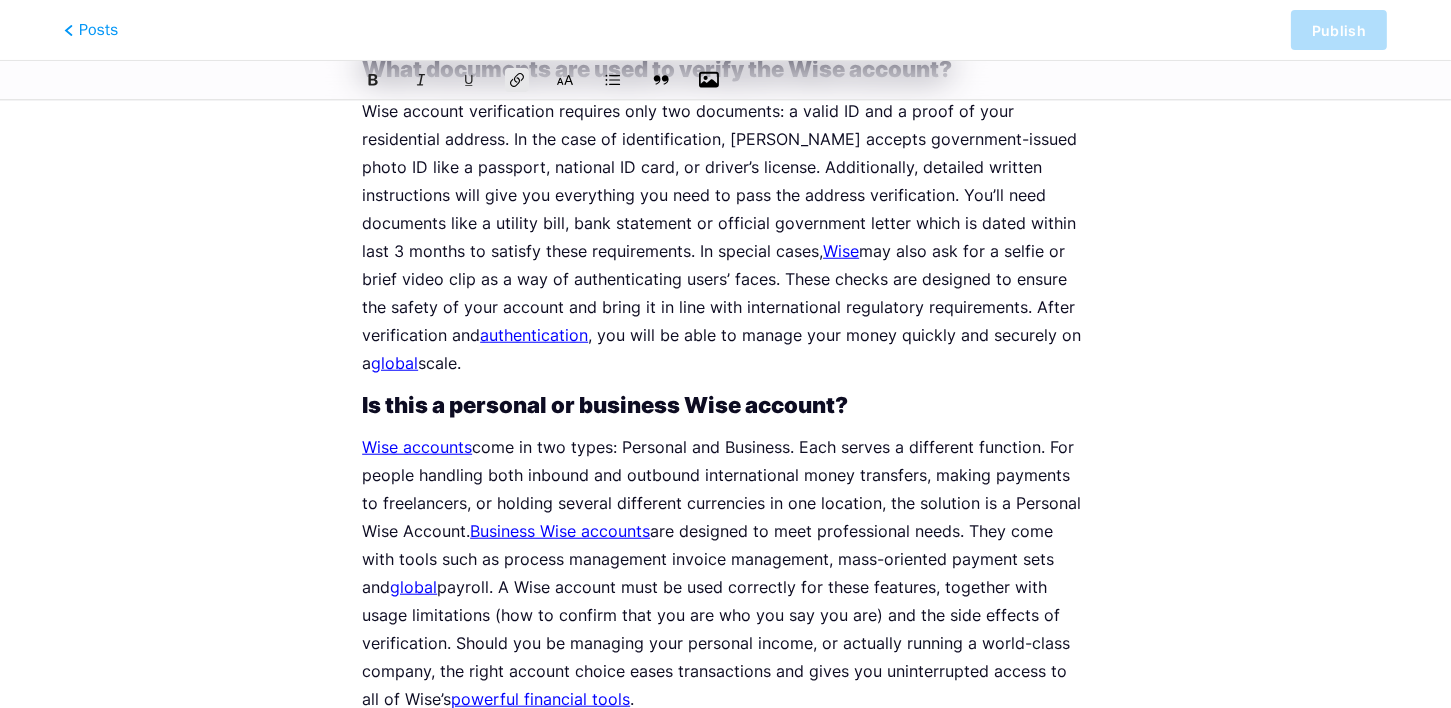 scroll, scrollTop: 2800, scrollLeft: 0, axis: vertical 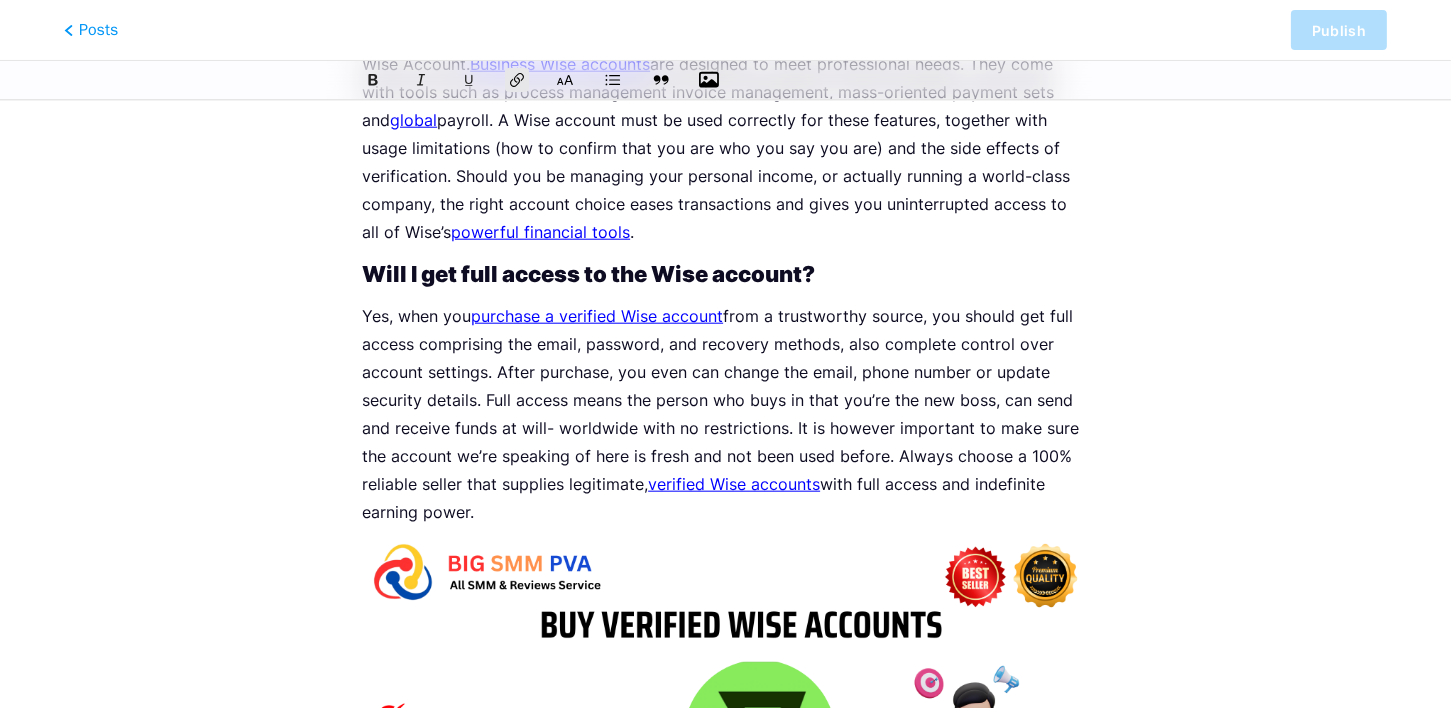 click at bounding box center (725, 746) 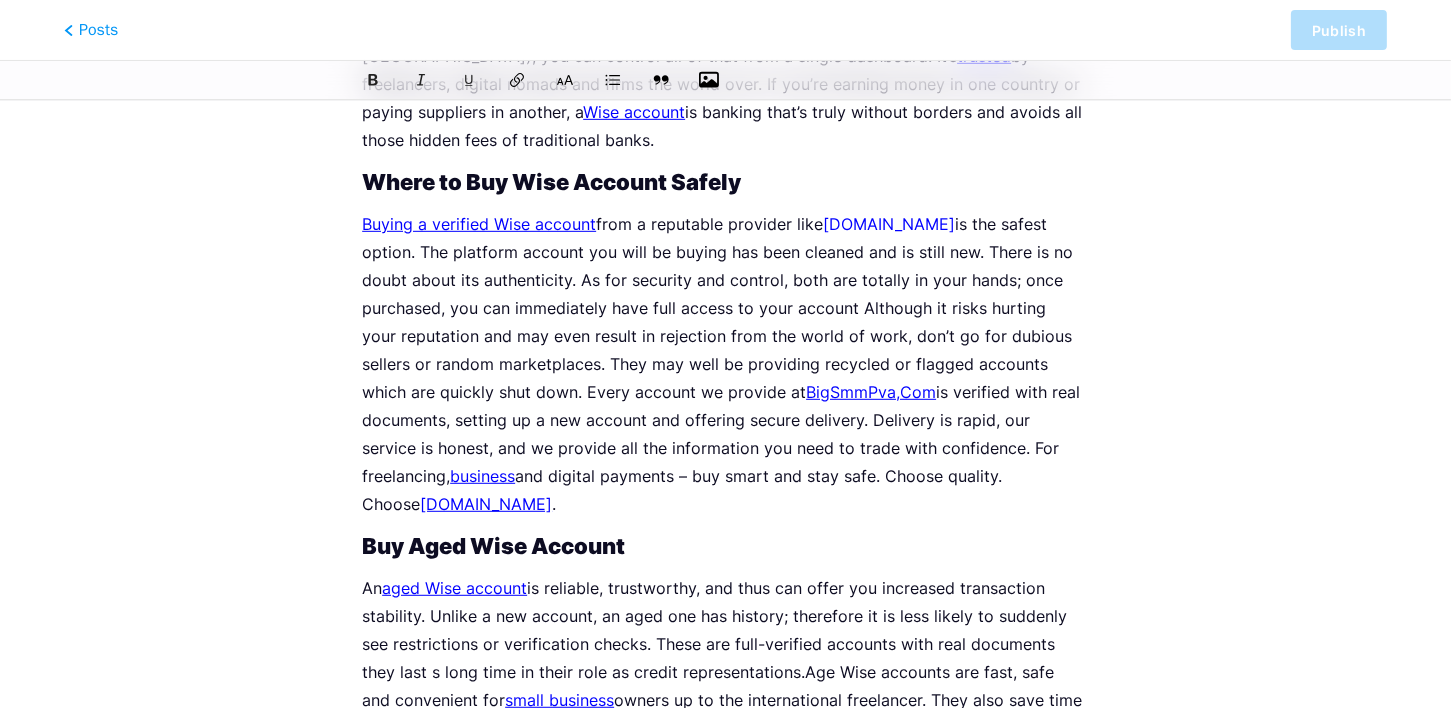 scroll, scrollTop: 1866, scrollLeft: 0, axis: vertical 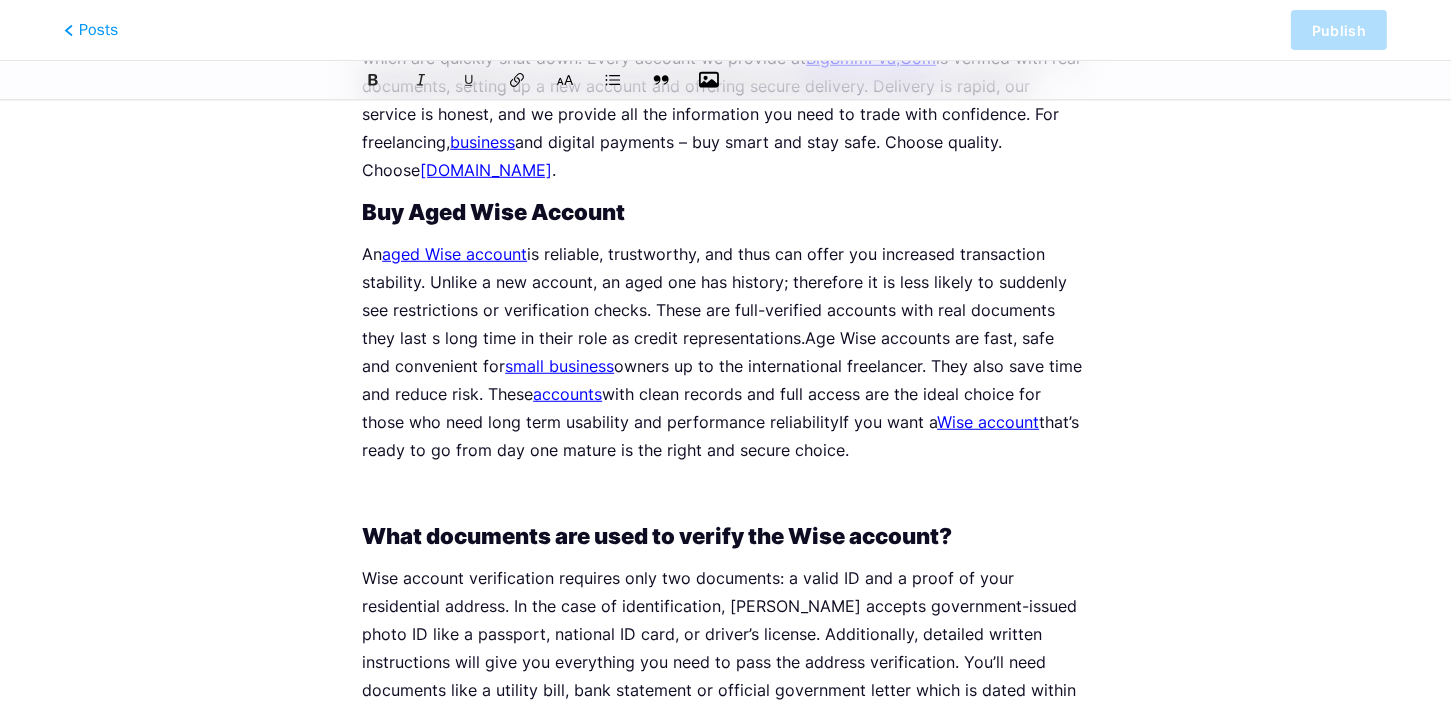 click at bounding box center (725, 494) 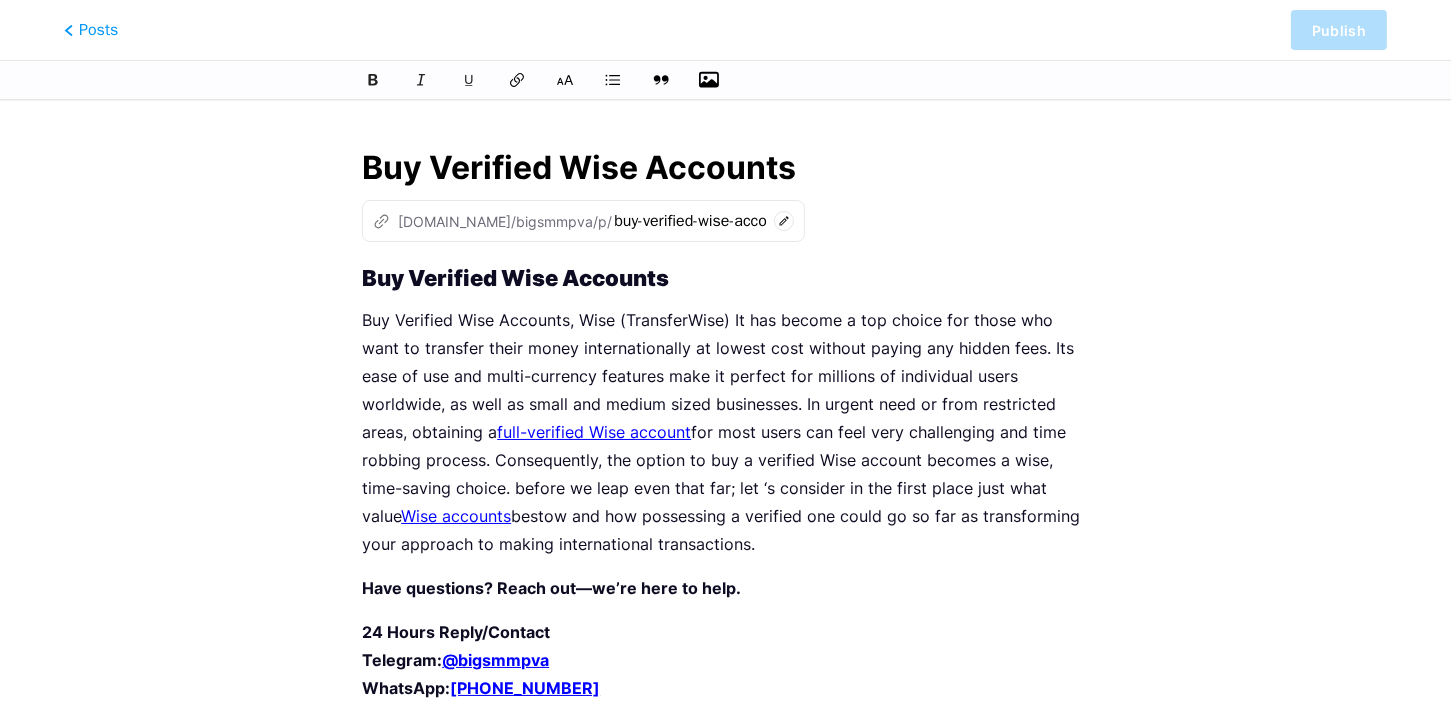 scroll, scrollTop: 933, scrollLeft: 0, axis: vertical 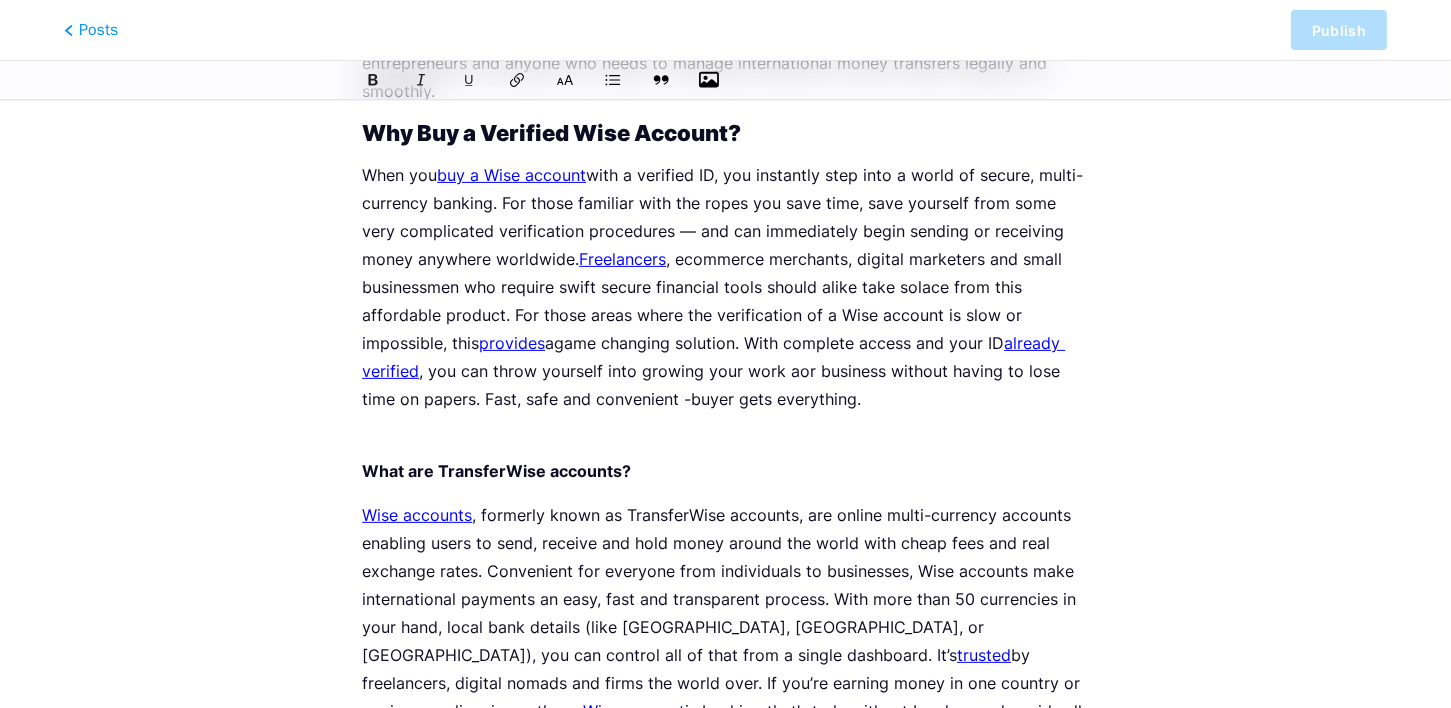 click on "Buy Verified Wise Accounts Buy Verified Wise Accounts, Wise (TransferWise) It has become a top choice for those who want to transfer their money internationally at lowest cost without paying any hidden fees. Its ease of use and multi-currency features make it perfect for millions of individual users worldwide, as well as small and medium sized businesses. In urgent need or from restricted areas, obtaining a  full-verified Wise account  for most users can feel very challenging and time robbing process. Consequently, the option to buy a verified Wise account becomes a wise, time-saving choice. before we leap even that far; let ‘s consider in the first place just what value  Wise accounts  bestow and how possessing a verified one could go so far as transforming your approach to making international transactions. Have questions? Reach out—we’re here to help. 24 Hours Reply/Contact Telegram:  @bigsmmpva WhatsApp:  [PHONE_NUMBER] Email:  [EMAIL_ADDRESS][DOMAIN_NAME] What is a Verified Wise Account? A  When you  . ." at bounding box center (725, 1803) 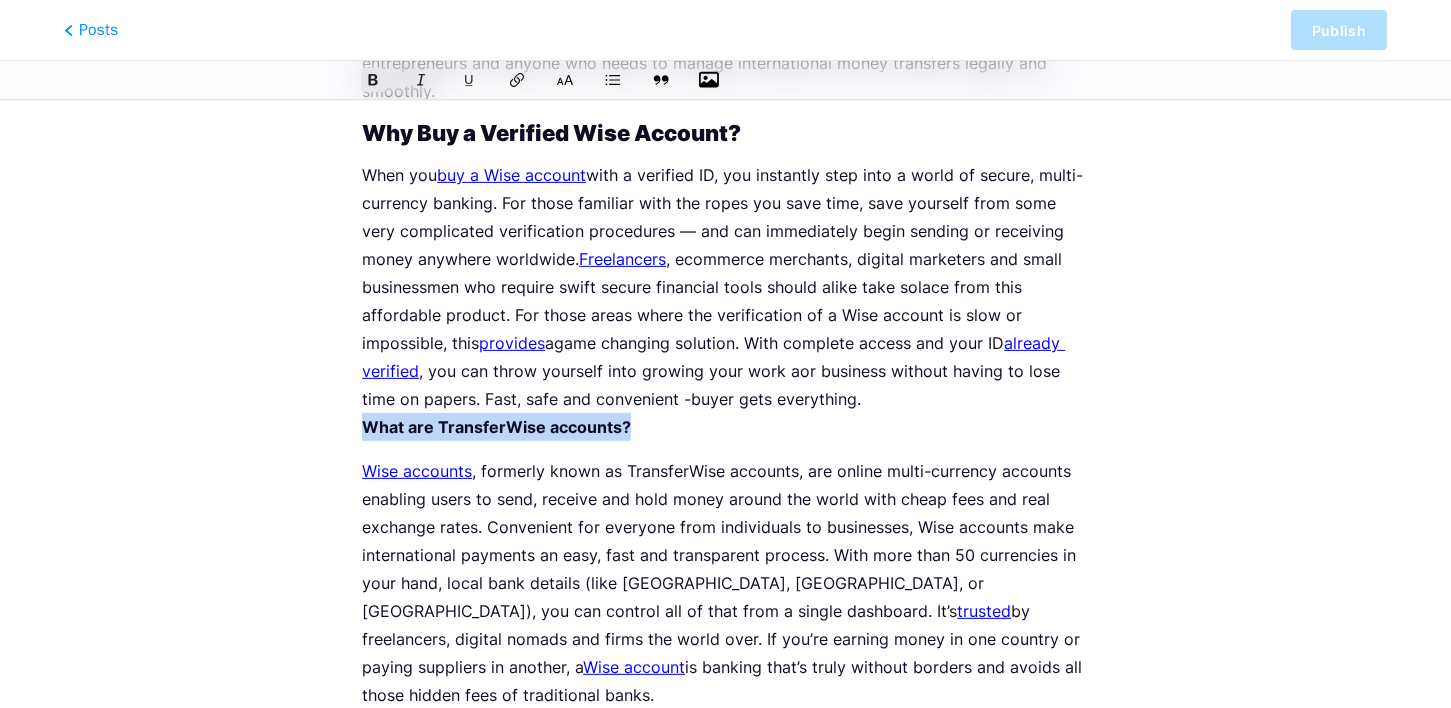 drag, startPoint x: 651, startPoint y: 412, endPoint x: 355, endPoint y: 416, distance: 296.02704 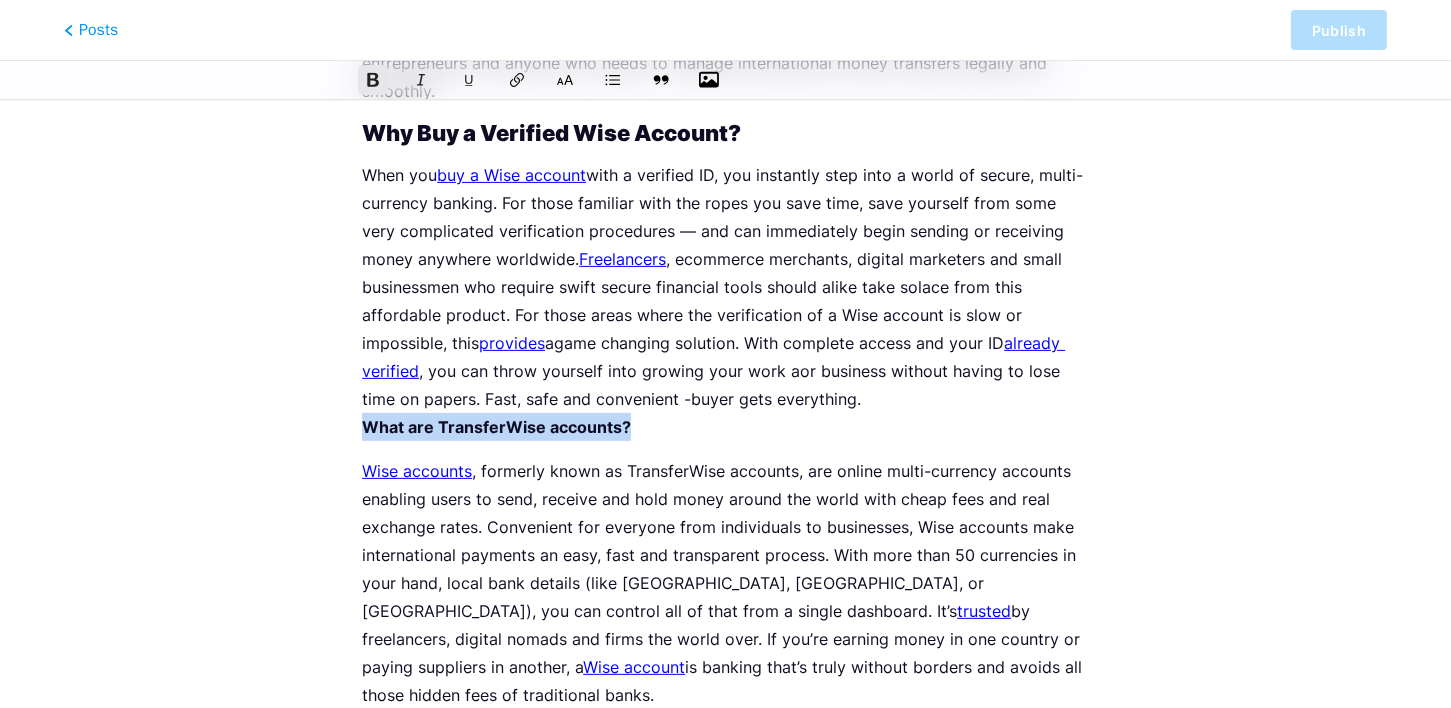 click 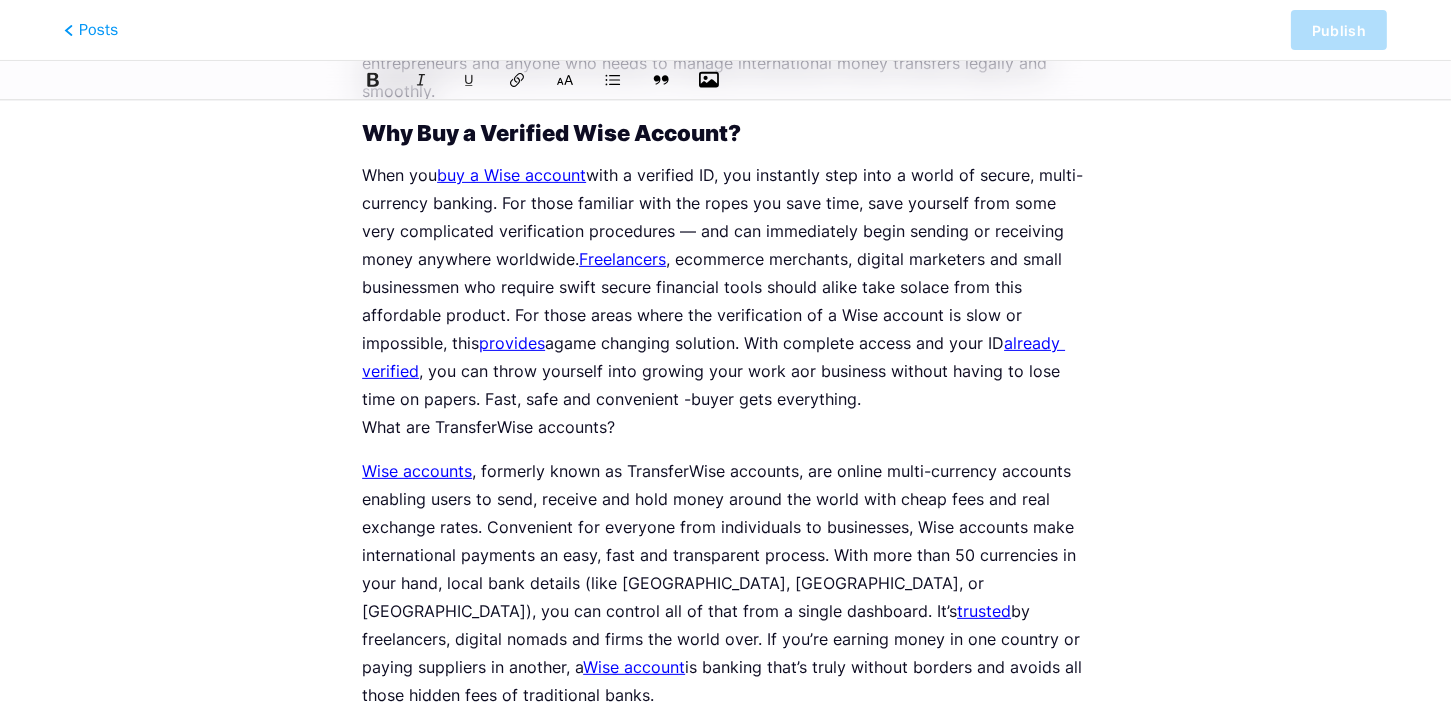 click 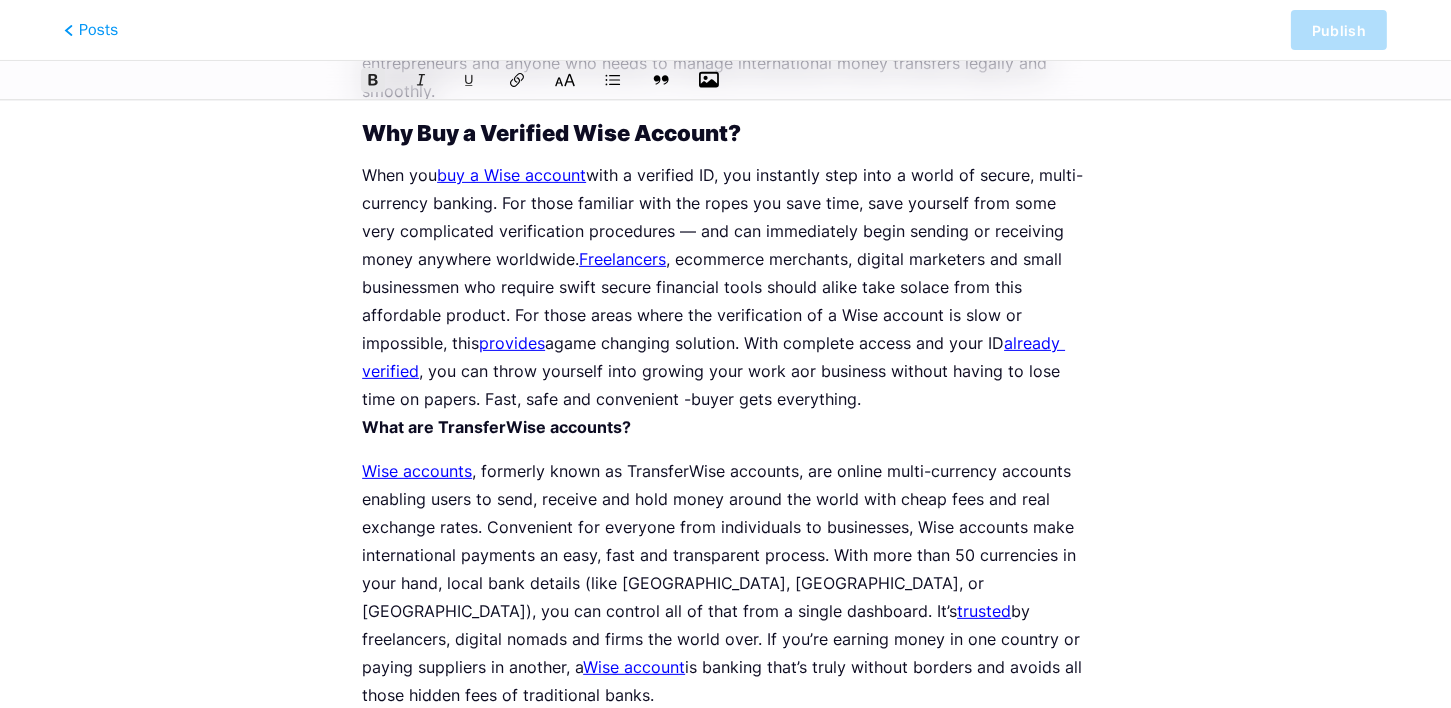 click 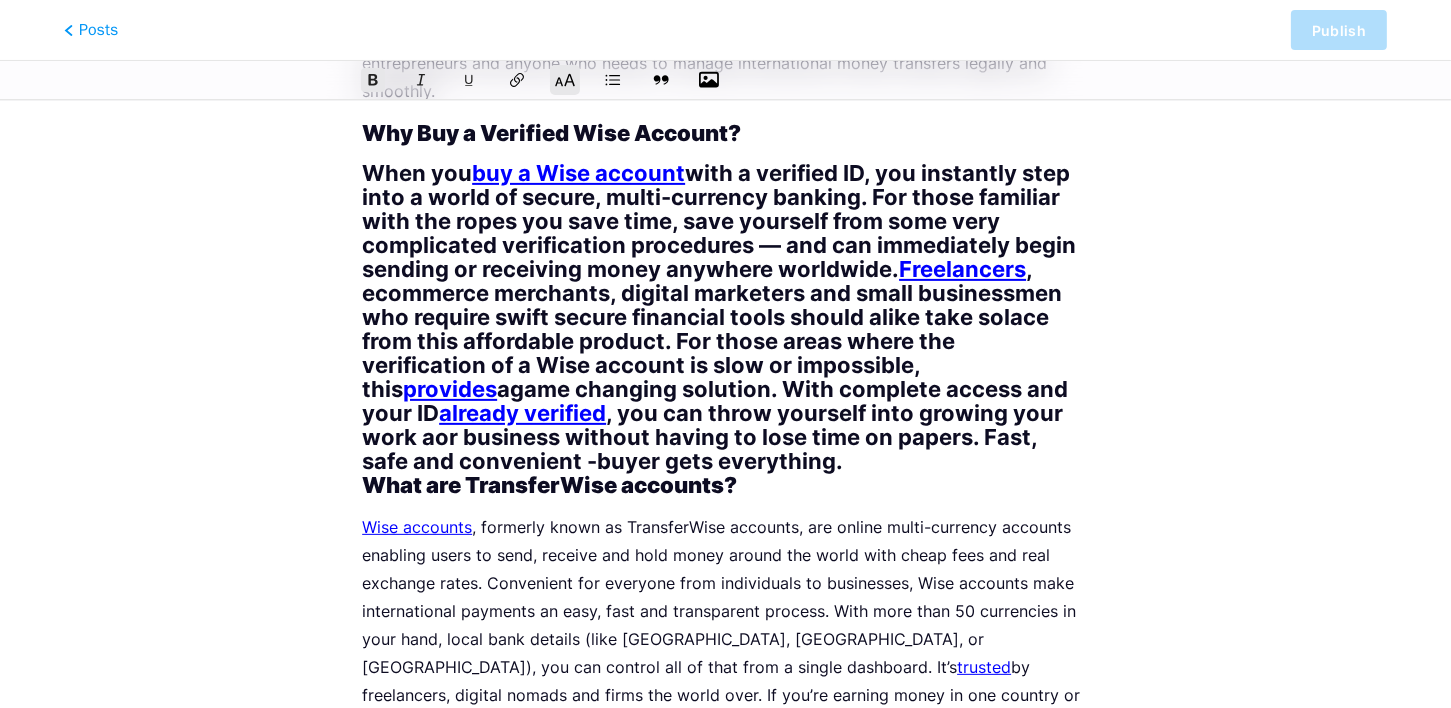 click 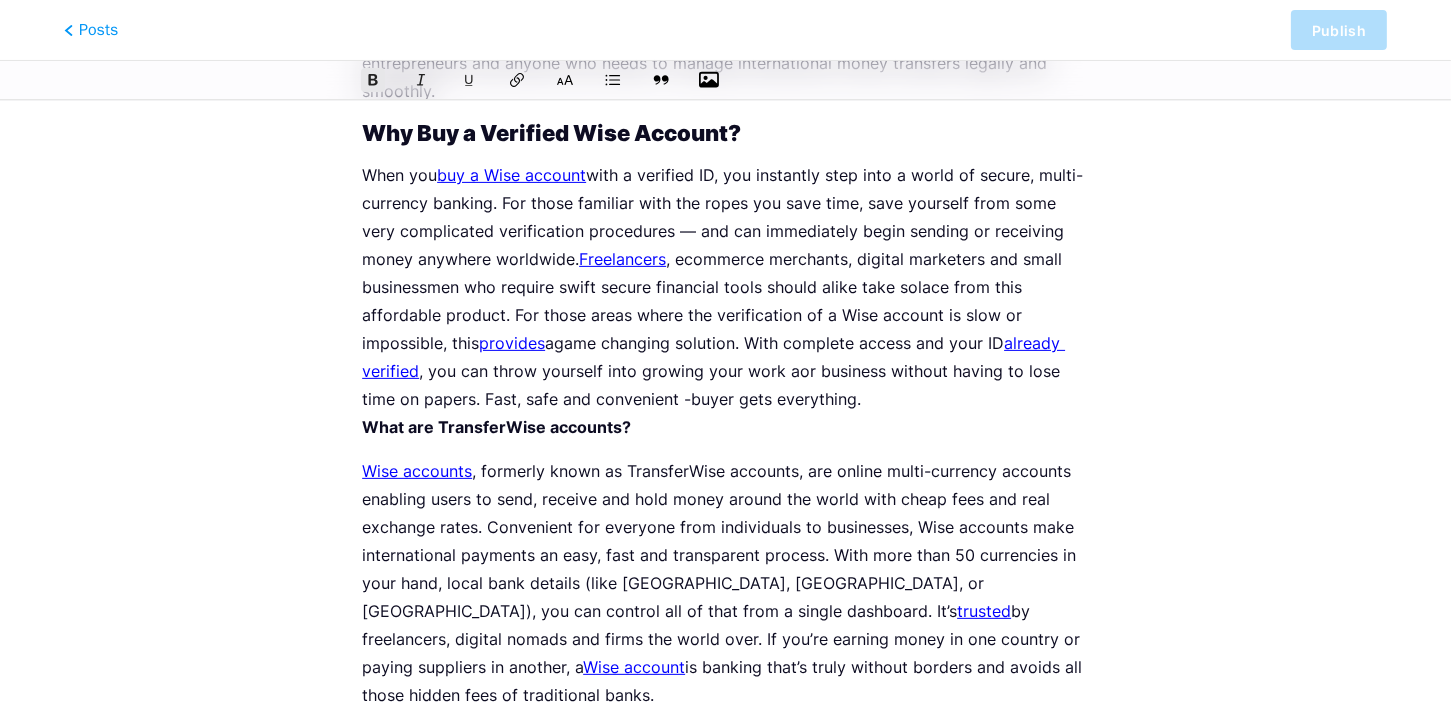 scroll, scrollTop: 0, scrollLeft: 0, axis: both 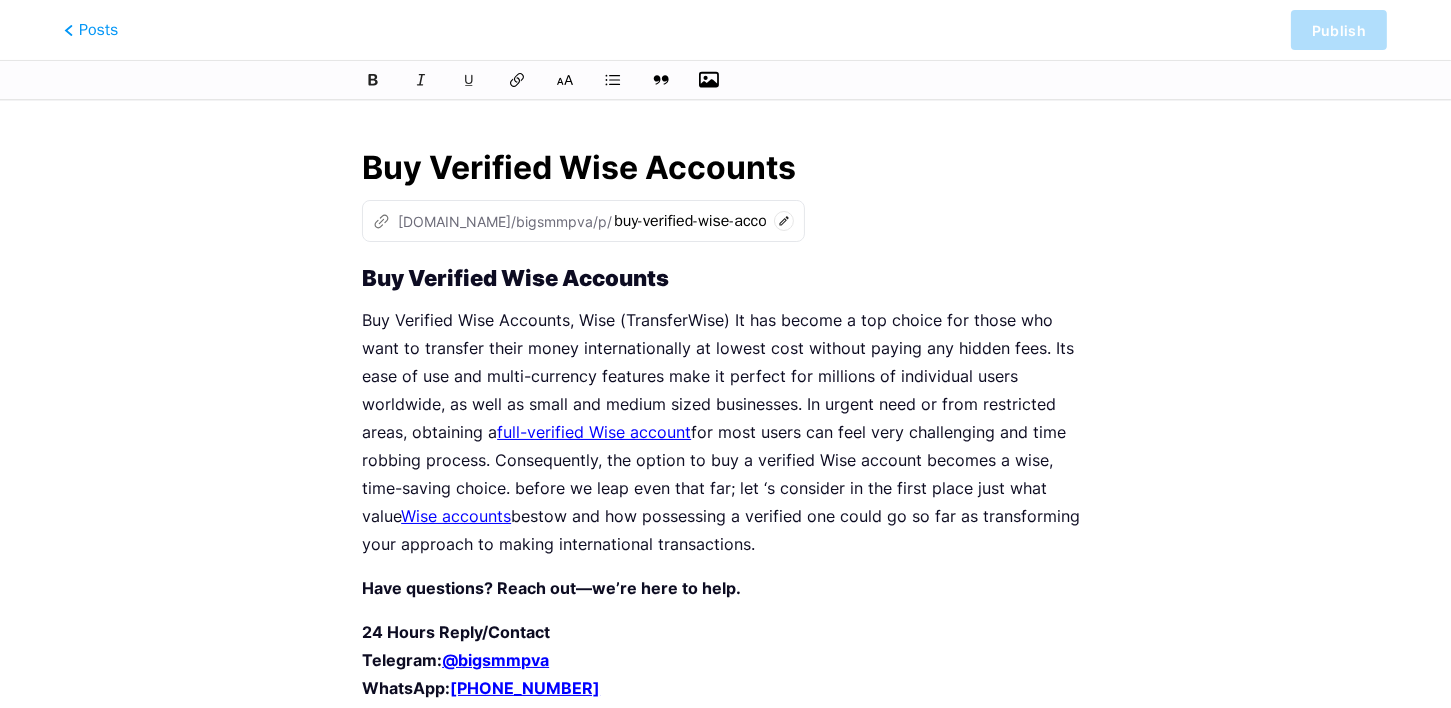 click on "Buy Verified Wise Accounts, Wise (TransferWise) It has become a top choice for those who want to transfer their money internationally at lowest cost without paying any hidden fees. Its ease of use and multi-currency features make it perfect for millions of individual users worldwide, as well as small and medium sized businesses. In urgent need or from restricted areas, obtaining a  full-verified Wise account  for most users can feel very challenging and time robbing process. Consequently, the option to buy a verified Wise account becomes a wise, time-saving choice. before we leap even that far; let ‘s consider in the first place just what value  Wise accounts  bestow and how possessing a verified one could go so far as transforming your approach to making international transactions." at bounding box center [725, 432] 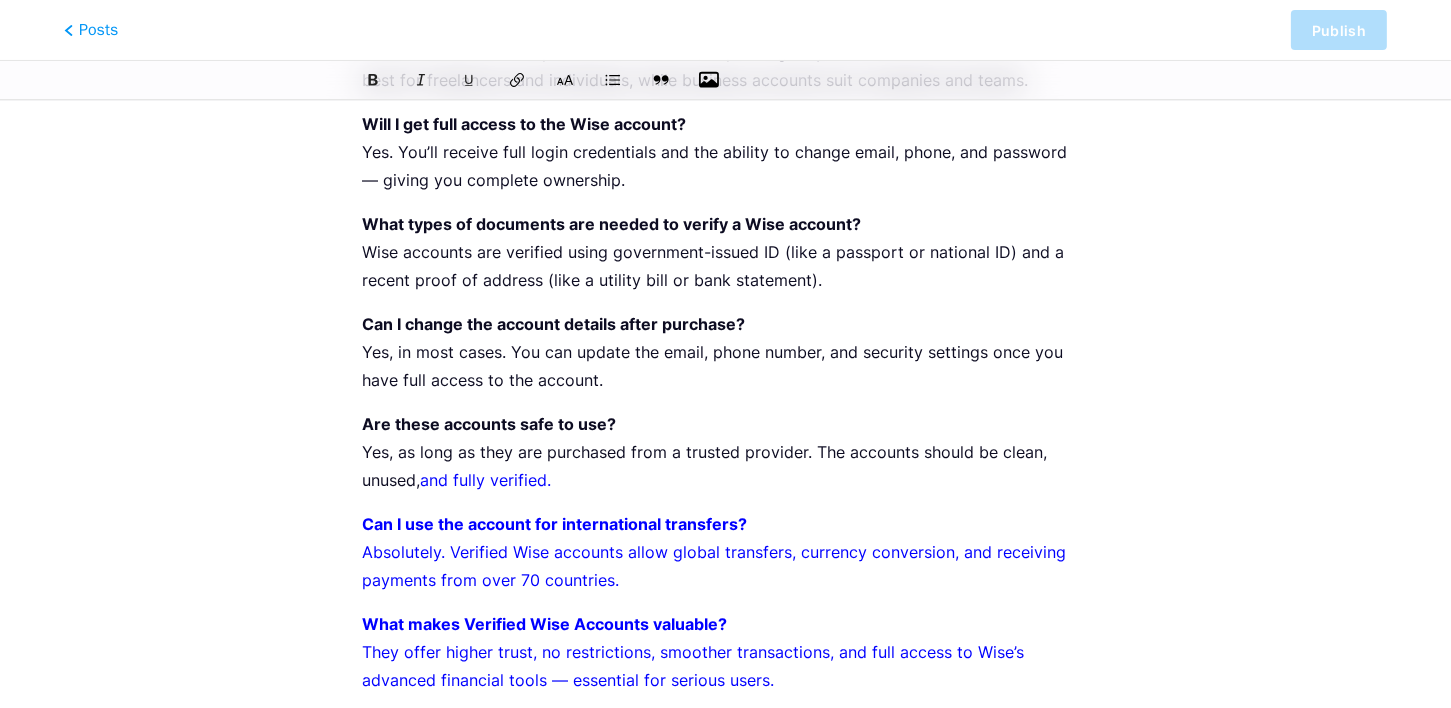 scroll, scrollTop: 4406, scrollLeft: 0, axis: vertical 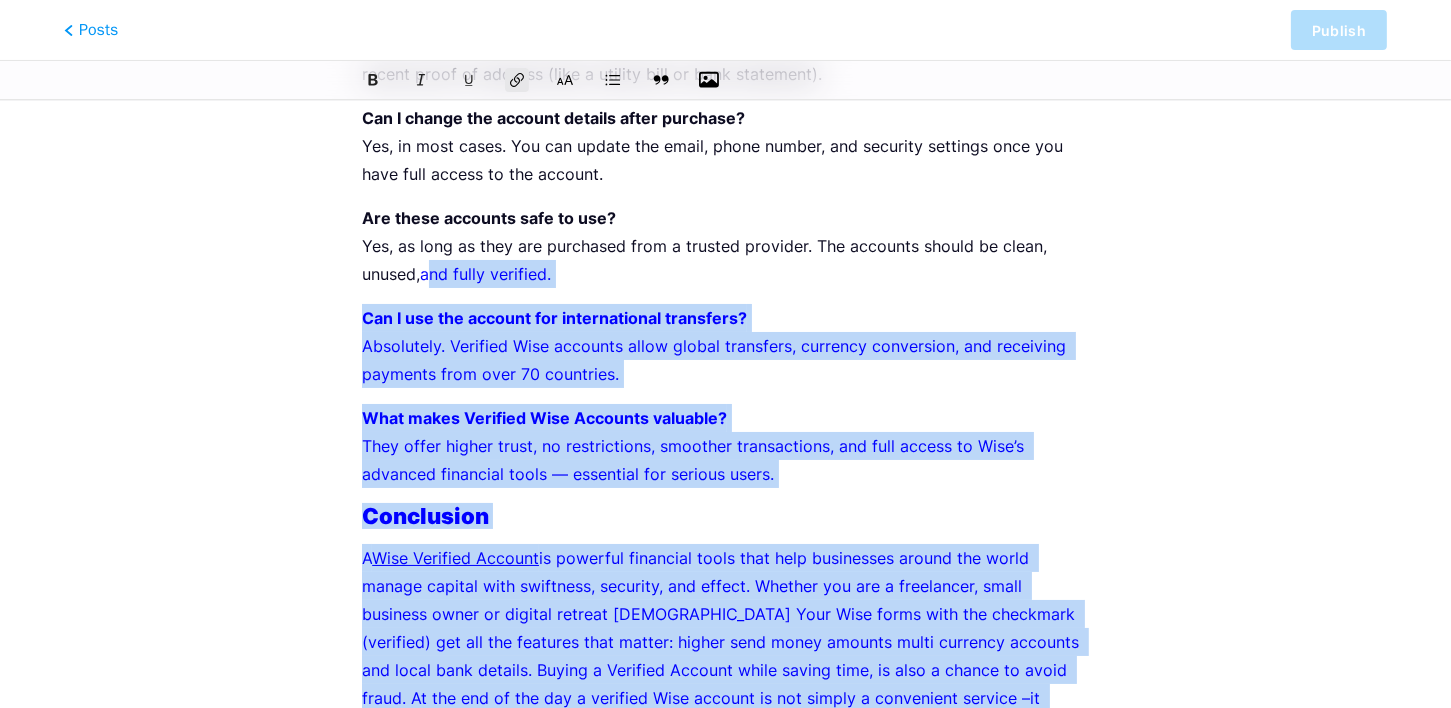 drag, startPoint x: 725, startPoint y: 625, endPoint x: 425, endPoint y: 164, distance: 550.0191 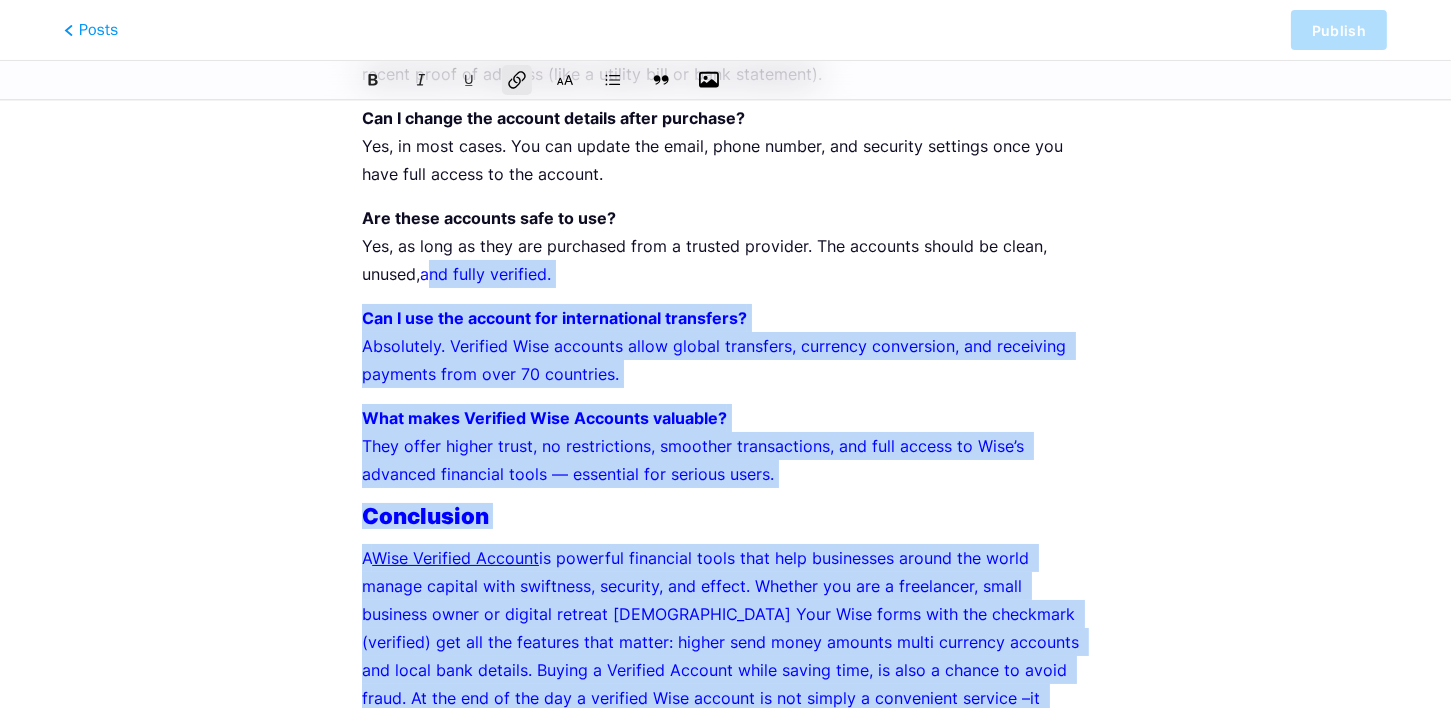 click 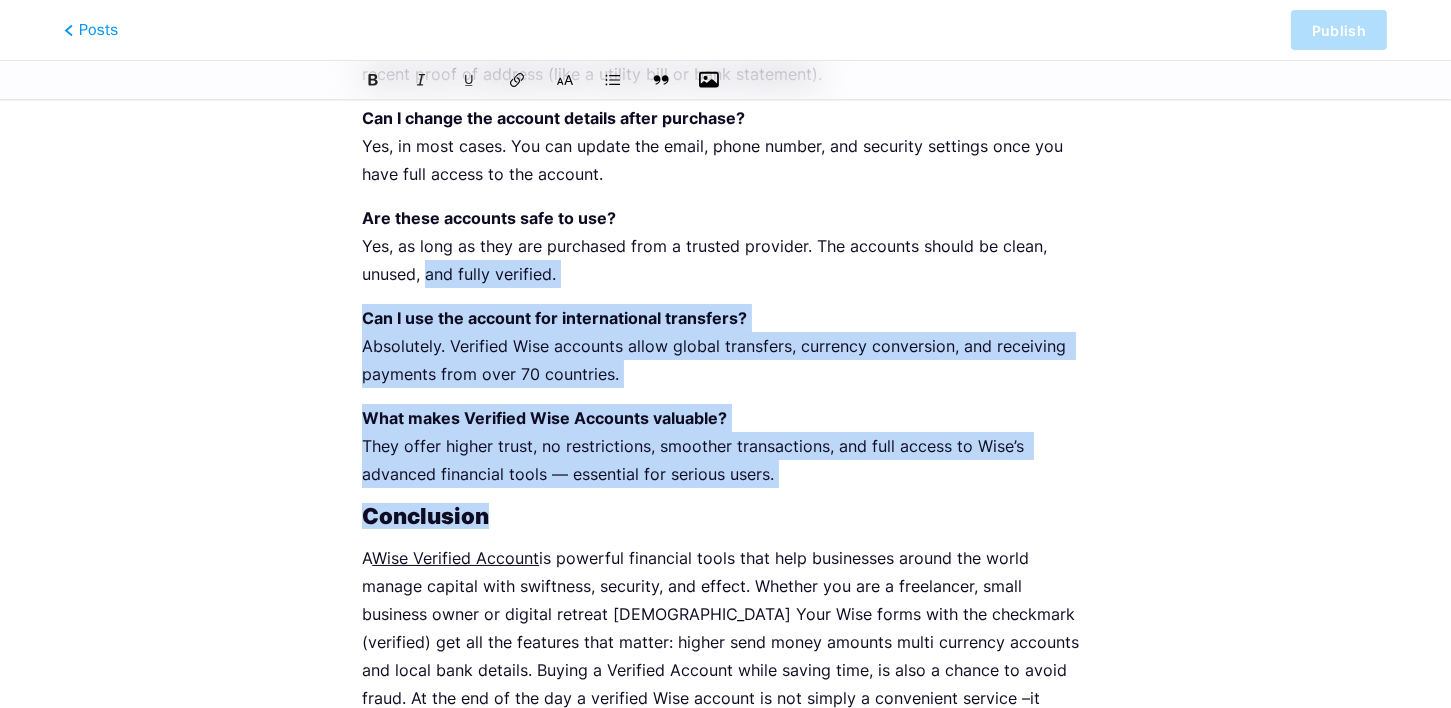 click on "Can I use the account for international transfers?" at bounding box center (554, 318) 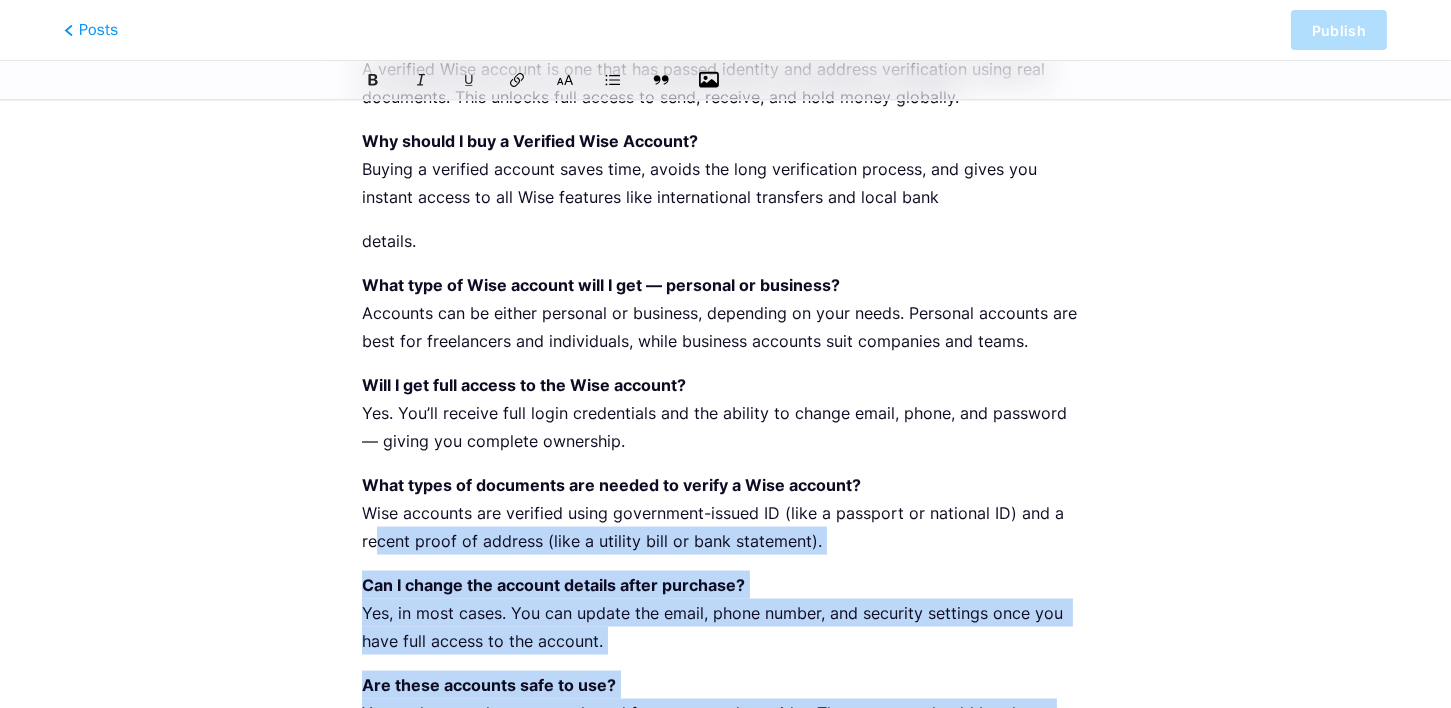 scroll, scrollTop: 3472, scrollLeft: 0, axis: vertical 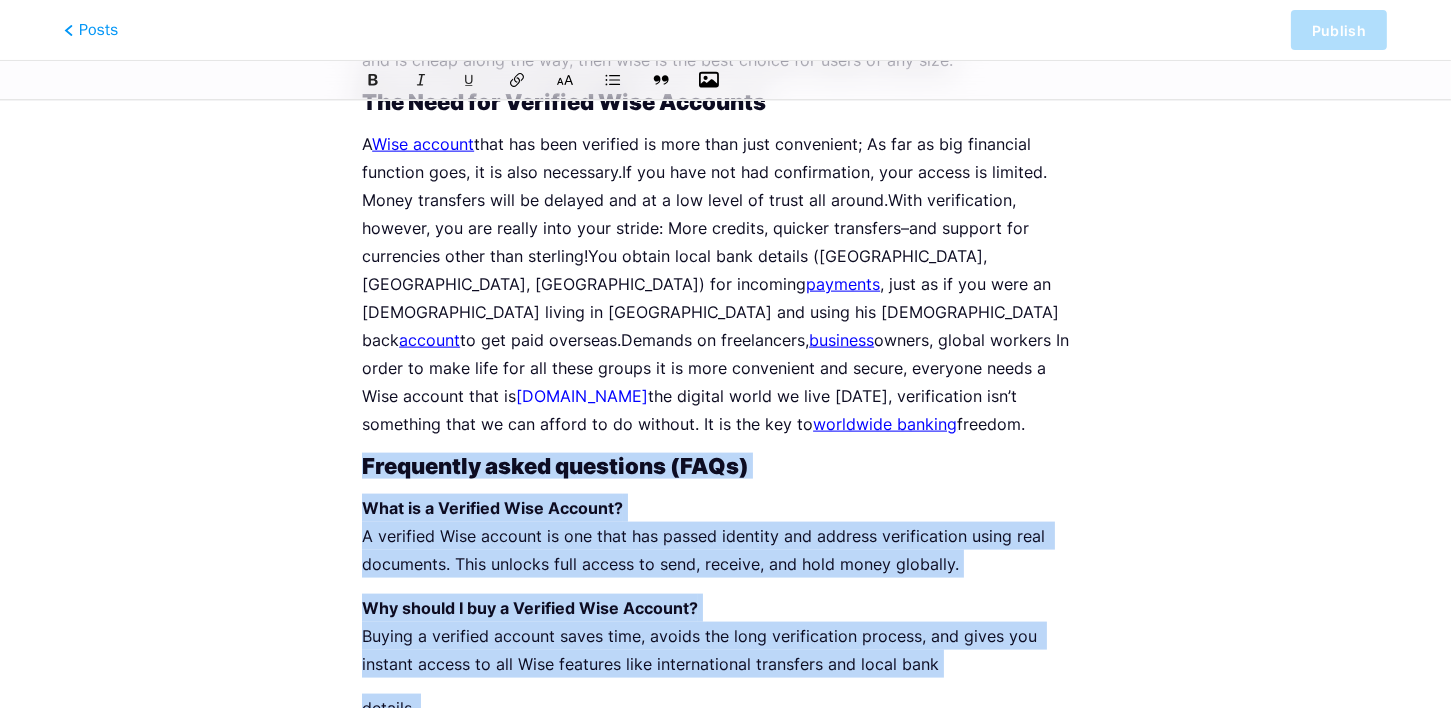drag, startPoint x: 553, startPoint y: 534, endPoint x: 334, endPoint y: 352, distance: 284.75427 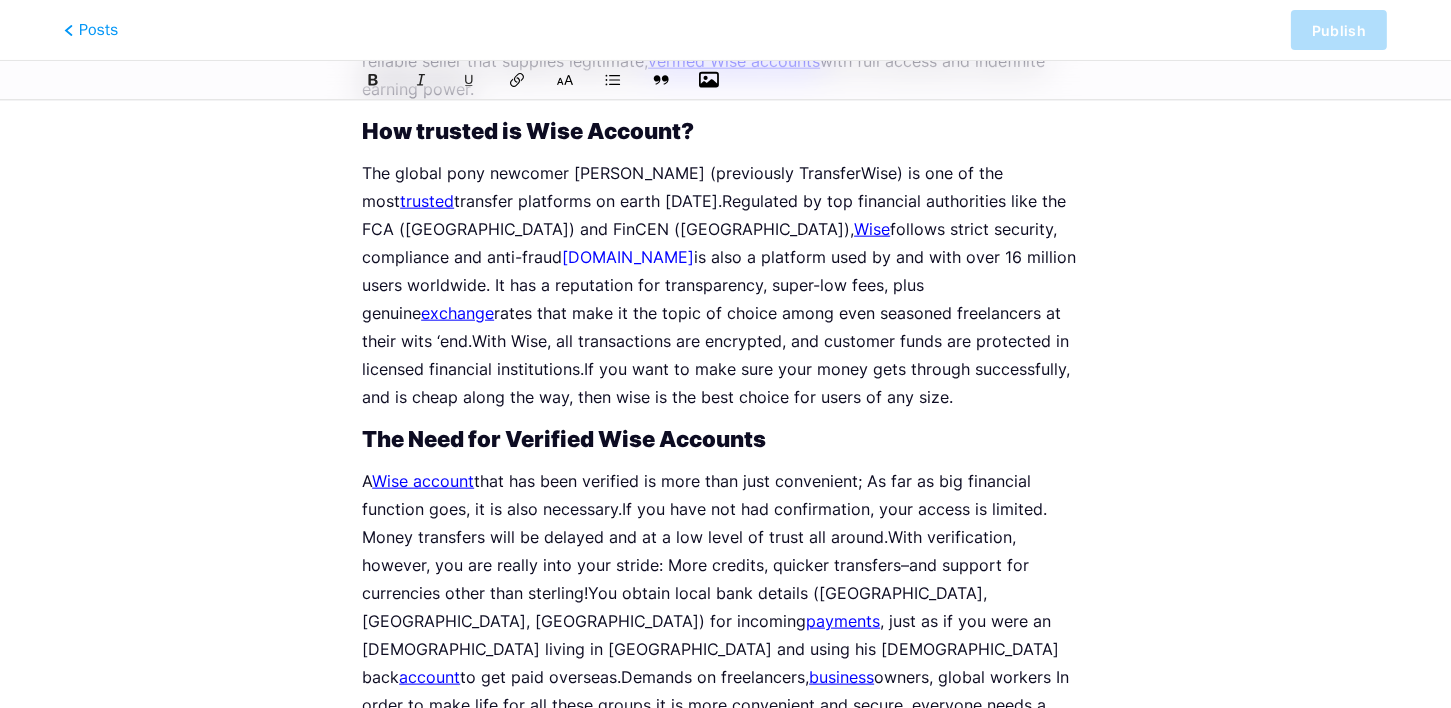 drag, startPoint x: 769, startPoint y: 653, endPoint x: 335, endPoint y: 125, distance: 683.4764 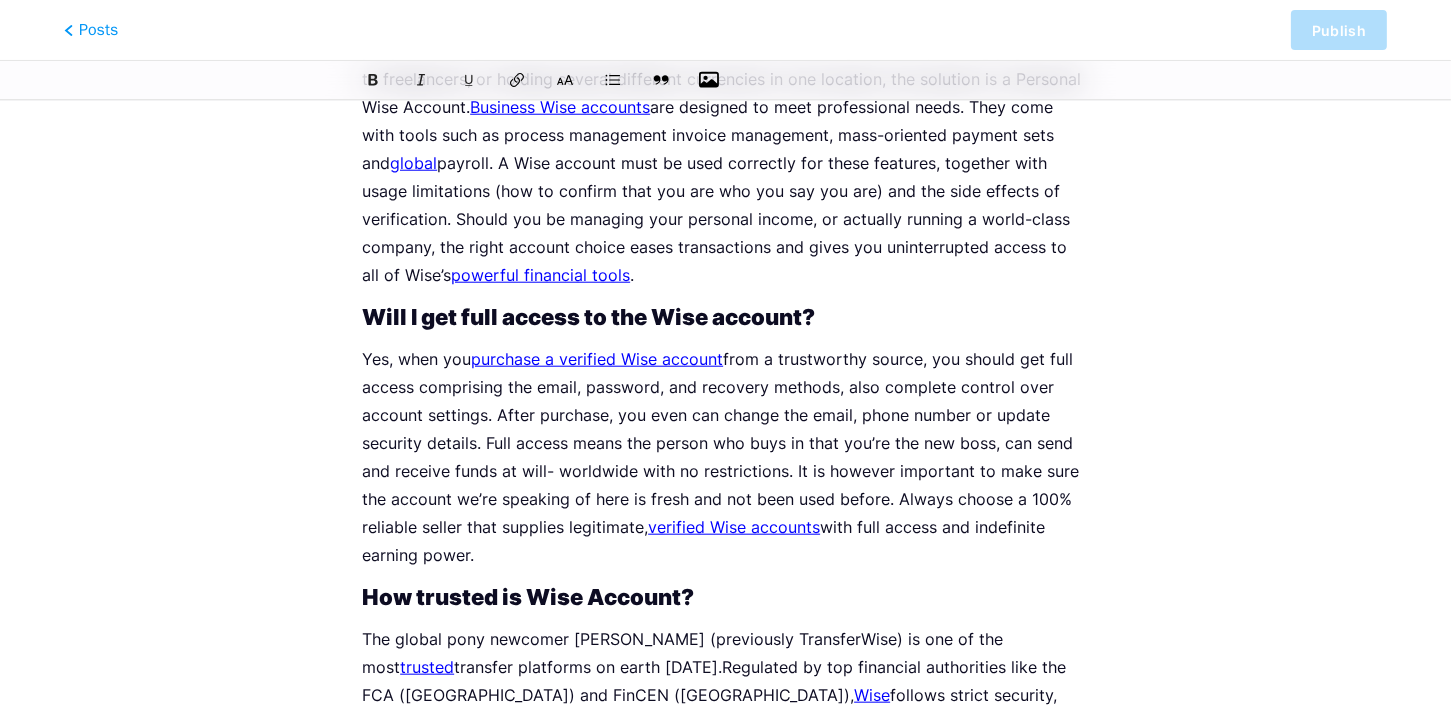 scroll, scrollTop: 2638, scrollLeft: 0, axis: vertical 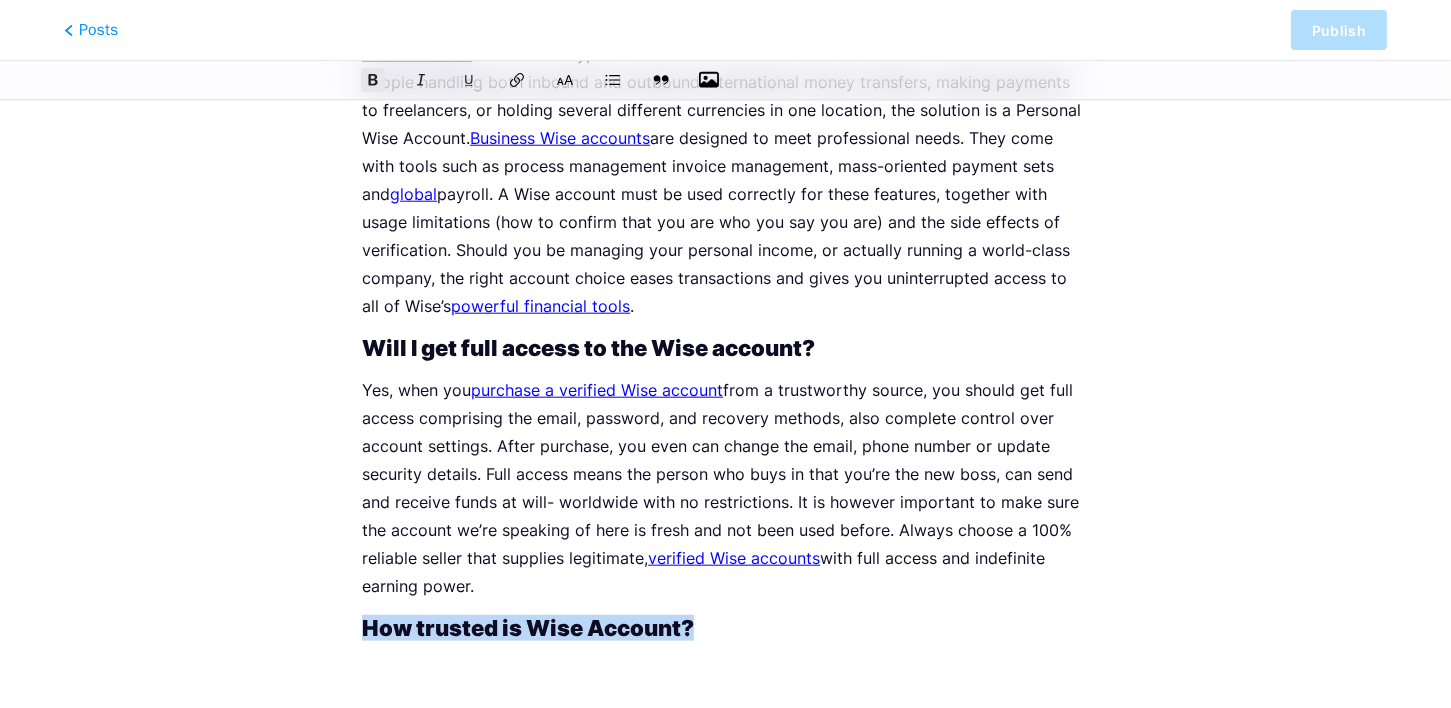 drag, startPoint x: 732, startPoint y: 567, endPoint x: 323, endPoint y: 554, distance: 409.20654 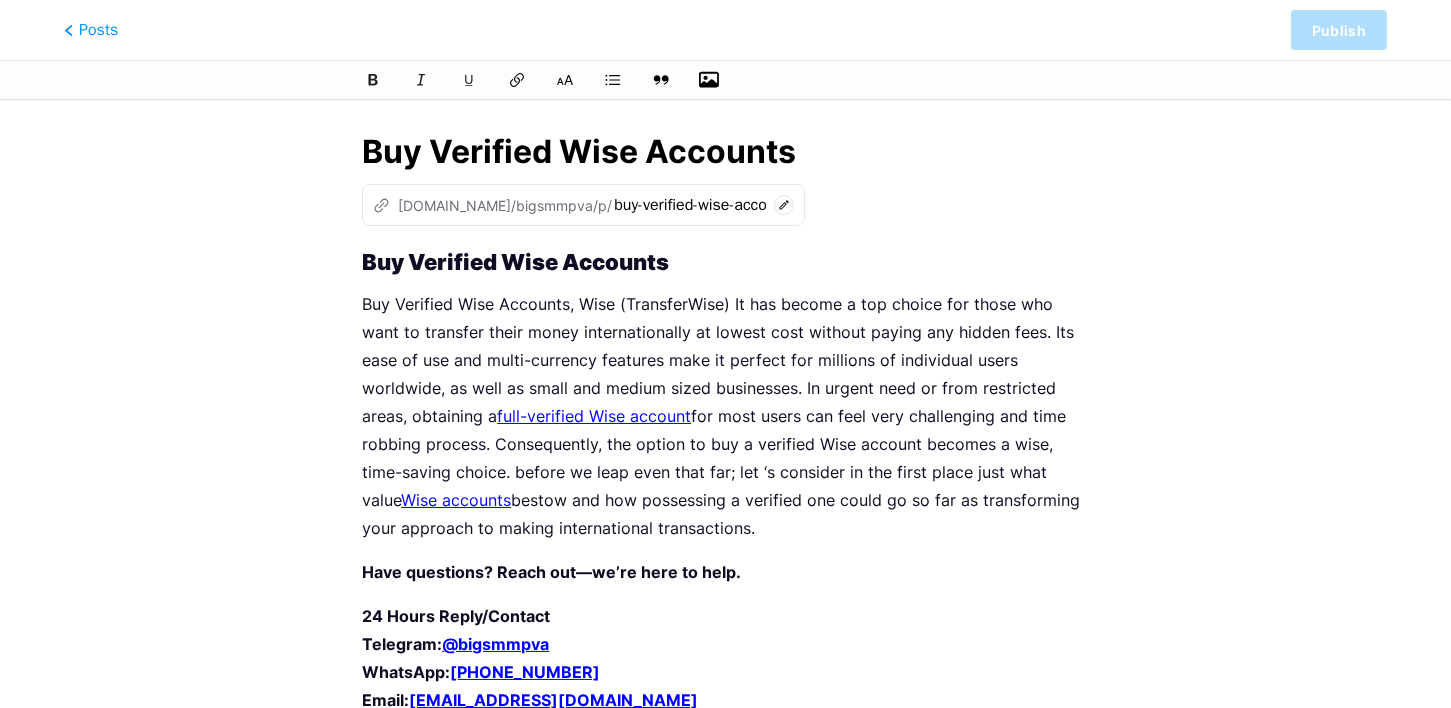 scroll, scrollTop: 0, scrollLeft: 0, axis: both 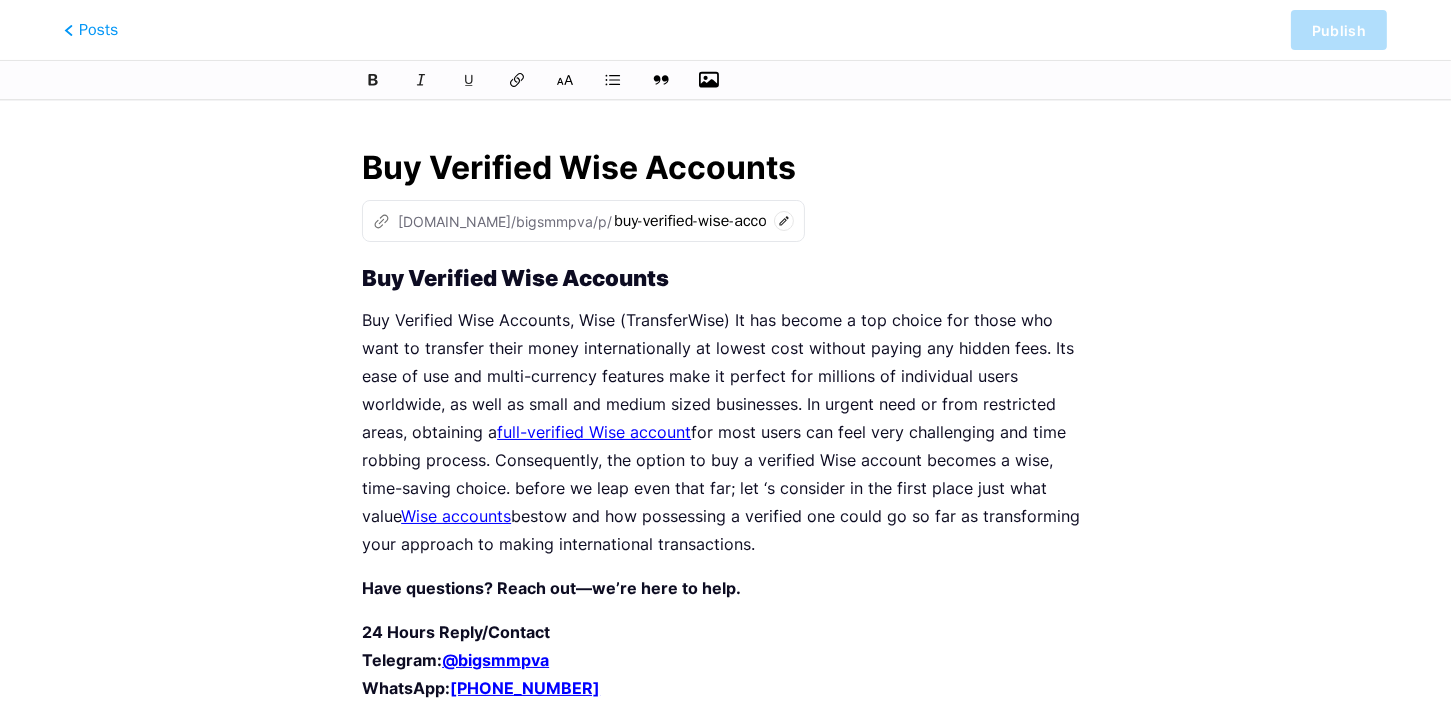 click on "Buy Verified Wise Accounts" at bounding box center (725, 168) 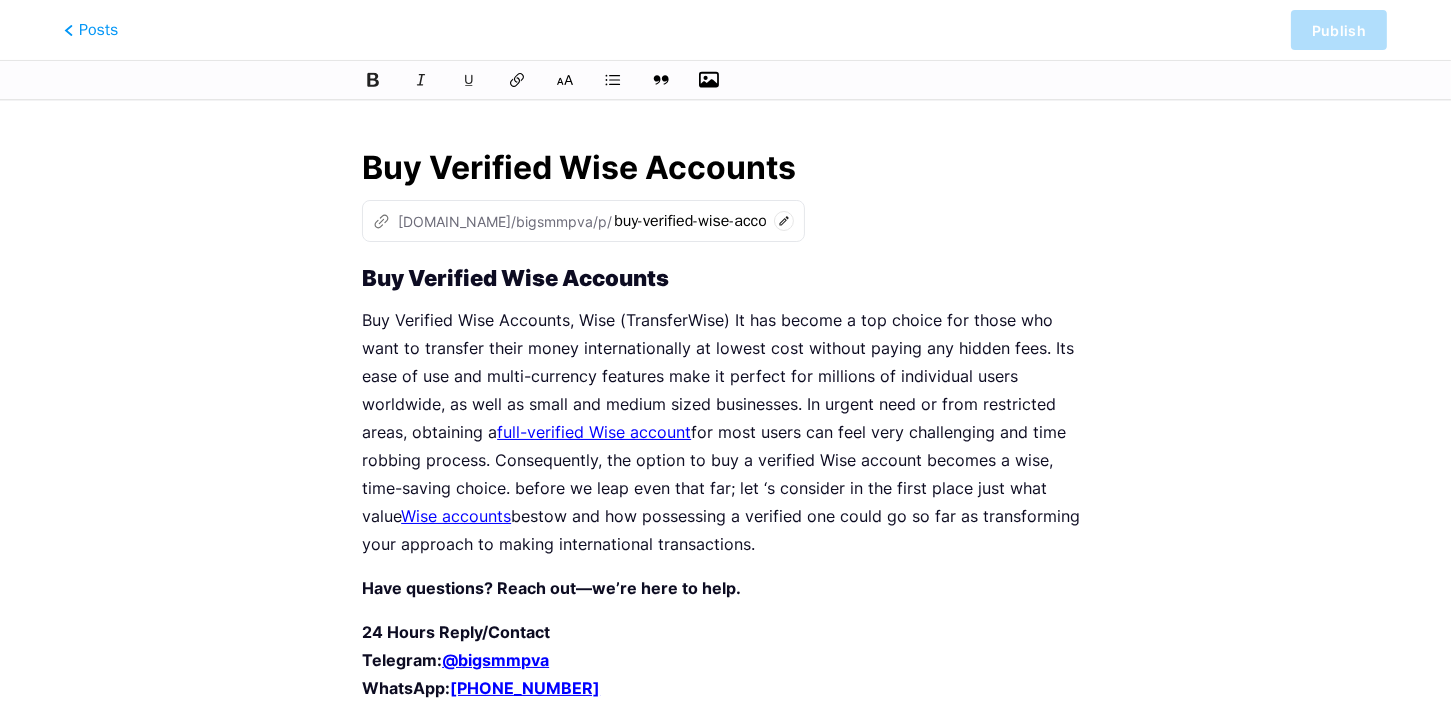 click 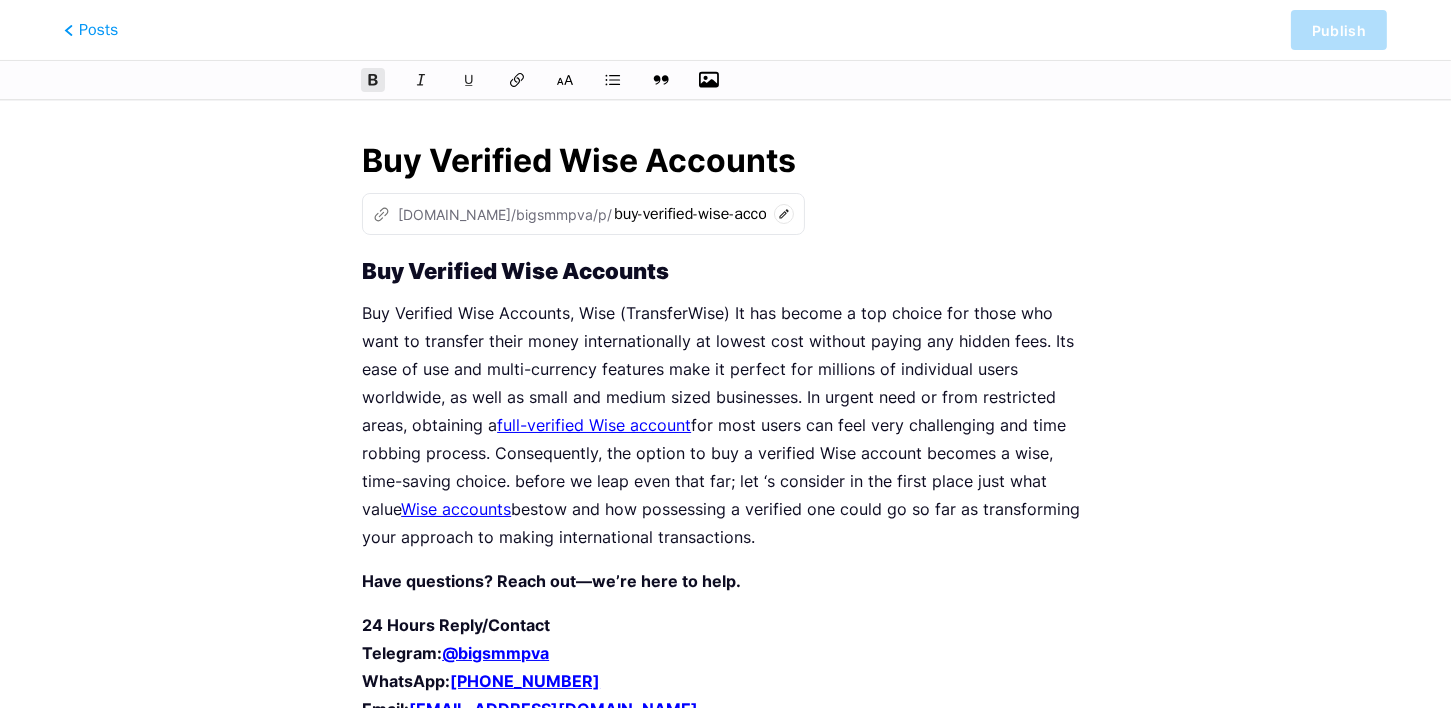 scroll, scrollTop: 0, scrollLeft: 0, axis: both 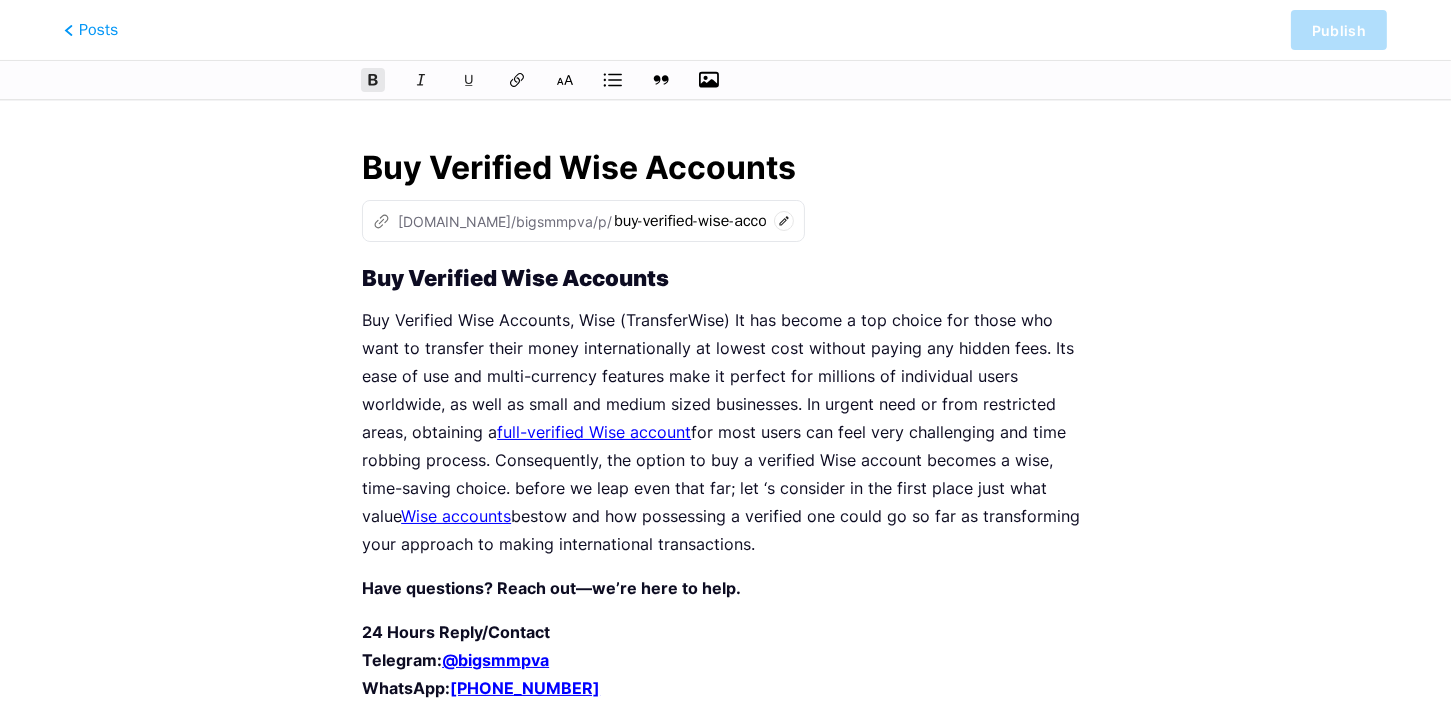 click 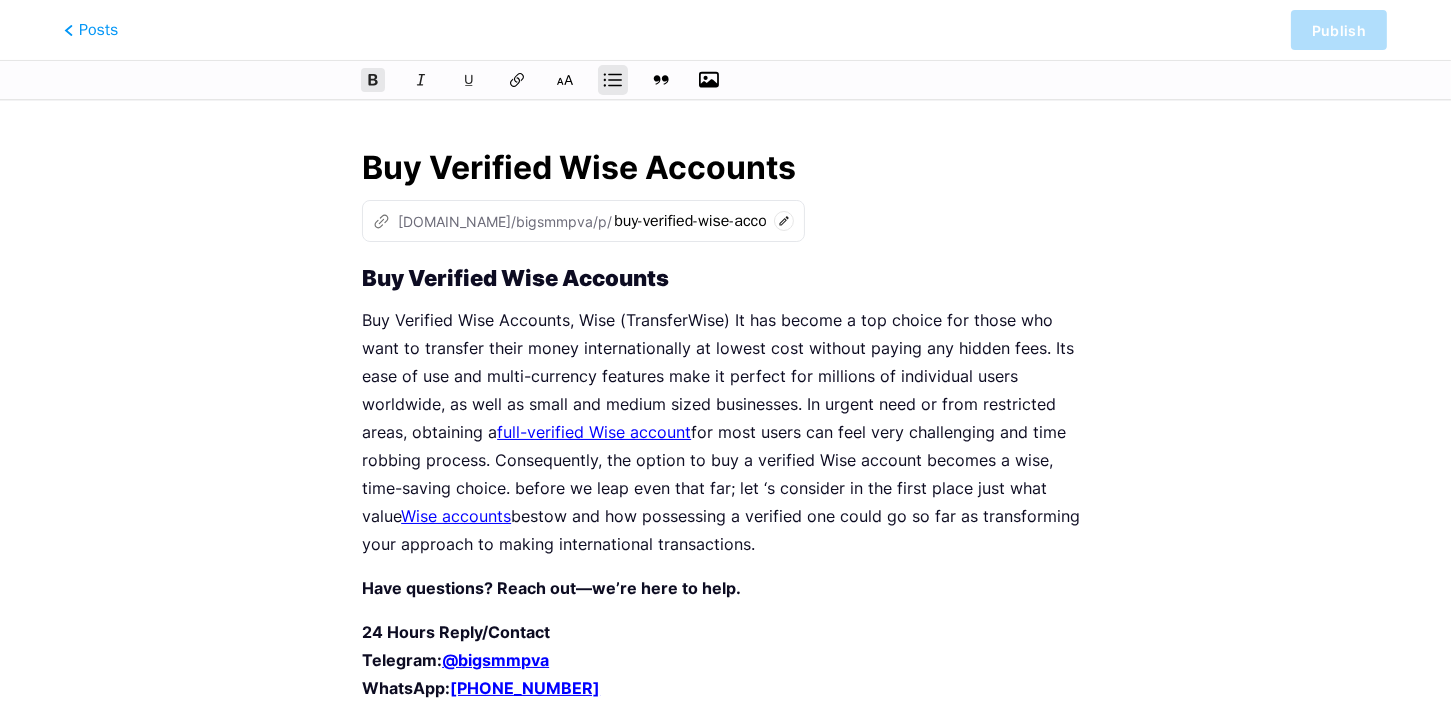 scroll, scrollTop: 2474, scrollLeft: 0, axis: vertical 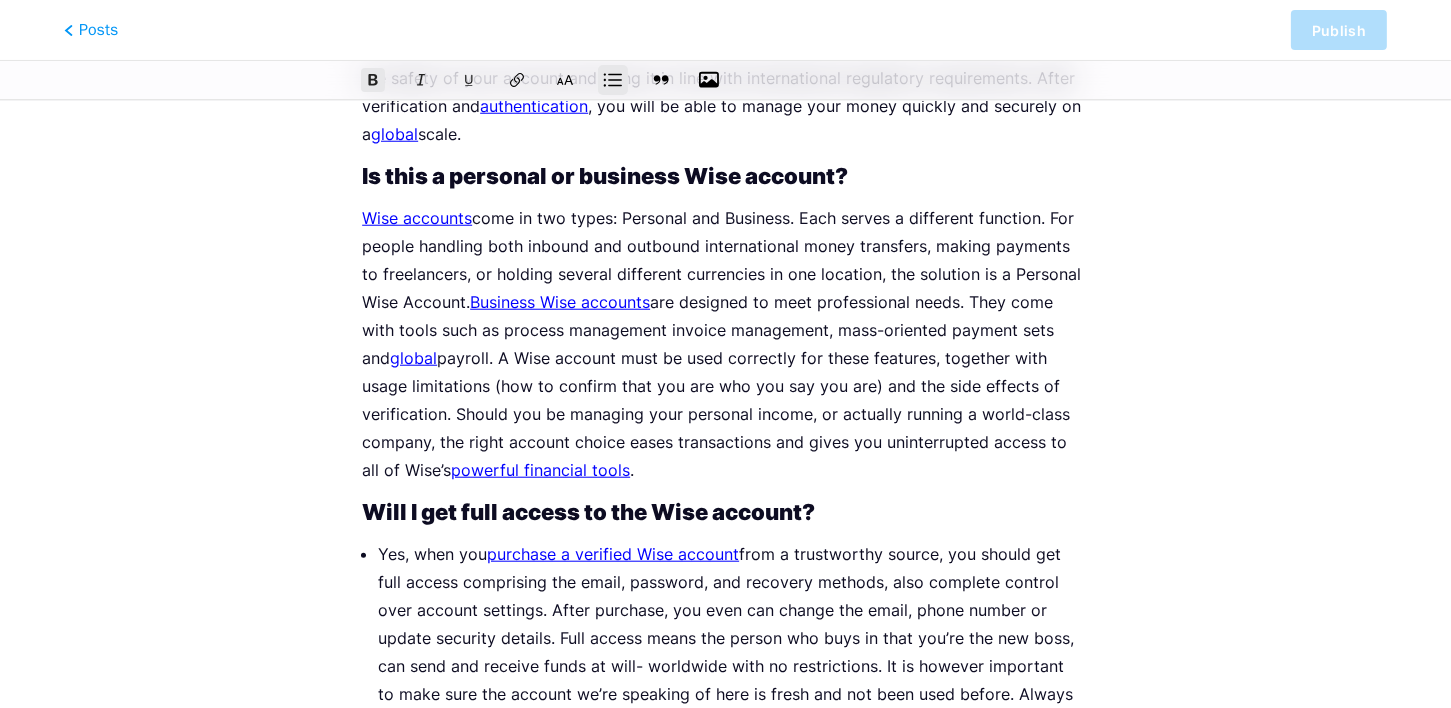 click 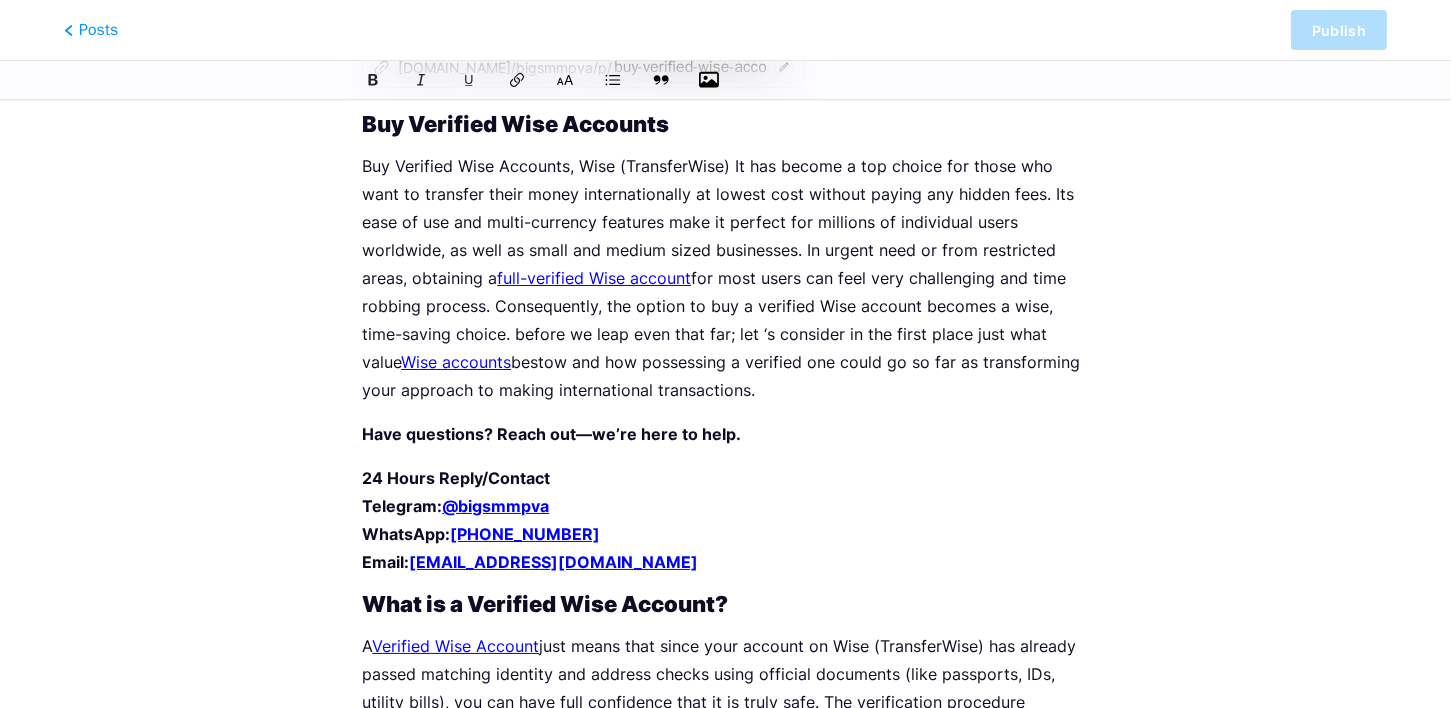 scroll, scrollTop: 140, scrollLeft: 0, axis: vertical 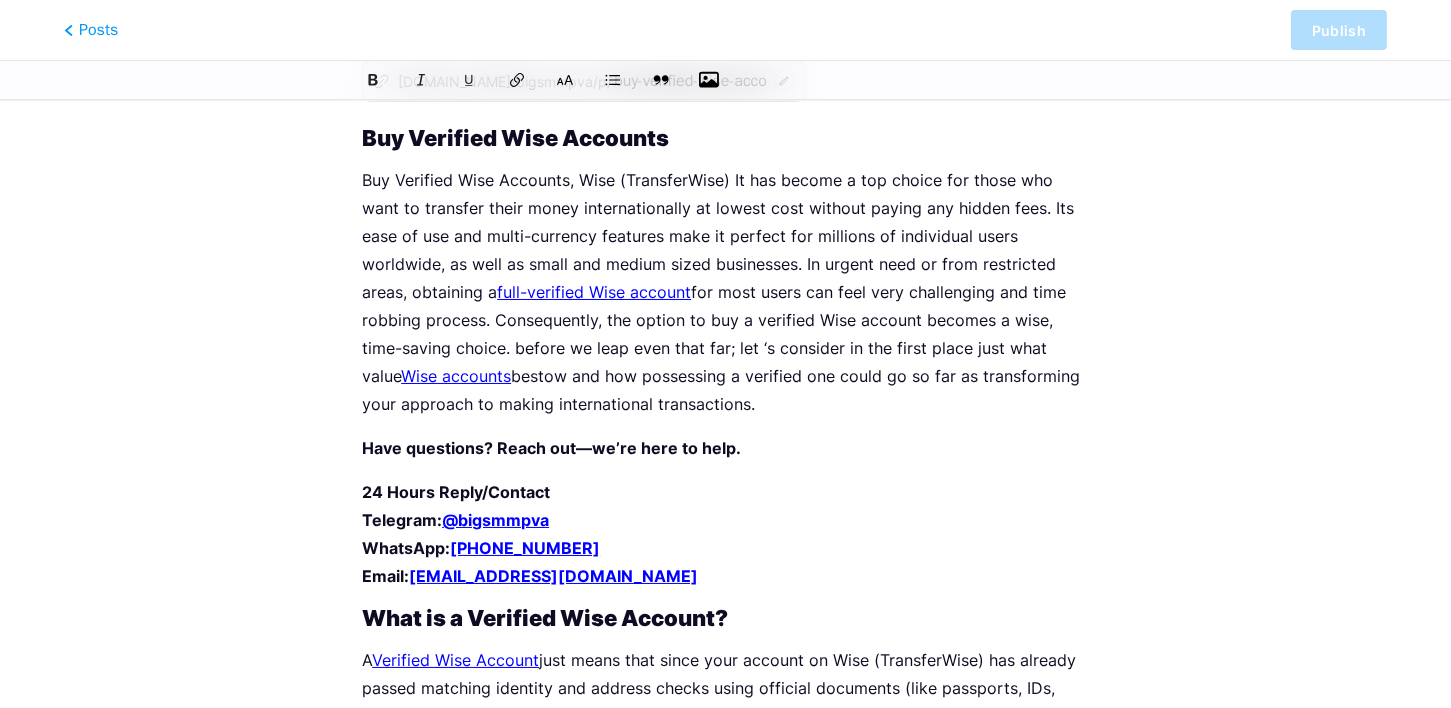 click on "Posts     Publish" at bounding box center [725, 30] 